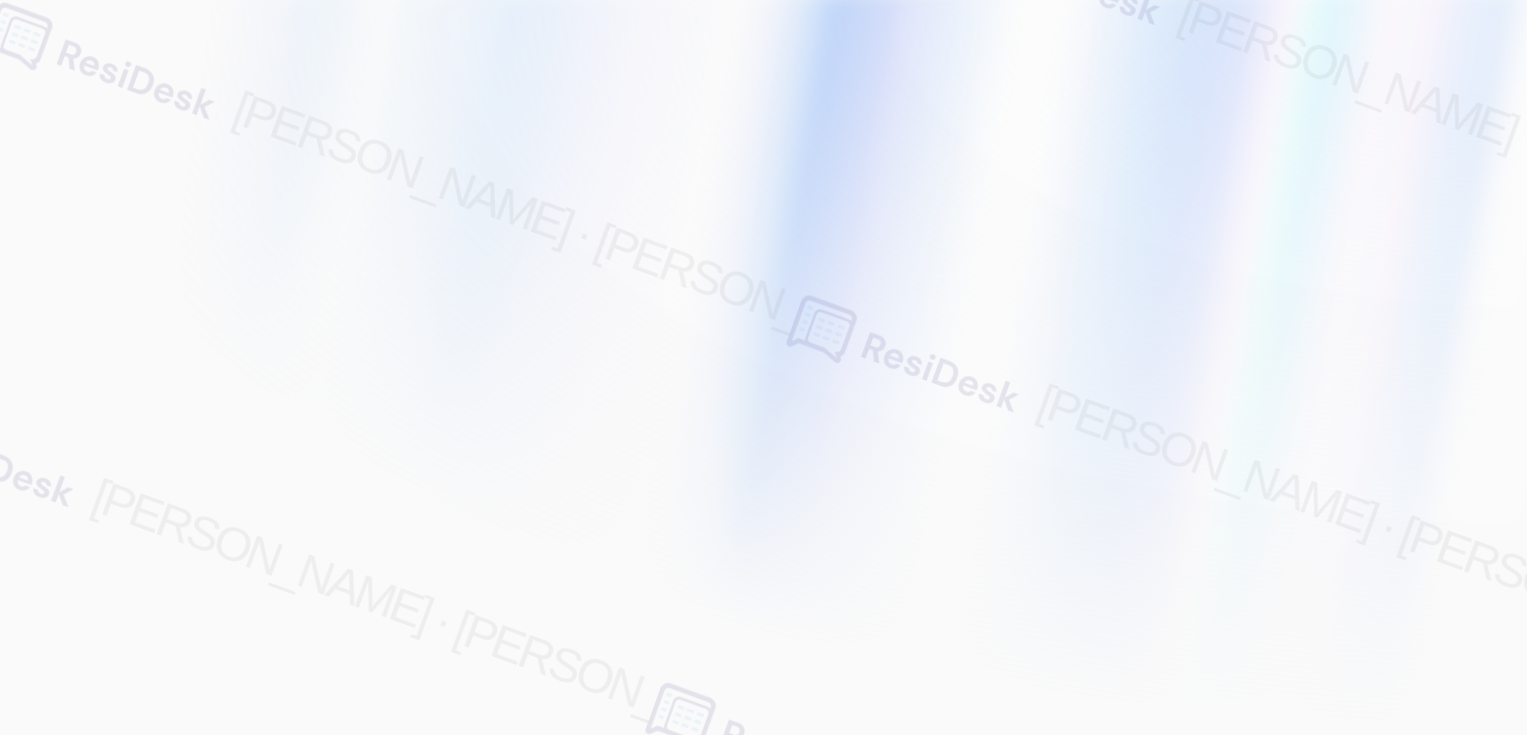 scroll, scrollTop: 0, scrollLeft: 0, axis: both 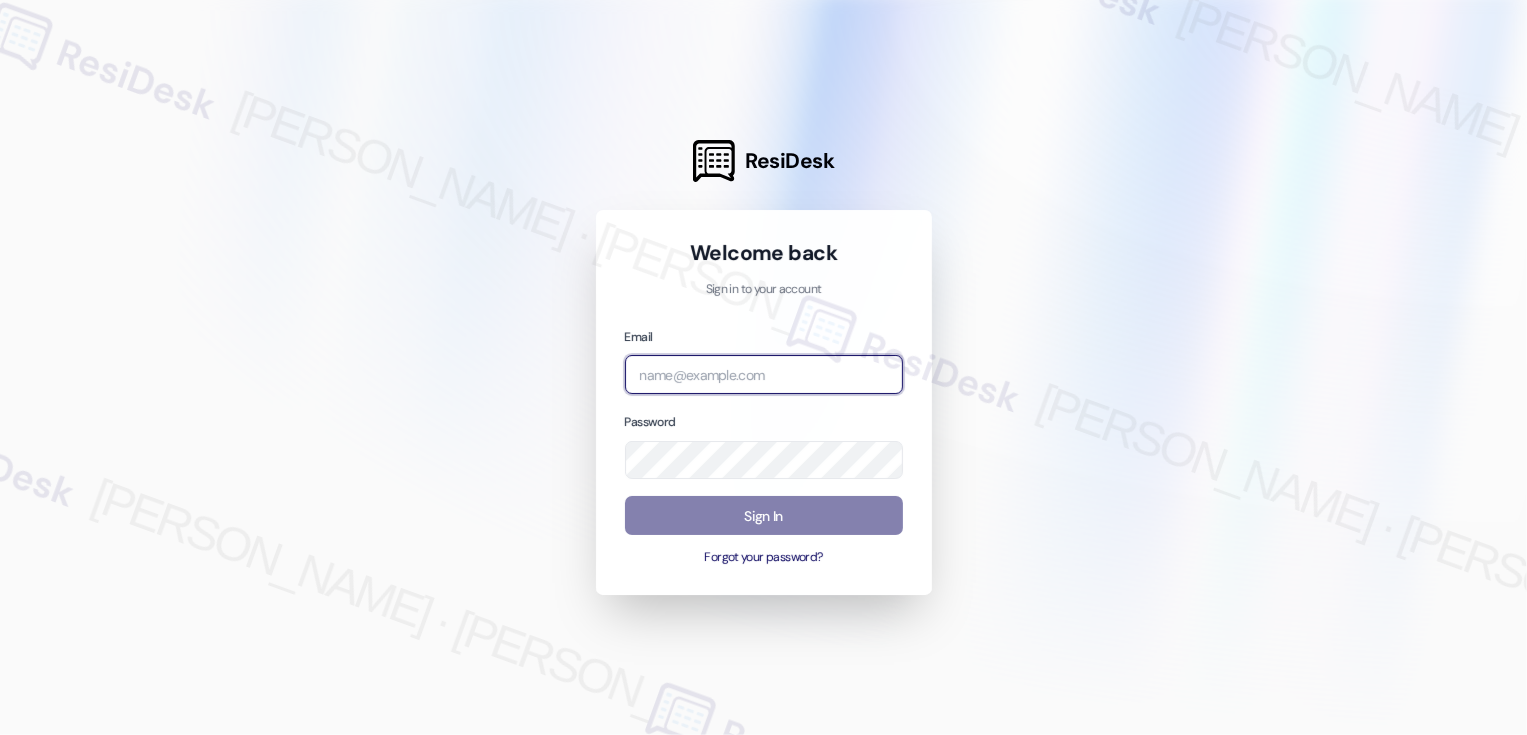 click at bounding box center [764, 374] 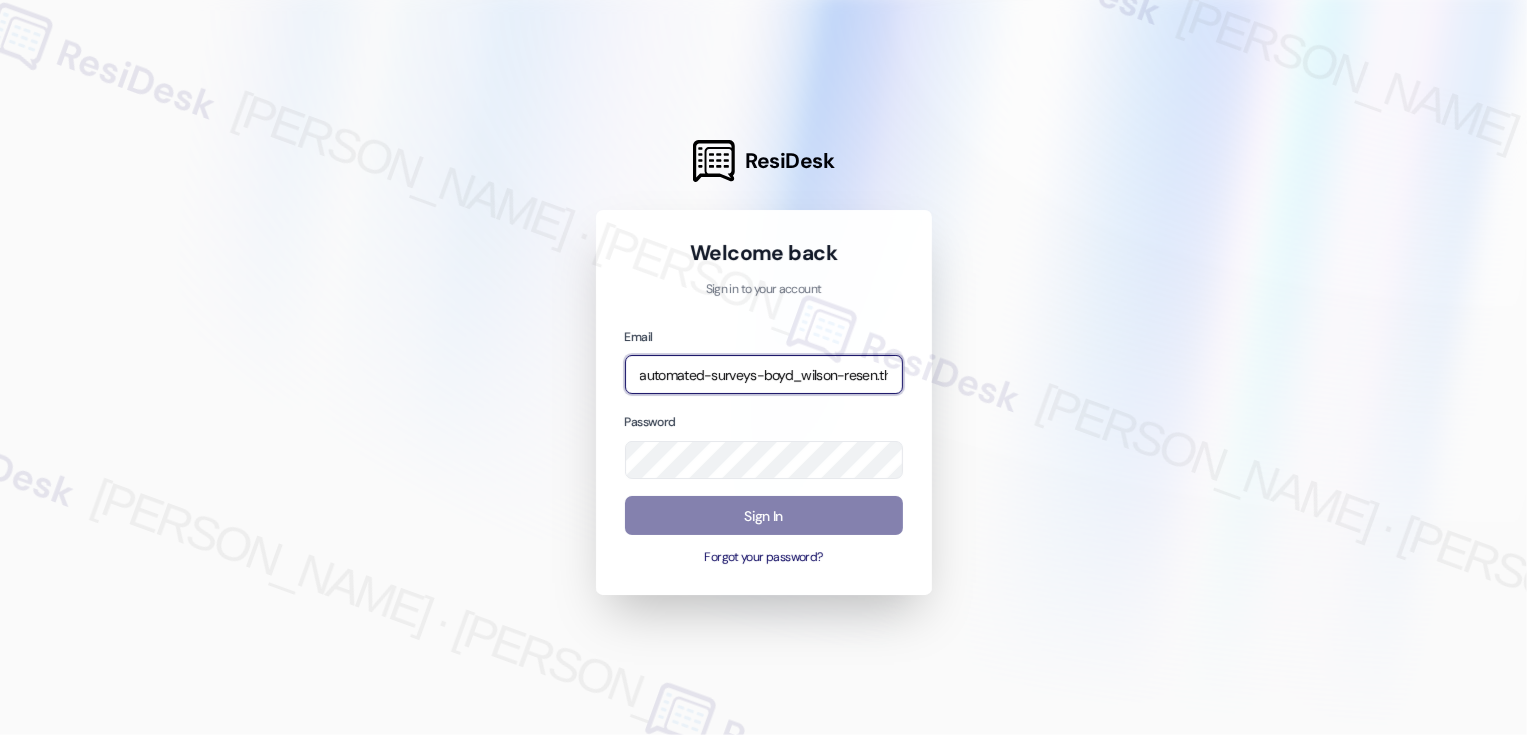 type on "automated-surveys-boyd_wilson-resen.three@boyd_[DOMAIN_NAME]" 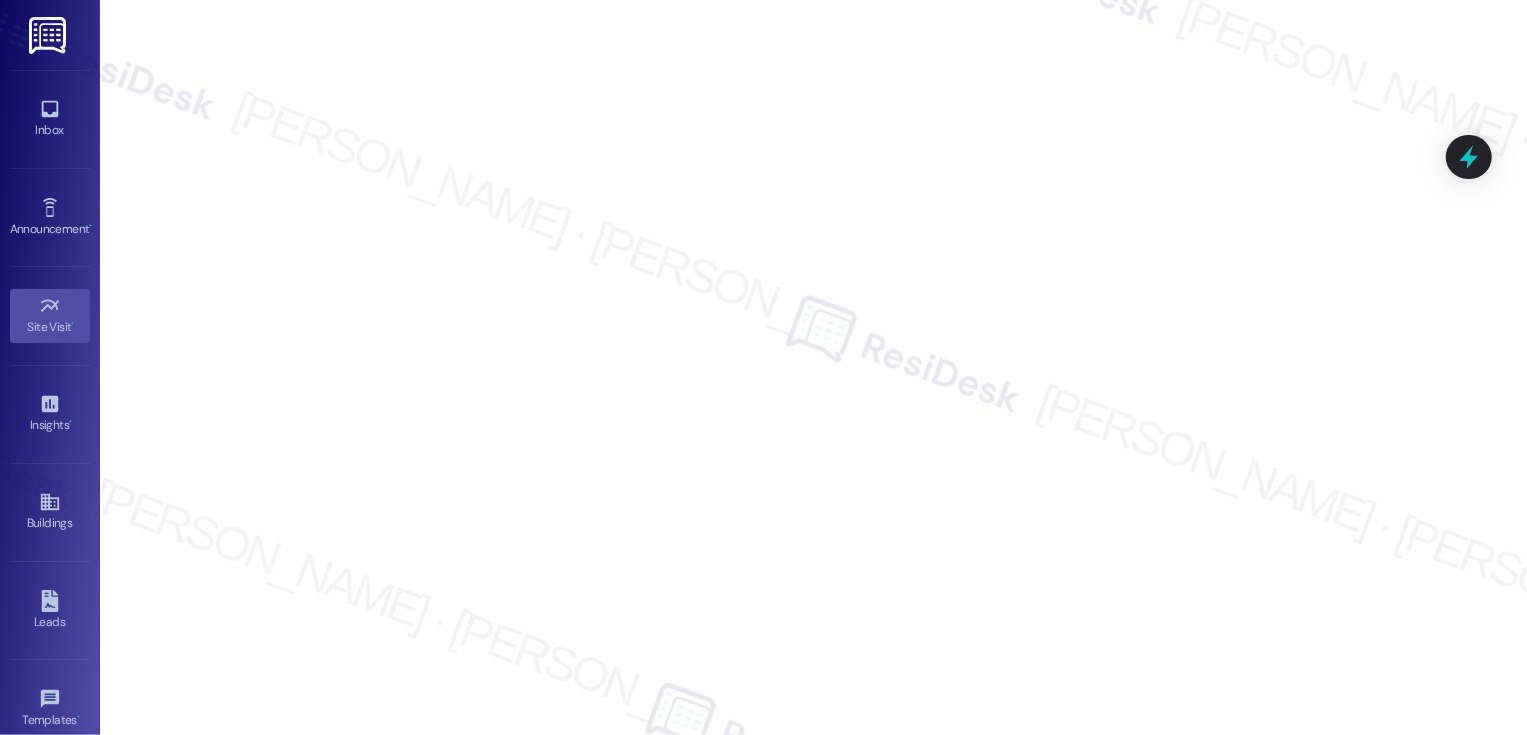 click on "Inbox   Go to Inbox" at bounding box center (50, 119) 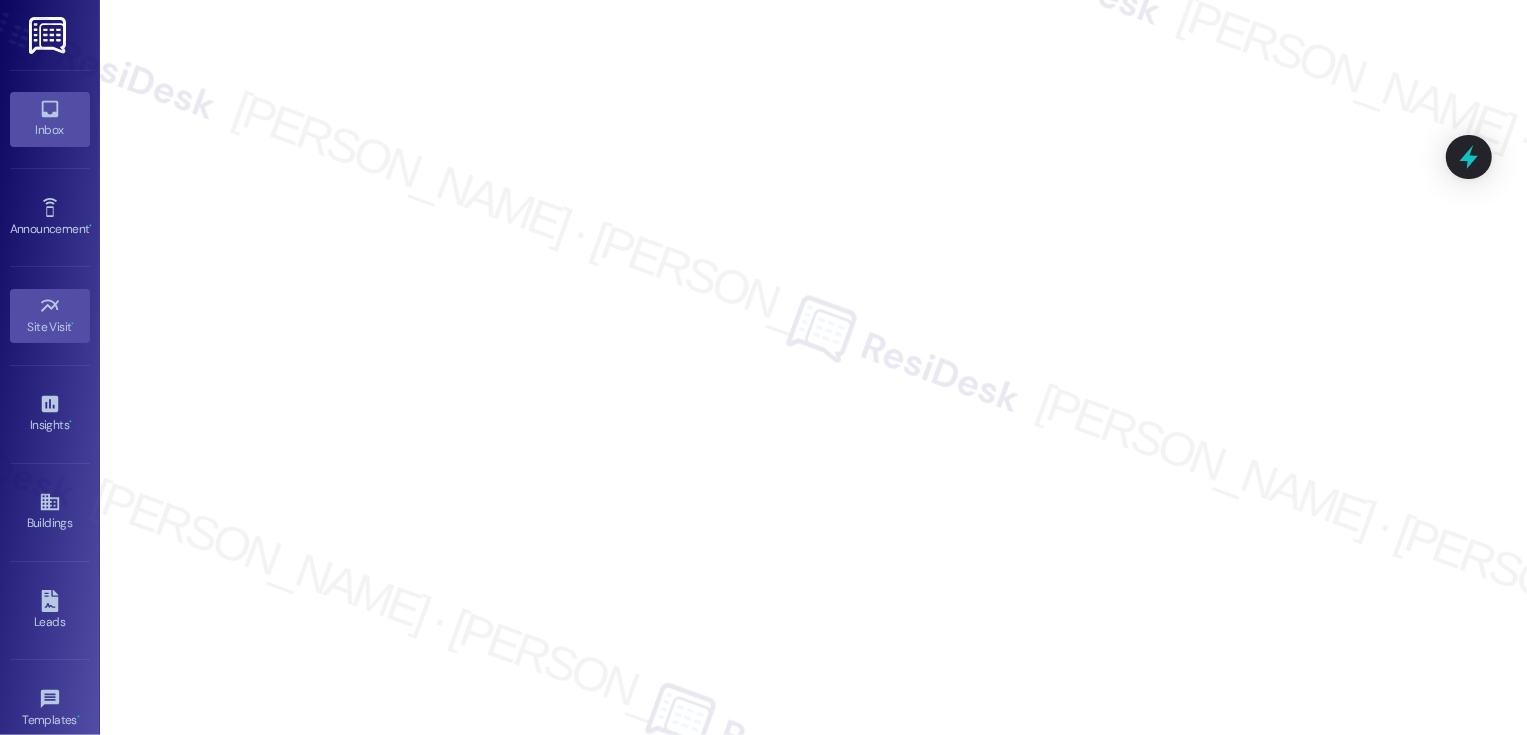 click on "Inbox" at bounding box center (50, 130) 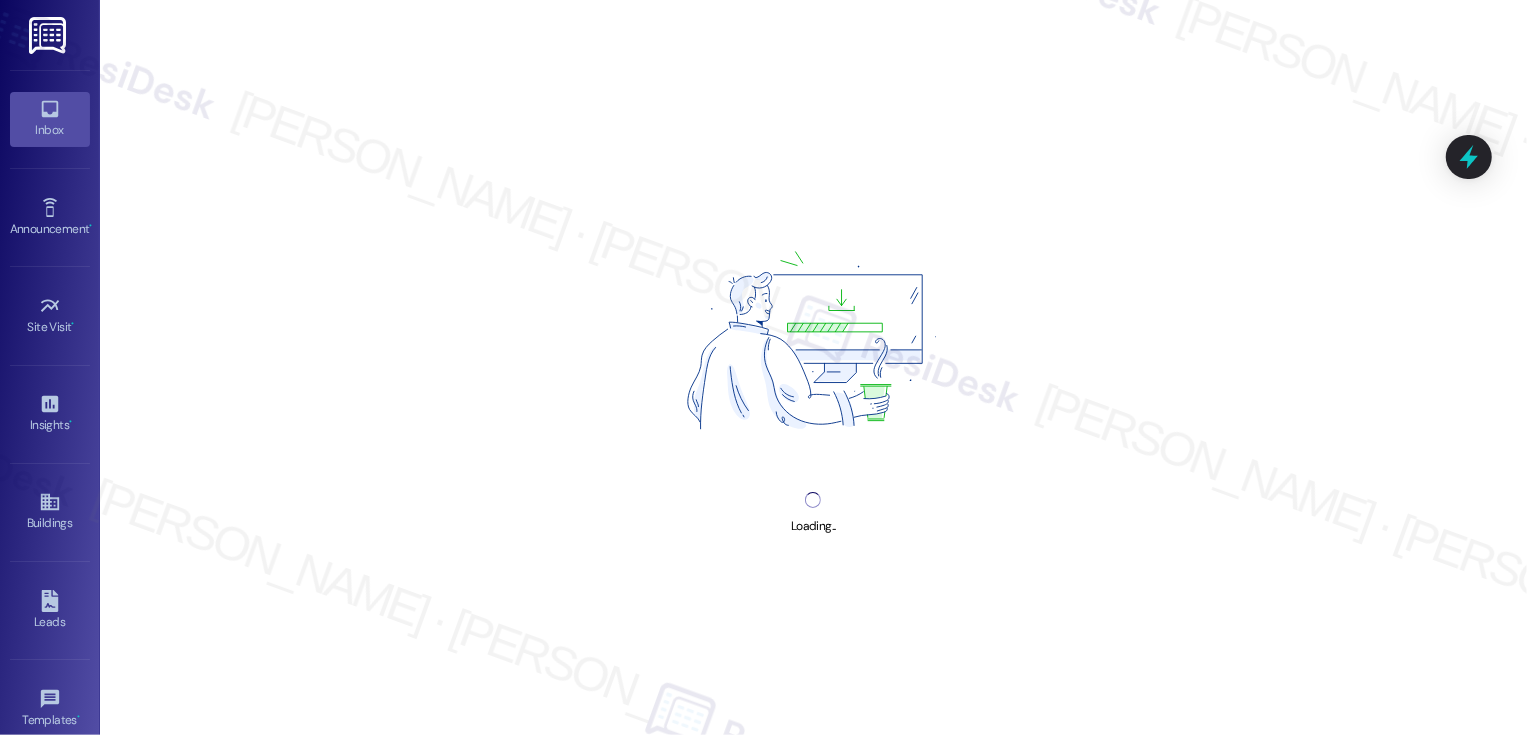 click on "Inbox" at bounding box center (50, 130) 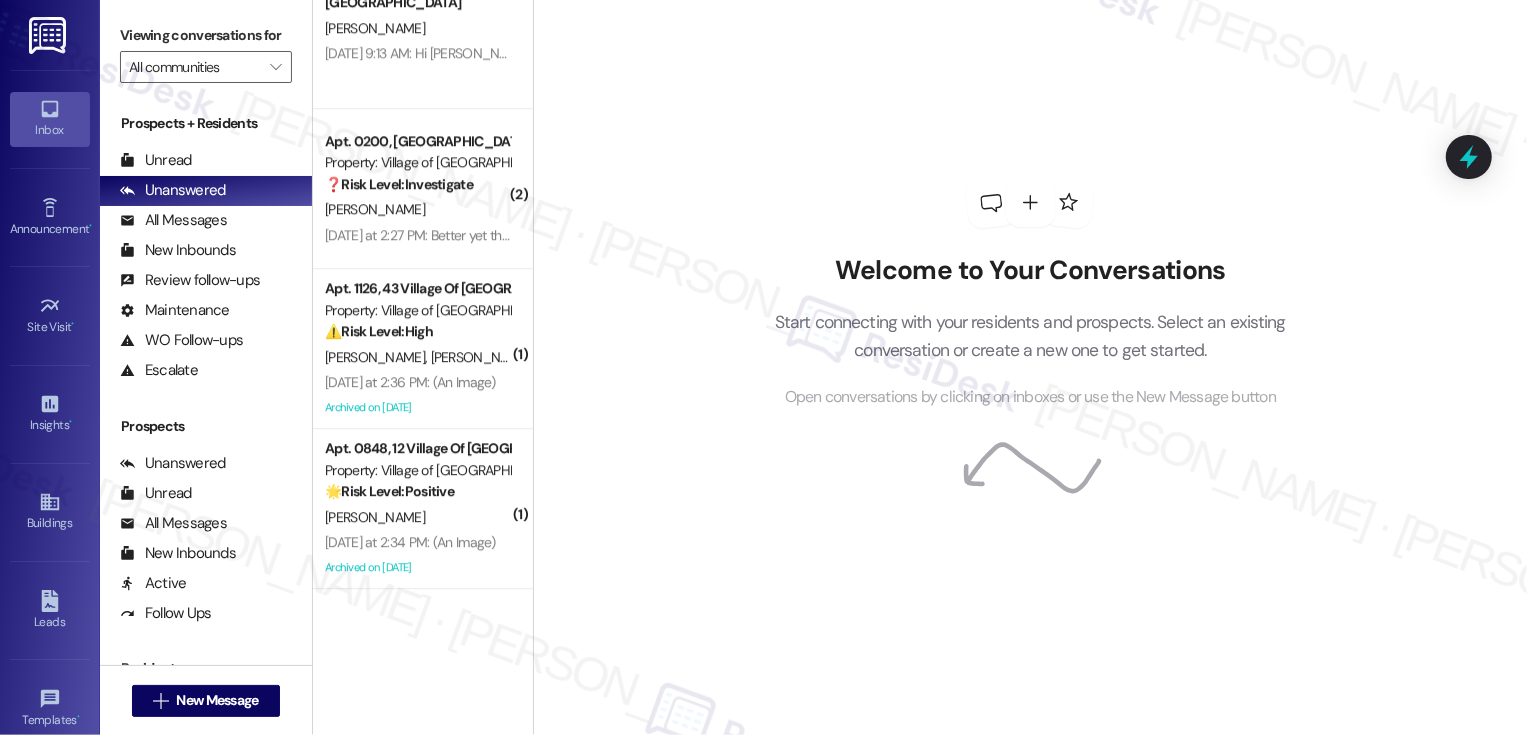 scroll, scrollTop: 4846, scrollLeft: 0, axis: vertical 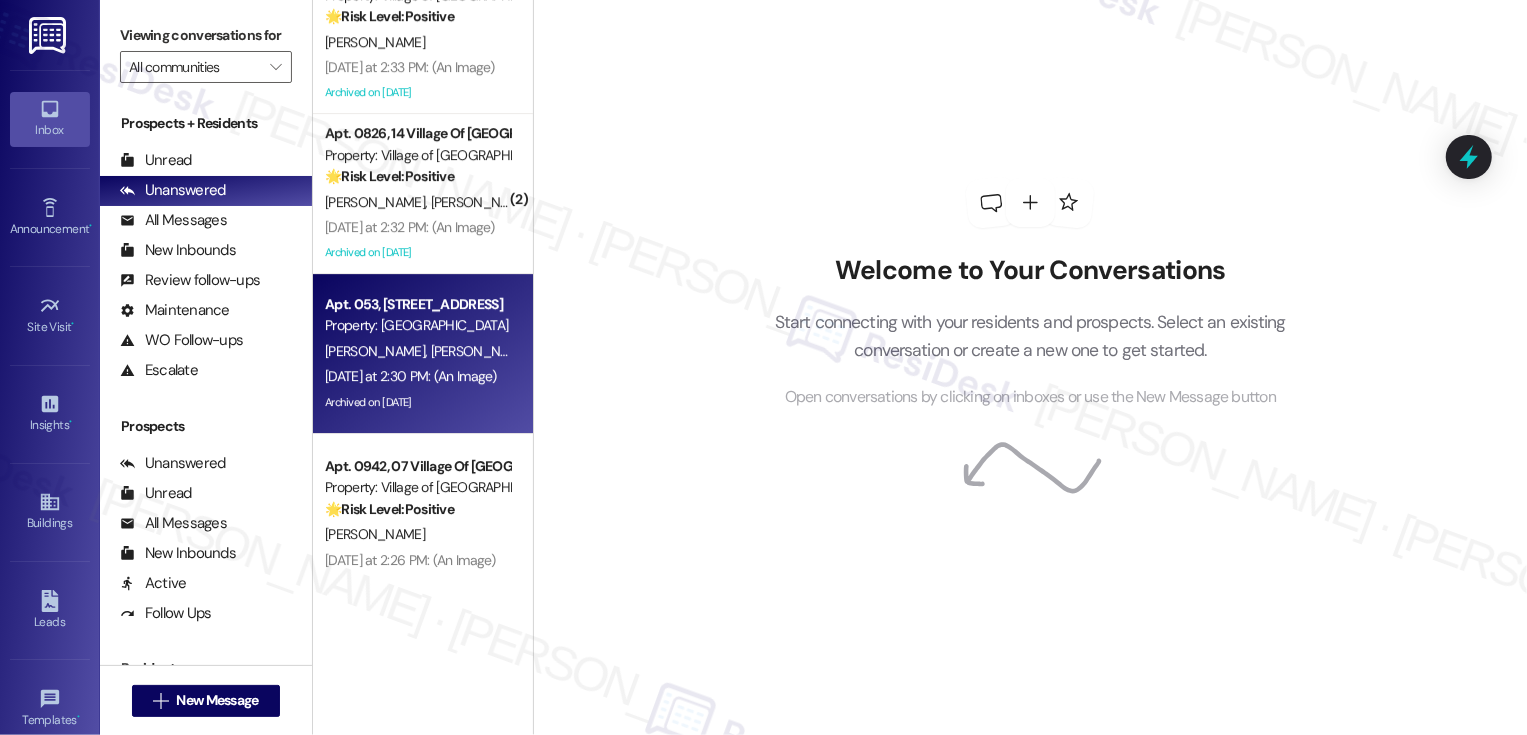 click on "[PERSON_NAME] [PERSON_NAME]" at bounding box center (417, 351) 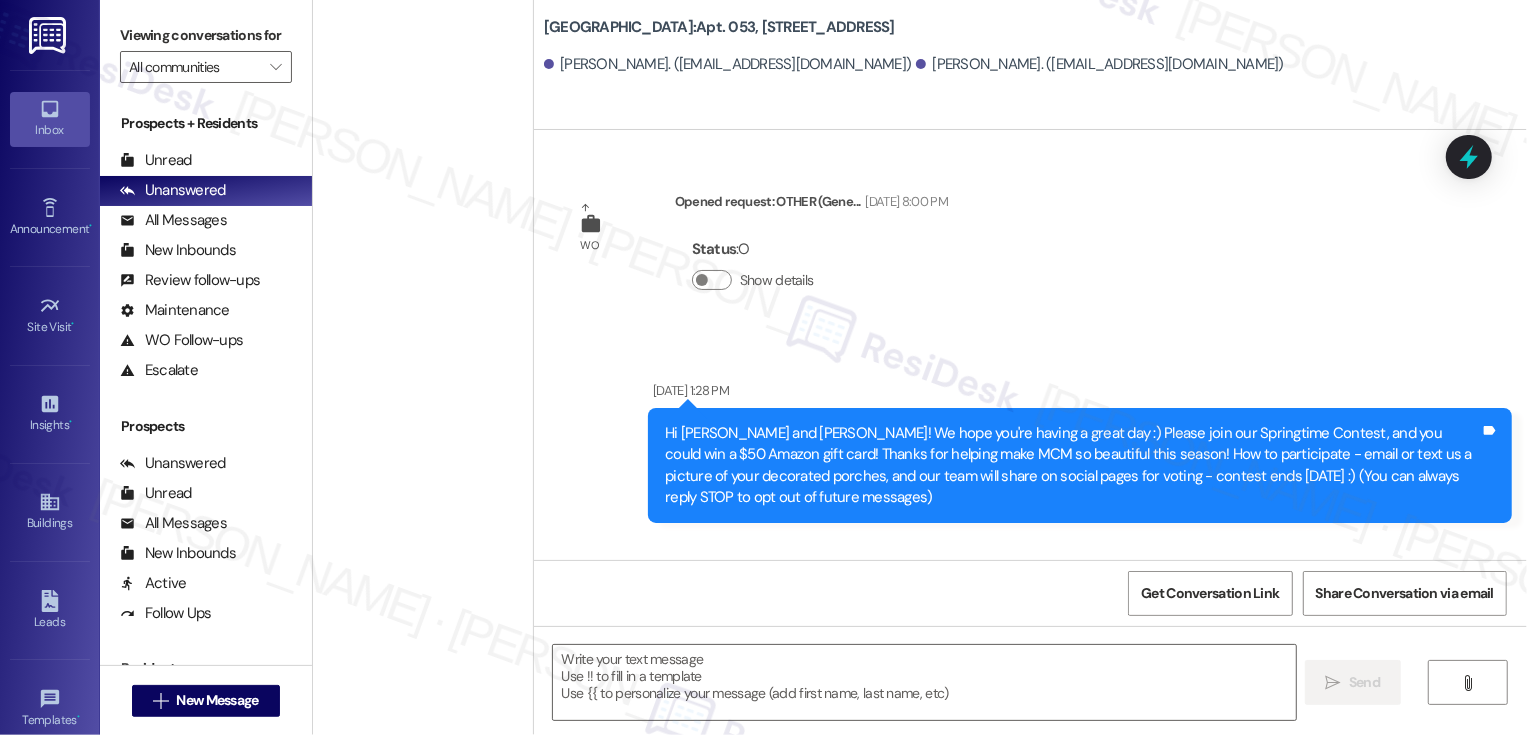 scroll, scrollTop: 1531, scrollLeft: 0, axis: vertical 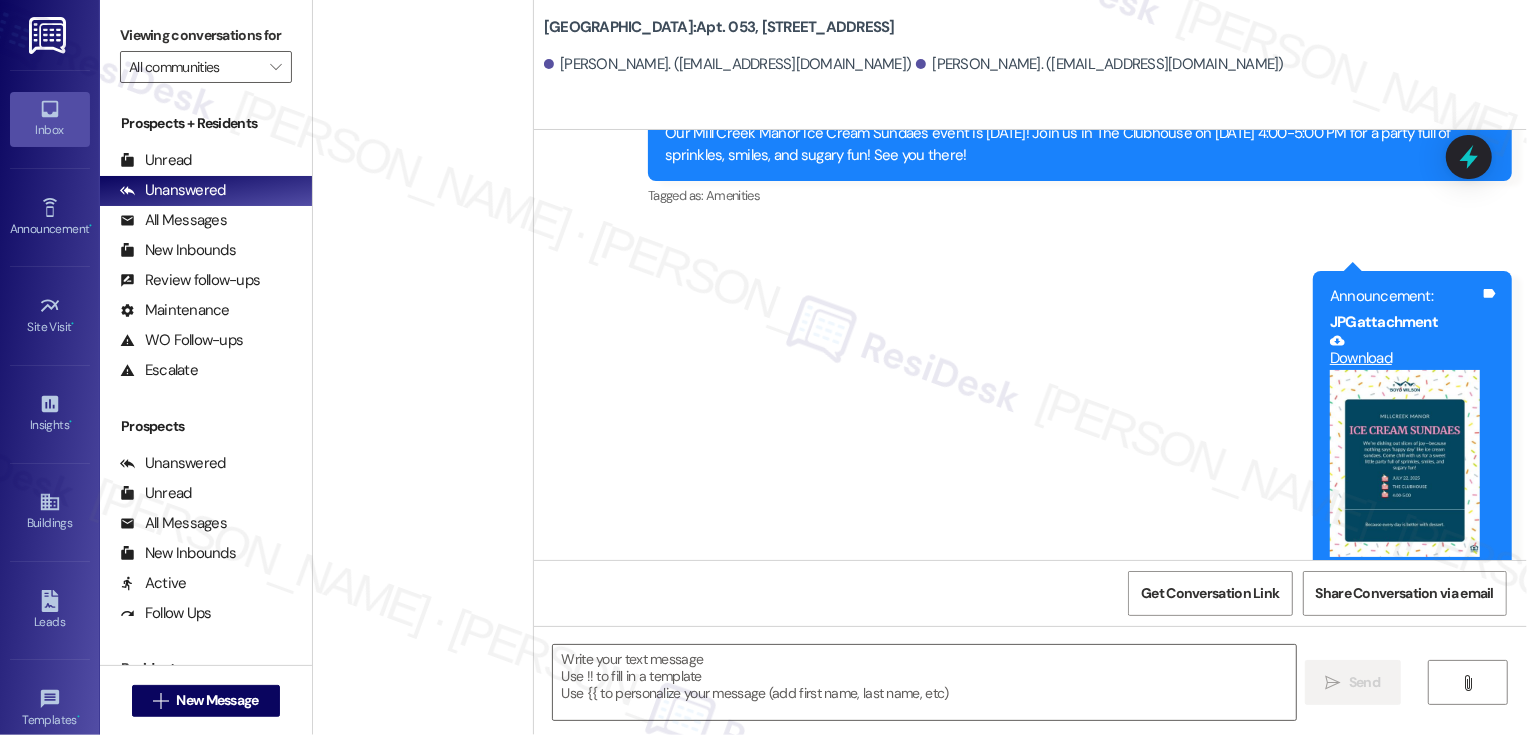 type on "Fetching suggested responses. Please feel free to read through the conversation in the meantime." 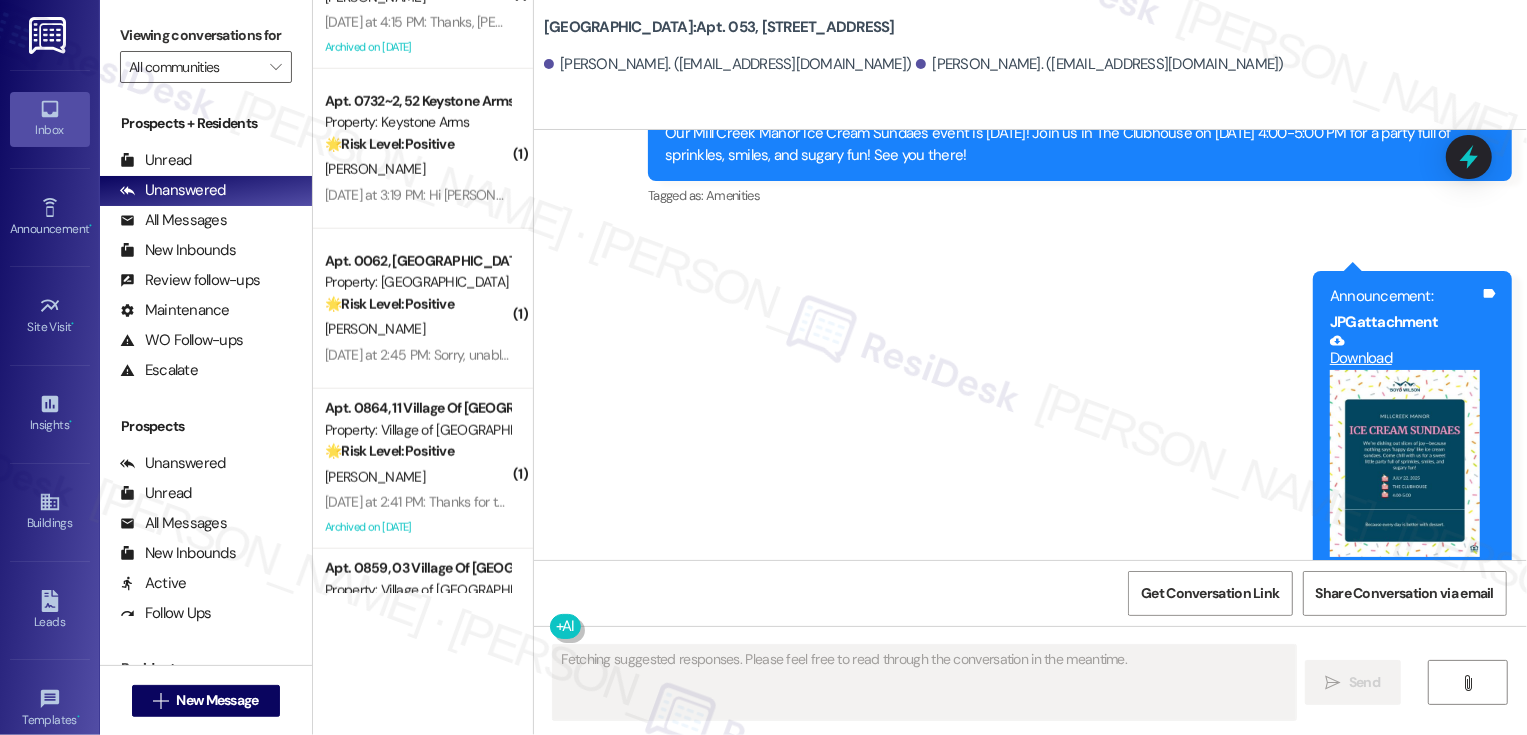 scroll, scrollTop: 0, scrollLeft: 0, axis: both 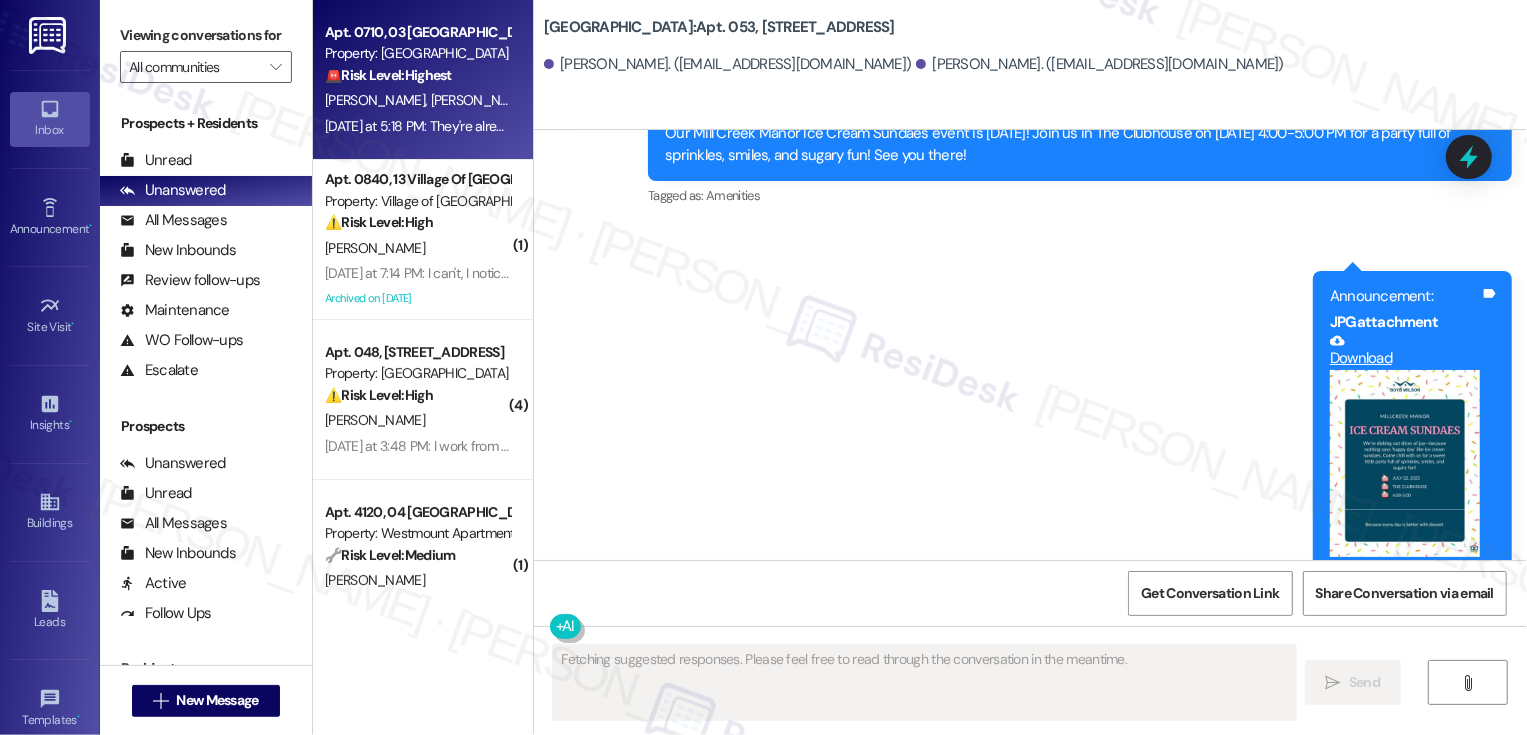 click on "🚨  Risk Level:  Highest The resident's message 'They're already talking about prison' in response to a community BBQ announcement suggests a serious and immediate threat or criminal activity occurring within the community. This requires immediate attention and investigation due to potential legal and safety implications." at bounding box center [417, 75] 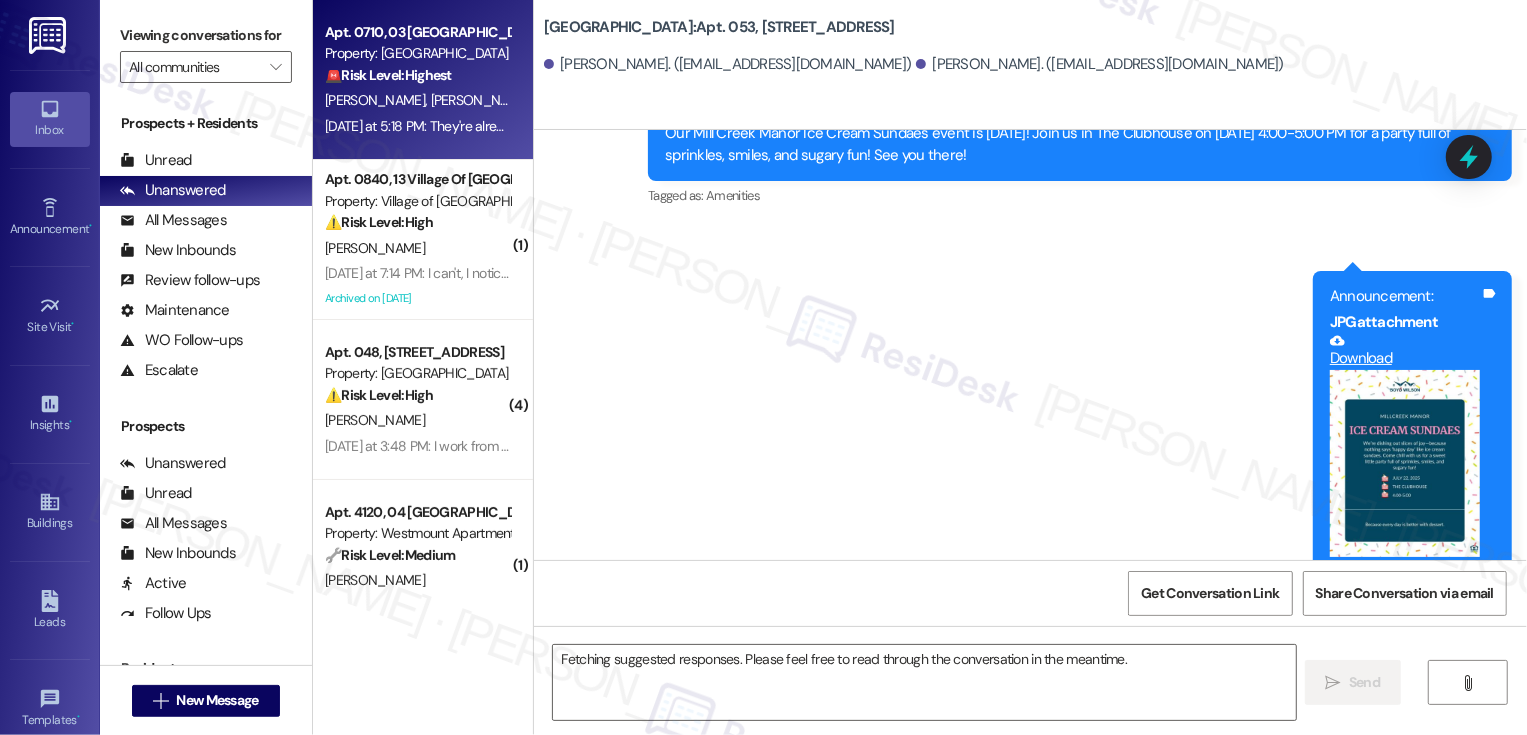 click on "🚨  Risk Level:  Highest The resident's message 'They're already talking about prison' in response to a community BBQ announcement suggests a serious and immediate threat or criminal activity occurring within the community. This requires immediate attention and investigation due to potential legal and safety implications." at bounding box center (417, 75) 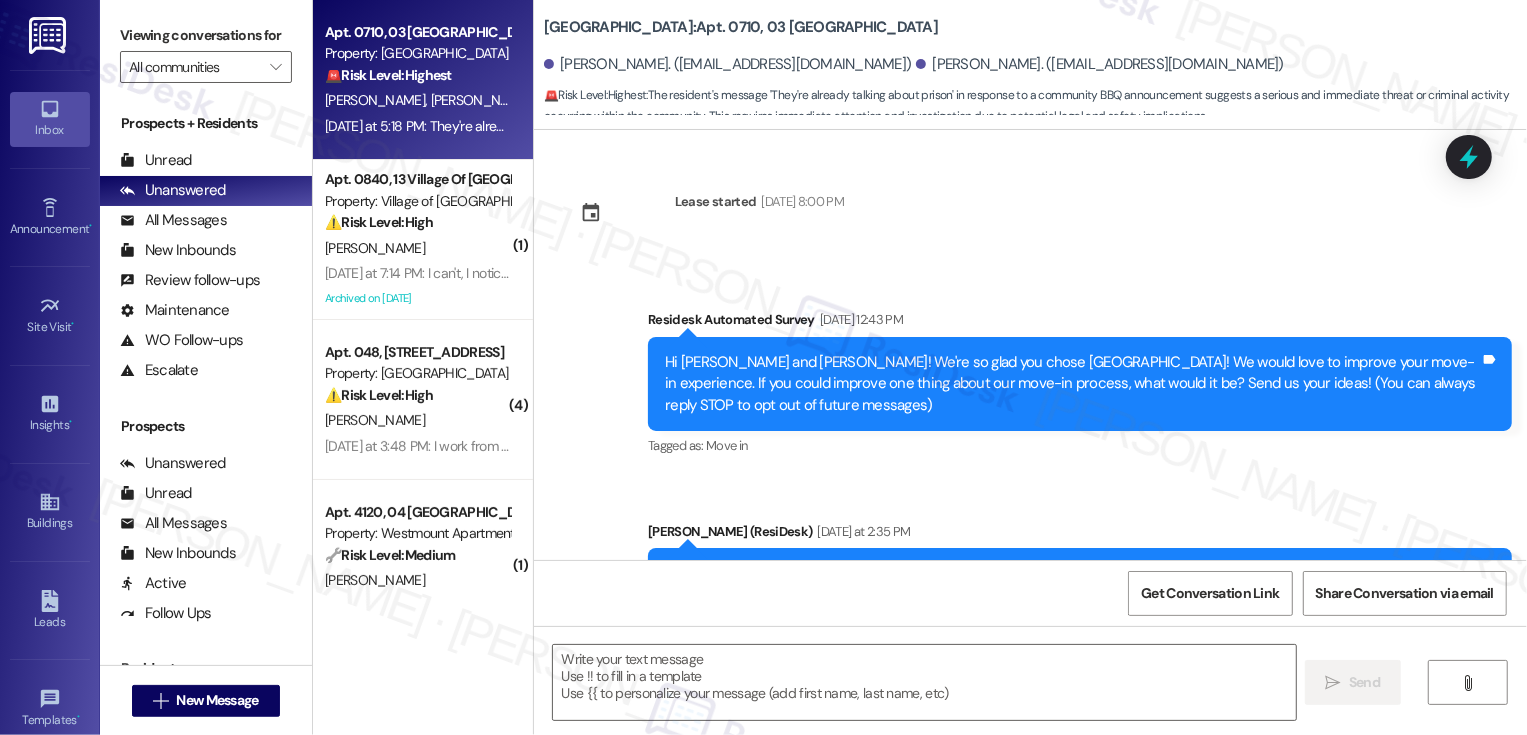 click on "🚨  Risk Level:  Highest The resident's message 'They're already talking about prison' in response to a community BBQ announcement suggests a serious and immediate threat or criminal activity occurring within the community. This requires immediate attention and investigation due to potential legal and safety implications." at bounding box center [417, 75] 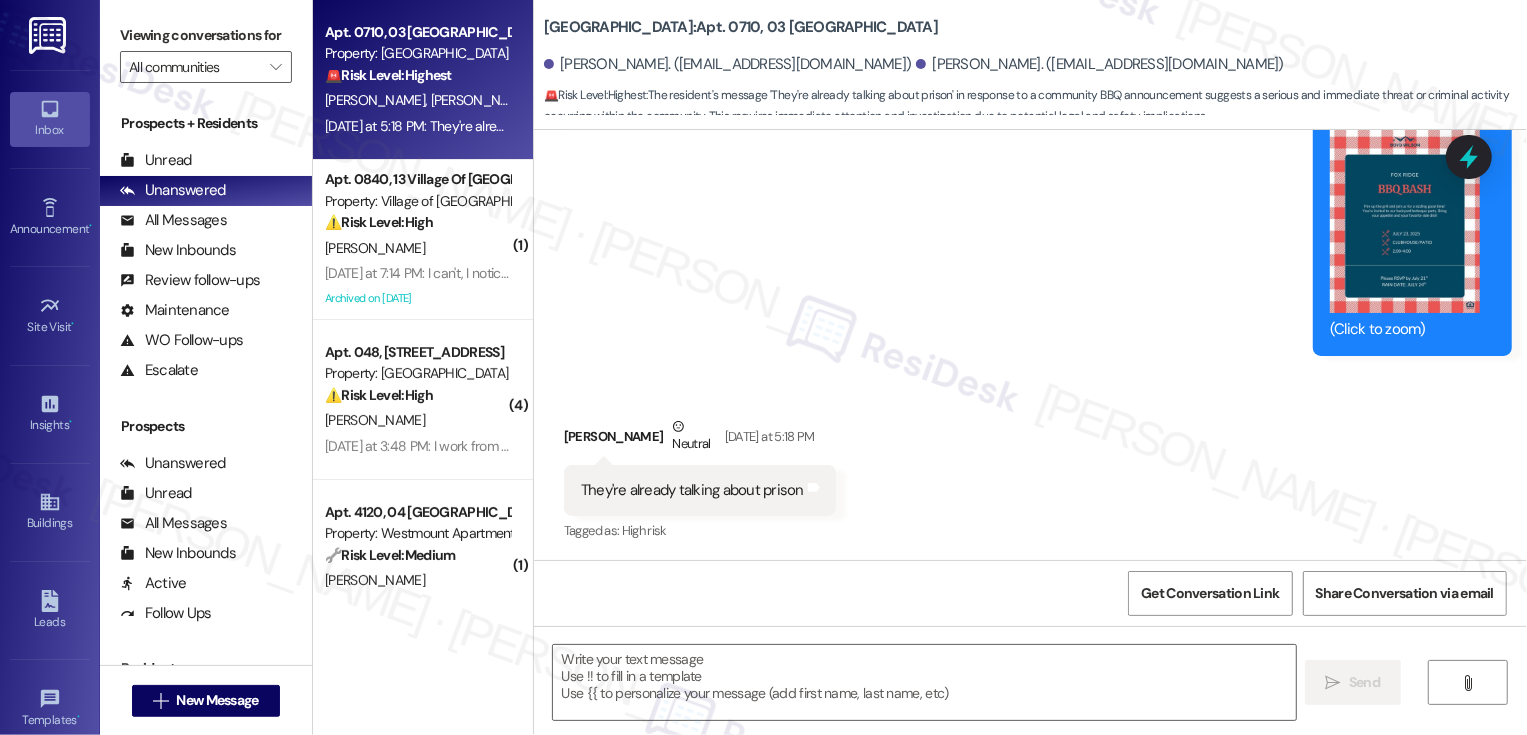 type on "Fetching suggested responses. Please feel free to read through the conversation in the meantime." 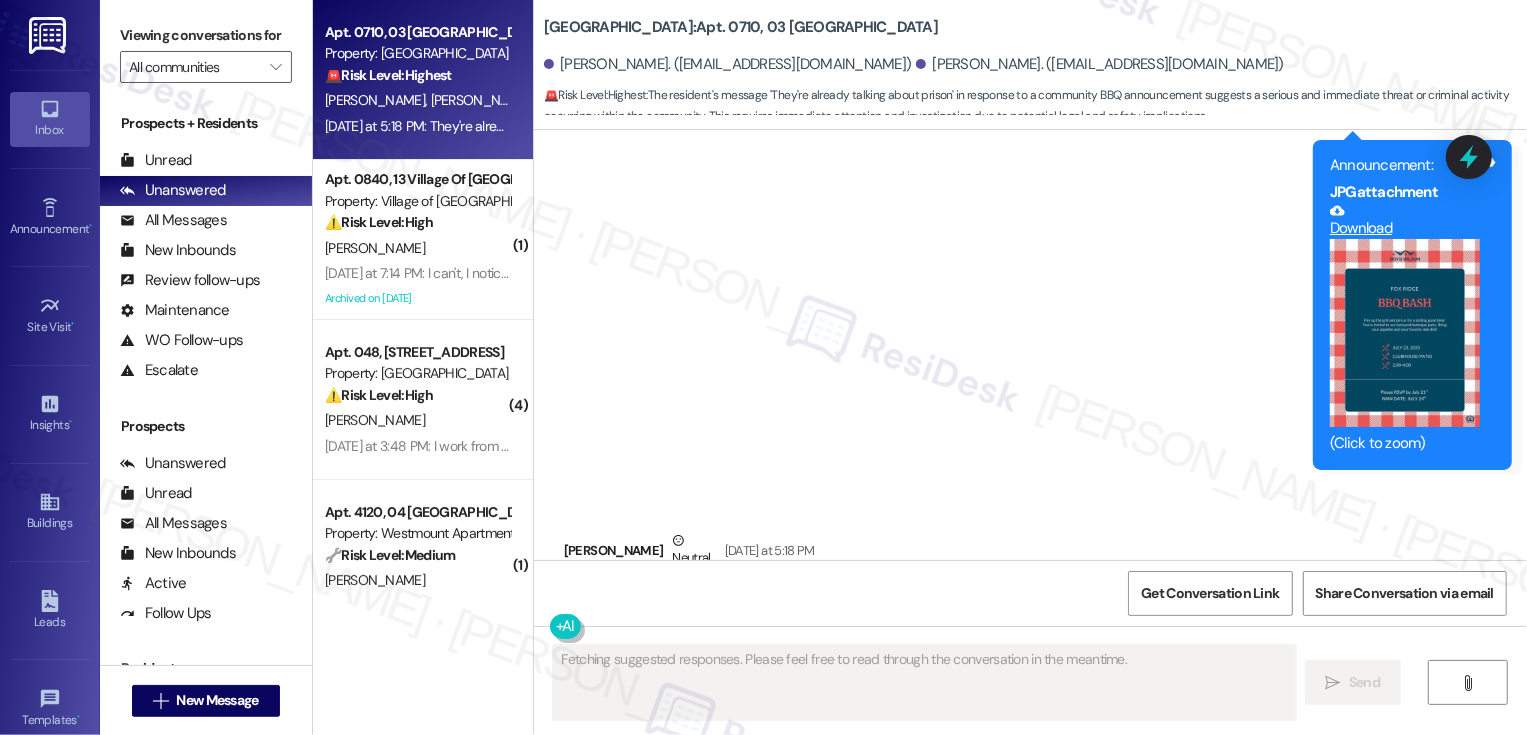 scroll, scrollTop: 706, scrollLeft: 0, axis: vertical 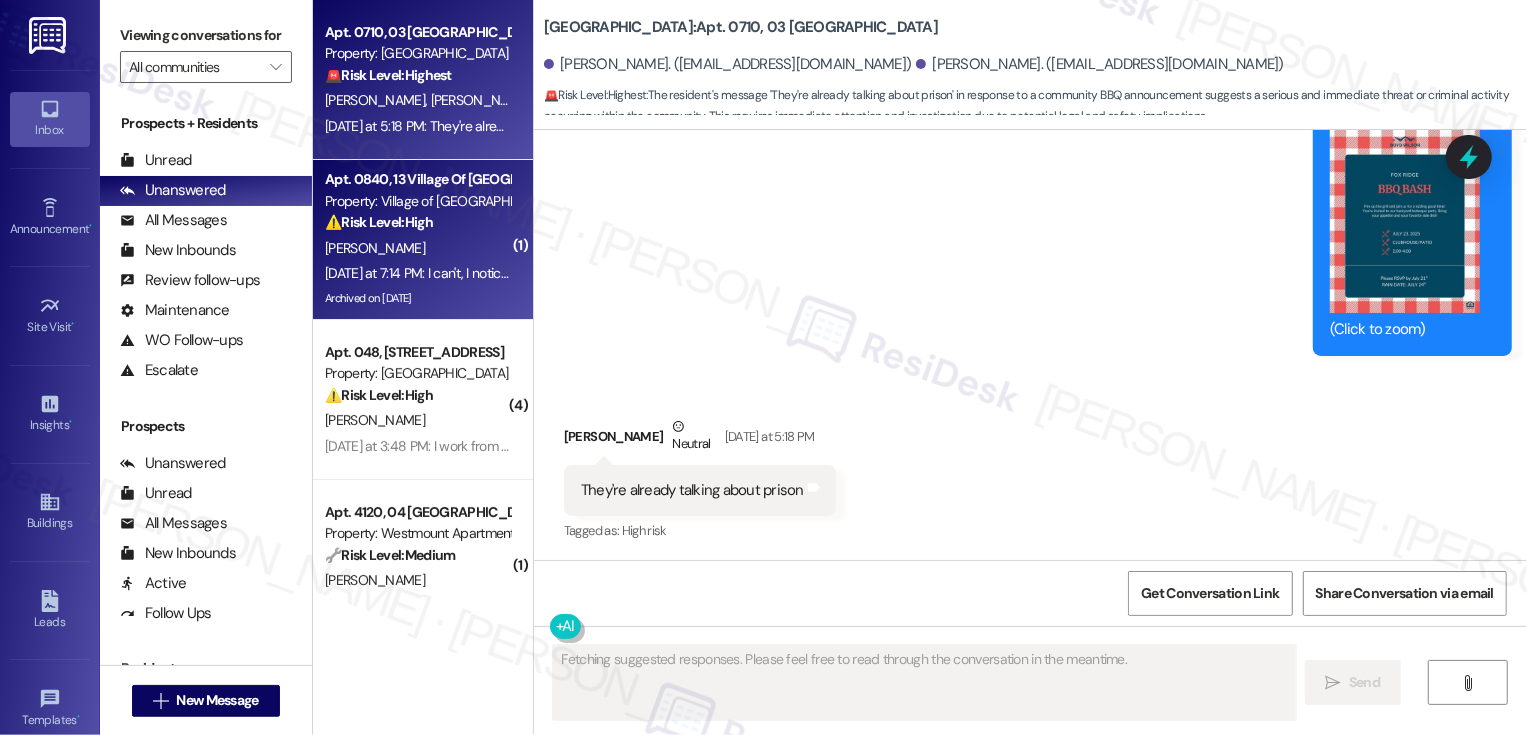 click on "Apt. 0840, 13 Village Of [GEOGRAPHIC_DATA] Property: Village of [GEOGRAPHIC_DATA] ⚠️  Risk Level:  High The resident is reporting a potential security breach (someone keyed into their apartment). This requires urgent investigation to ensure resident safety and property security. [PERSON_NAME] [DATE] at 7:14 PM: I can't, I noticed it when I returned from a weeks vacation [DATE] afternoon [DATE] at 7:14 PM: I can't, I noticed it when I returned from a weeks vacation [DATE] afternoon Archived on [DATE]" at bounding box center [423, 240] 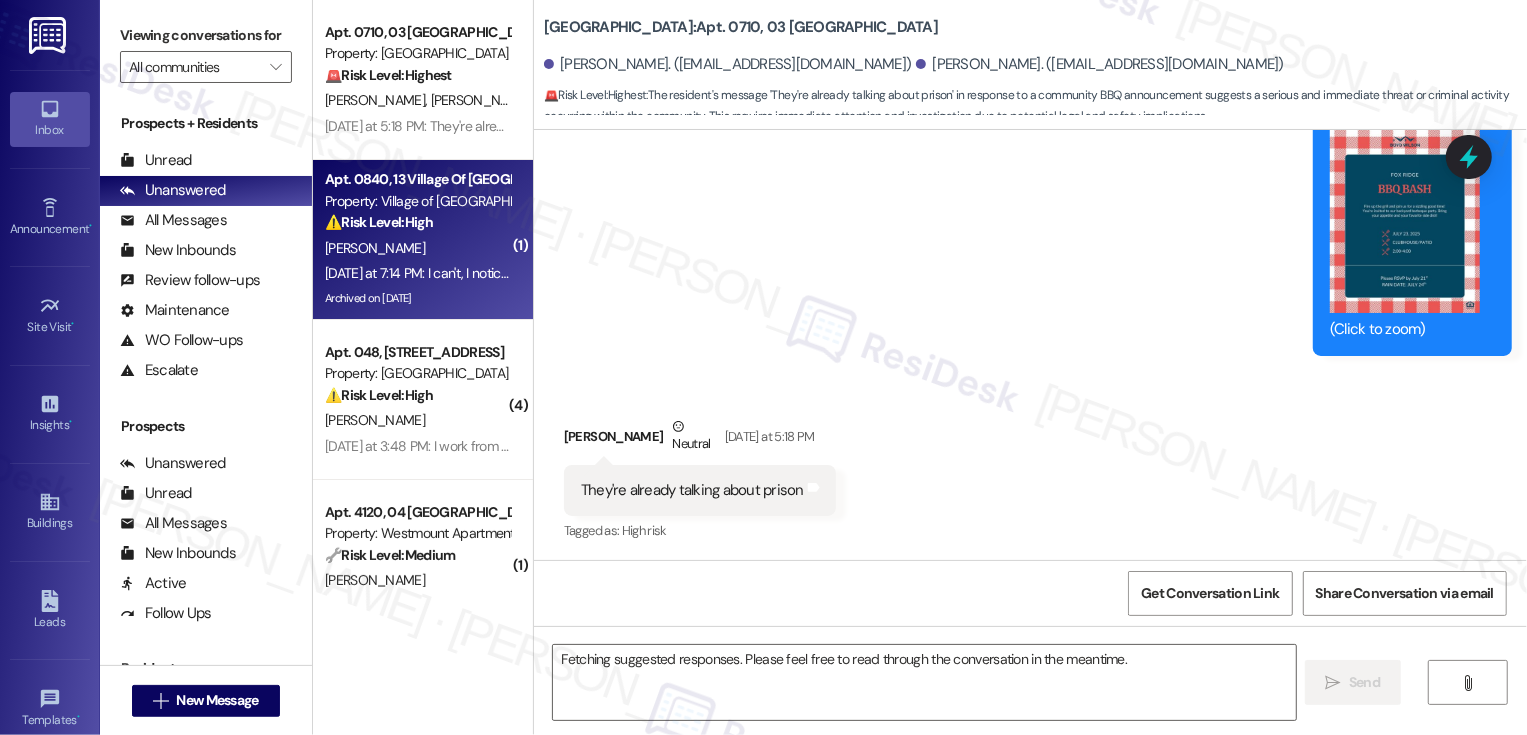 click on "Apt. 0840, 13 Village Of [GEOGRAPHIC_DATA] Property: Village of [GEOGRAPHIC_DATA] ⚠️  Risk Level:  High The resident is reporting a potential security breach (someone keyed into their apartment). This requires urgent investigation to ensure resident safety and property security. [PERSON_NAME] [DATE] at 7:14 PM: I can't, I noticed it when I returned from a weeks vacation [DATE] afternoon [DATE] at 7:14 PM: I can't, I noticed it when I returned from a weeks vacation [DATE] afternoon Archived on [DATE]" at bounding box center (423, 240) 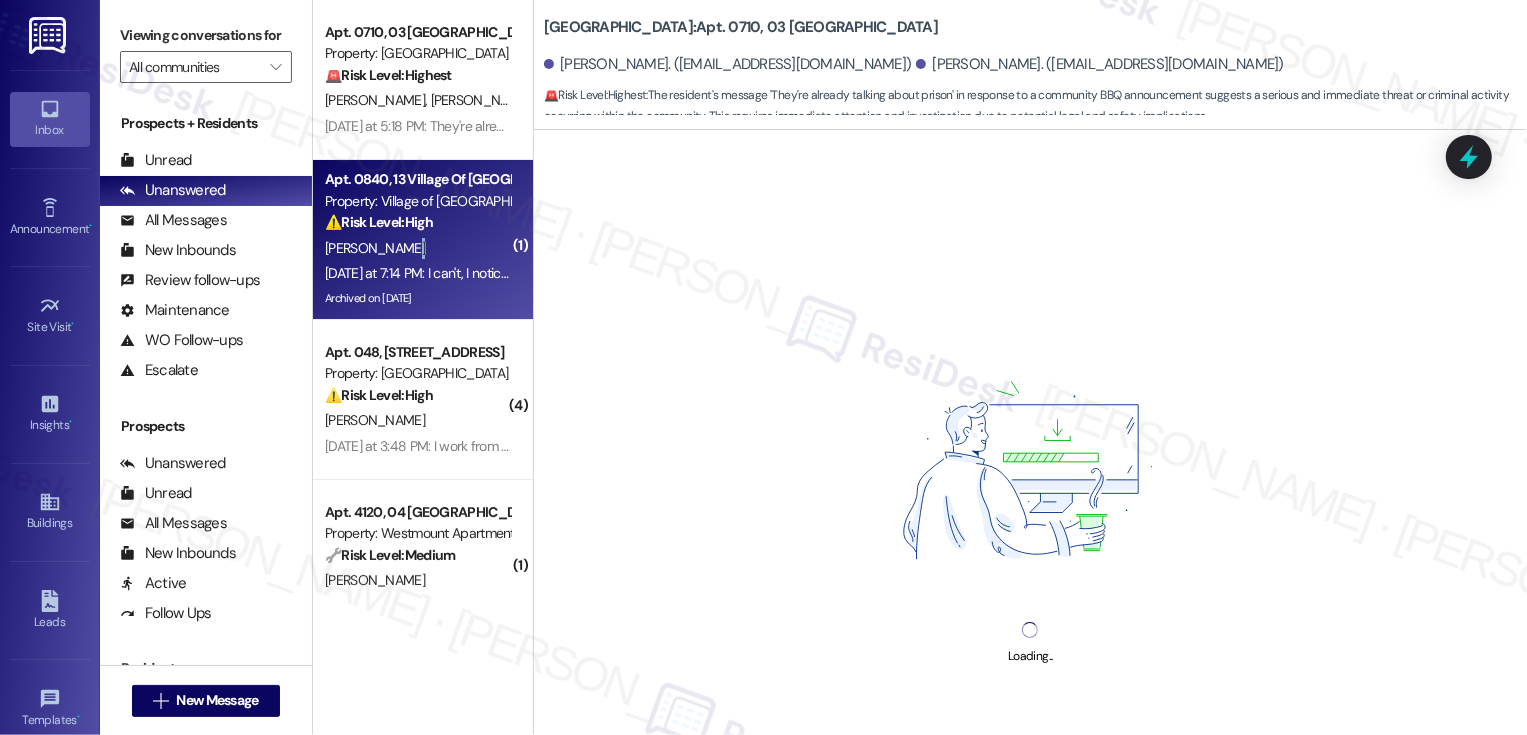 click on "Apt. 0840, 13 Village Of [GEOGRAPHIC_DATA] Property: Village of [GEOGRAPHIC_DATA] ⚠️  Risk Level:  High The resident is reporting a potential security breach (someone keyed into their apartment). This requires urgent investigation to ensure resident safety and property security. [PERSON_NAME] [DATE] at 7:14 PM: I can't, I noticed it when I returned from a weeks vacation [DATE] afternoon [DATE] at 7:14 PM: I can't, I noticed it when I returned from a weeks vacation [DATE] afternoon Archived on [DATE]" at bounding box center [423, 240] 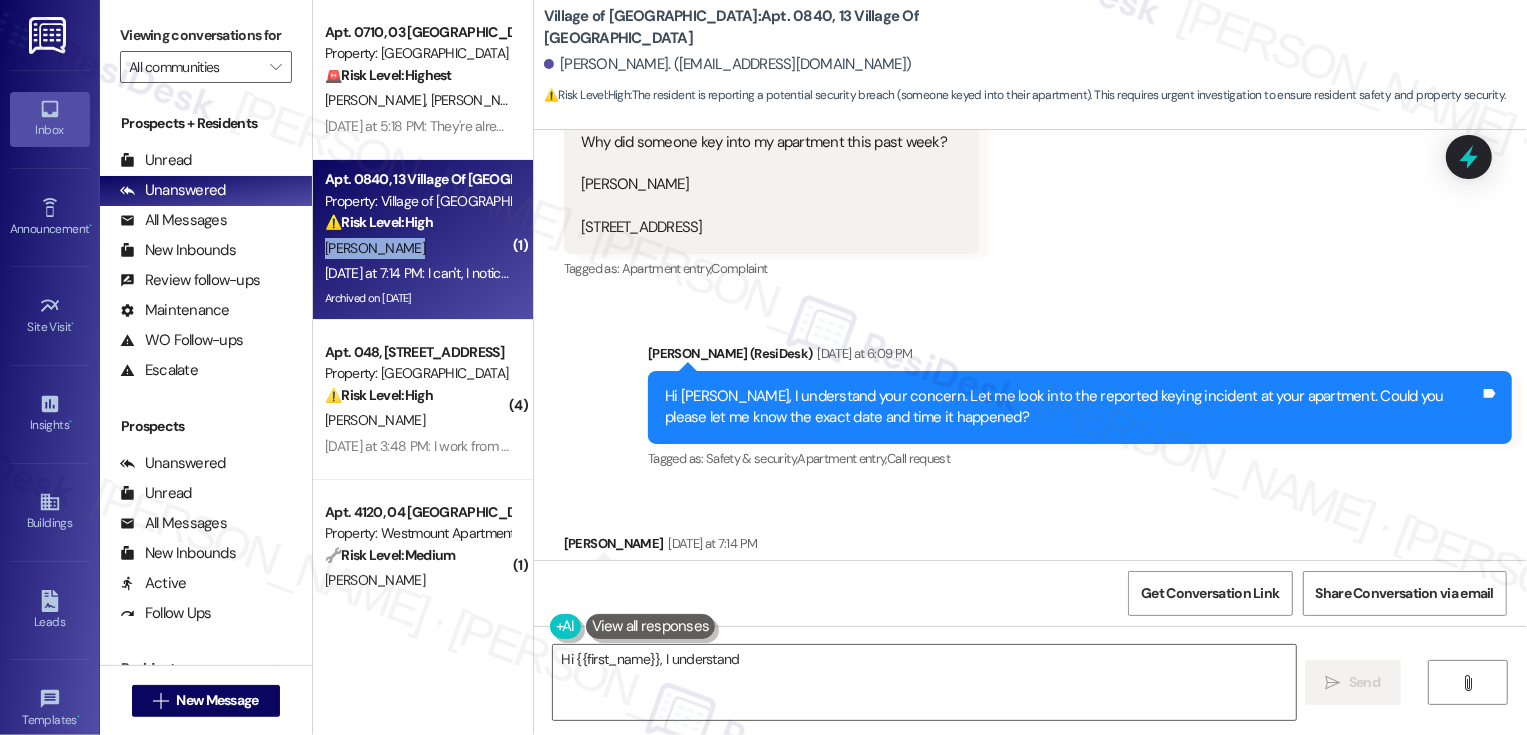 scroll, scrollTop: 42280, scrollLeft: 0, axis: vertical 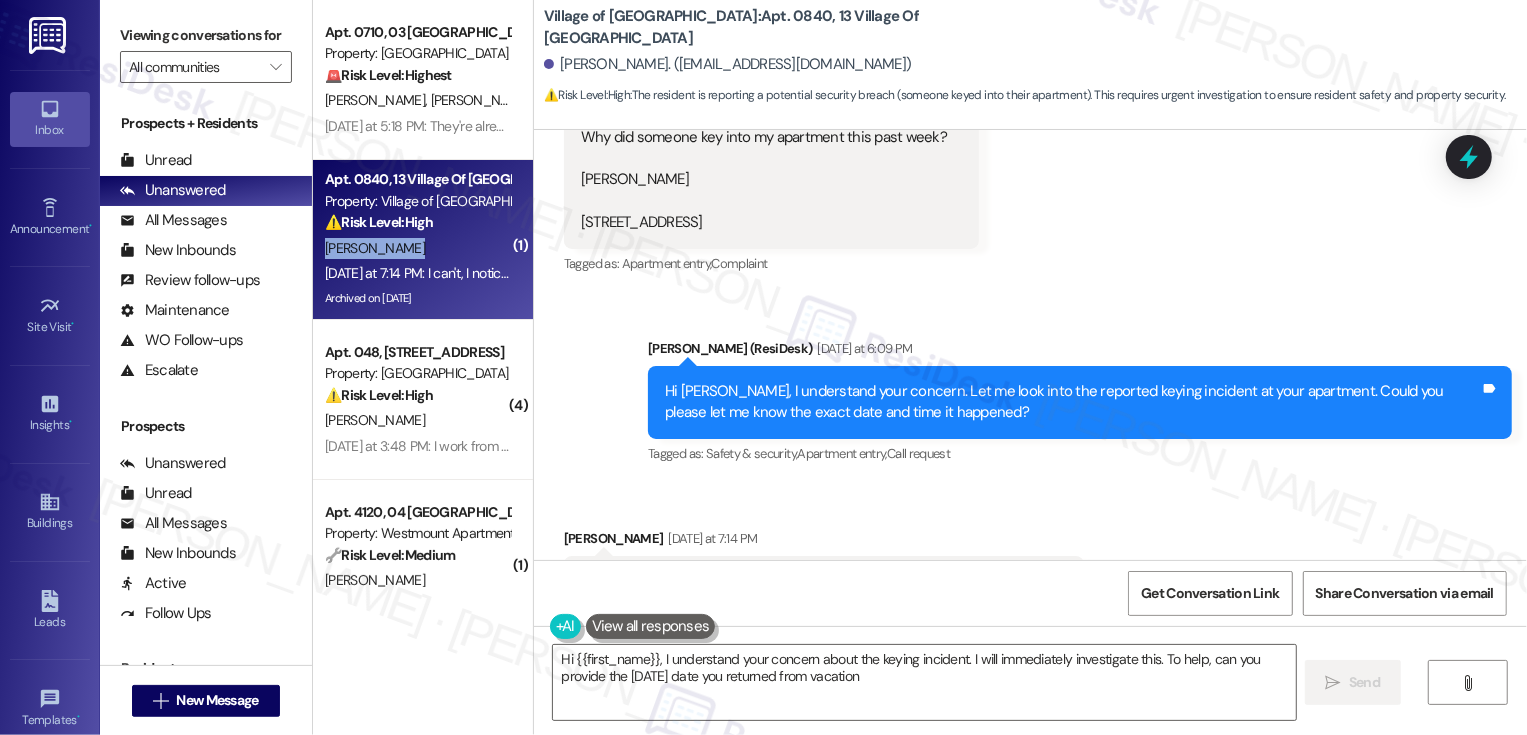 type on "Hi {{first_name}}, I understand your concern about the keying incident. I will immediately investigate this. To help, can you provide the [DATE] date you returned from vacation?" 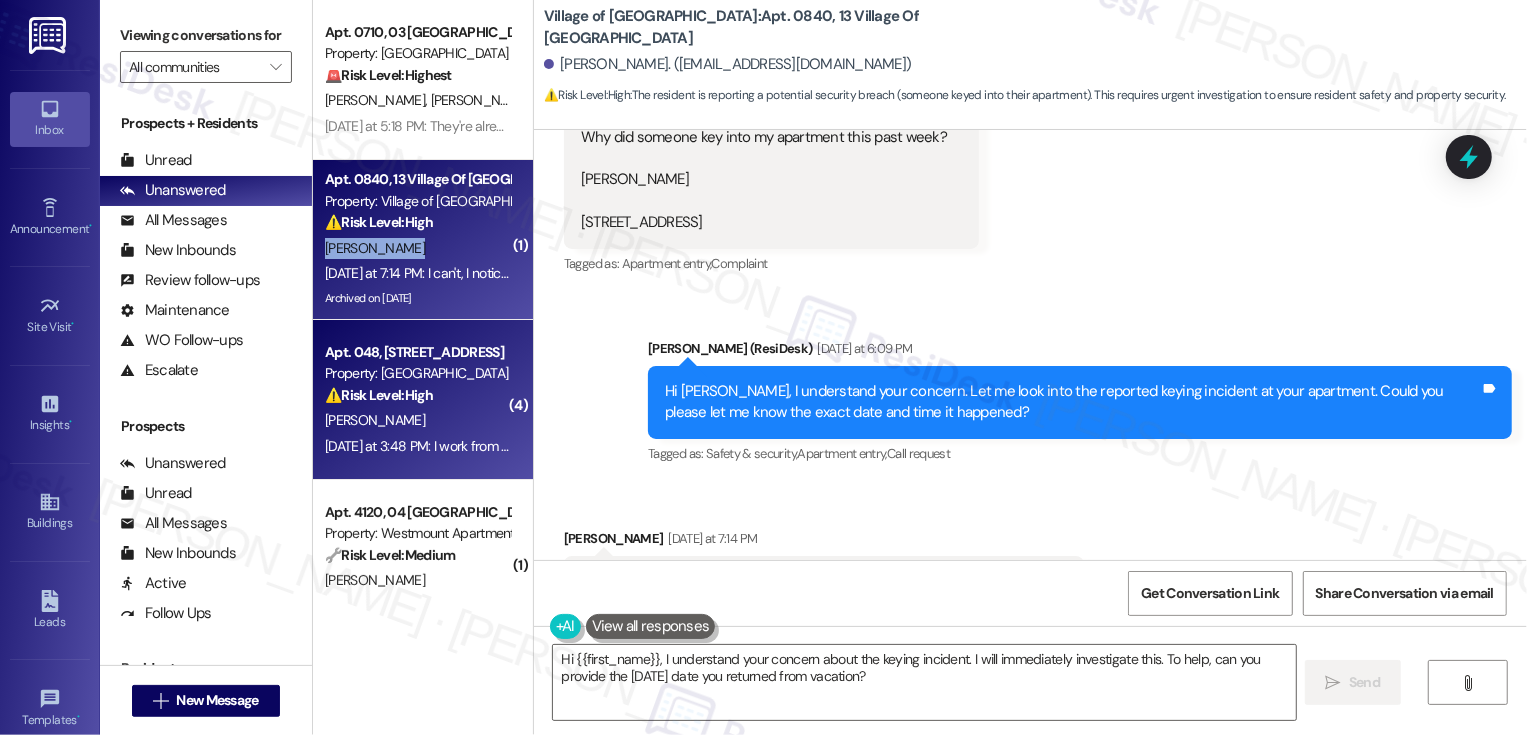 click on "⚠️  Risk Level:  High" at bounding box center [379, 395] 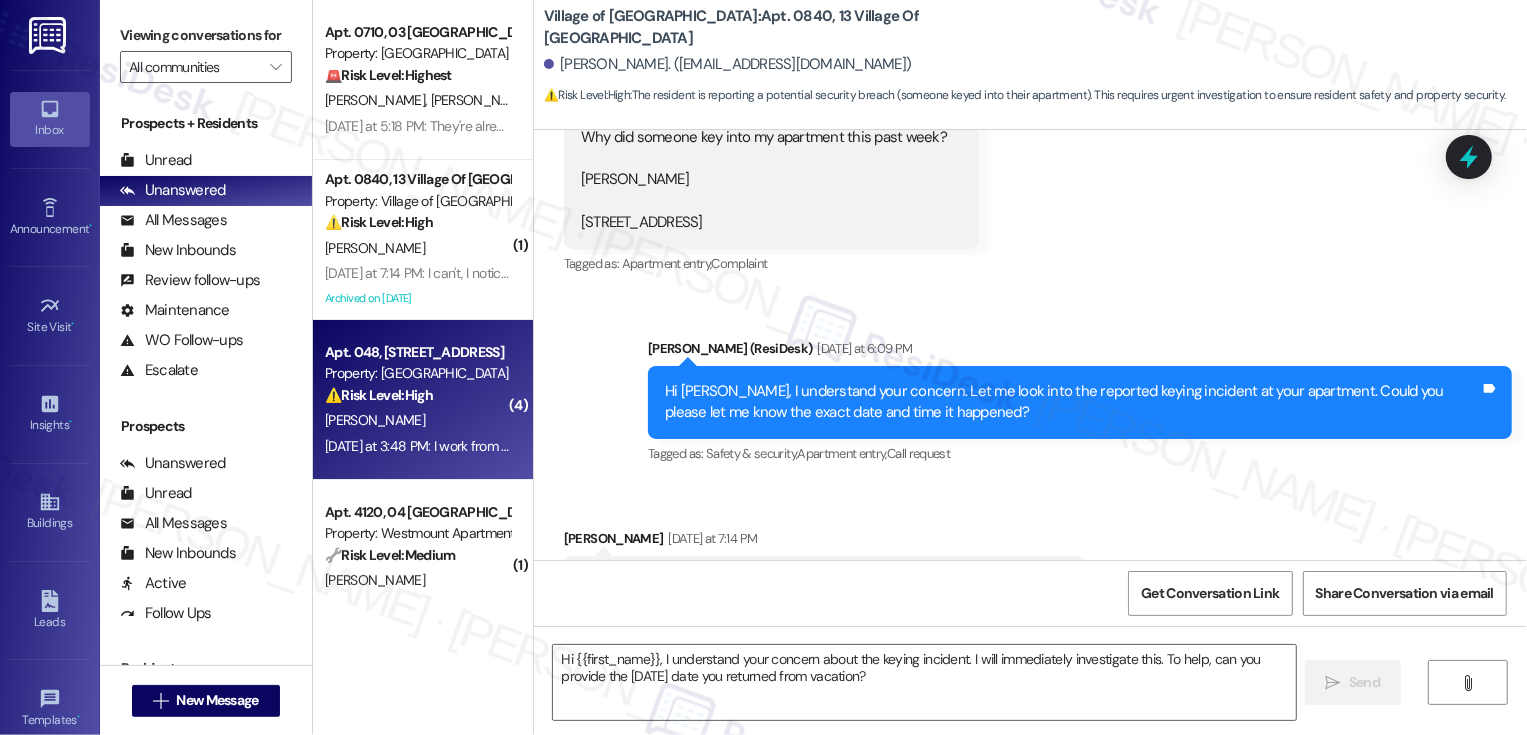 click on "⚠️  Risk Level:  High" at bounding box center (379, 395) 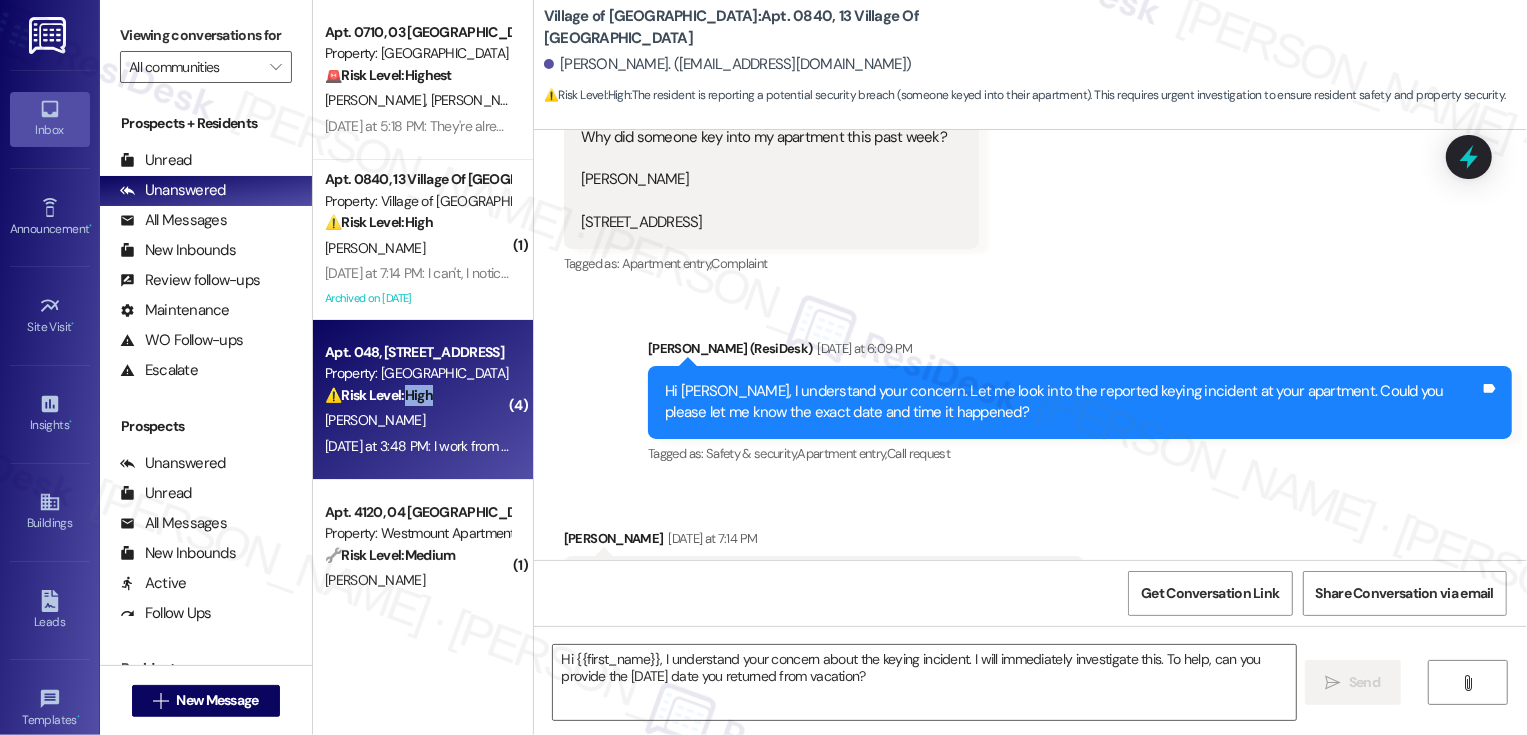 type on "Fetching suggested responses. Please feel free to read through the conversation in the meantime." 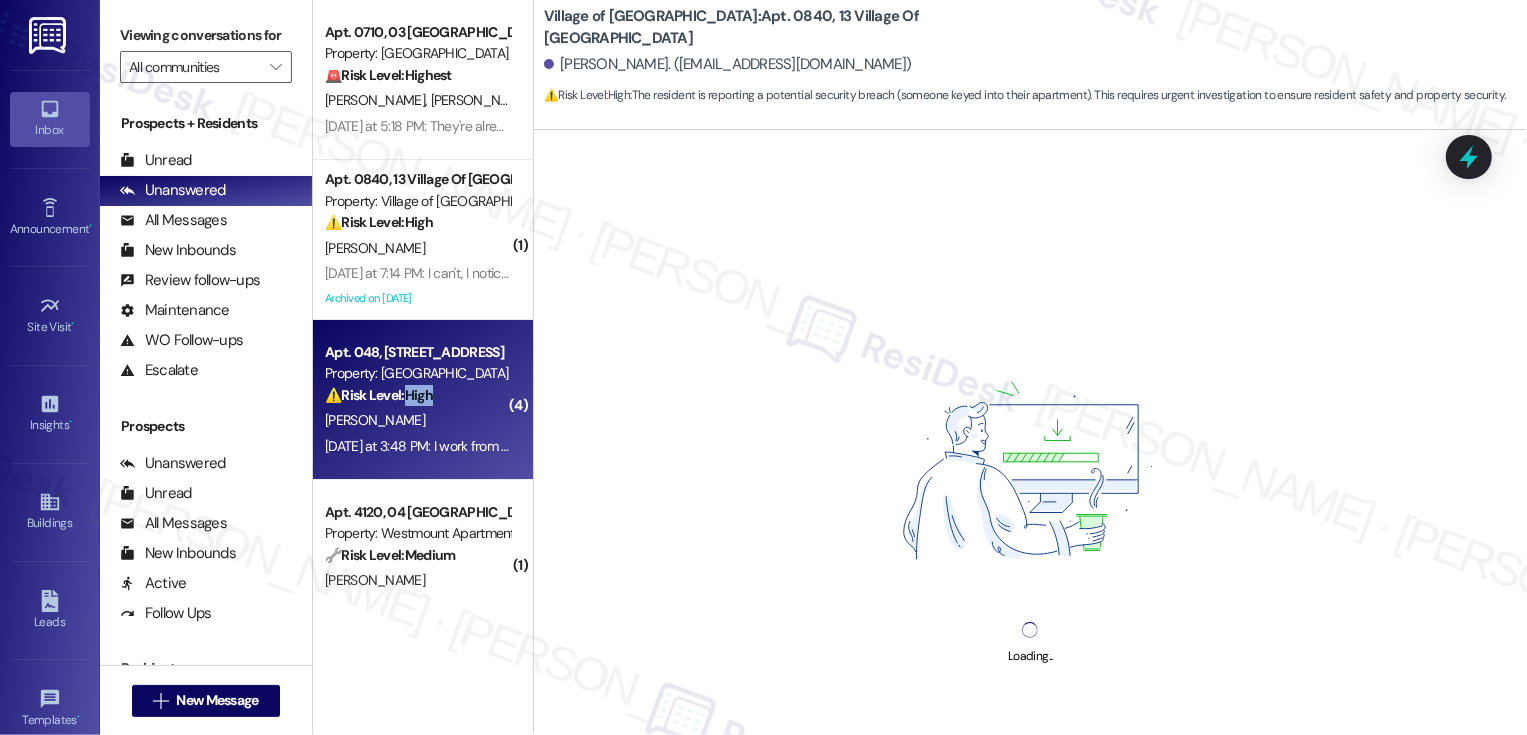 click on "⚠️  Risk Level:  High The resident is reporting an obstruction that prevents them from leaving their home. This is a potential safety and accessibility issue that requires prompt attention." at bounding box center (417, 395) 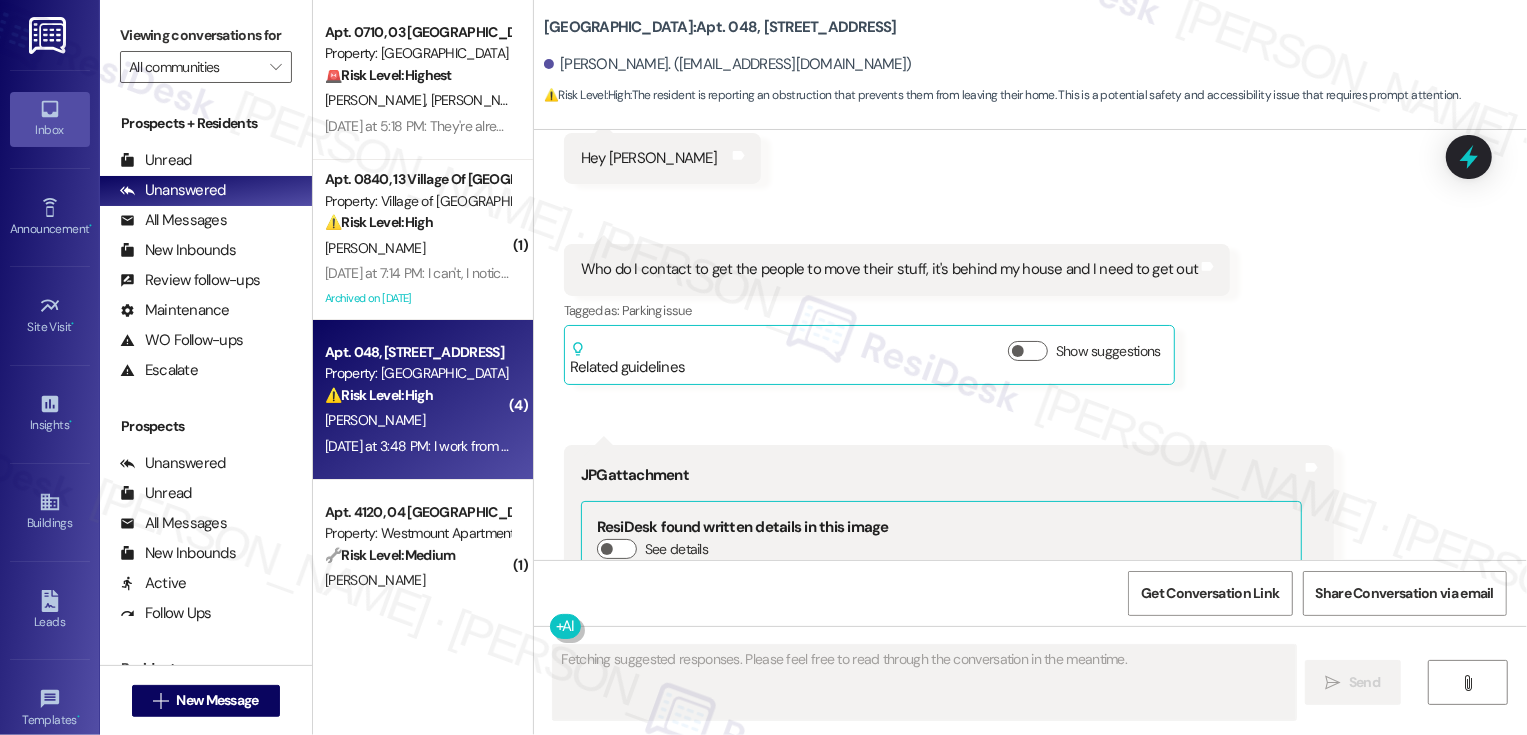 scroll, scrollTop: 32624, scrollLeft: 0, axis: vertical 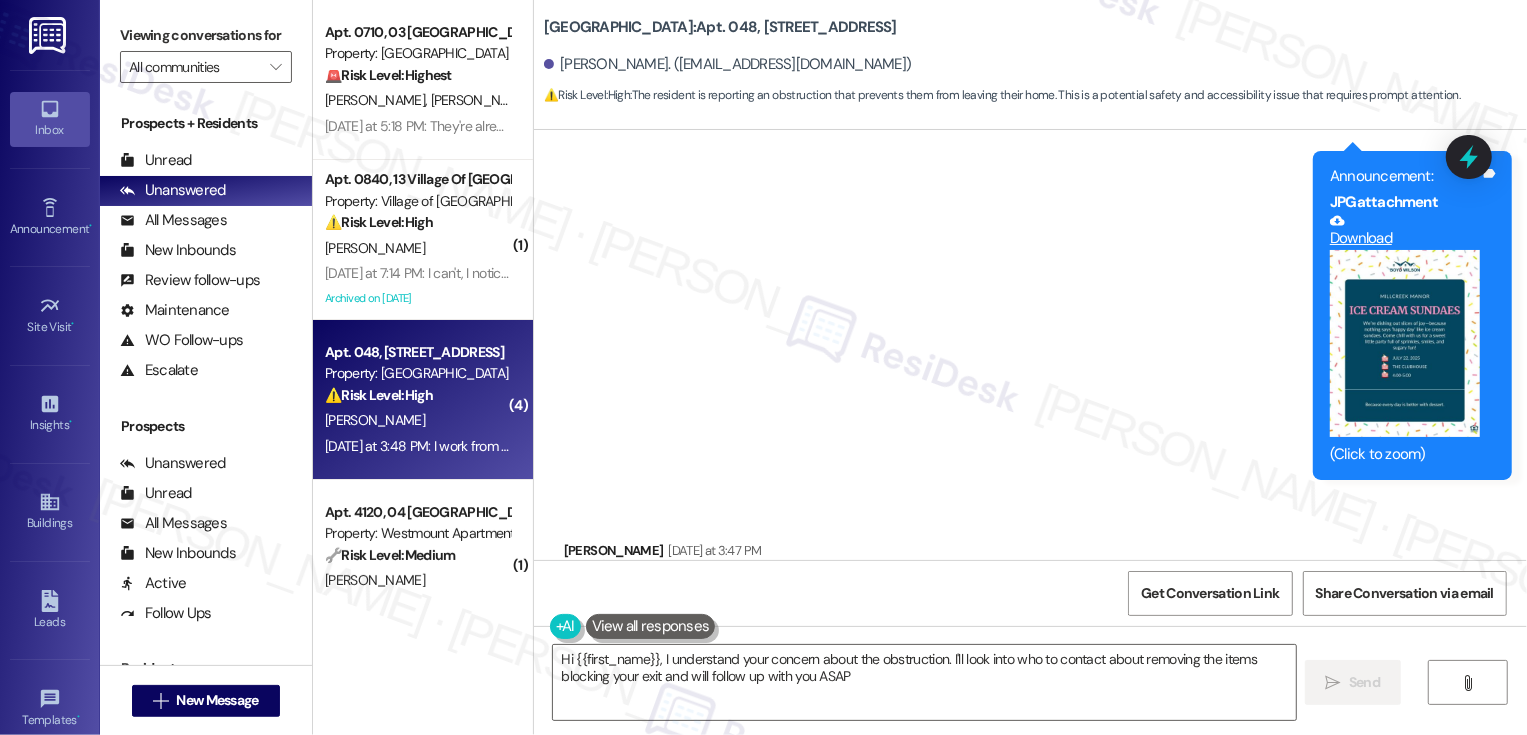 type on "Hi {{first_name}}, I understand your concern about the obstruction. I'll look into who to contact about removing the items blocking your exit and will follow up with you ASAP." 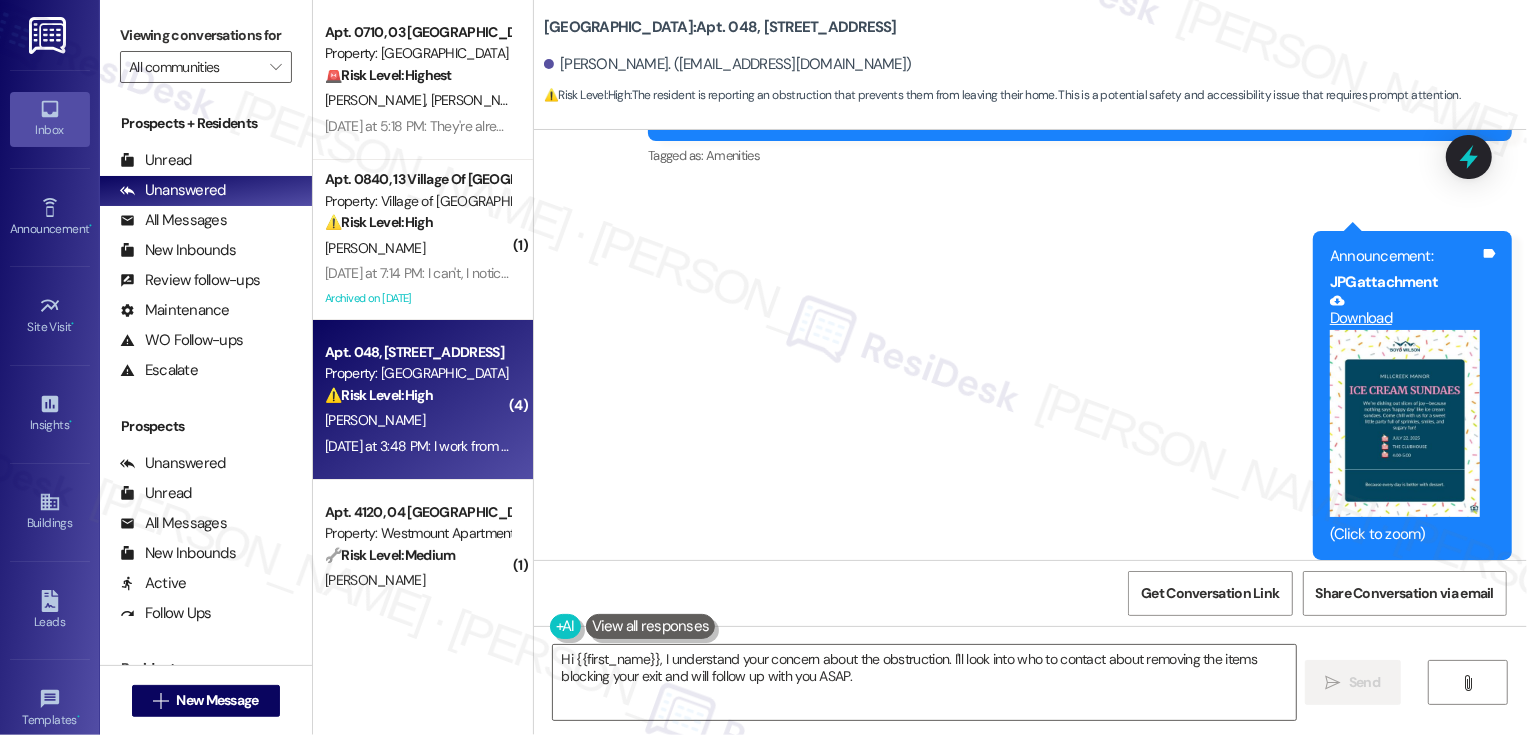 scroll, scrollTop: 31985, scrollLeft: 0, axis: vertical 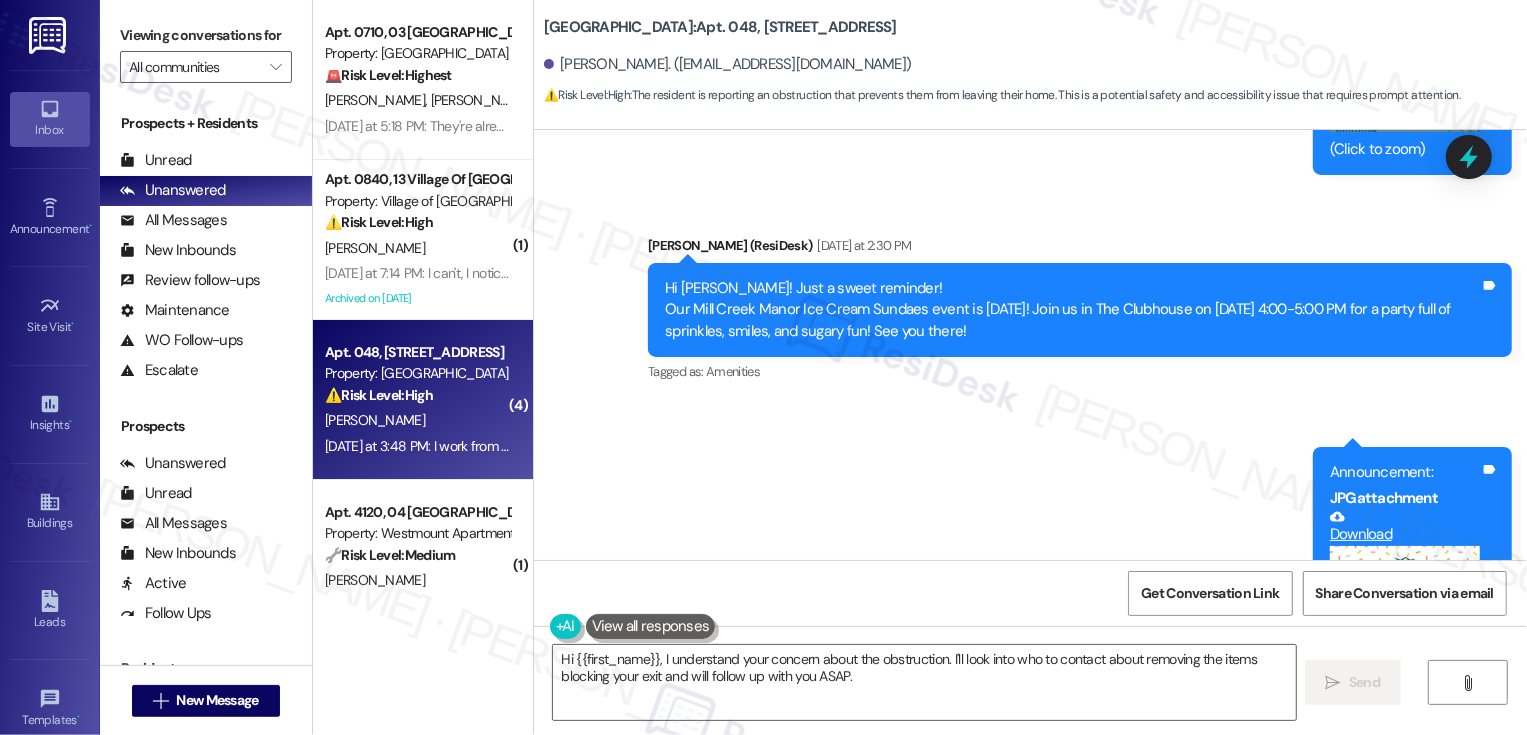 click at bounding box center (1405, 640) 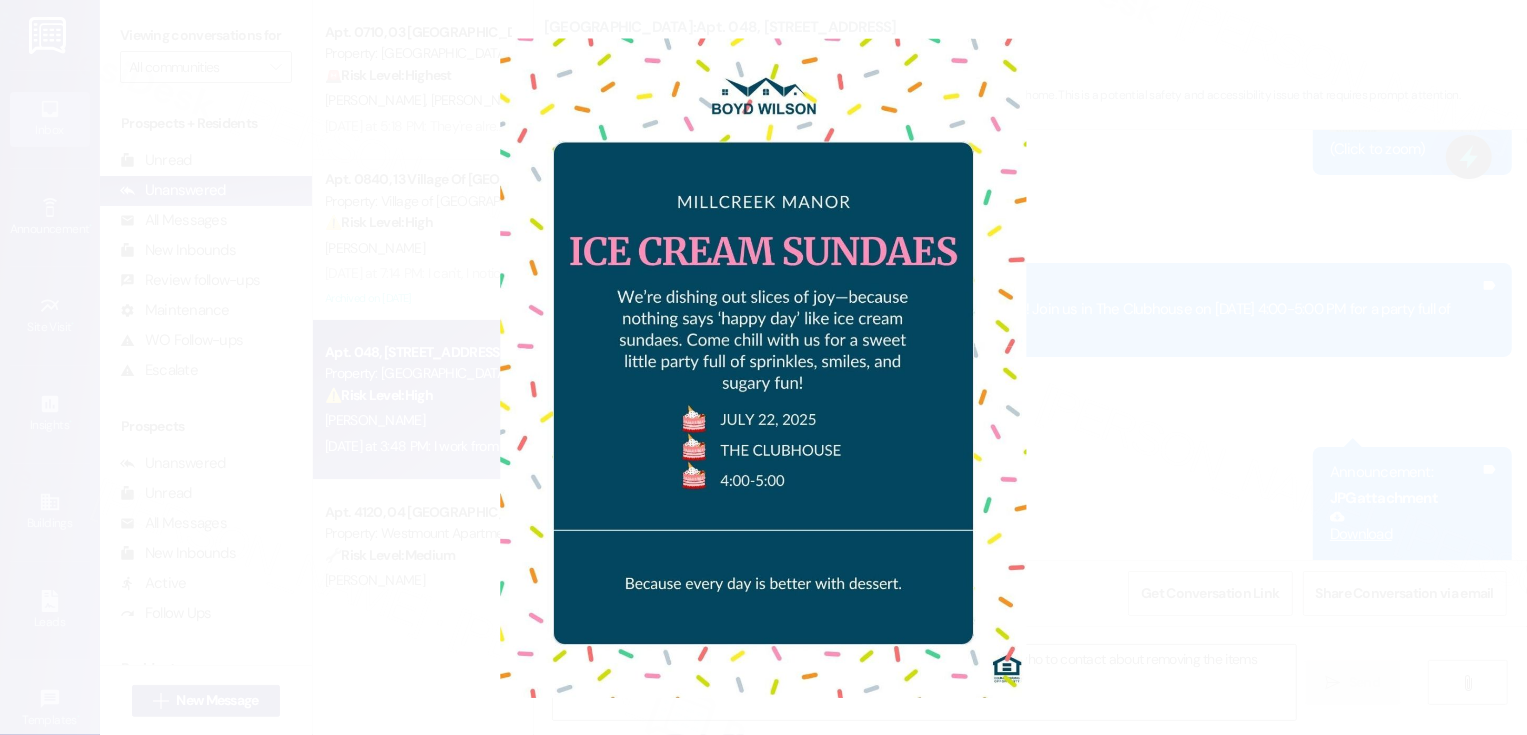 click at bounding box center (763, 367) 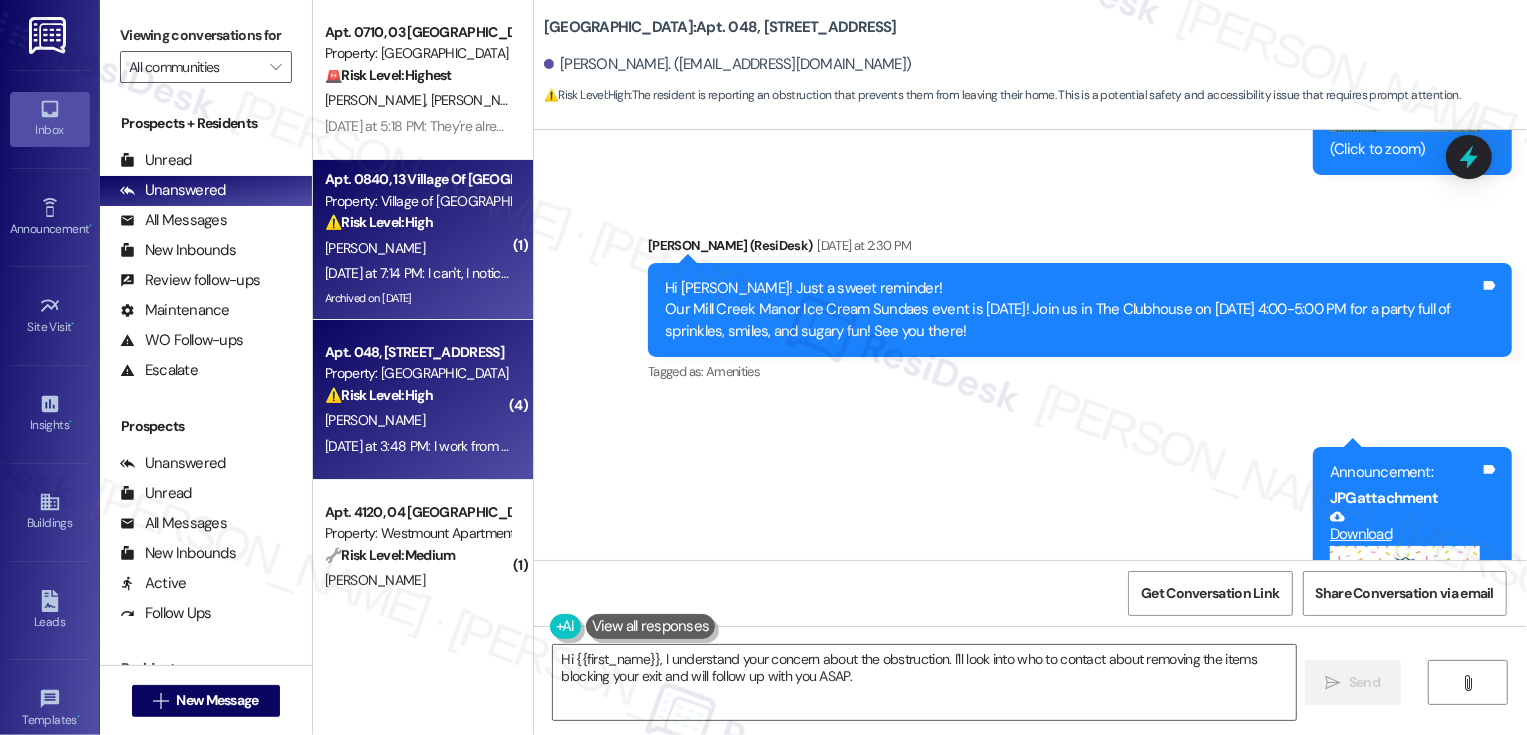 click on "Apt. 0840, 13 Village Of [GEOGRAPHIC_DATA] Property: Village of [GEOGRAPHIC_DATA] ⚠️  Risk Level:  High The resident is reporting a potential security breach (someone keyed into their apartment). This requires urgent investigation to ensure resident safety and property security." at bounding box center [417, 201] 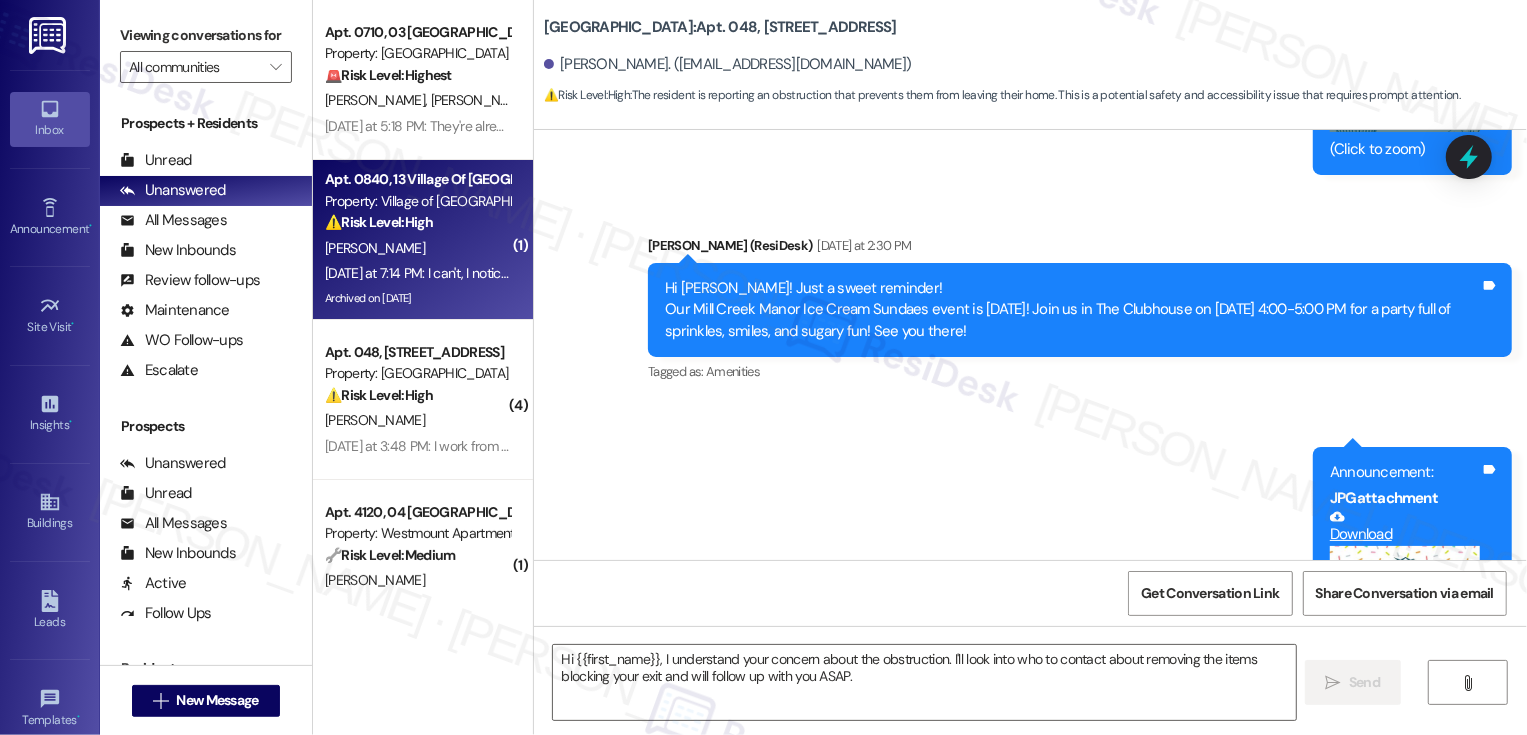 type on "Fetching suggested responses. Please feel free to read through the conversation in the meantime." 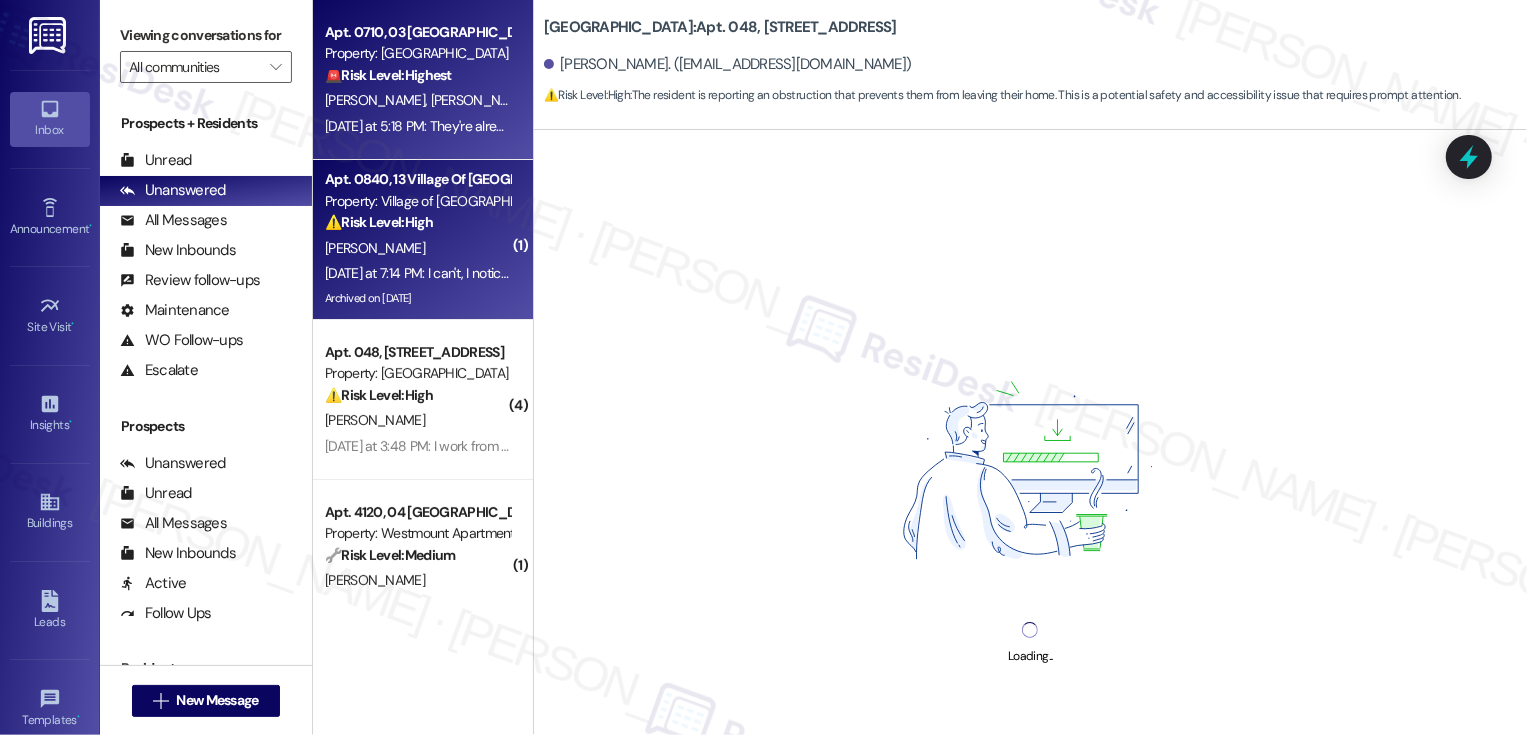 click on "Apt. 0710, 03 Fox Ridge Property: Fox Ridge 🚨  Risk Level:  Highest The resident's message 'They're already talking about prison' in response to a community BBQ announcement suggests a serious and immediate threat or criminal activity occurring within the community. This requires immediate attention and investigation due to potential legal and safety implications. [PERSON_NAME] [PERSON_NAME] [DATE] at 5:18 PM: They're already talking about prison [DATE] at 5:18 PM: They're already talking about prison" at bounding box center [423, 80] 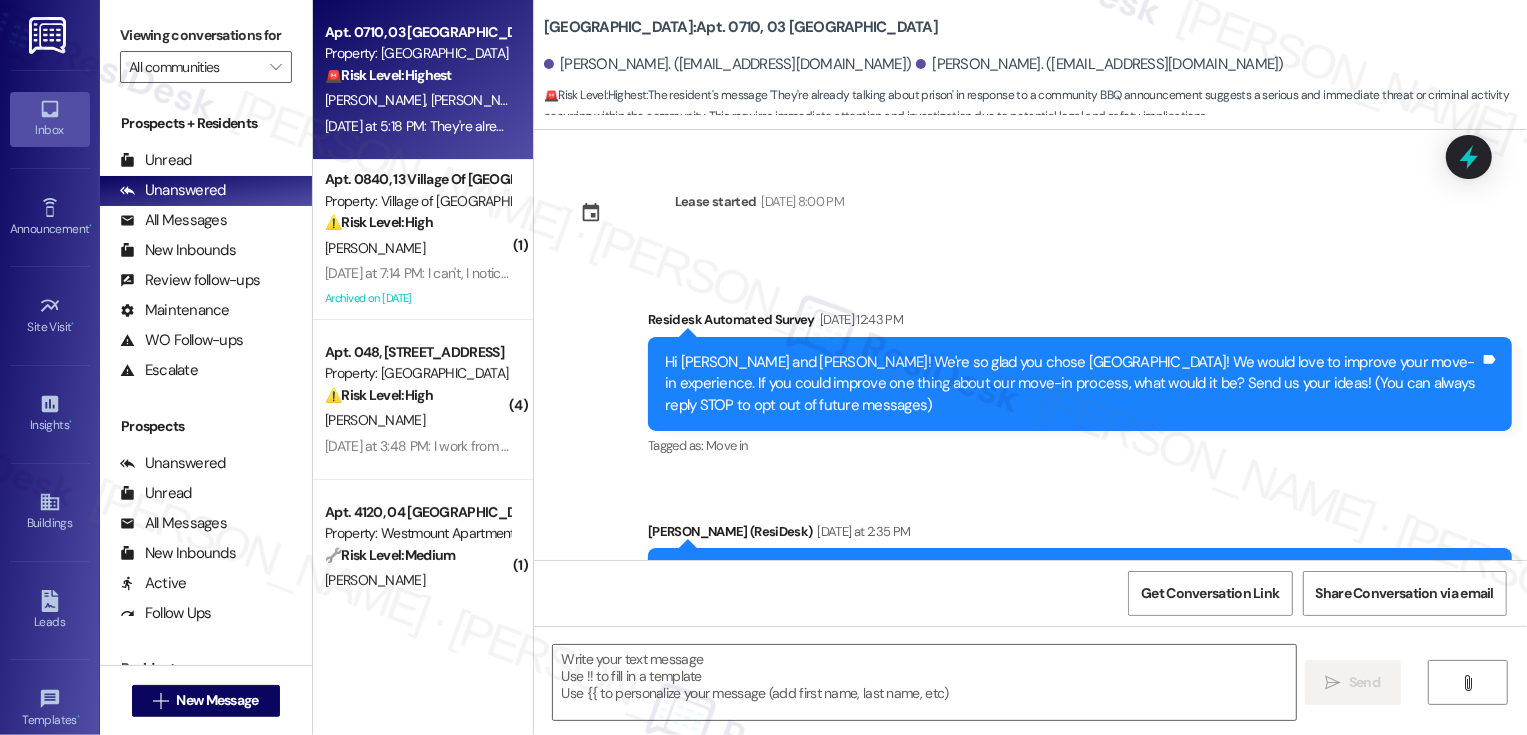 scroll, scrollTop: 706, scrollLeft: 0, axis: vertical 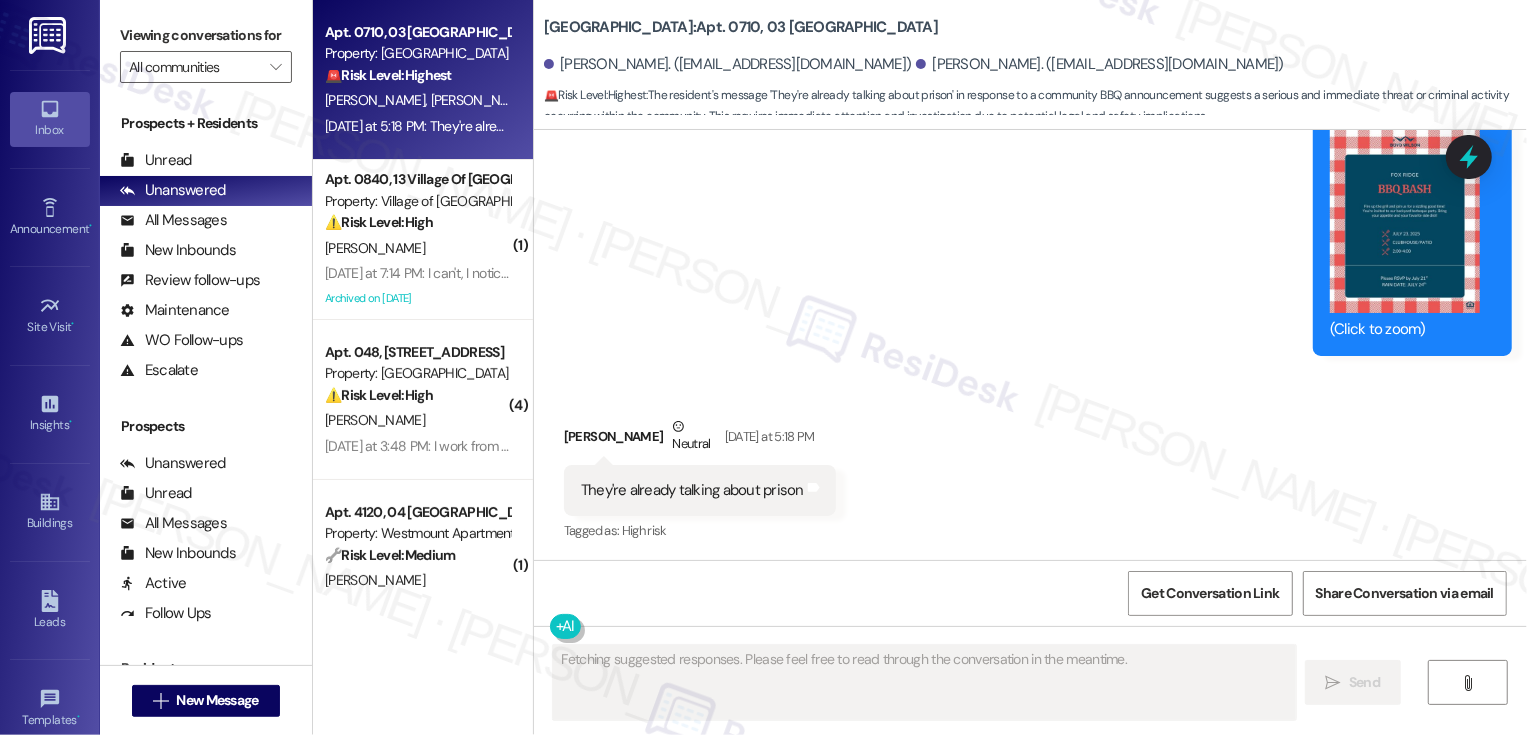 click at bounding box center [1405, 219] 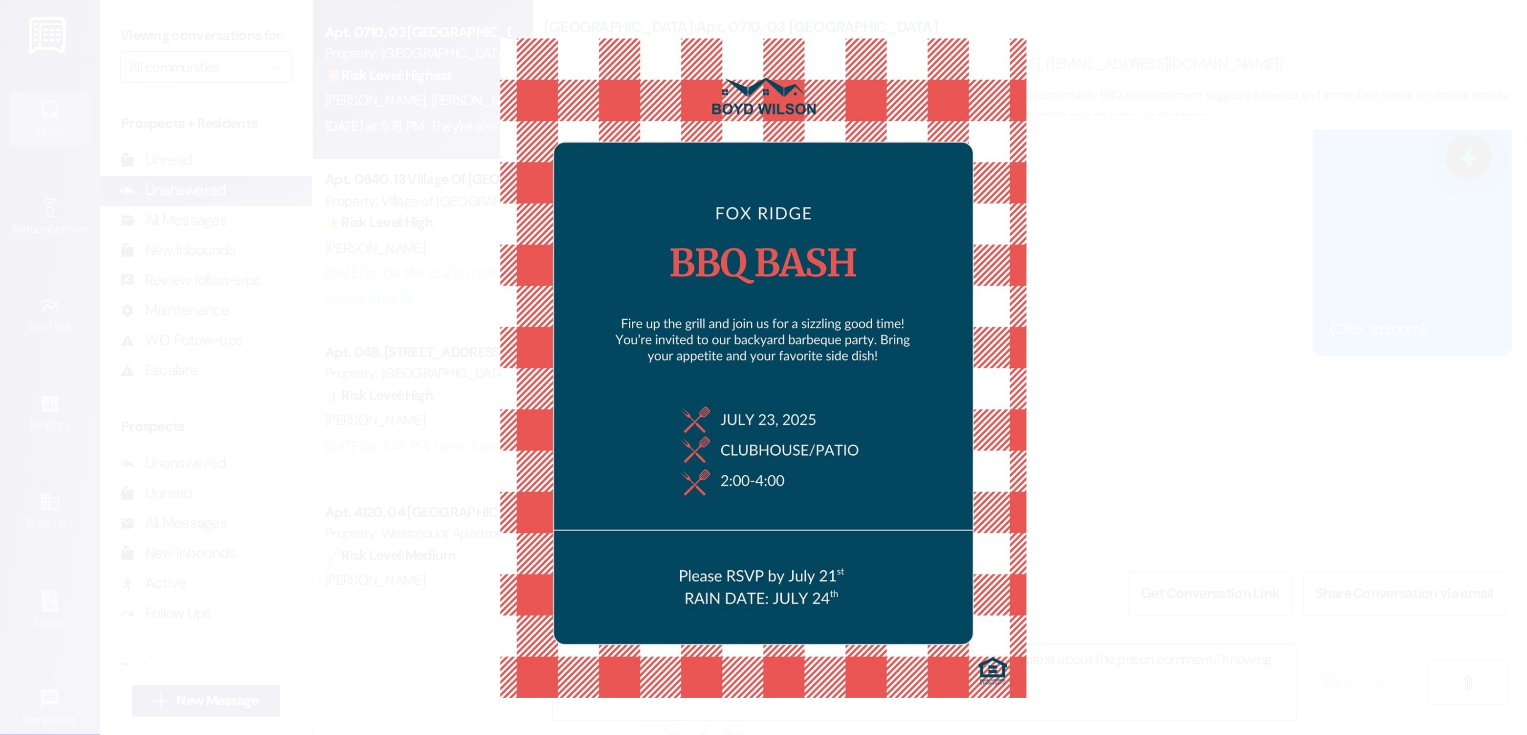 type on "Hi {{first_name}}, I understand your concern. Could you please provide more context about the prison comment? Knowing the situation helps me address it properly. I'm here to help!" 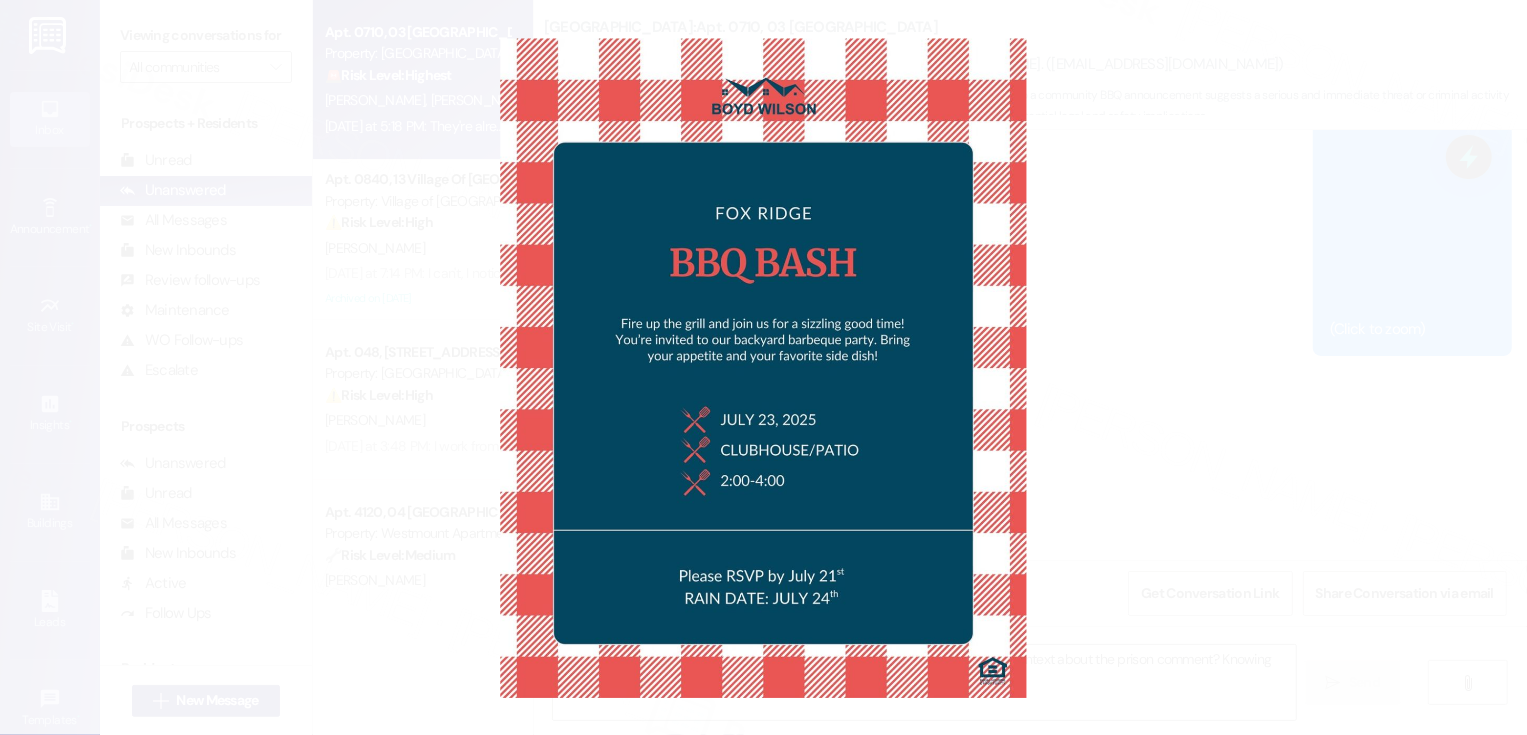 click at bounding box center [763, 367] 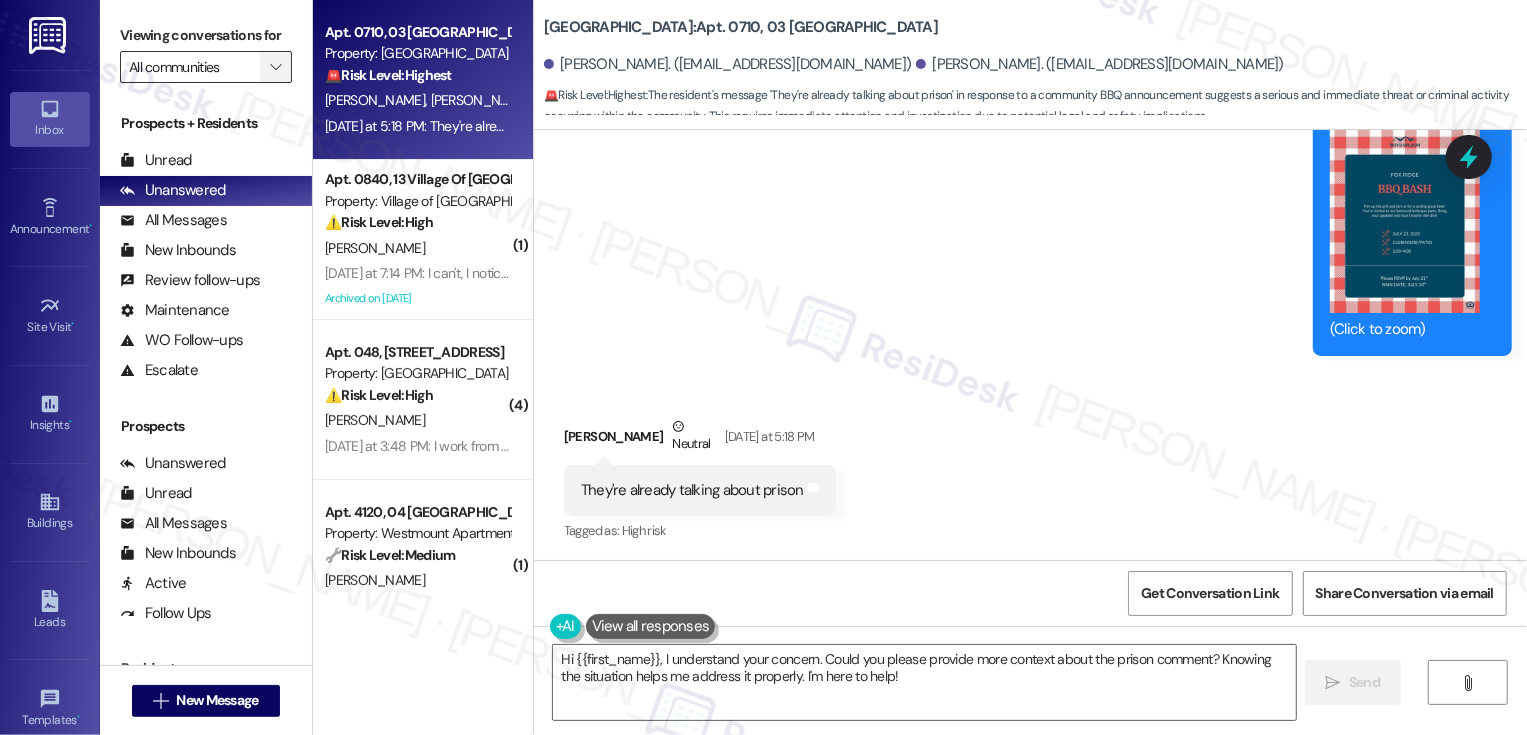 click on "" at bounding box center [275, 67] 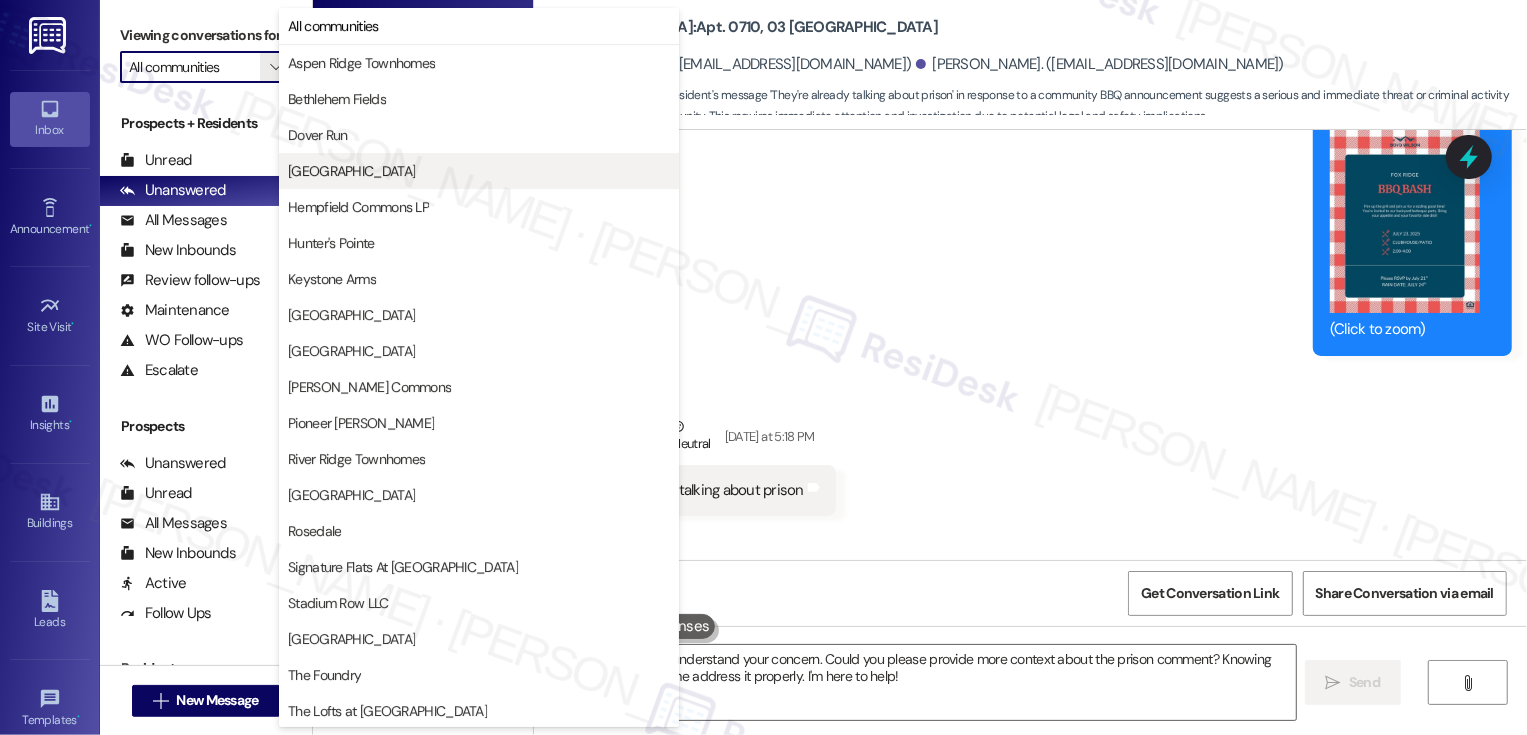 click on "[GEOGRAPHIC_DATA]" at bounding box center [479, 171] 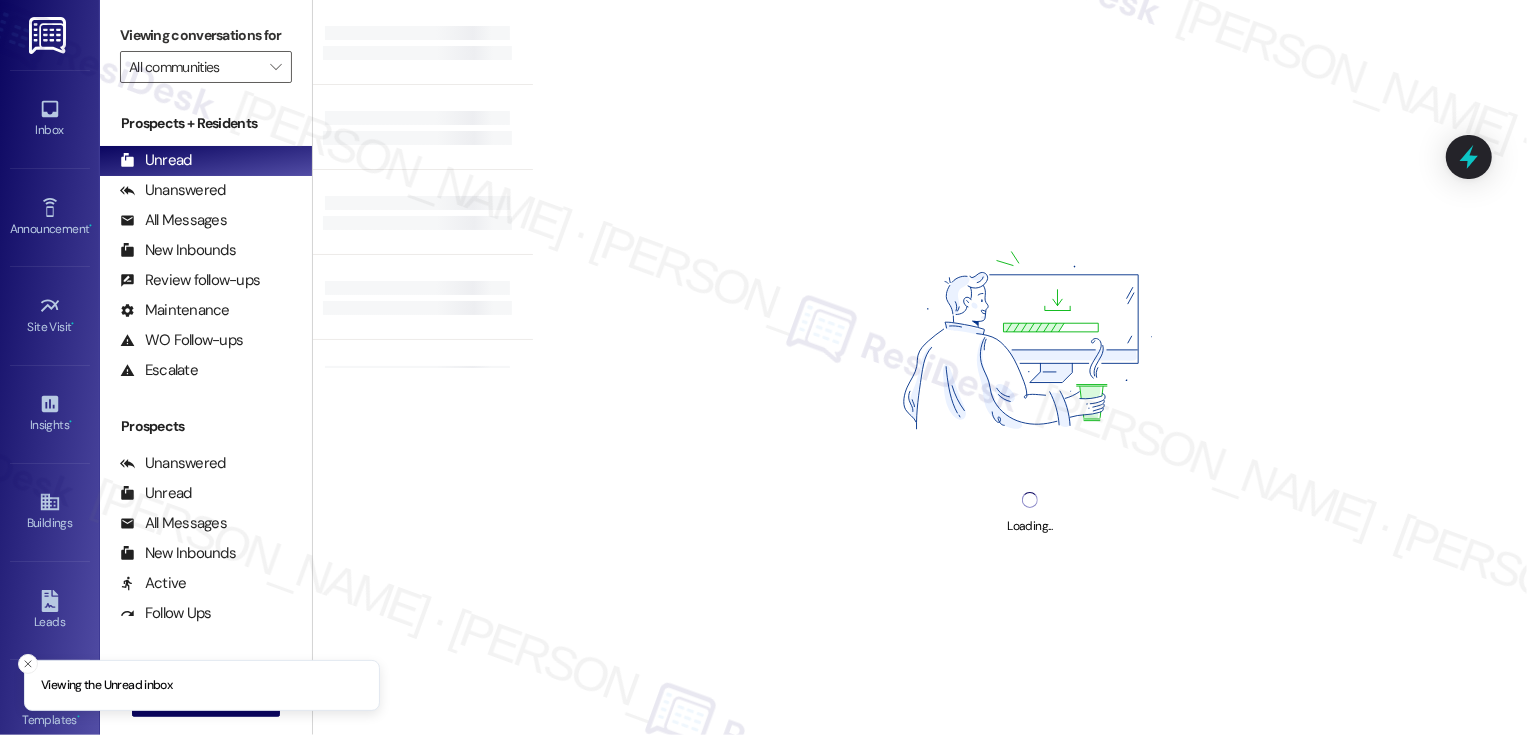 type on "[GEOGRAPHIC_DATA]" 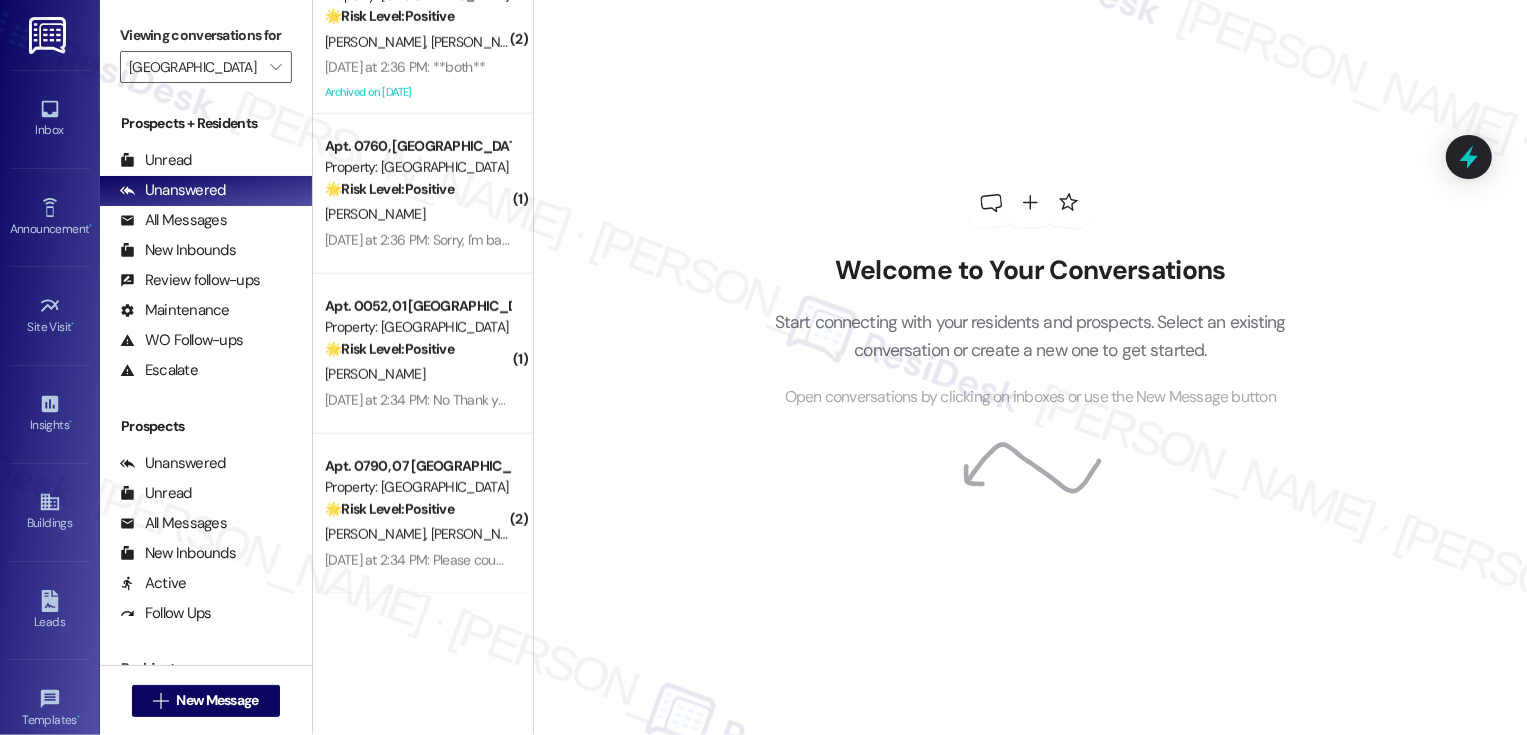 scroll, scrollTop: 0, scrollLeft: 0, axis: both 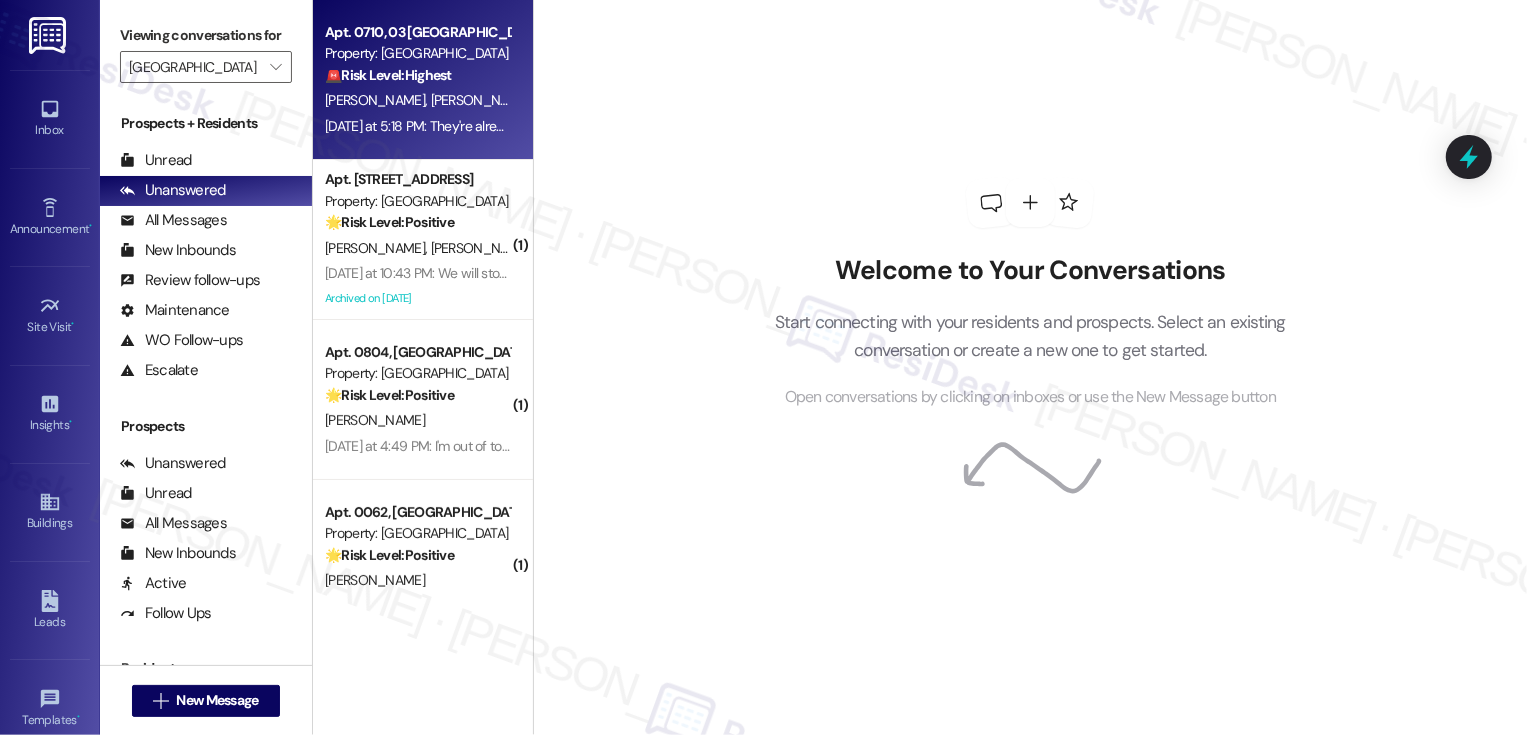 click on "[PERSON_NAME] [PERSON_NAME]" at bounding box center [417, 100] 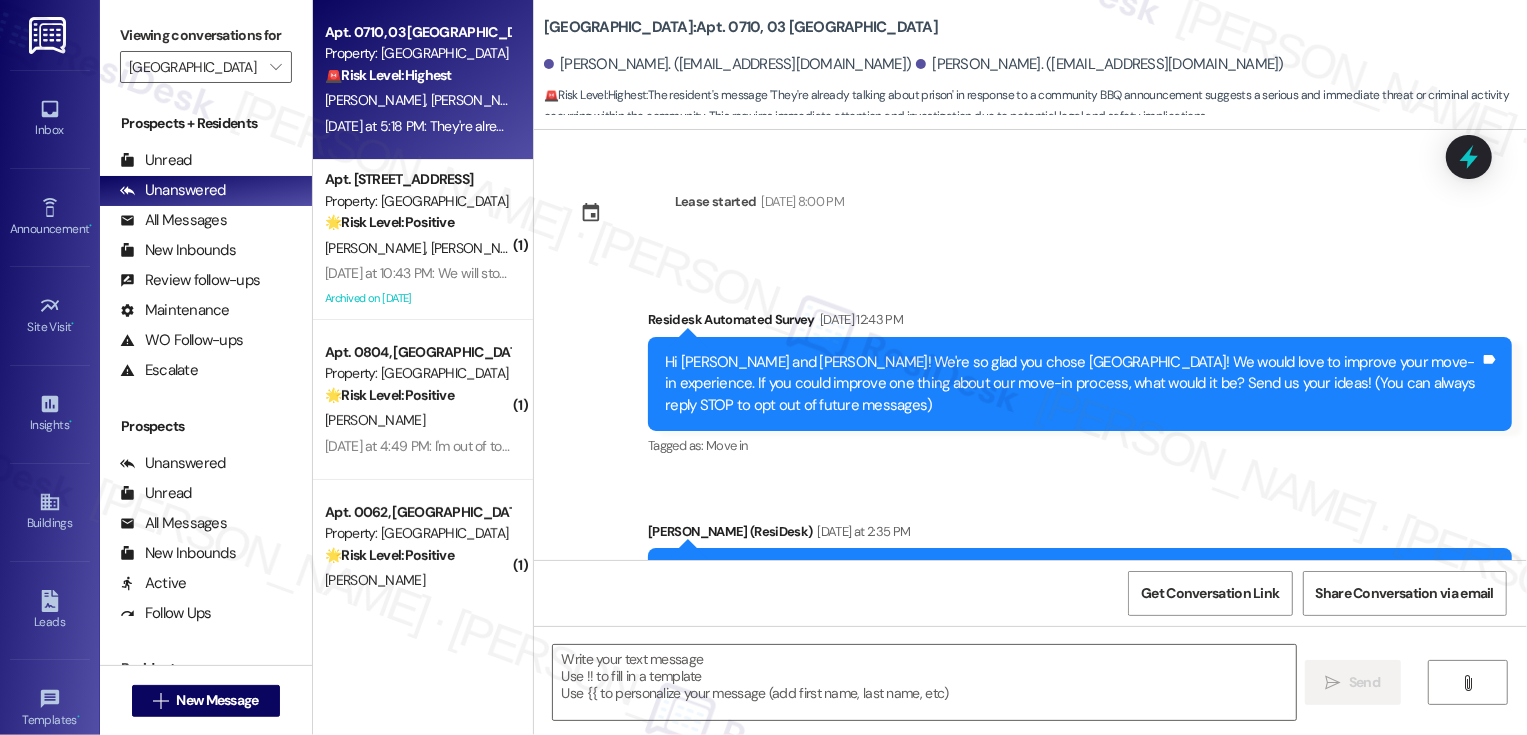 click on "[PERSON_NAME] [PERSON_NAME]" at bounding box center [417, 100] 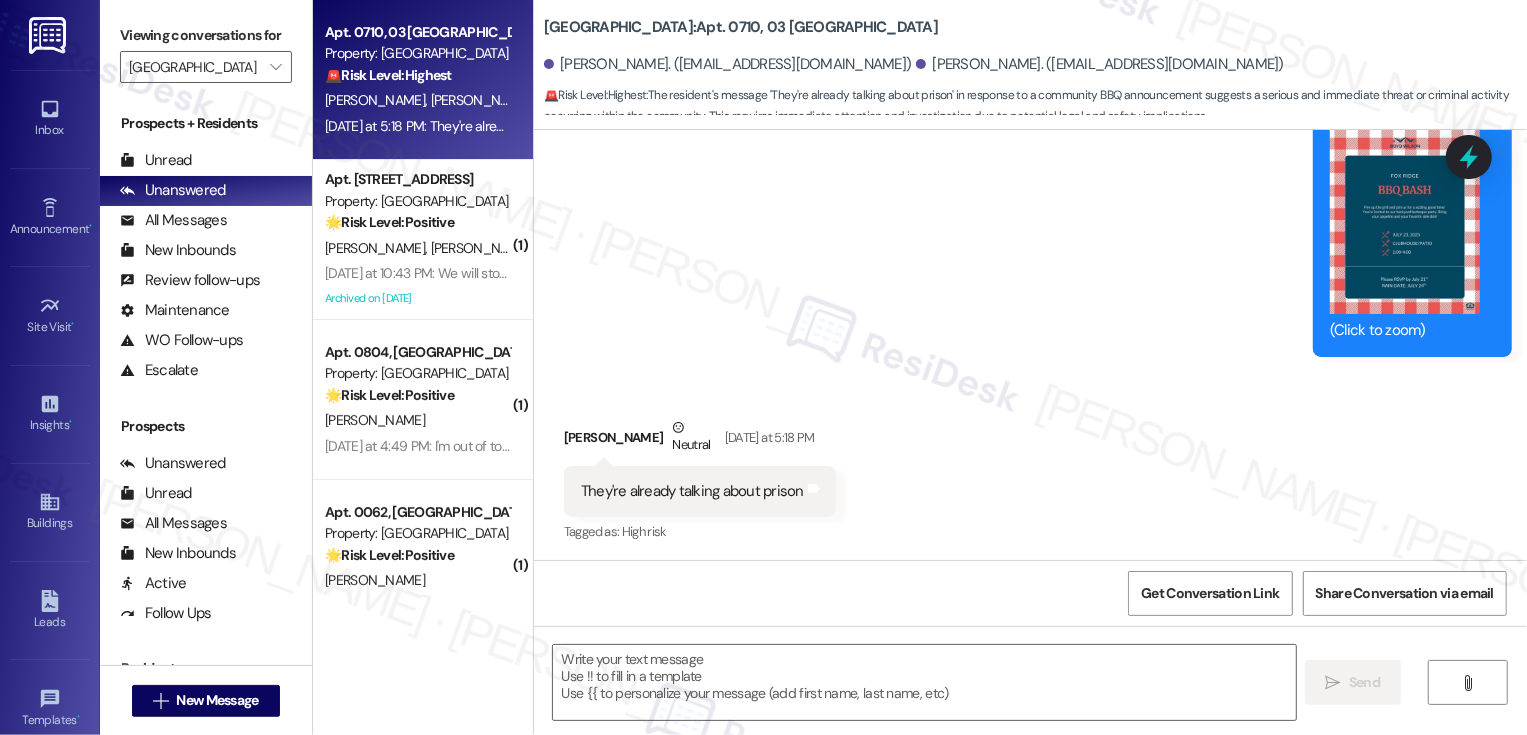 type on "Fetching suggested responses. Please feel free to read through the conversation in the meantime." 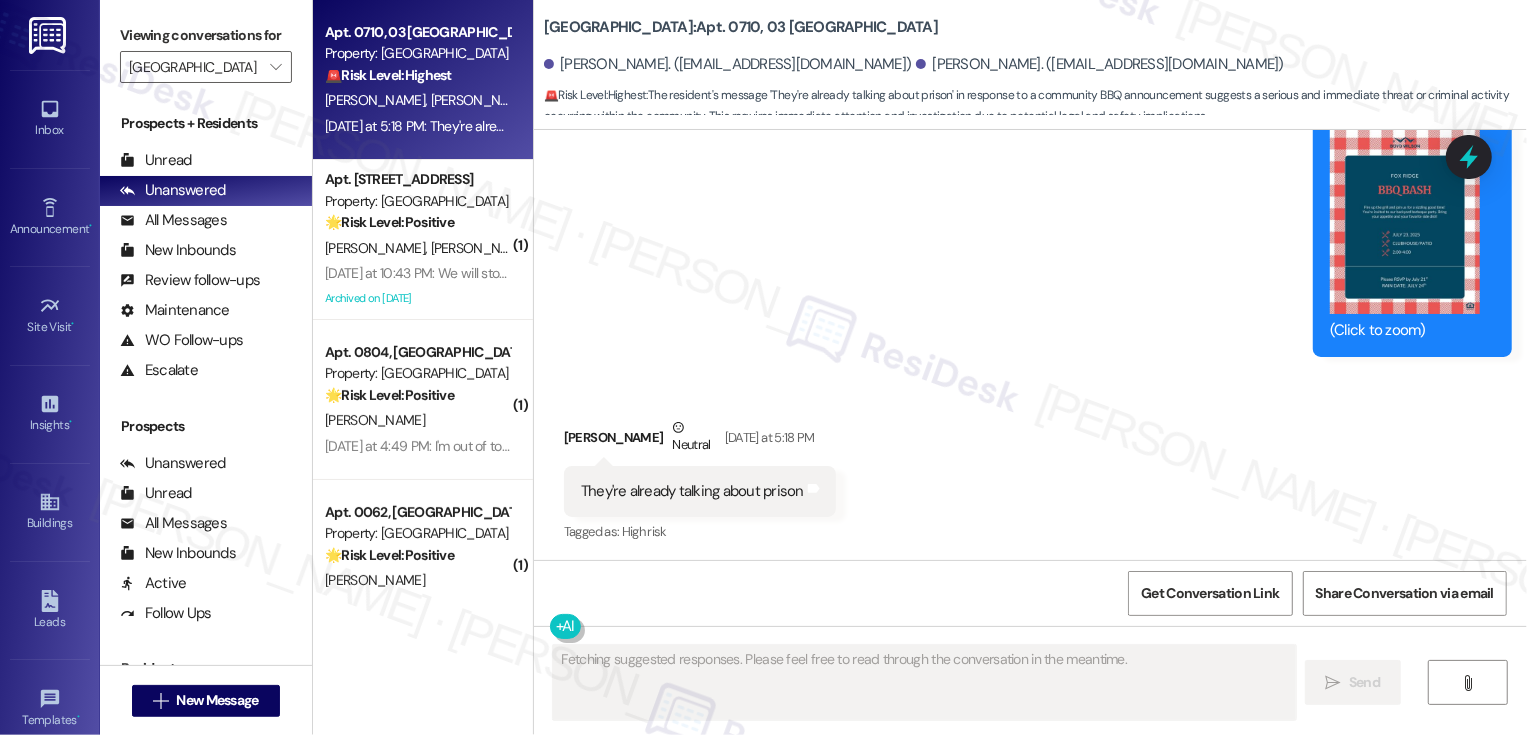 scroll, scrollTop: 706, scrollLeft: 0, axis: vertical 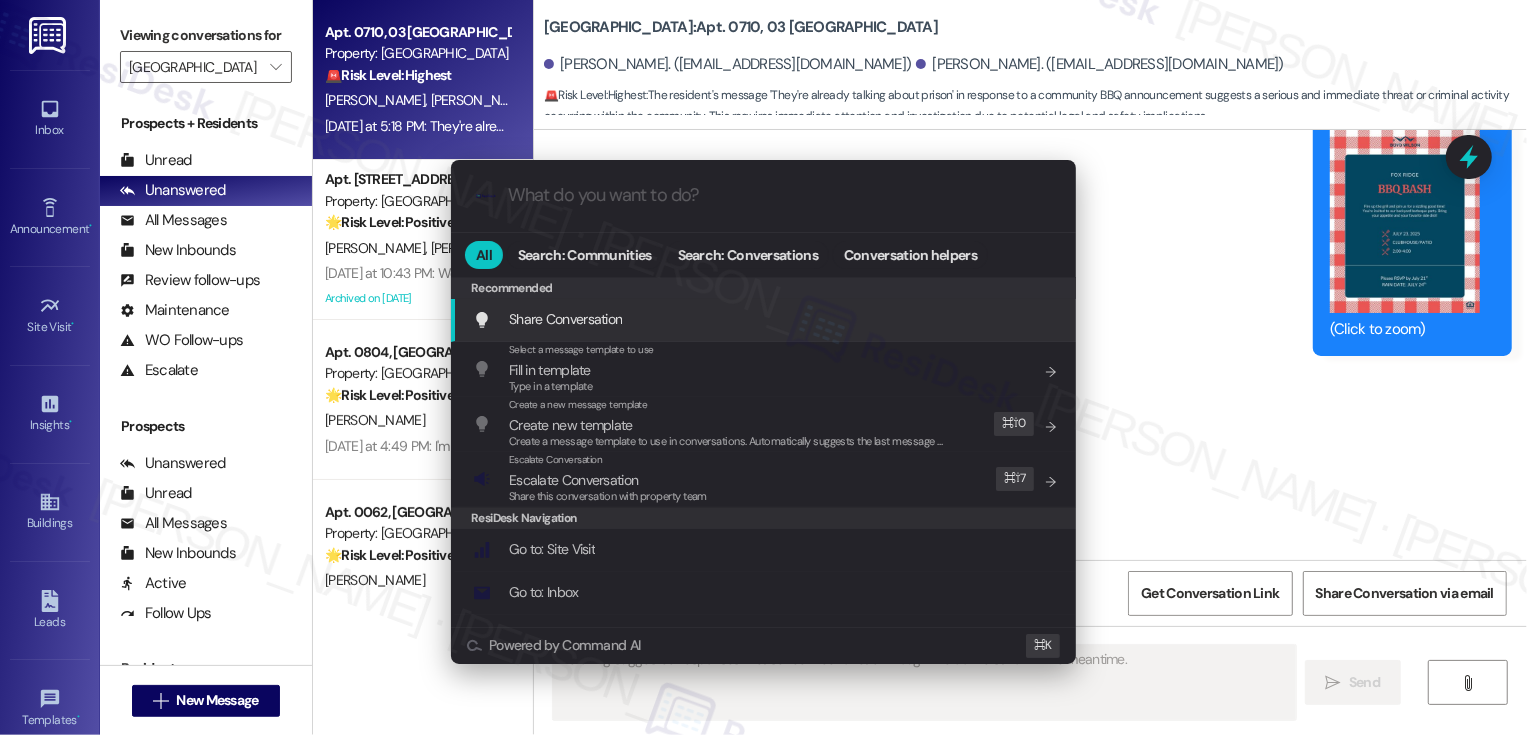 type on "a" 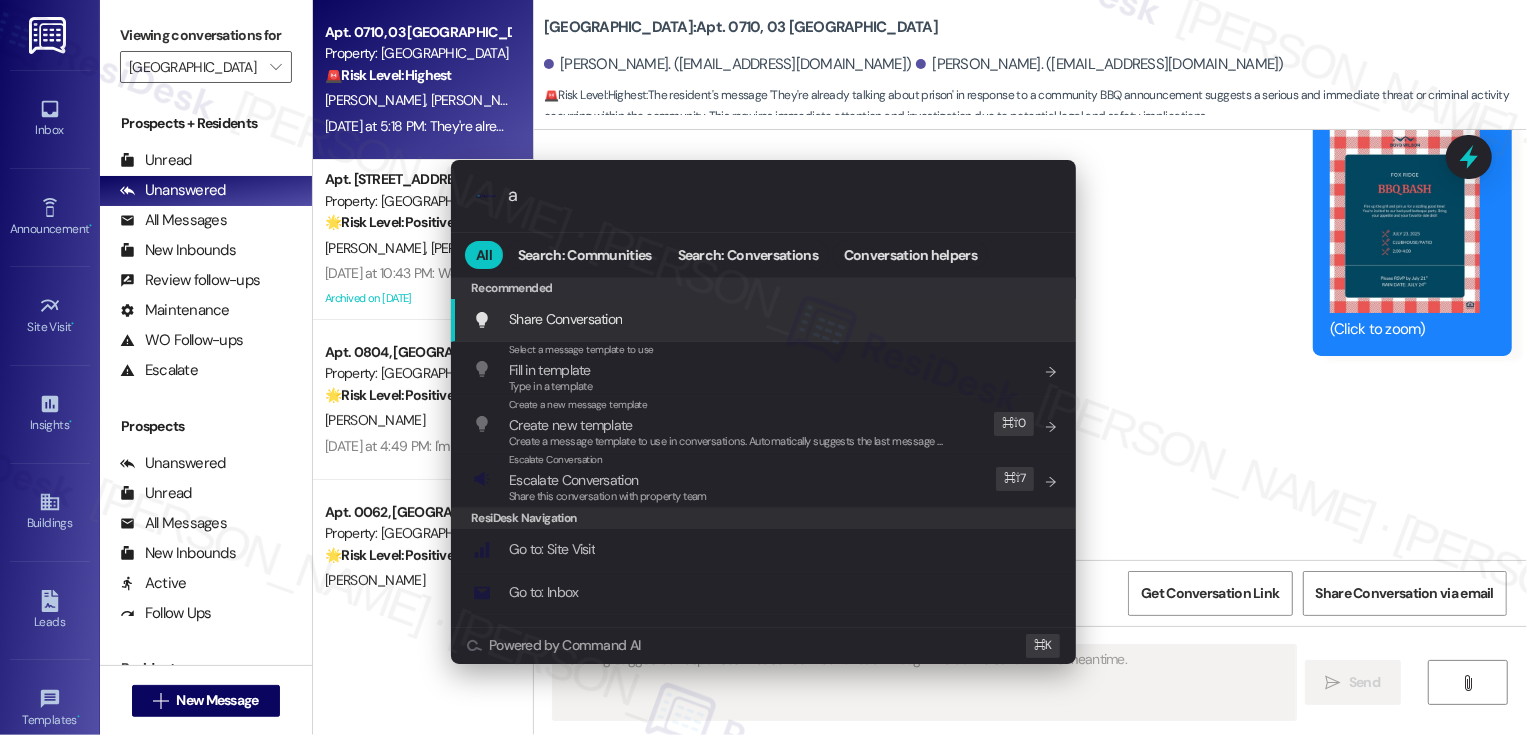 type on "Updating..." 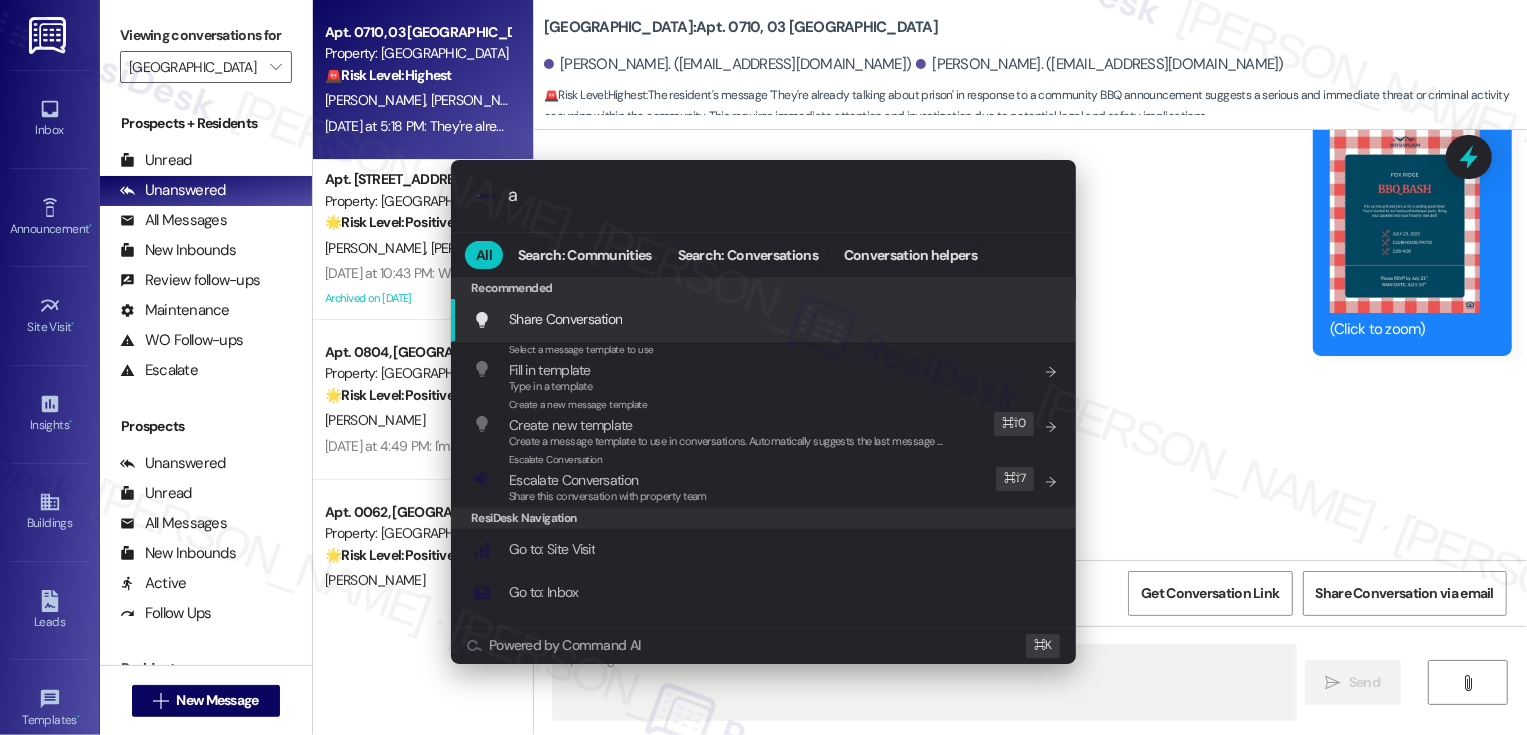 type on "ar" 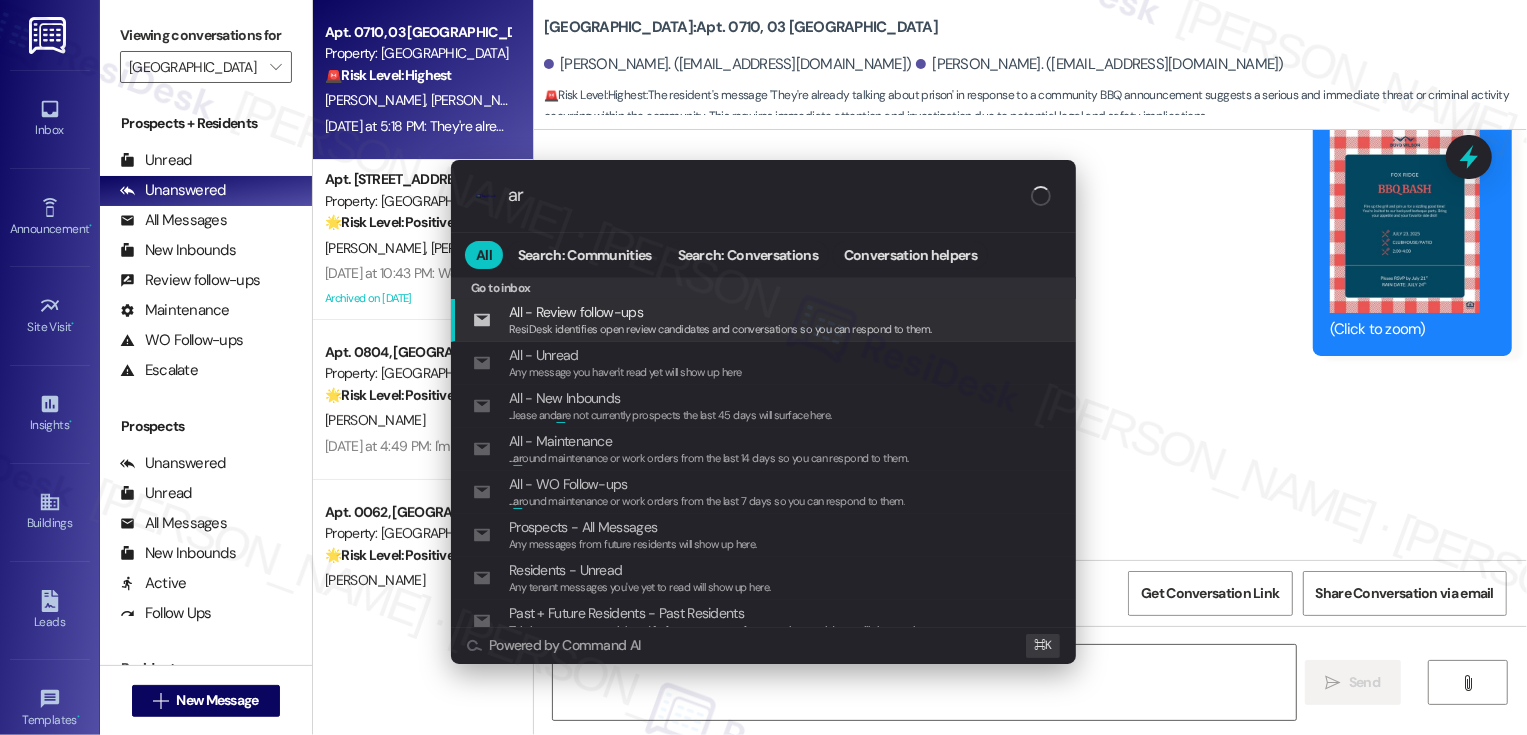 type on "Hi" 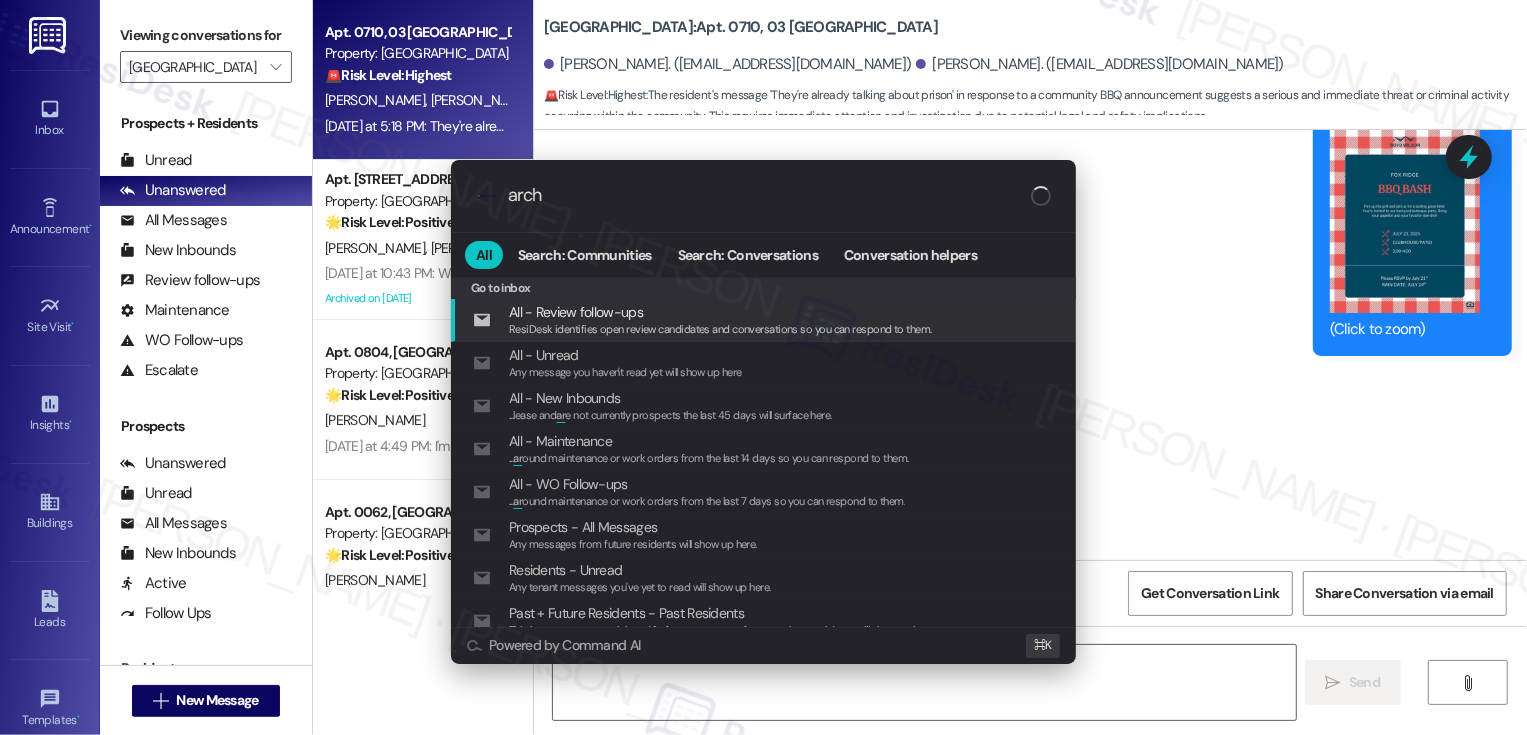 type on "archi" 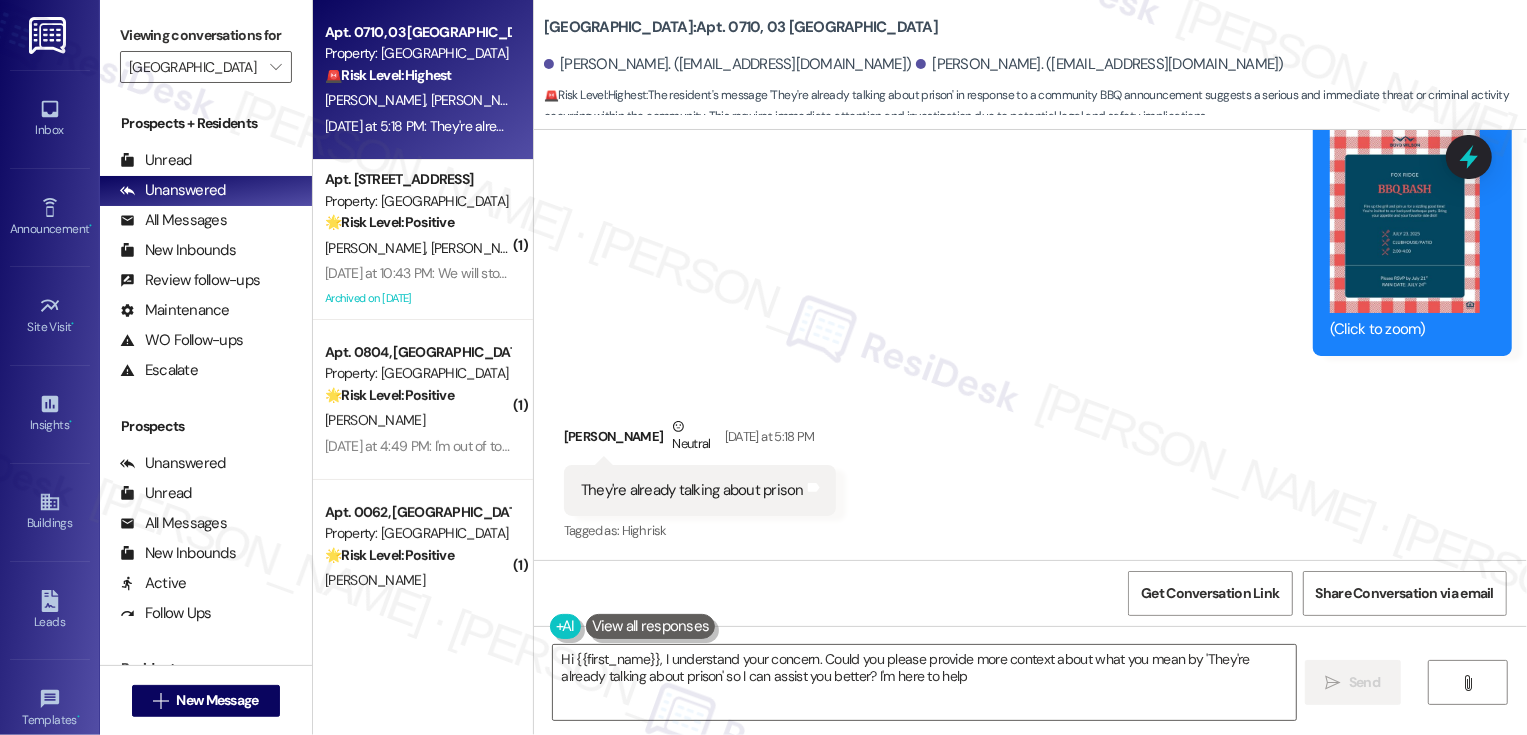 type on "Hi {{first_name}}, I understand your concern. Could you please provide more context about what you mean by 'They're already talking about prison' so I can assist you better? I'm here to help!" 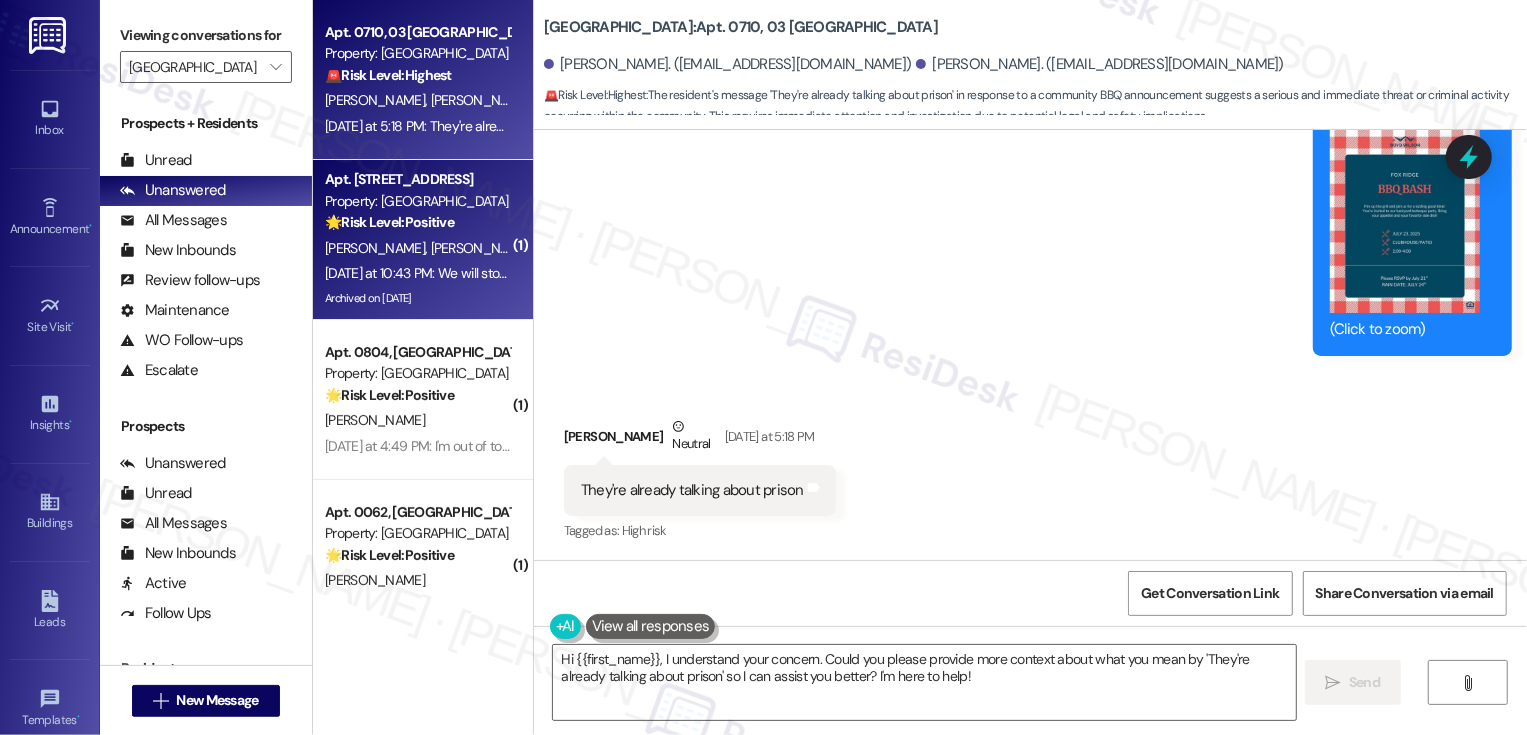 click on "[DATE] at 10:43 PM: We will stop by. [DATE] at 10:43 PM: We will stop by." at bounding box center (426, 273) 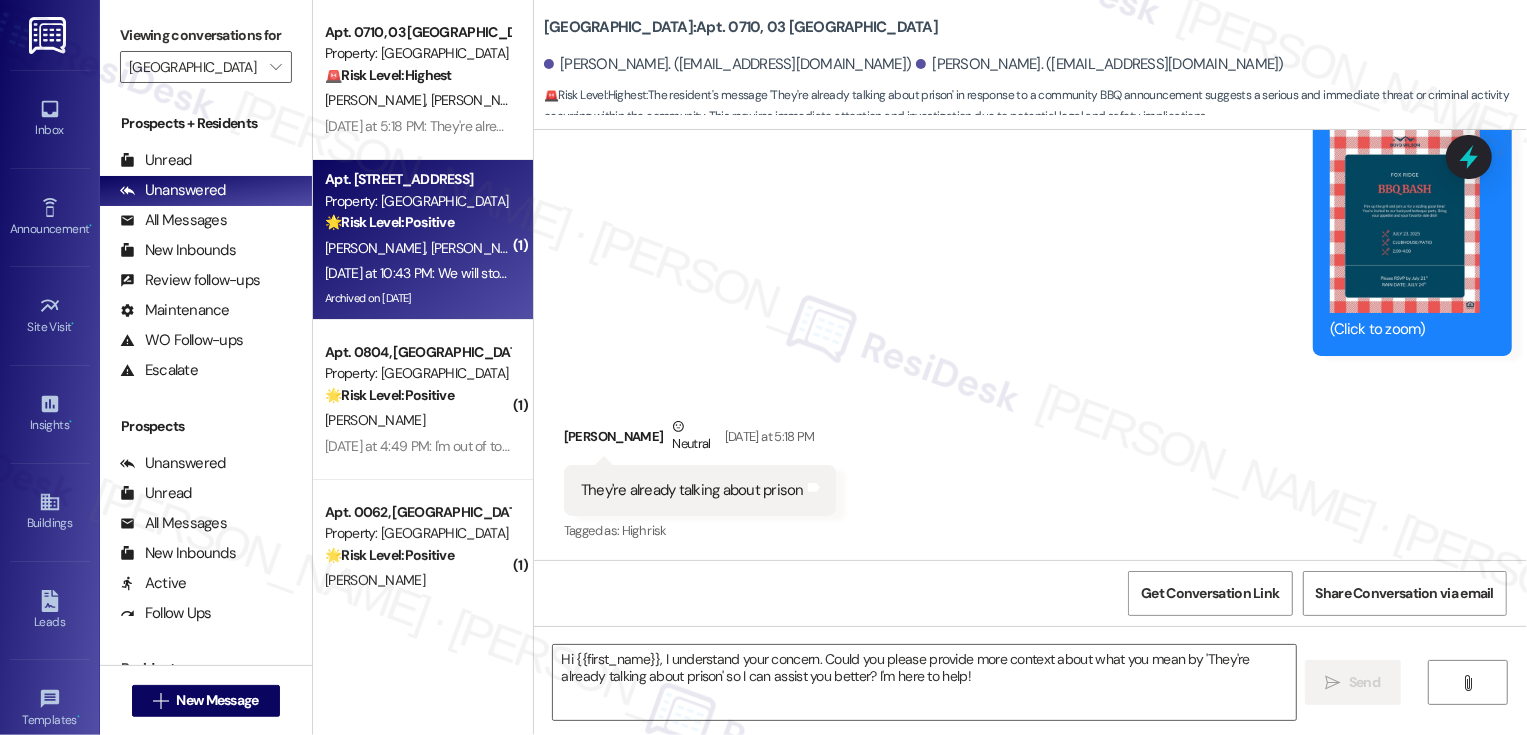 click on "[DATE] at 10:43 PM: We will stop by. [DATE] at 10:43 PM: We will stop by." at bounding box center [426, 273] 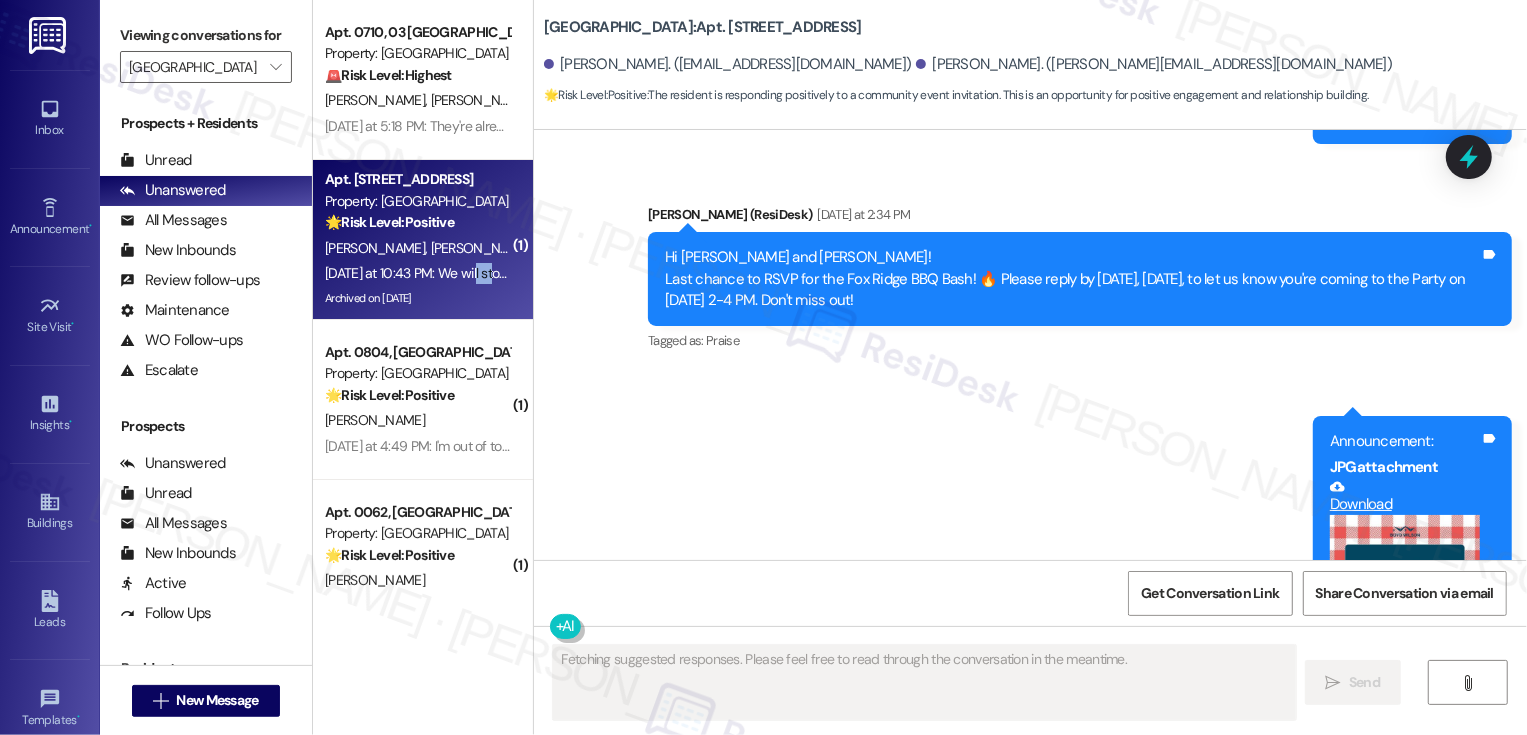 scroll, scrollTop: 20445, scrollLeft: 0, axis: vertical 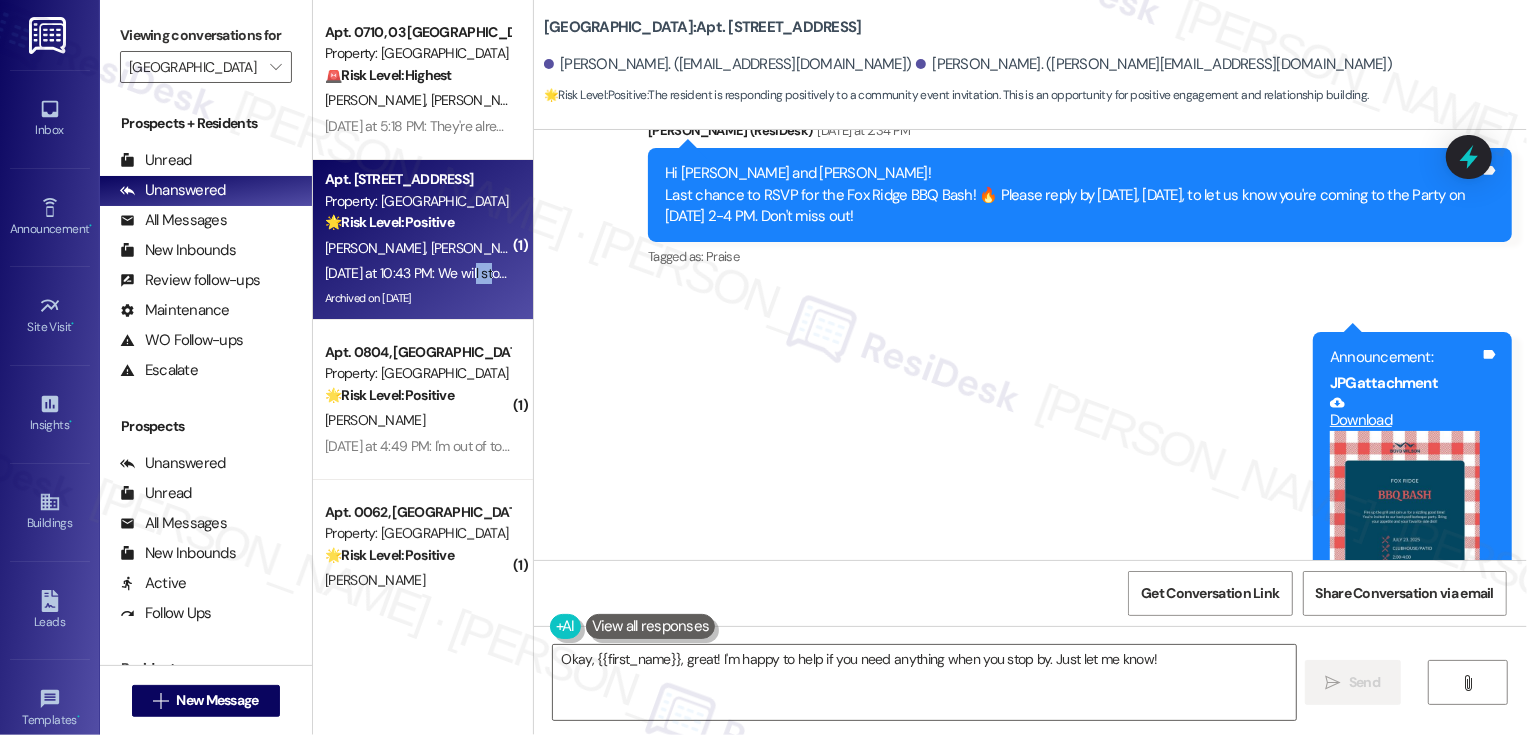 click on "[PERSON_NAME]   Neutral [DATE] at 10:43 PM" at bounding box center (693, 745) 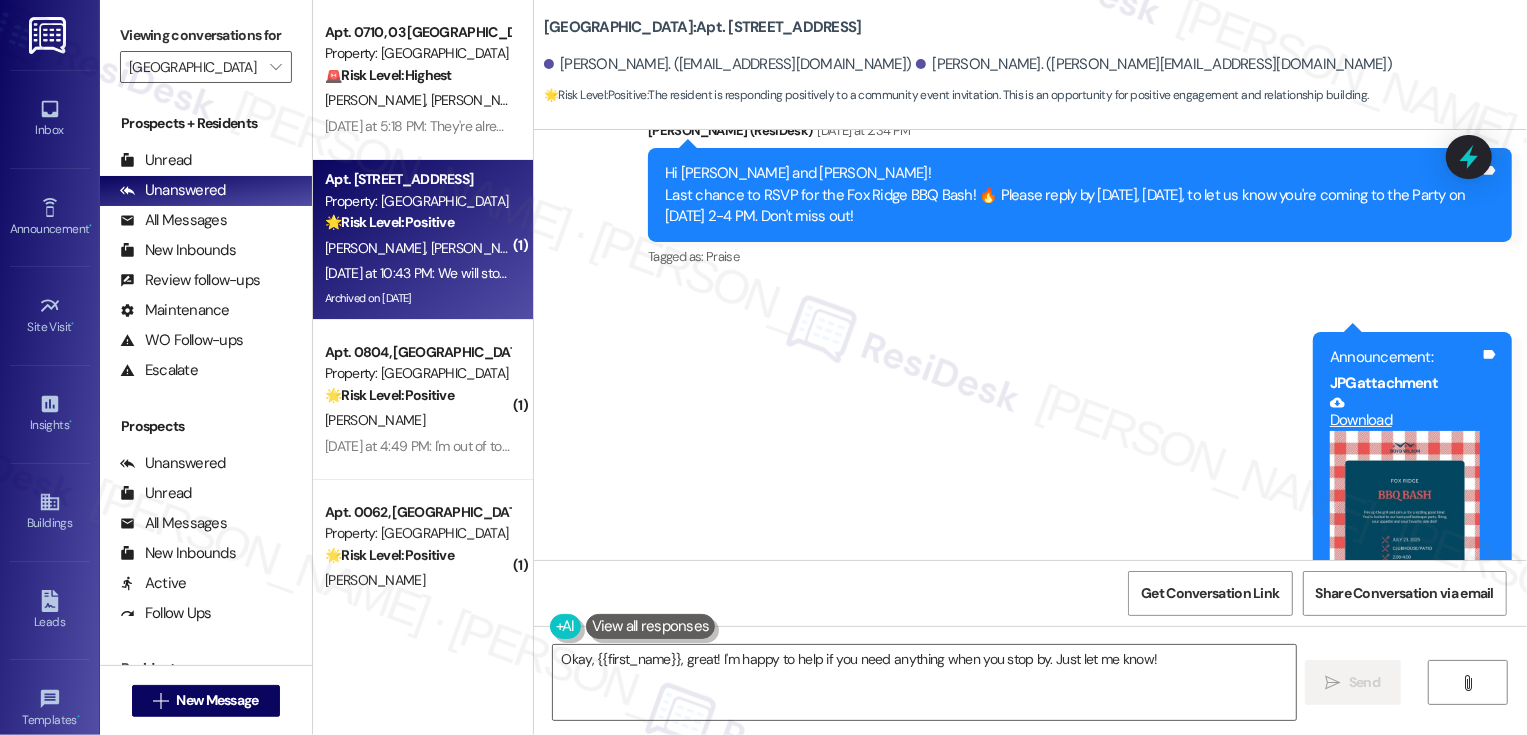 click on "[PERSON_NAME]   Neutral [DATE] at 10:43 PM" at bounding box center [693, 745] 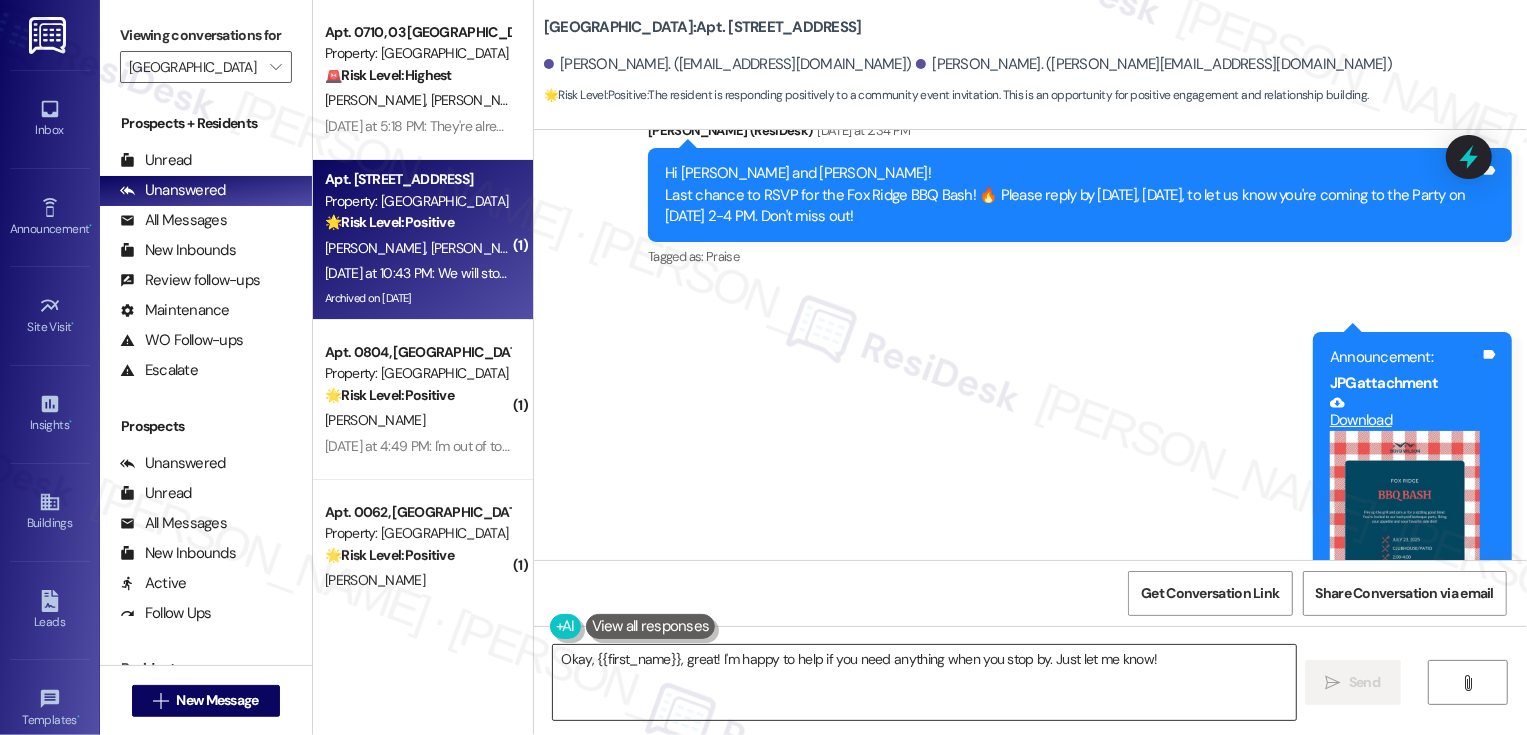 click on "Okay, {{first_name}}, great! I'm happy to help if you need anything when you stop by. Just let me know!" at bounding box center (924, 682) 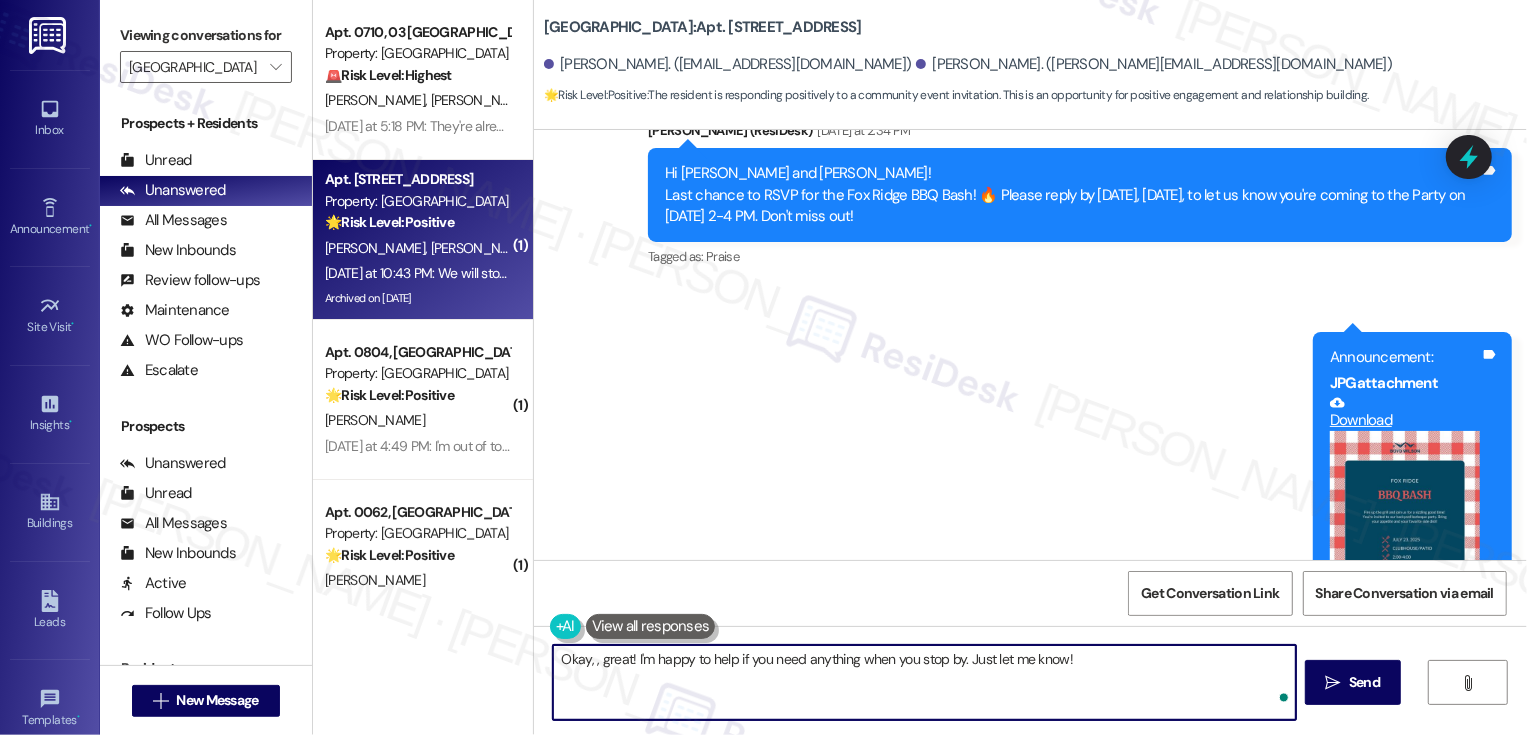 paste on "[PERSON_NAME]" 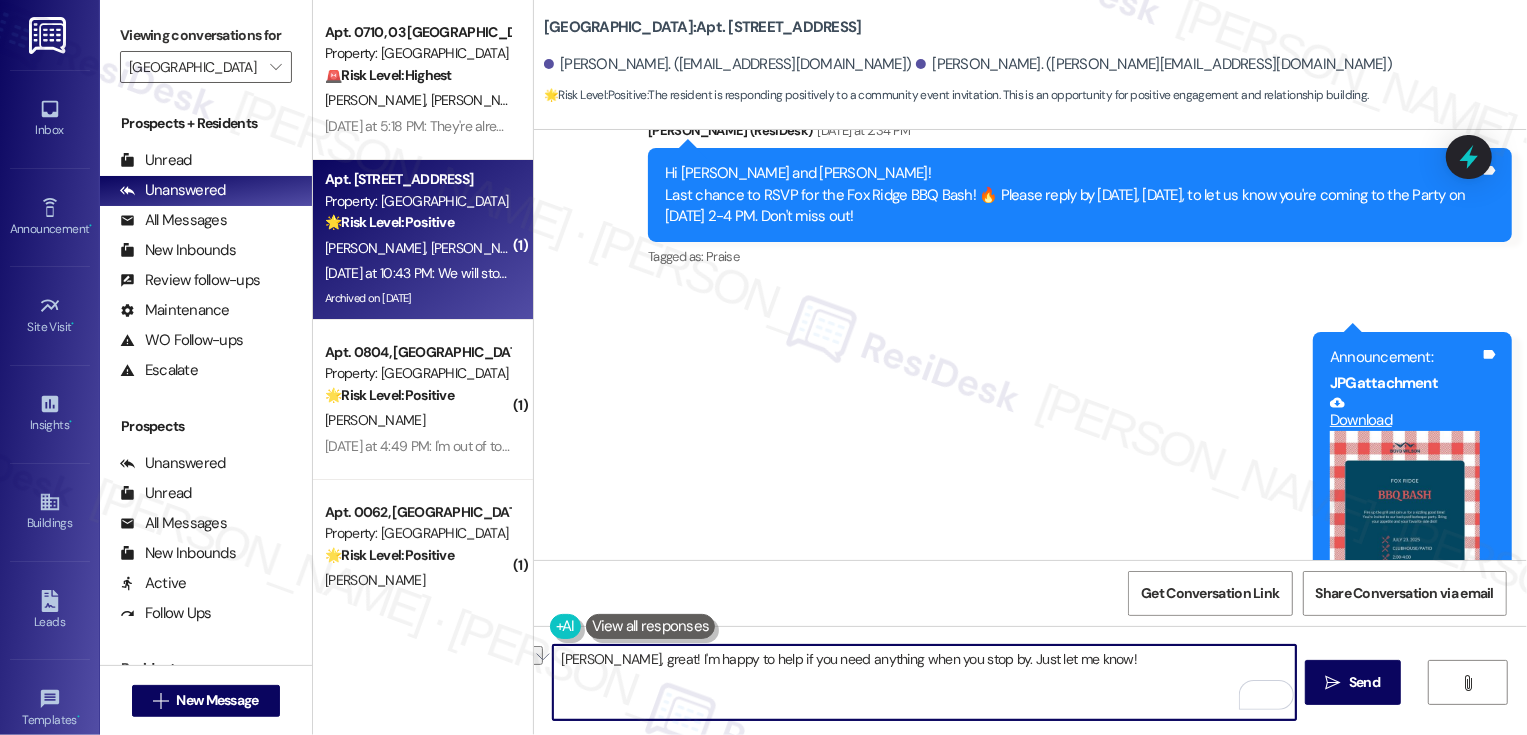 drag, startPoint x: 658, startPoint y: 659, endPoint x: 1302, endPoint y: 696, distance: 645.062 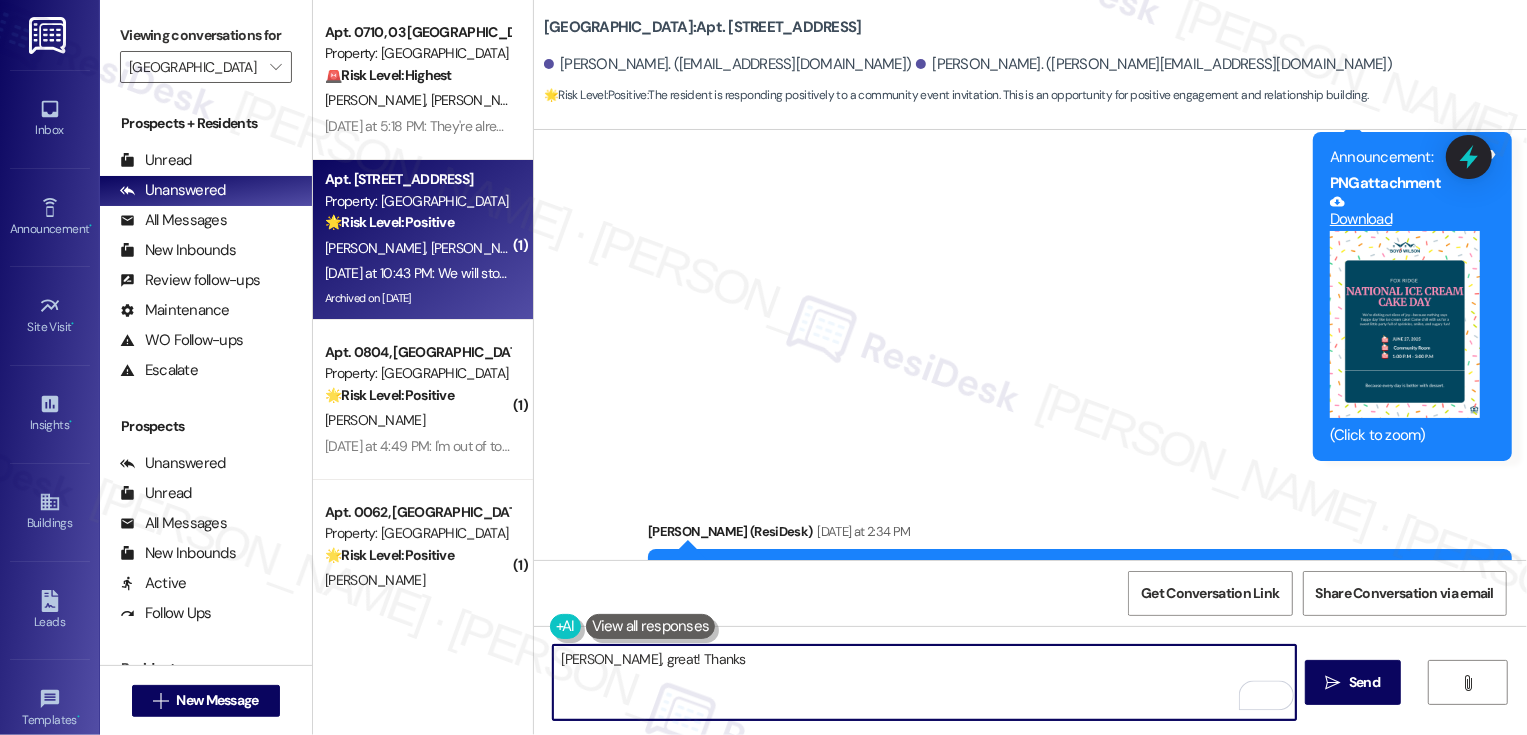 scroll, scrollTop: 20445, scrollLeft: 0, axis: vertical 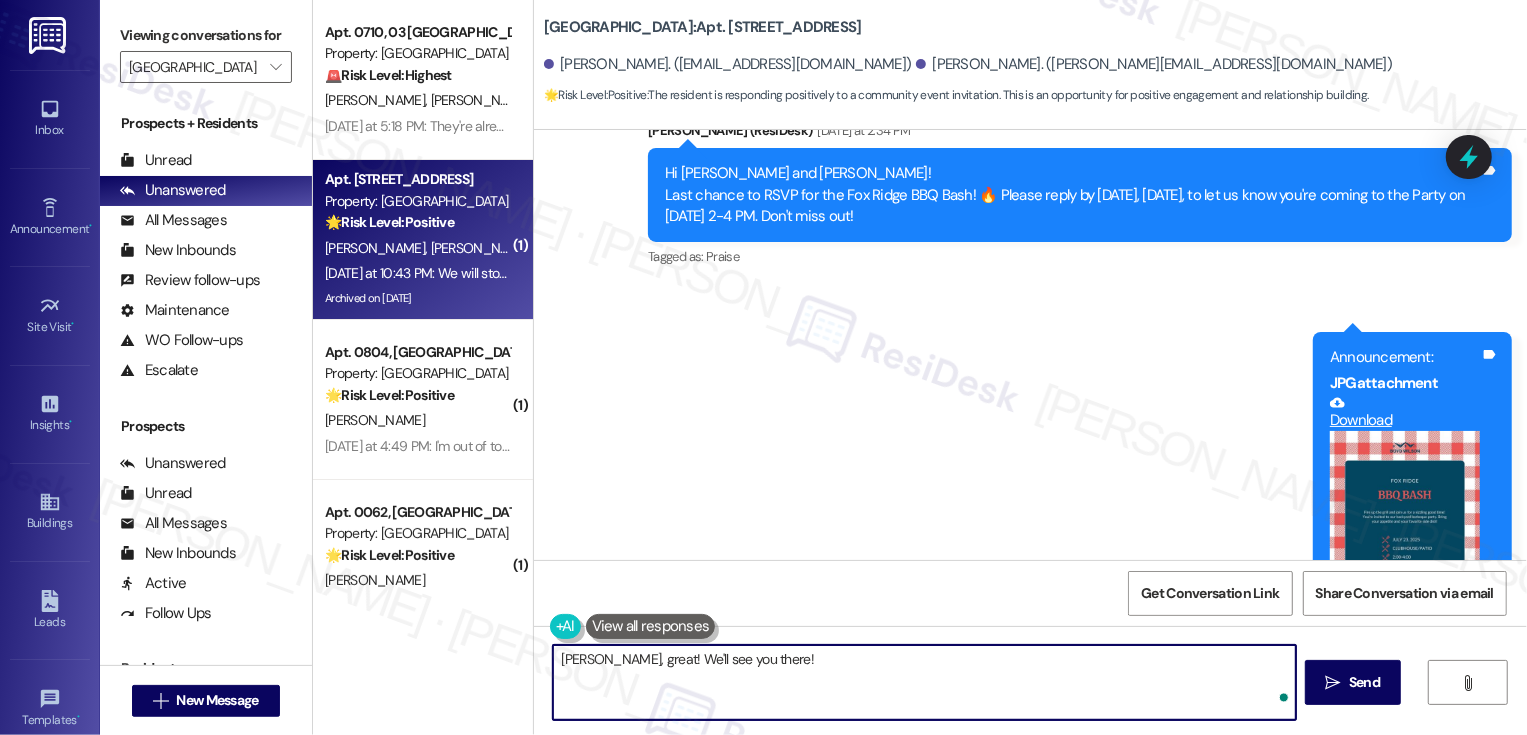 type on "[PERSON_NAME], great! We'll see you there!" 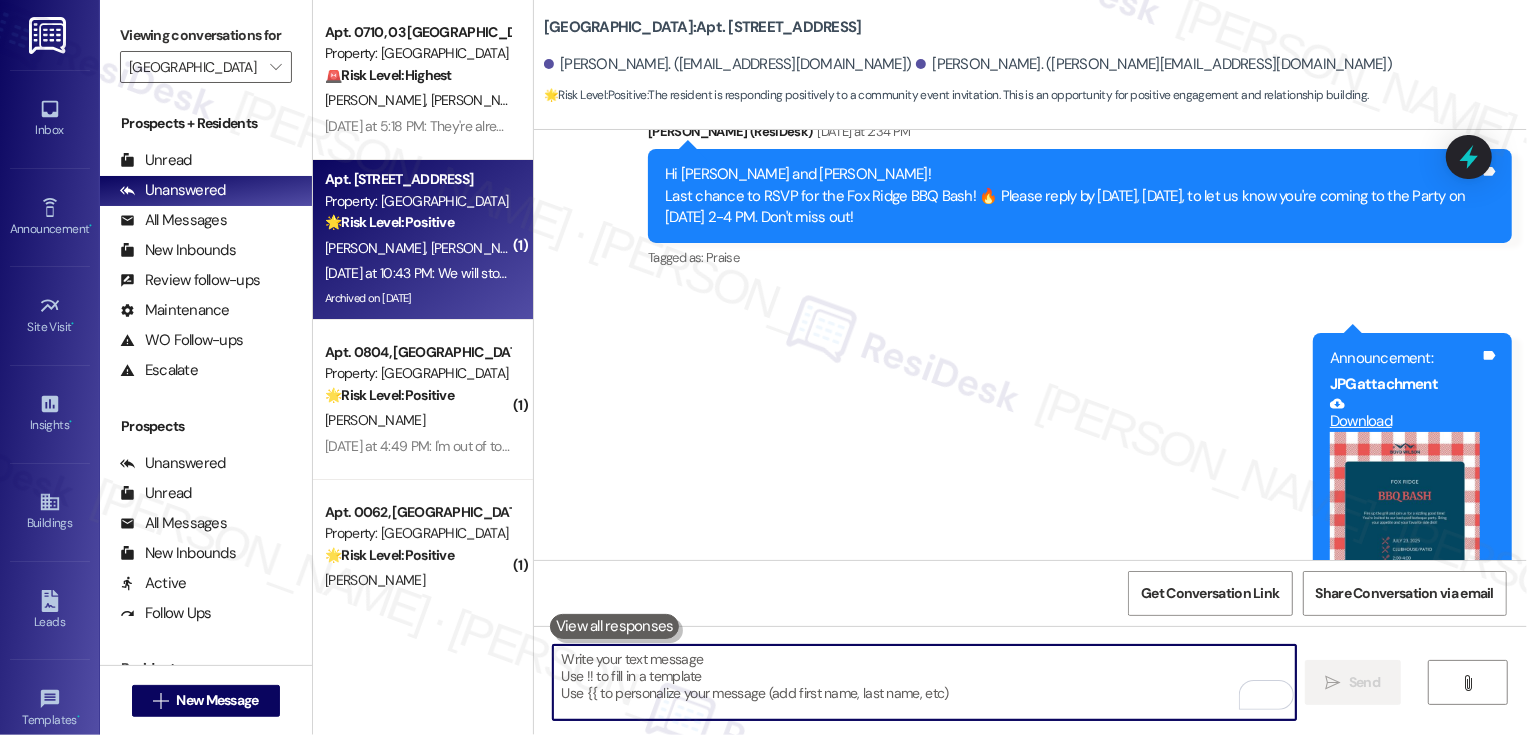 scroll, scrollTop: 20584, scrollLeft: 0, axis: vertical 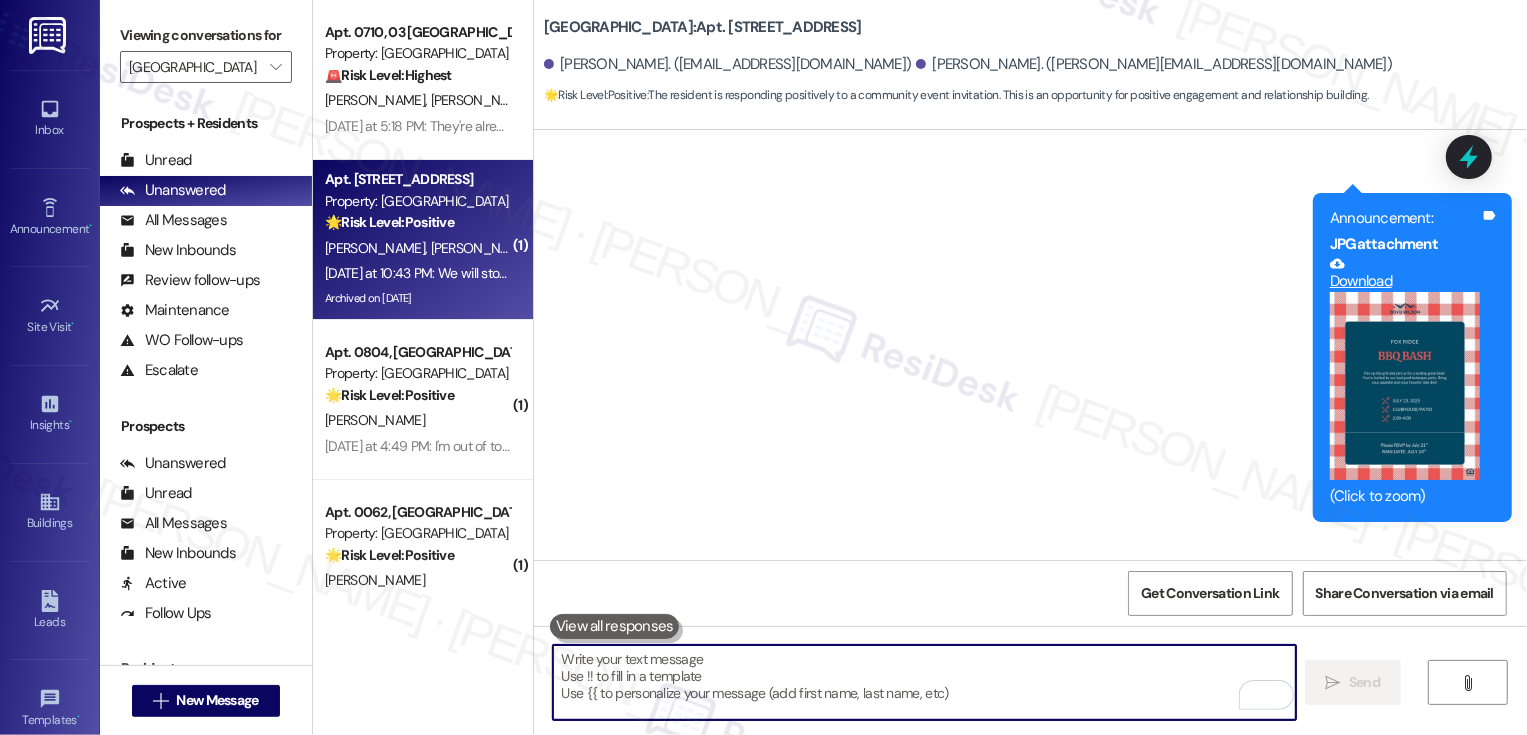 type 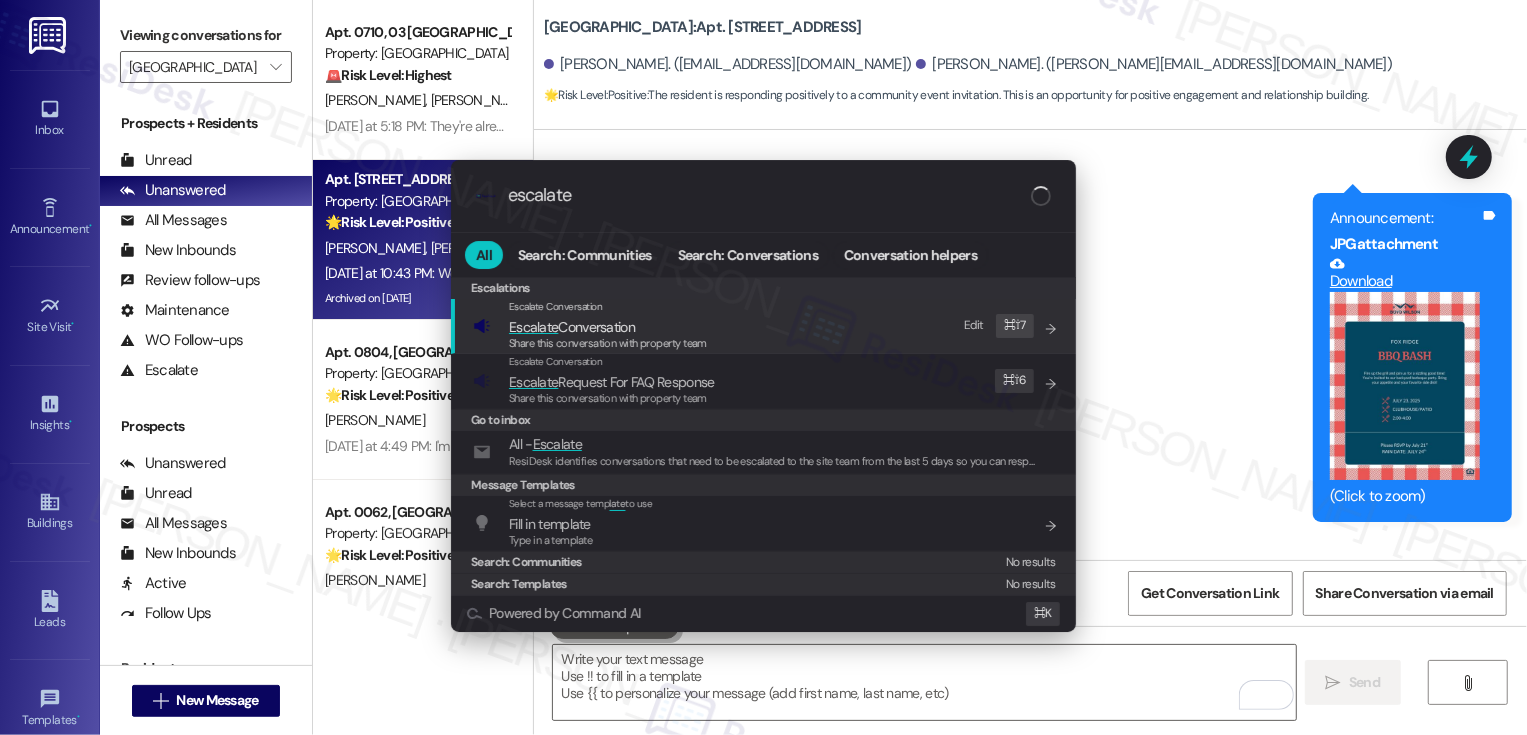 type on "escalate" 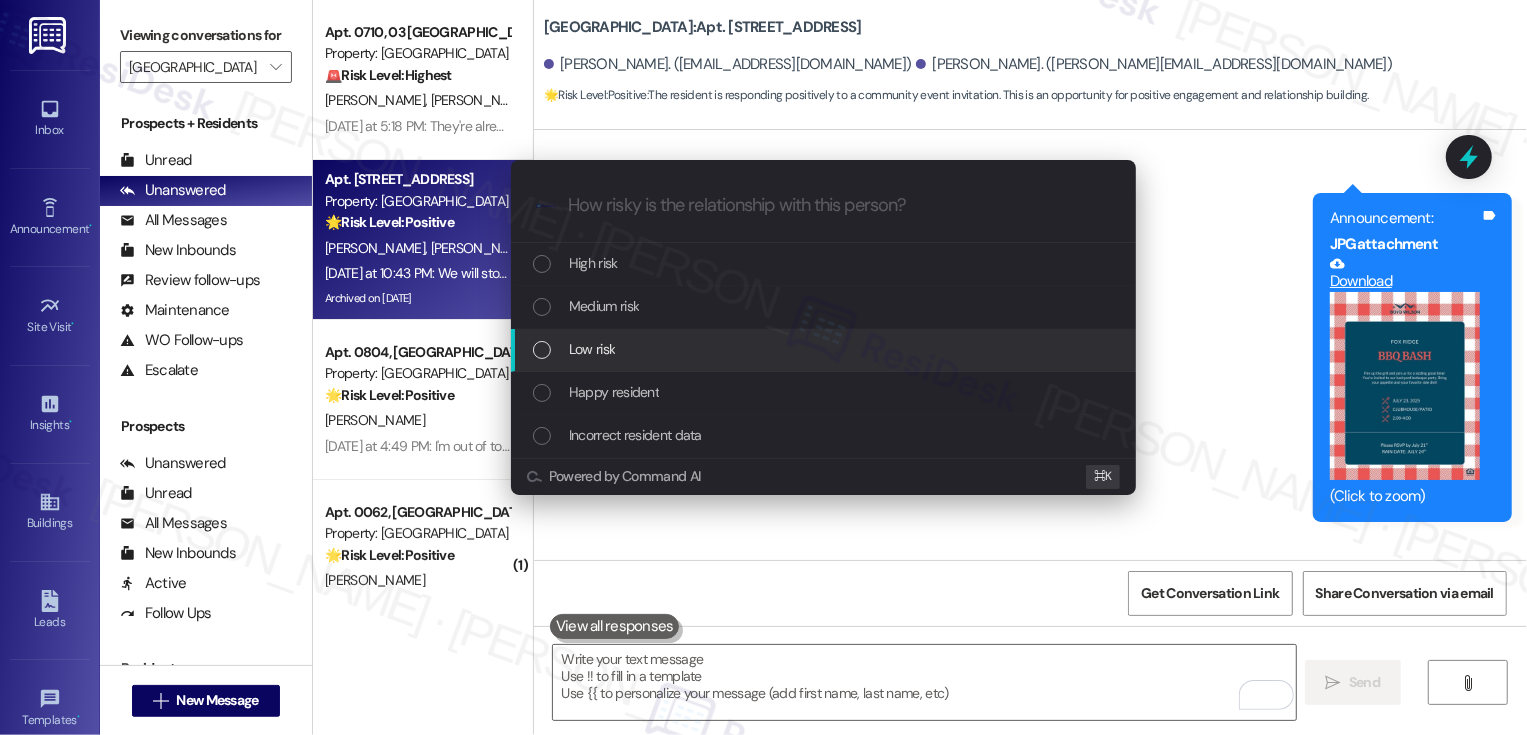 click on "Low risk" at bounding box center [592, 349] 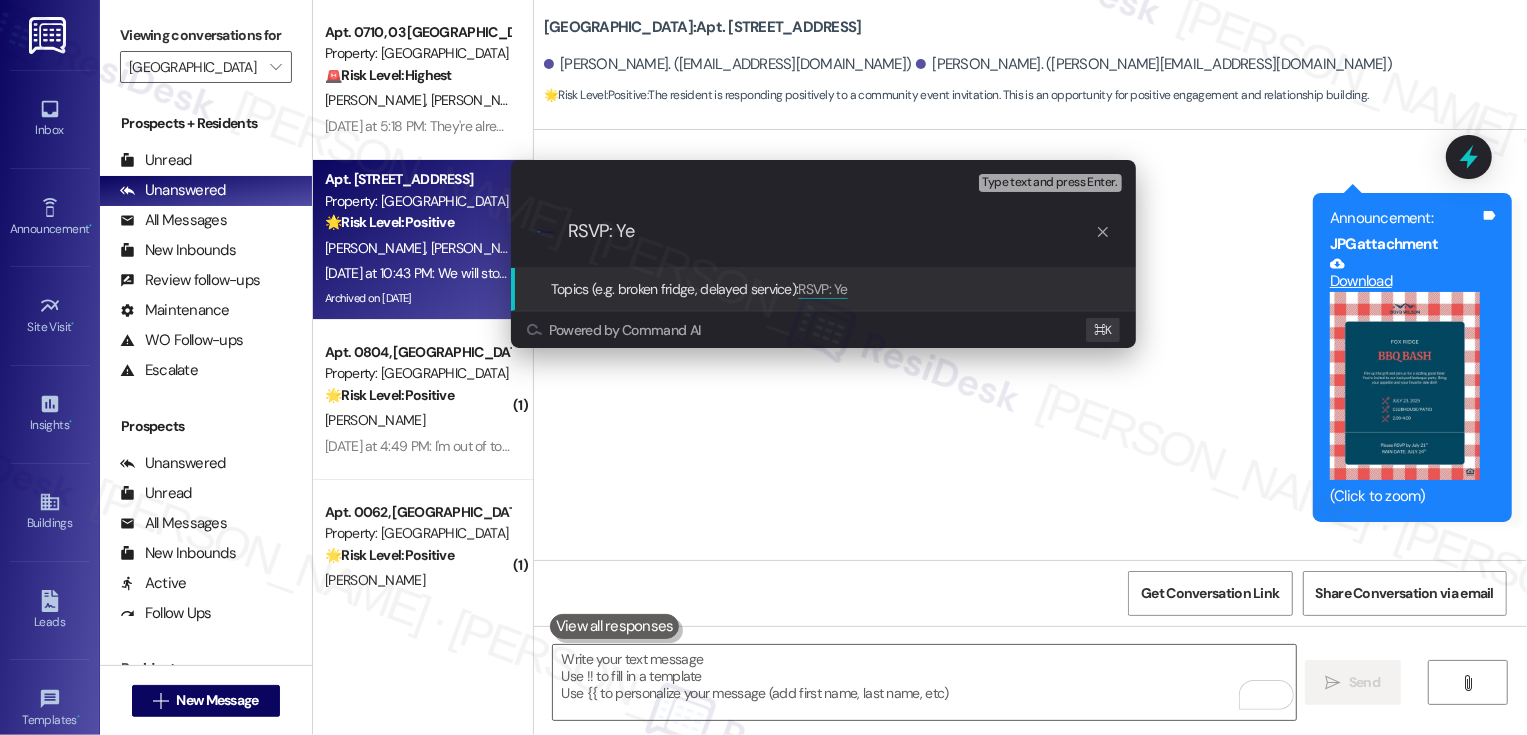 type on "RSVP: Yes" 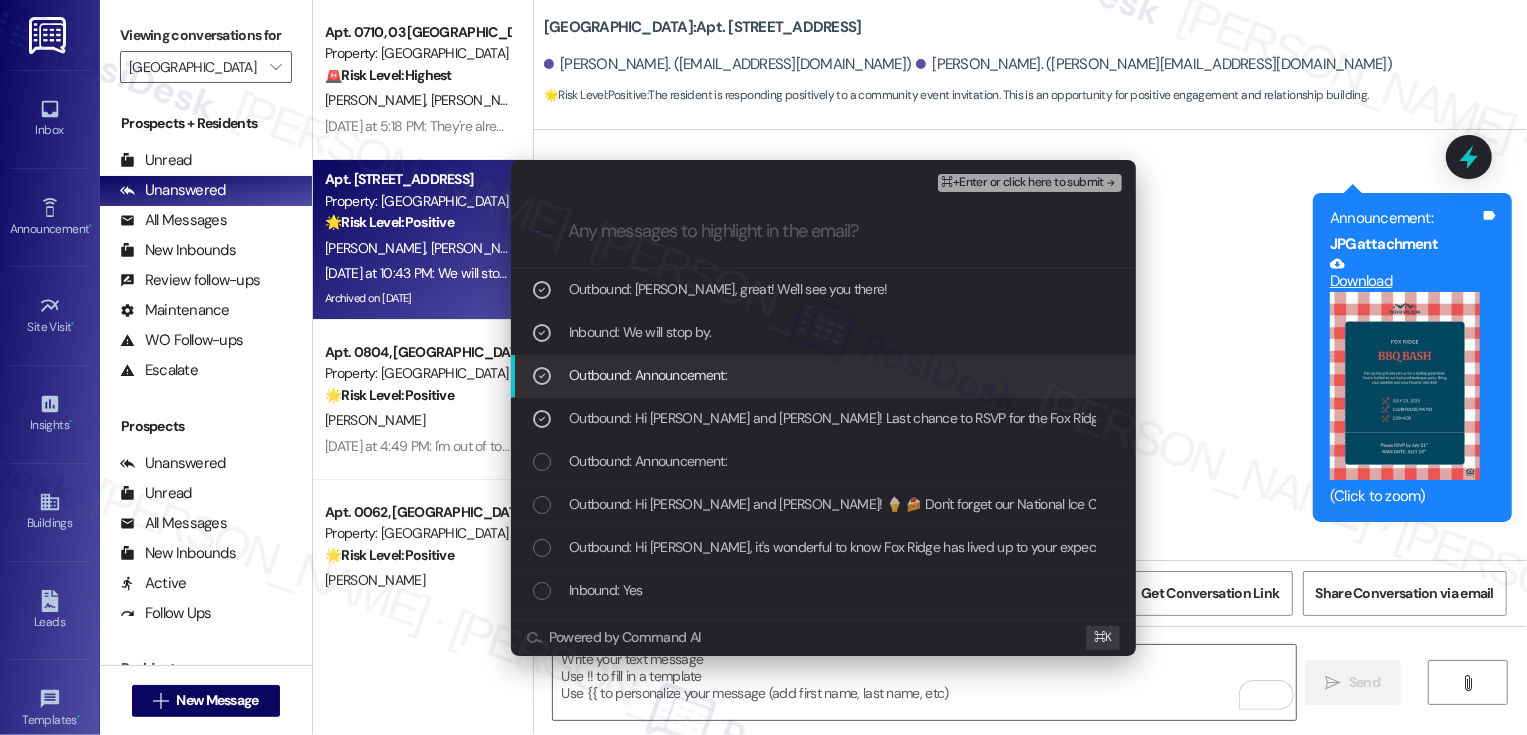 click on "Escalate Conversation Low risk RSVP: Yes Outbound: [PERSON_NAME], great! We'll see you there!, Inbound: We will stop by., Outbound: Announcement:
, Outbound: Hi [PERSON_NAME] and [PERSON_NAME]!
Last chance to RSVP for the Fox Ridge BBQ Bash! 🔥 Please reply by [DATE], [DATE], to let us know you're coming to the Party on [DATE] 2-4 PM. Don't miss out! ⌘+Enter or click here to submit .cls-1{fill:#0a055f;}.cls-2{fill:#0cc4c4;} resideskLogoBlueOrange Outbound: [PERSON_NAME], great! We'll see you there! Inbound: We will stop by. Outbound: Announcement:
Outbound: Hi [PERSON_NAME] and [PERSON_NAME]!
Last chance to RSVP for the Fox Ridge BBQ Bash! 🔥 Please reply by [DATE], [DATE], to let us know you're coming to the Party on [DATE] 2-4 PM. Don't miss out! Outbound: Announcement:
Outbound: Hi [PERSON_NAME] and [PERSON_NAME]!
🍦 🍰 Don't forget our National Ice Cream Cake Day event is [DATE], [DATE], from 1-3 PM in the [GEOGRAPHIC_DATA]. Come chill & enjoy! Inbound: Yes Inbound: Not at this time. Inbound: Y Powered by Command AI ⌘ K" at bounding box center [763, 367] 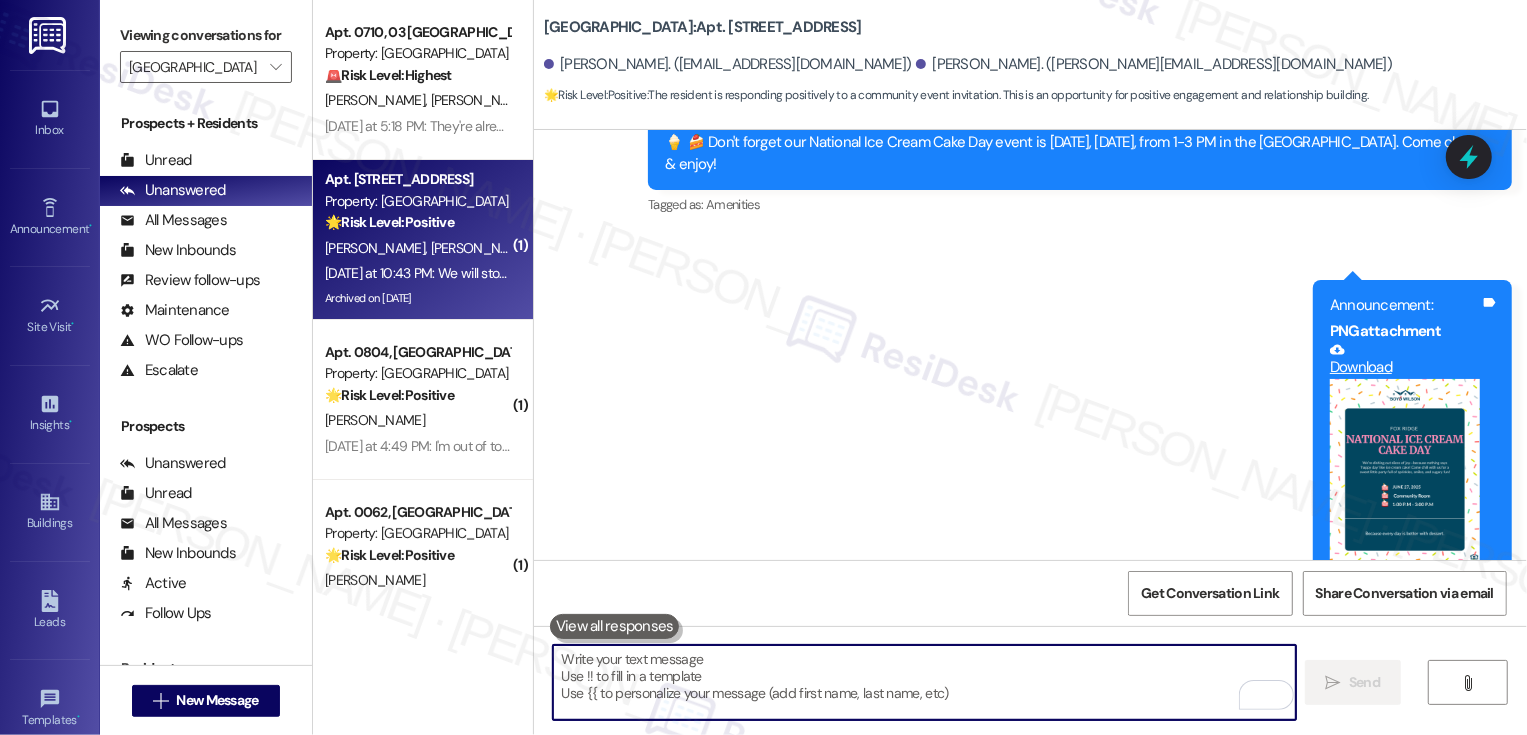 scroll, scrollTop: 19818, scrollLeft: 0, axis: vertical 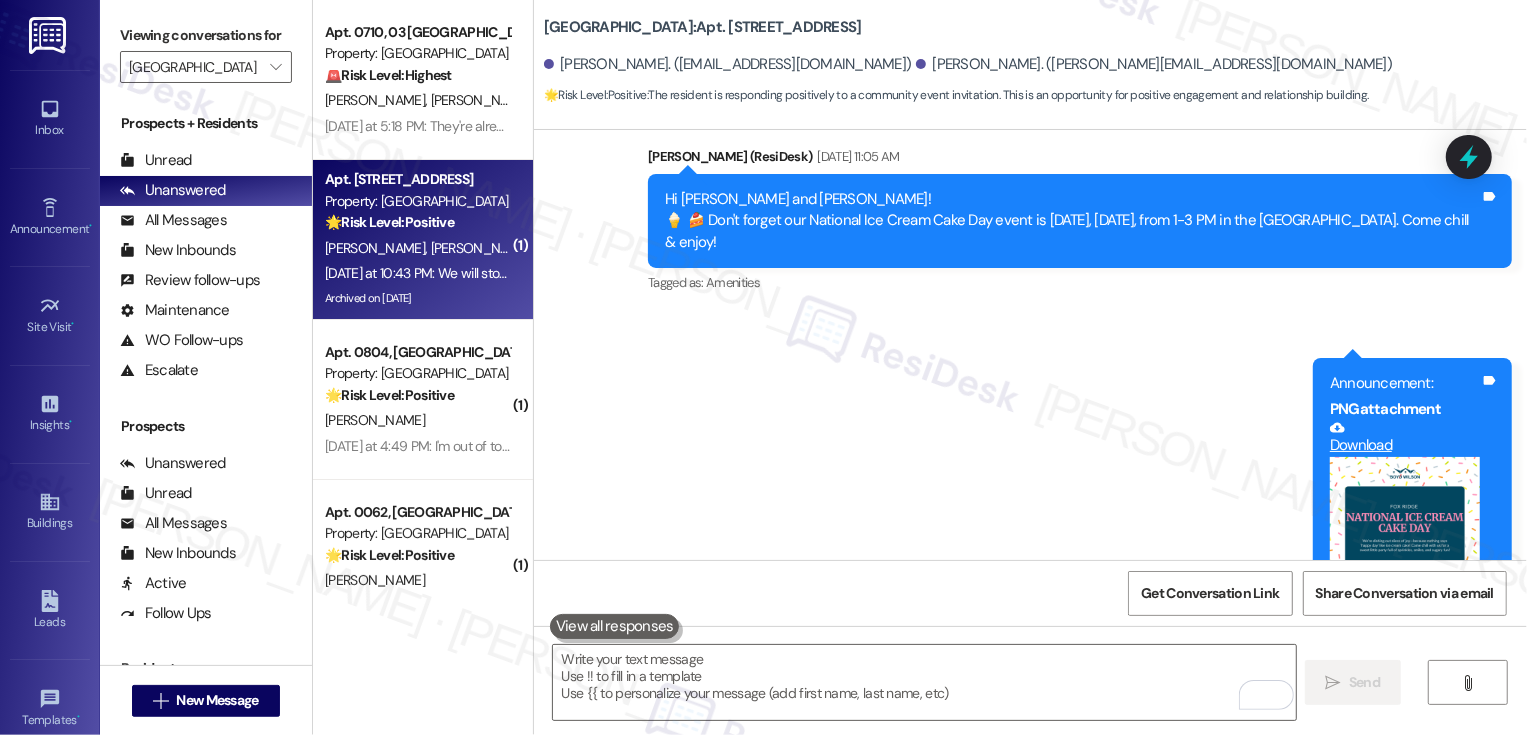 drag, startPoint x: 890, startPoint y: 519, endPoint x: 952, endPoint y: 519, distance: 62 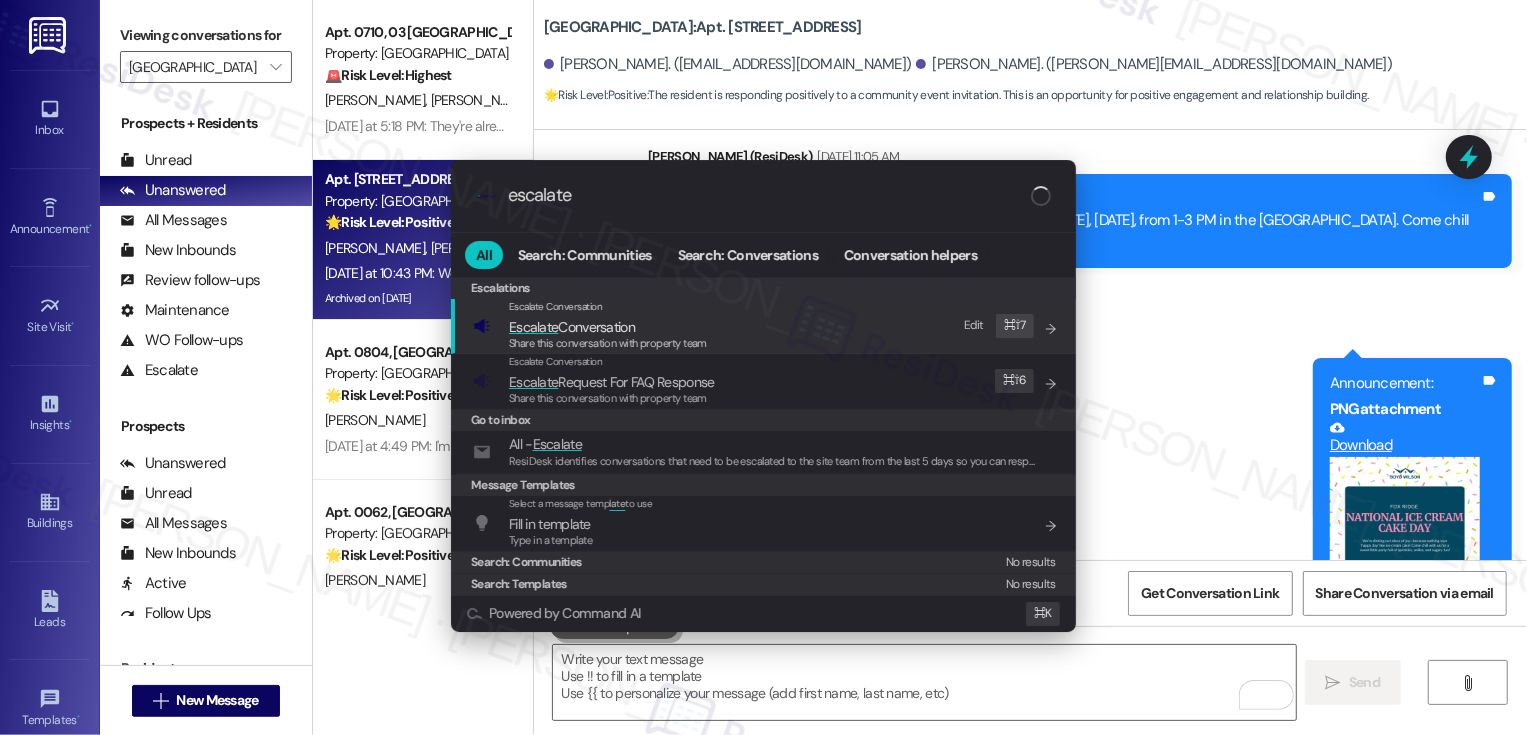 type on "escalate" 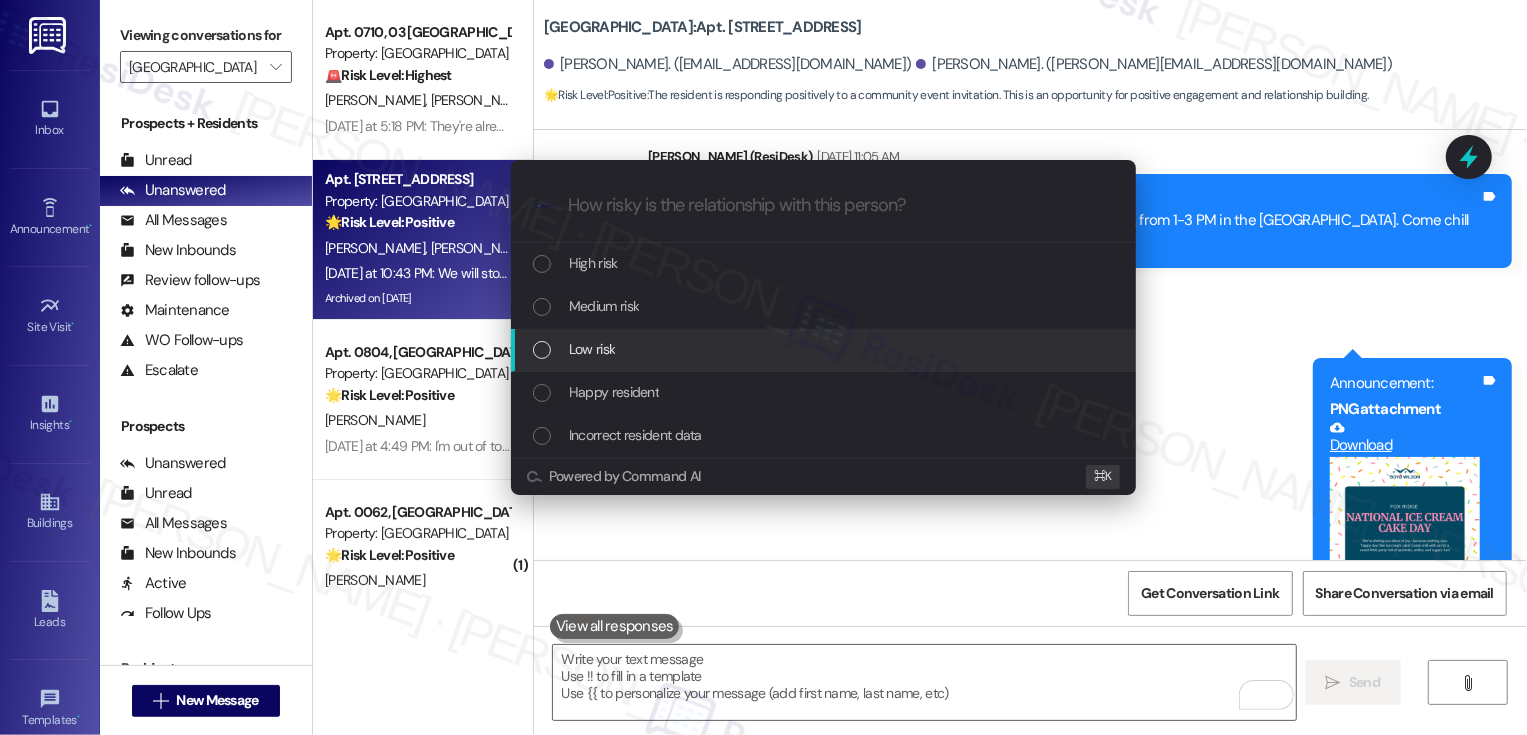 click on "Low risk" at bounding box center (592, 349) 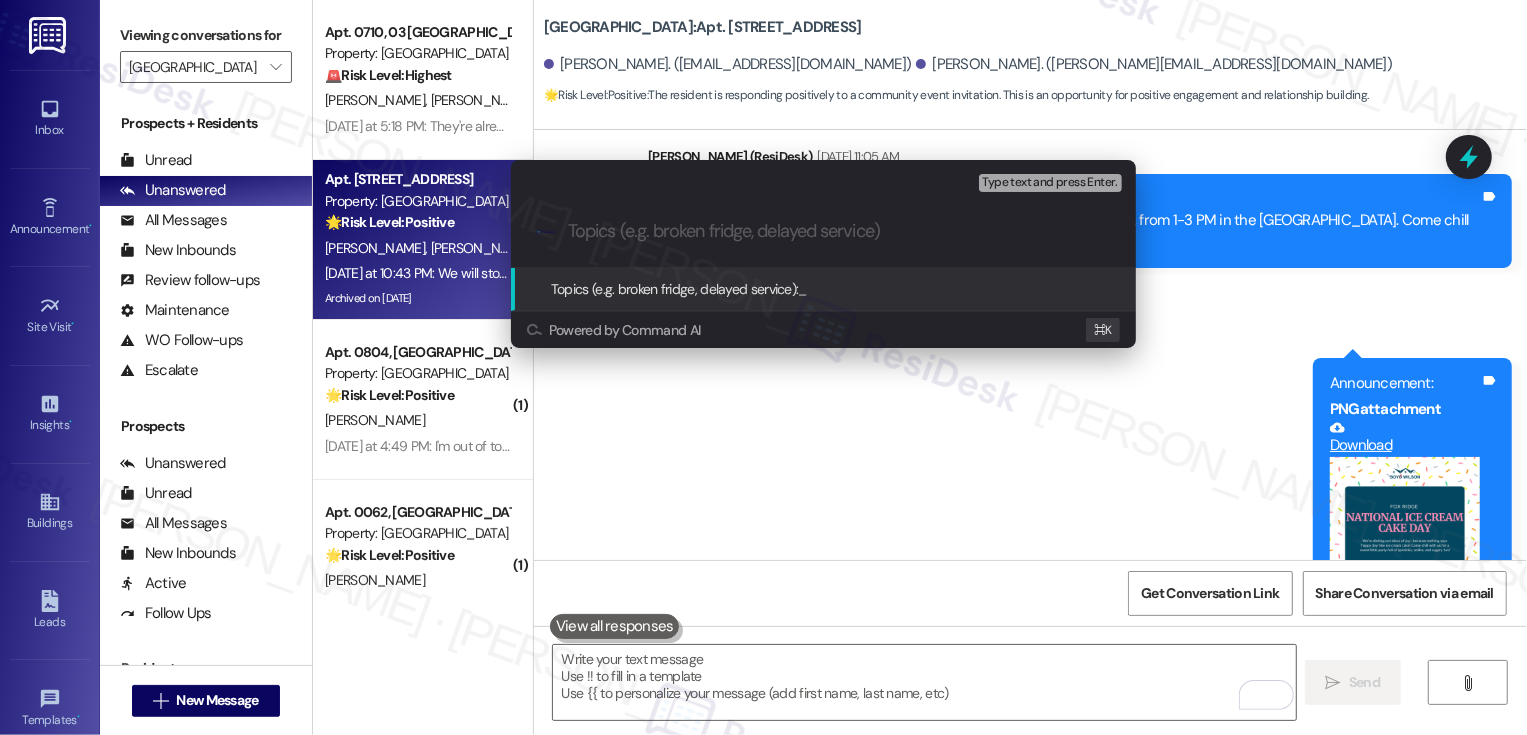 paste on "BBQ Bash" 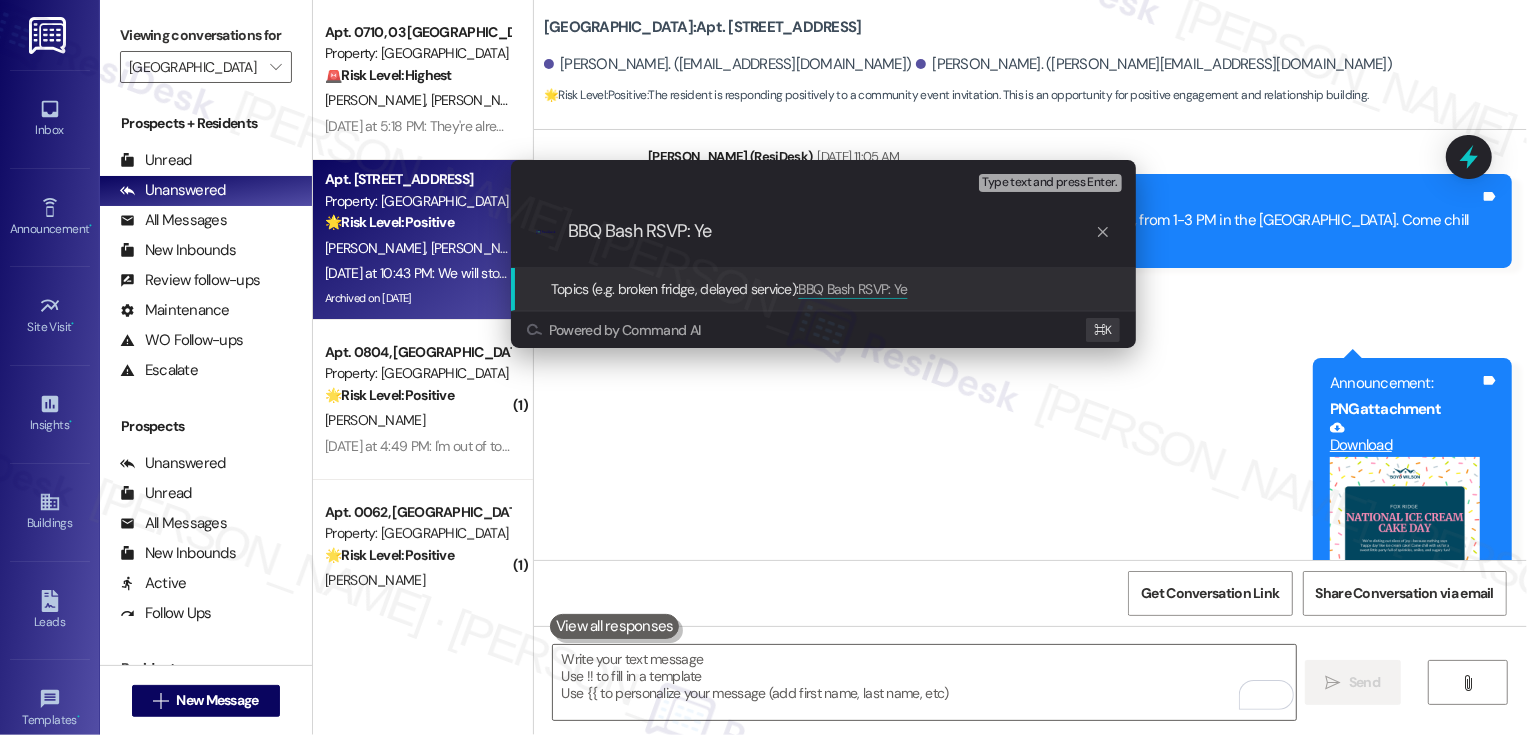 type on "BBQ Bash RSVP: Yes" 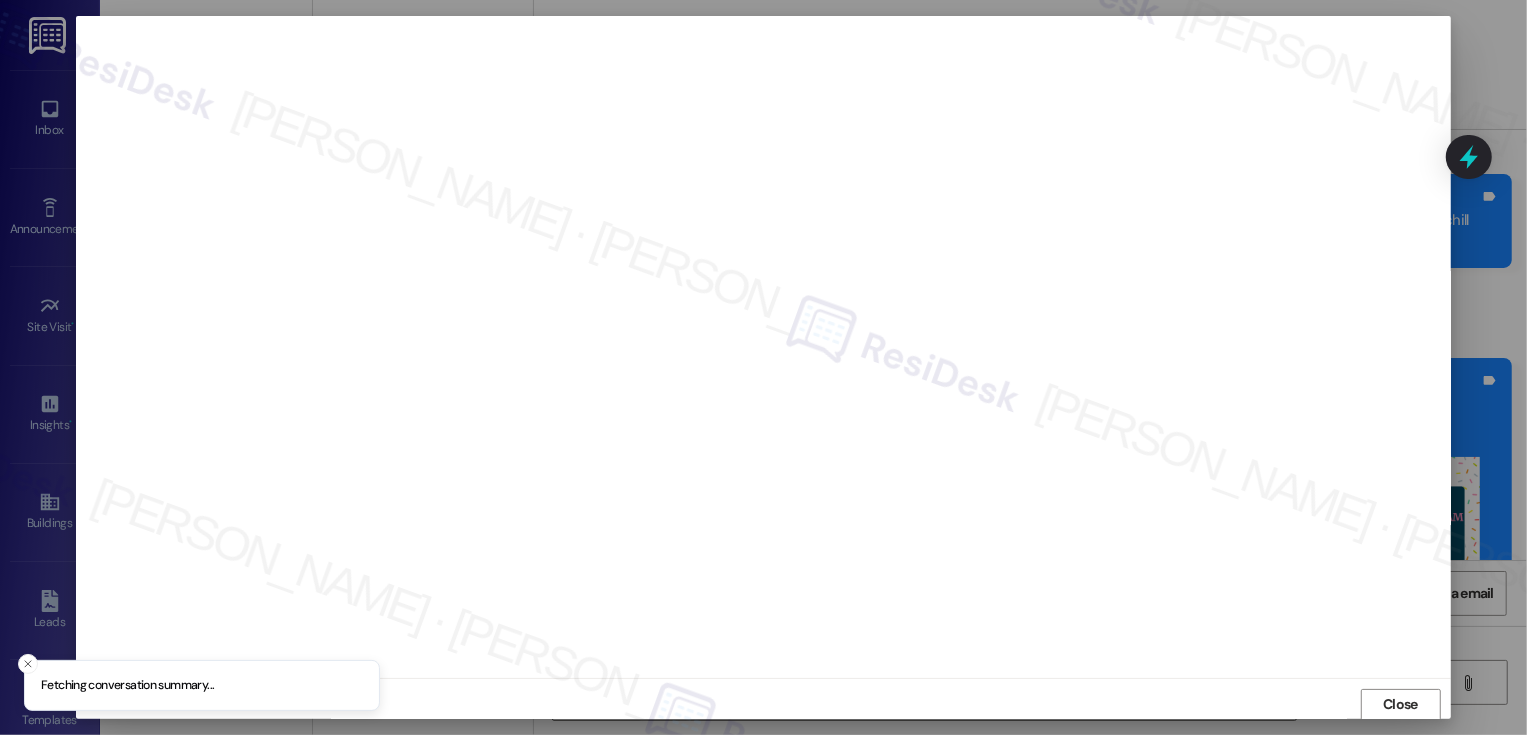 scroll, scrollTop: 1, scrollLeft: 0, axis: vertical 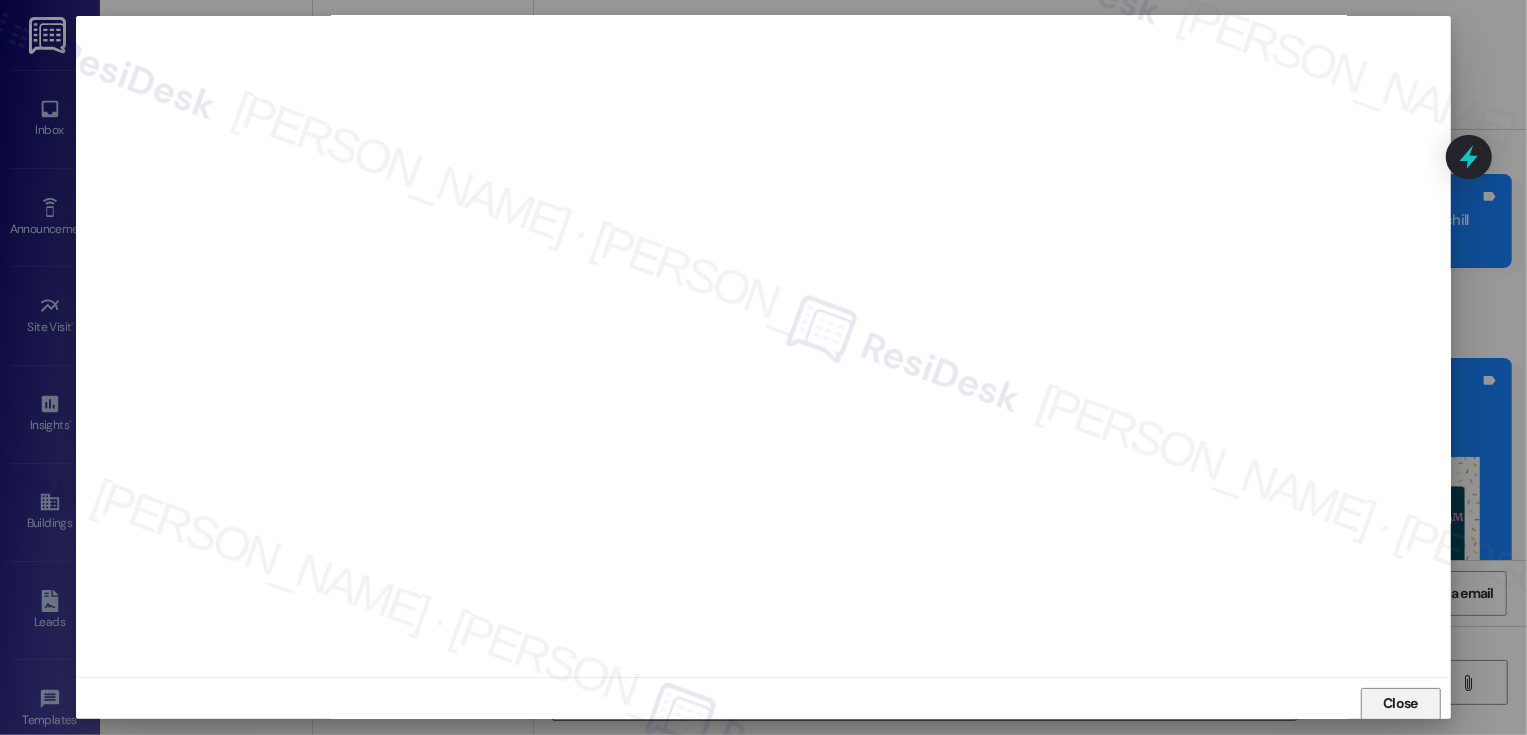 click on "Close" at bounding box center (1401, 704) 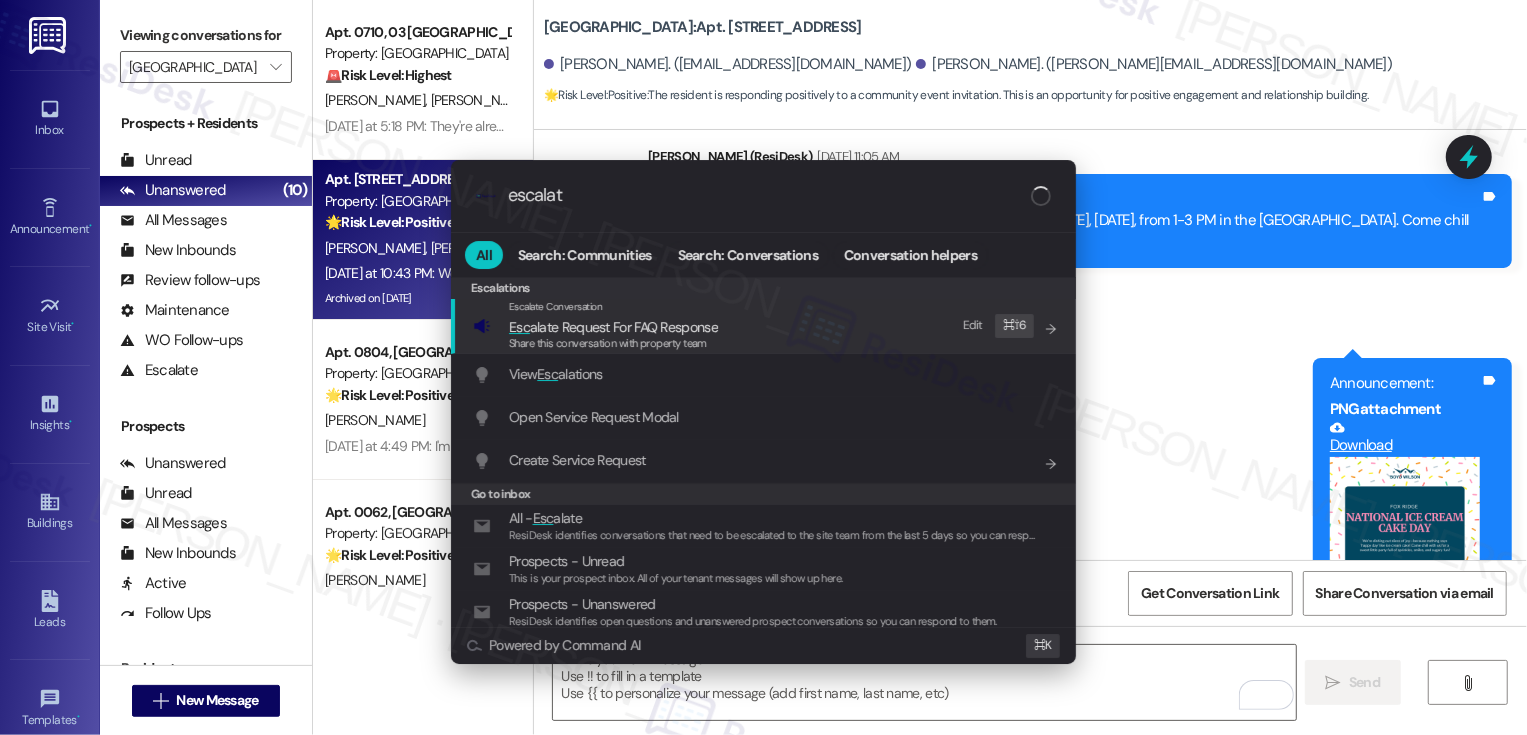 type on "escalate" 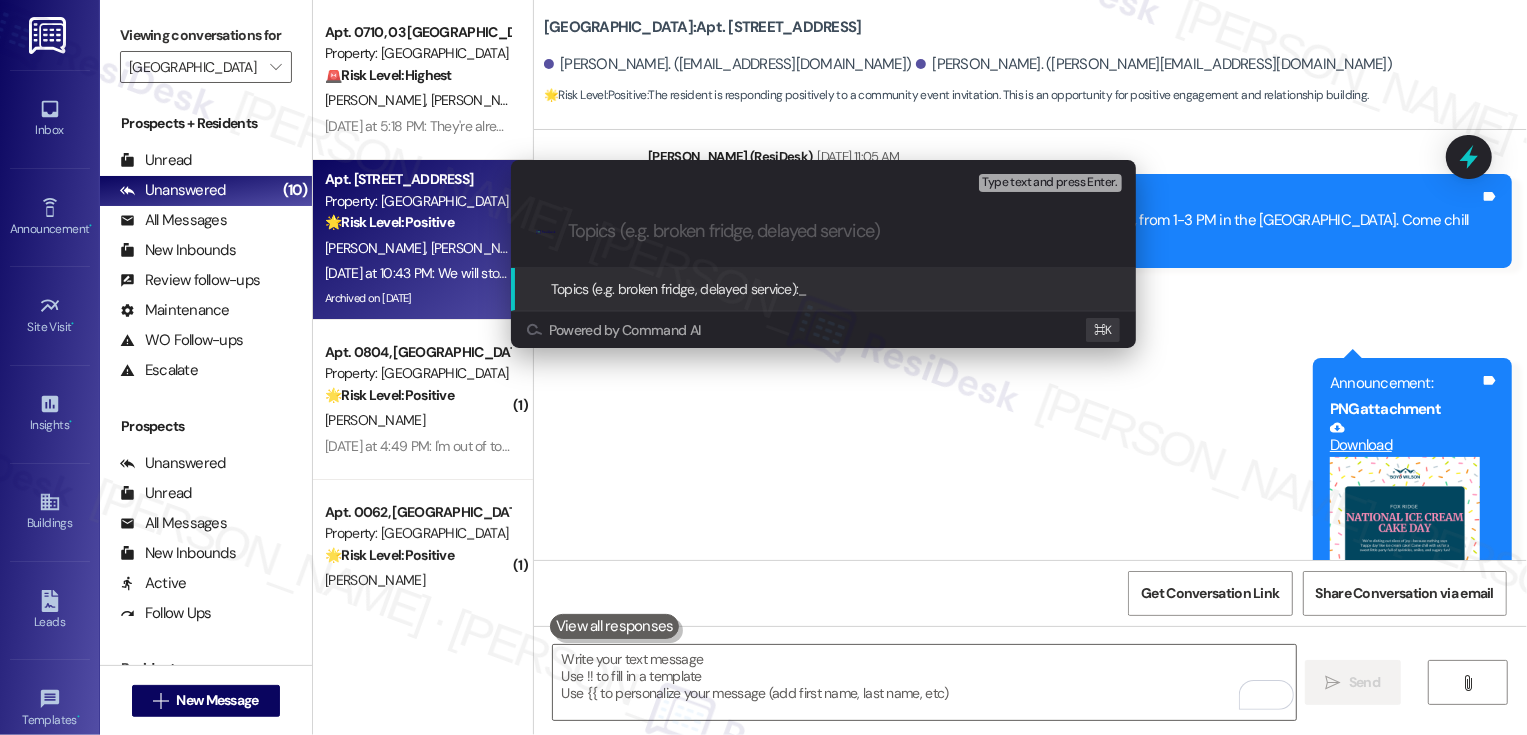 paste on "BBQ Bash RSVP: Yes" 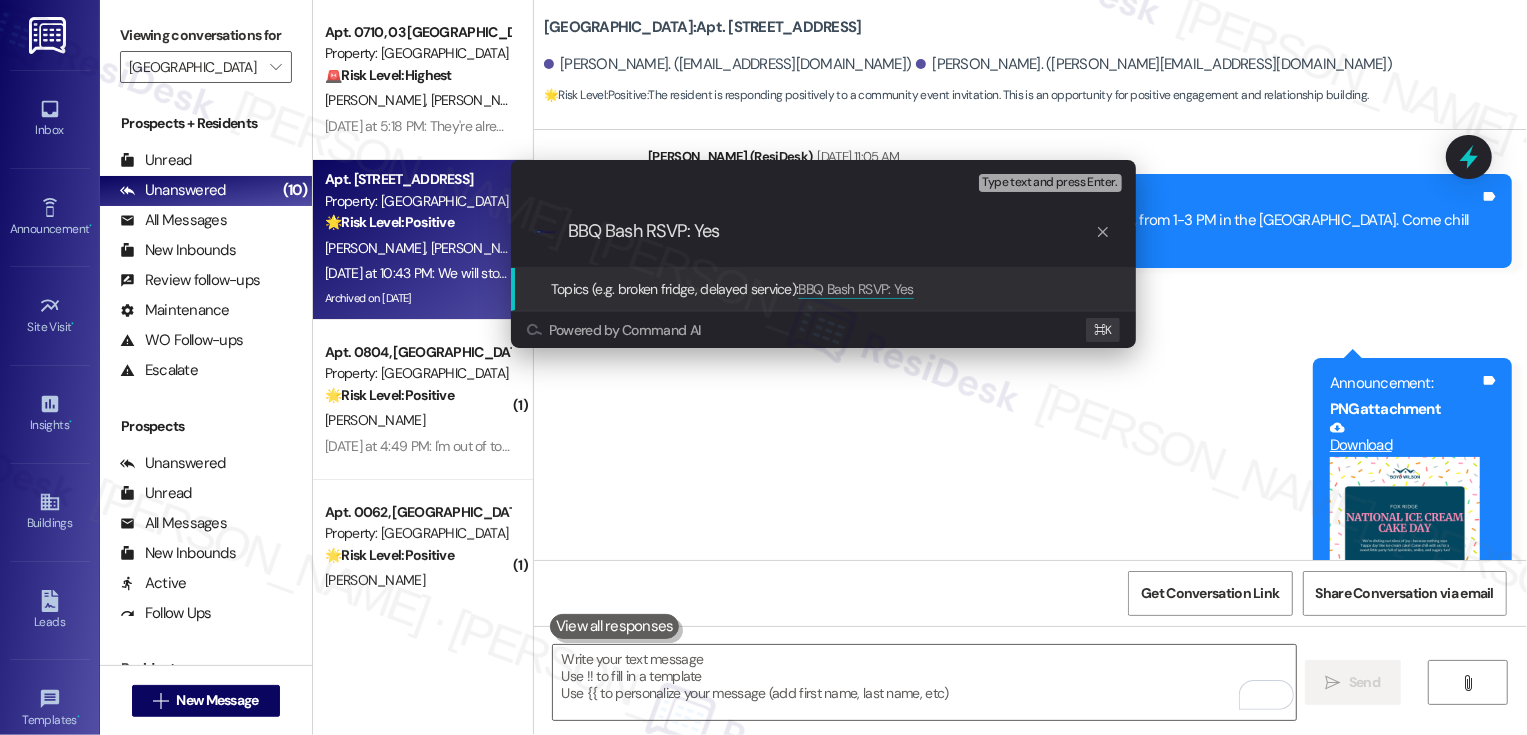type 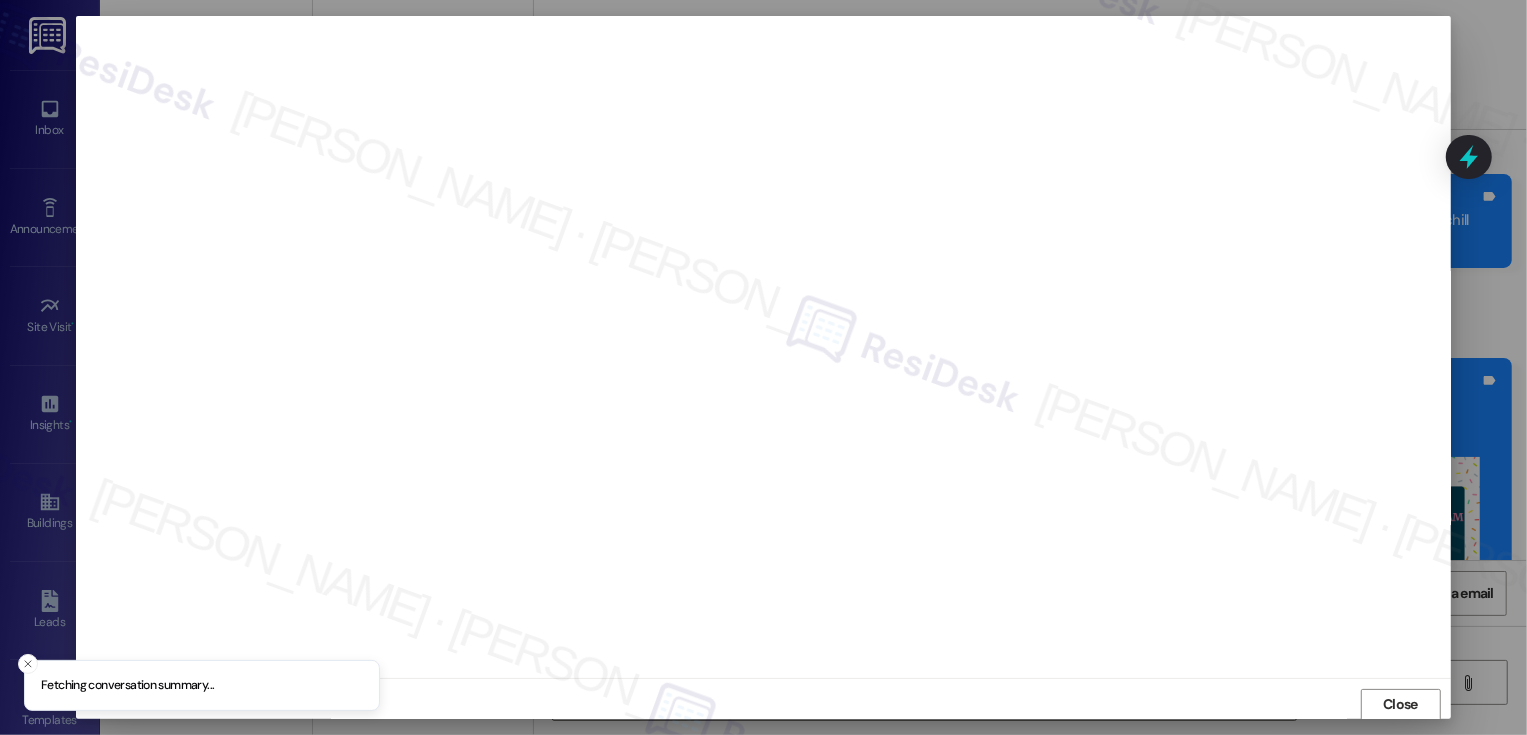 scroll, scrollTop: 1, scrollLeft: 0, axis: vertical 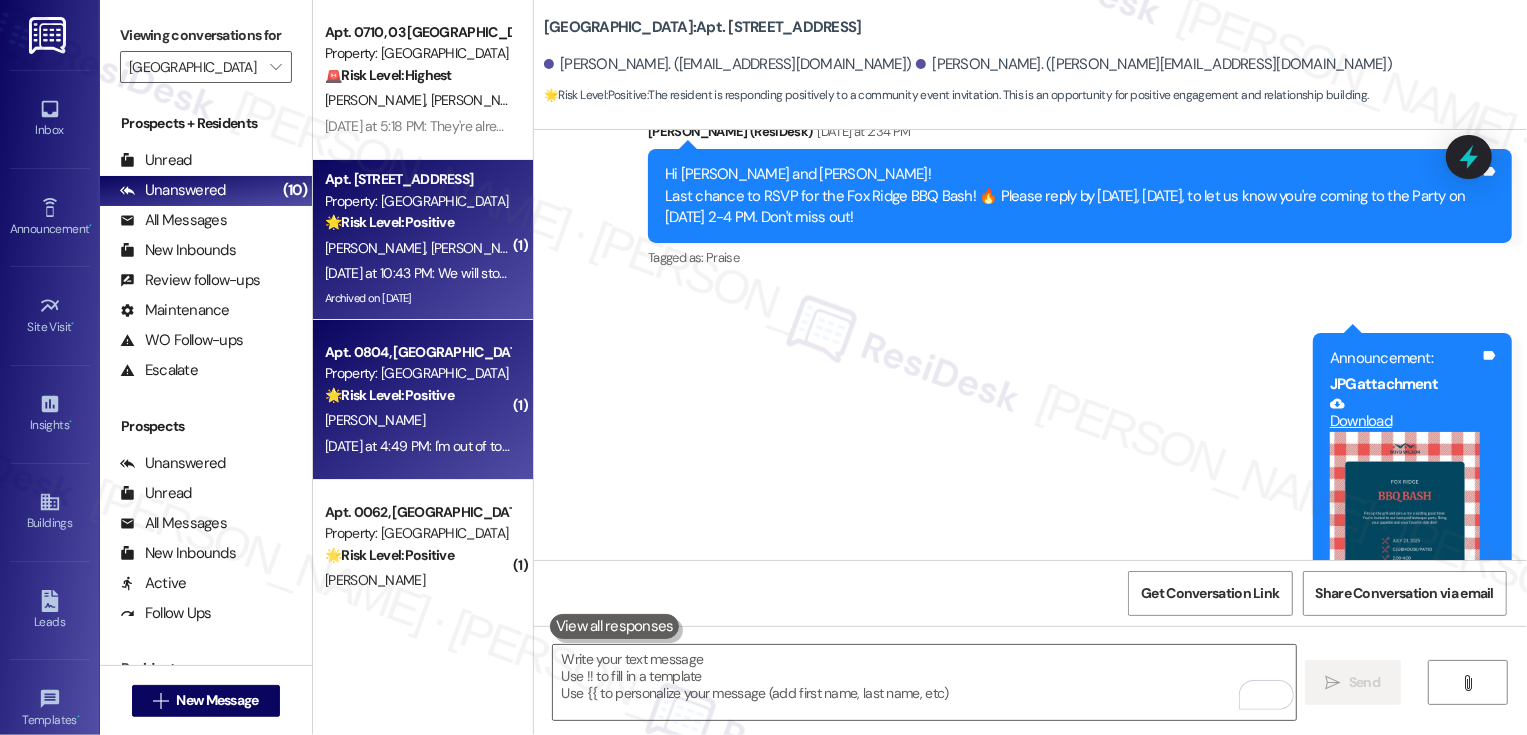 click on "Apt. 0804, 07 [GEOGRAPHIC_DATA] Property: Fox Ridge 🌟  Risk Level:  Positive The resident is responding to a community event invitation with a polite decline. This is positive engagement and requires no action. [PERSON_NAME] [DATE] at 4:49 PM: I'm out of town but thanks for the invite! 😊 [DATE] at 4:49 PM: I'm out of town but thanks for the invite! 😊" at bounding box center (423, 400) 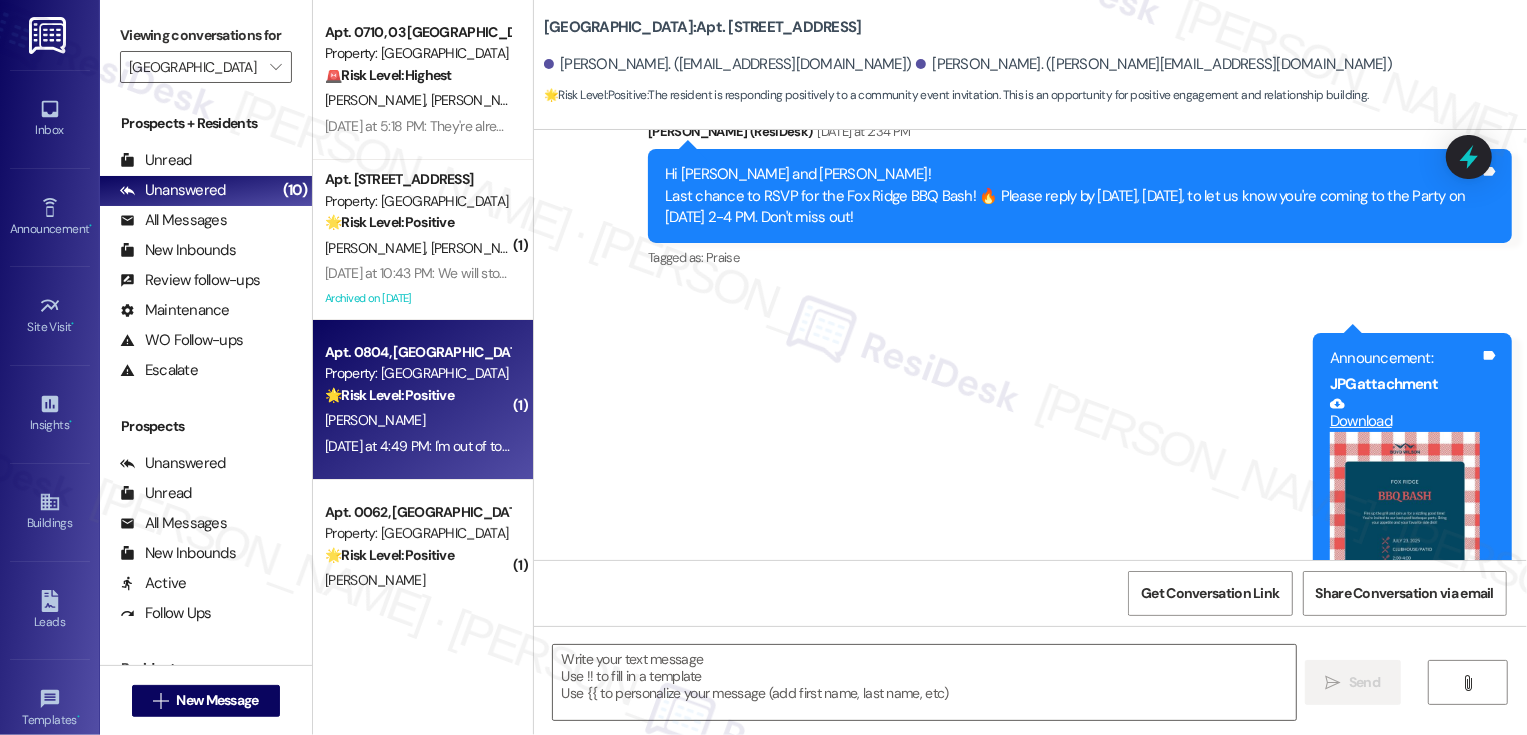 click on "Apt. 0804, 07 [GEOGRAPHIC_DATA] Property: Fox Ridge 🌟  Risk Level:  Positive The resident is responding to a community event invitation with a polite decline. This is positive engagement and requires no action. [PERSON_NAME] [DATE] at 4:49 PM: I'm out of town but thanks for the invite! 😊 [DATE] at 4:49 PM: I'm out of town but thanks for the invite! 😊" at bounding box center [423, 400] 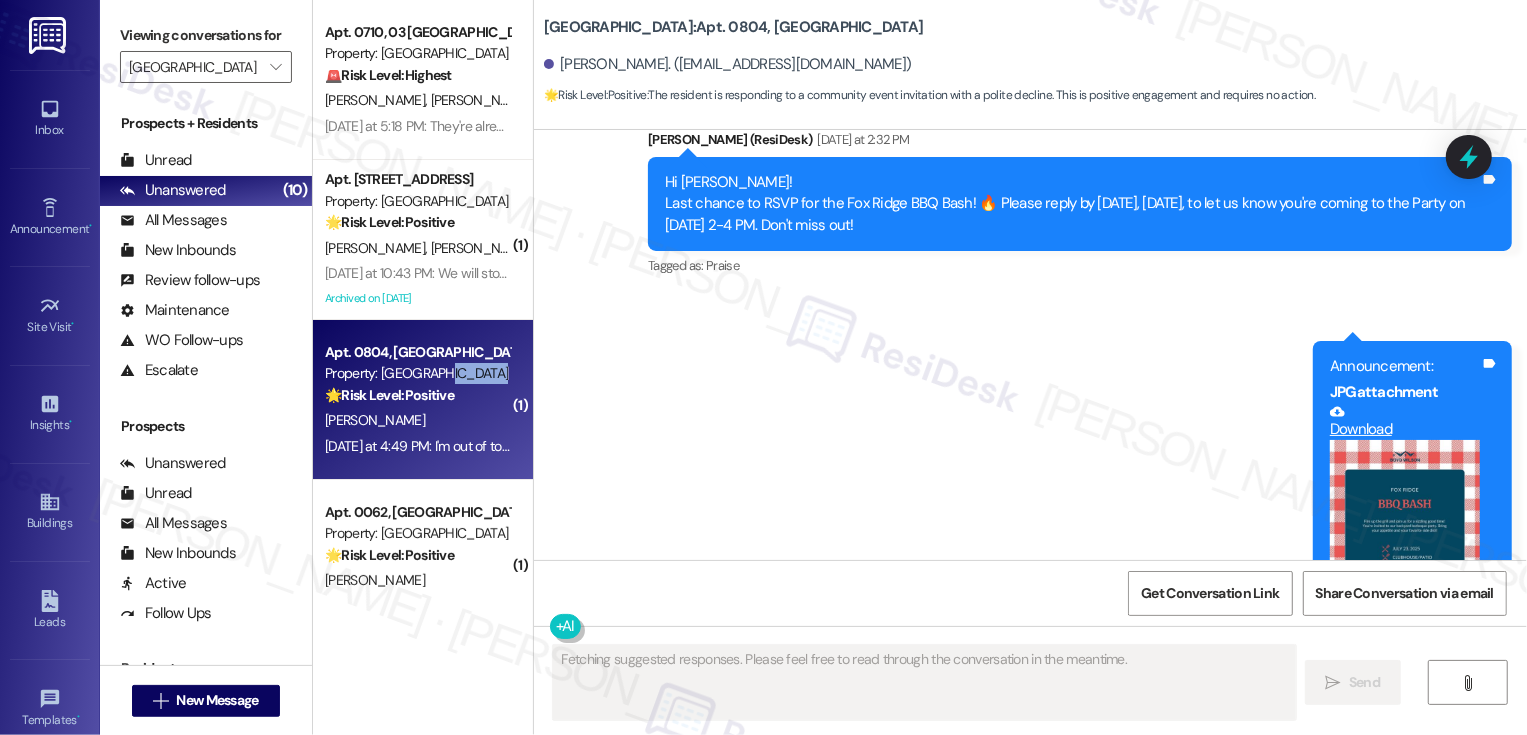 scroll, scrollTop: 20728, scrollLeft: 0, axis: vertical 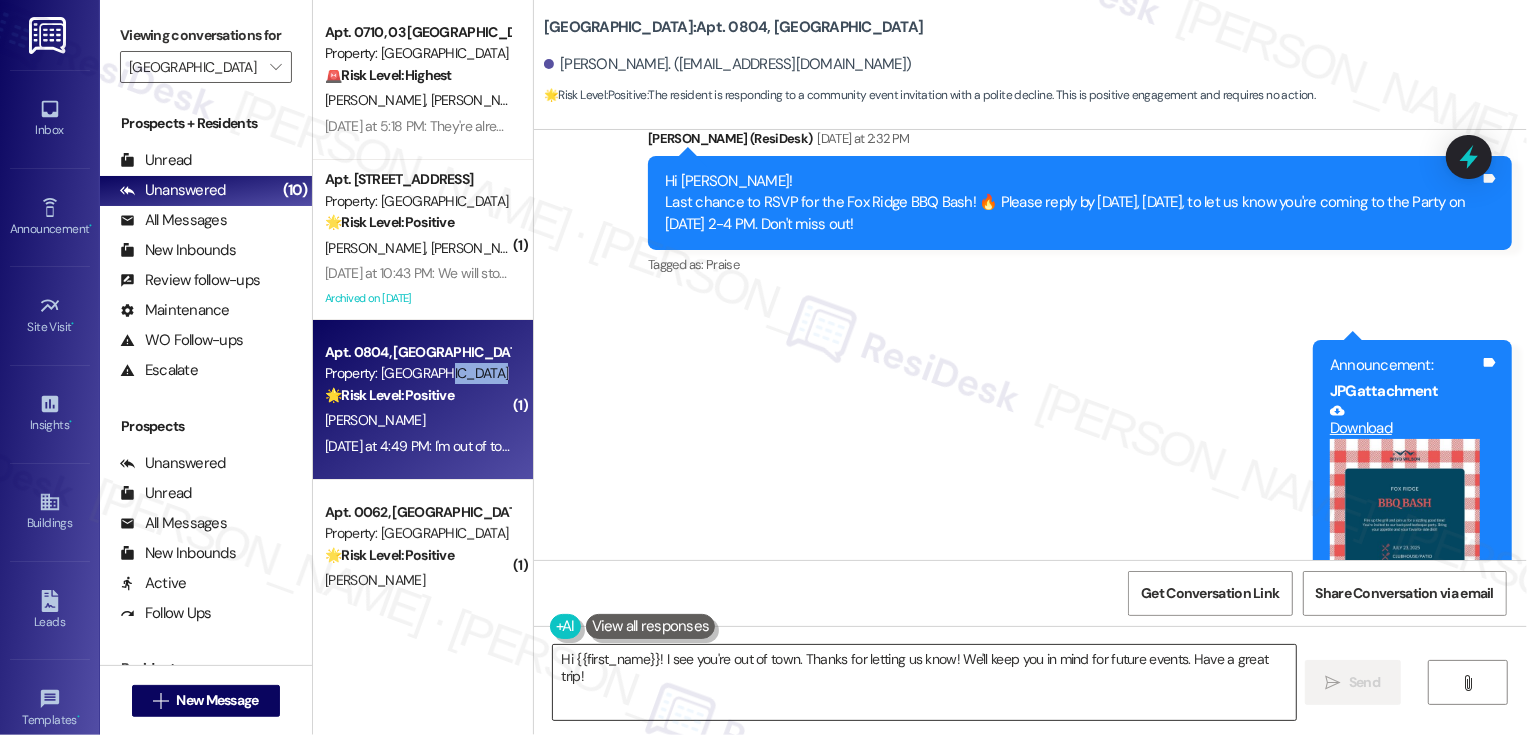 click on "Hi {{first_name}}! I see you're out of town. Thanks for letting us know! We'll keep you in mind for future events. Have a great trip!" at bounding box center [924, 682] 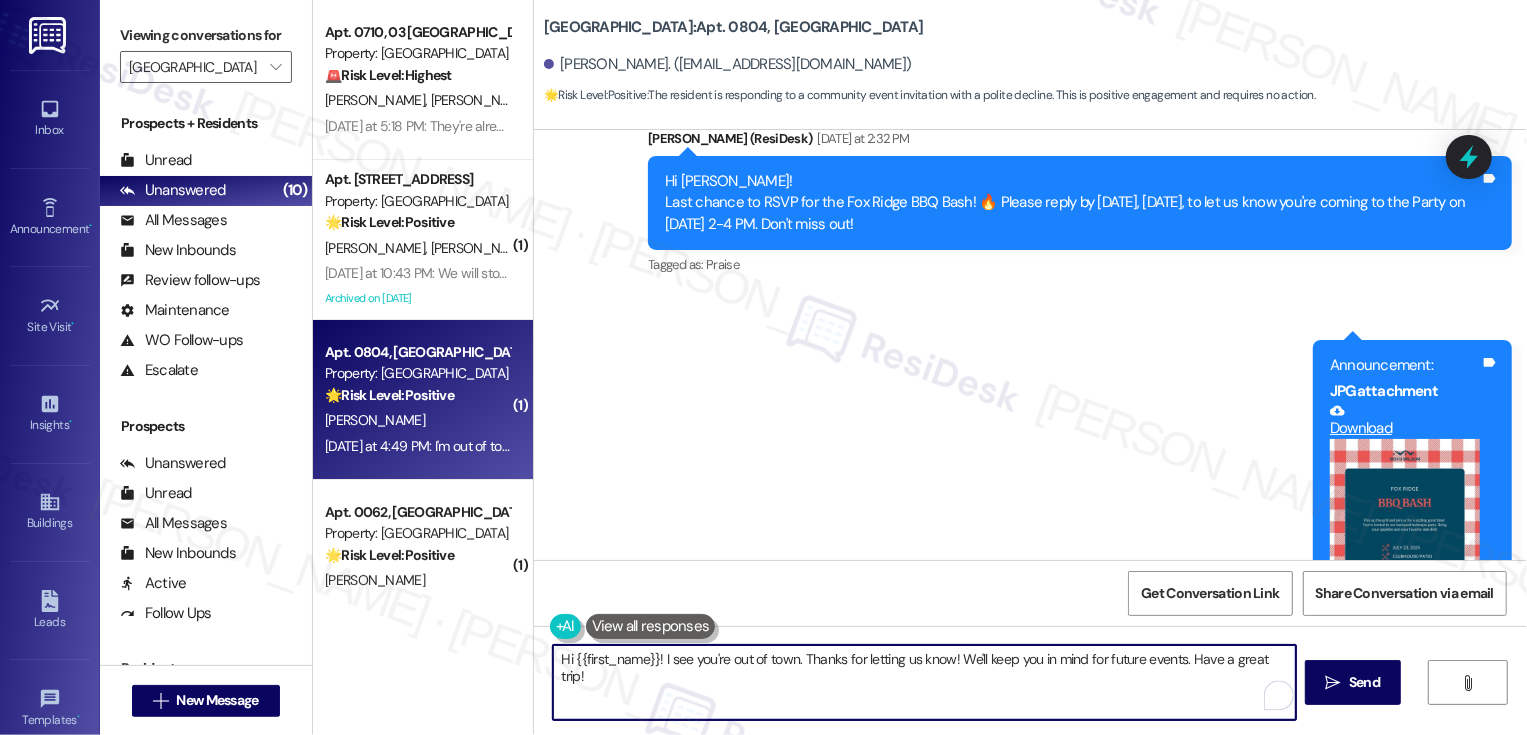 drag, startPoint x: 795, startPoint y: 657, endPoint x: 588, endPoint y: 657, distance: 207 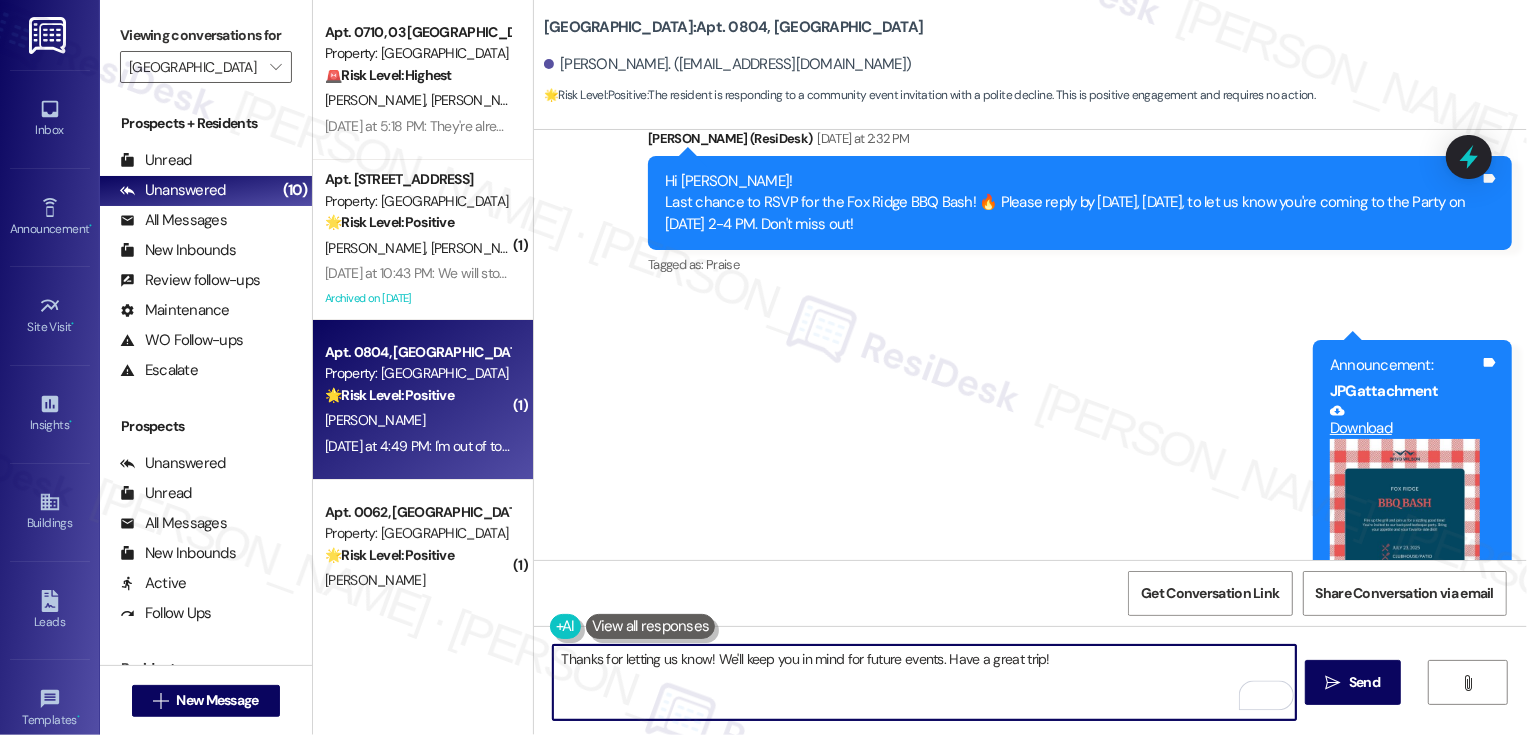 click on "Thanks for letting us know! We'll keep you in mind for future events. Have a great trip!" at bounding box center (924, 682) 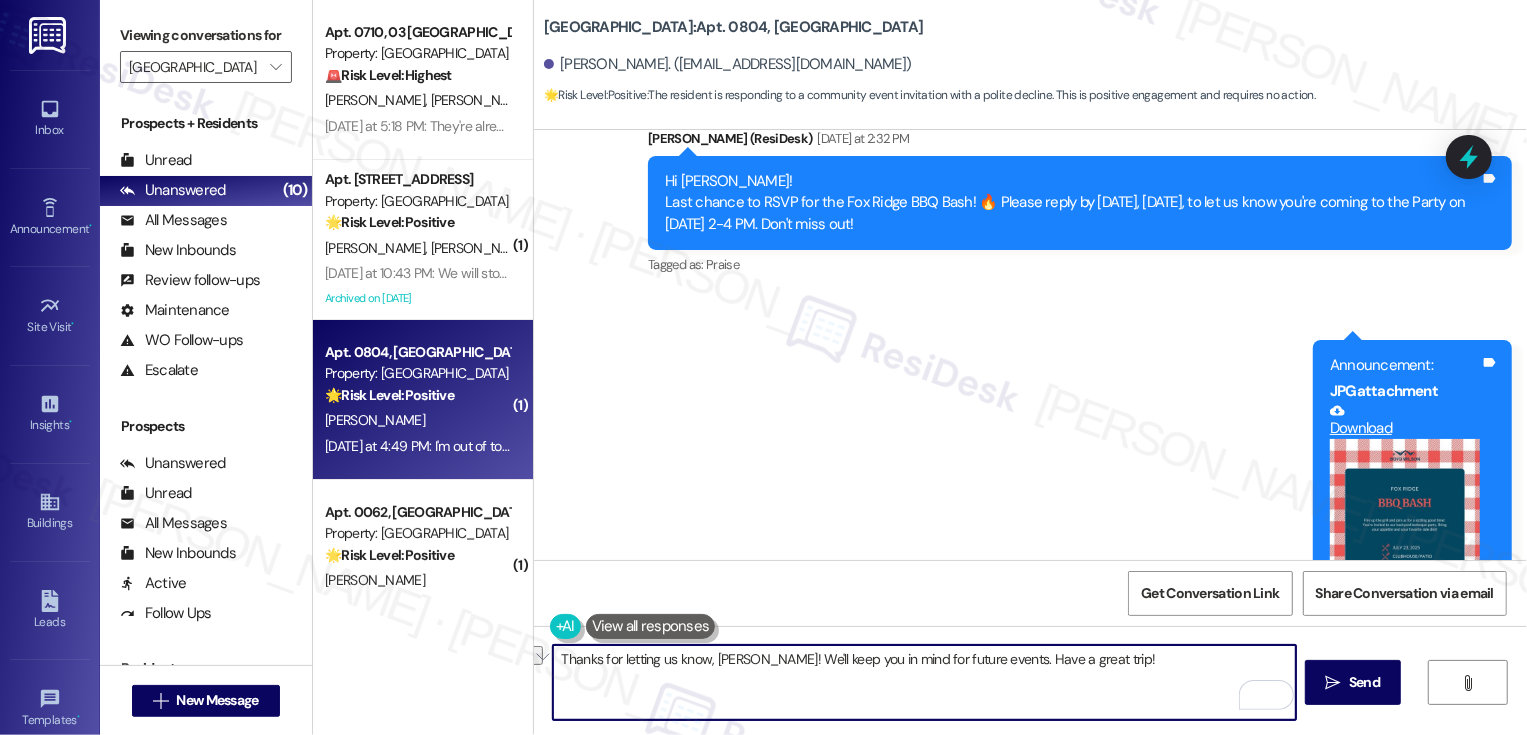 drag, startPoint x: 763, startPoint y: 656, endPoint x: 985, endPoint y: 656, distance: 222 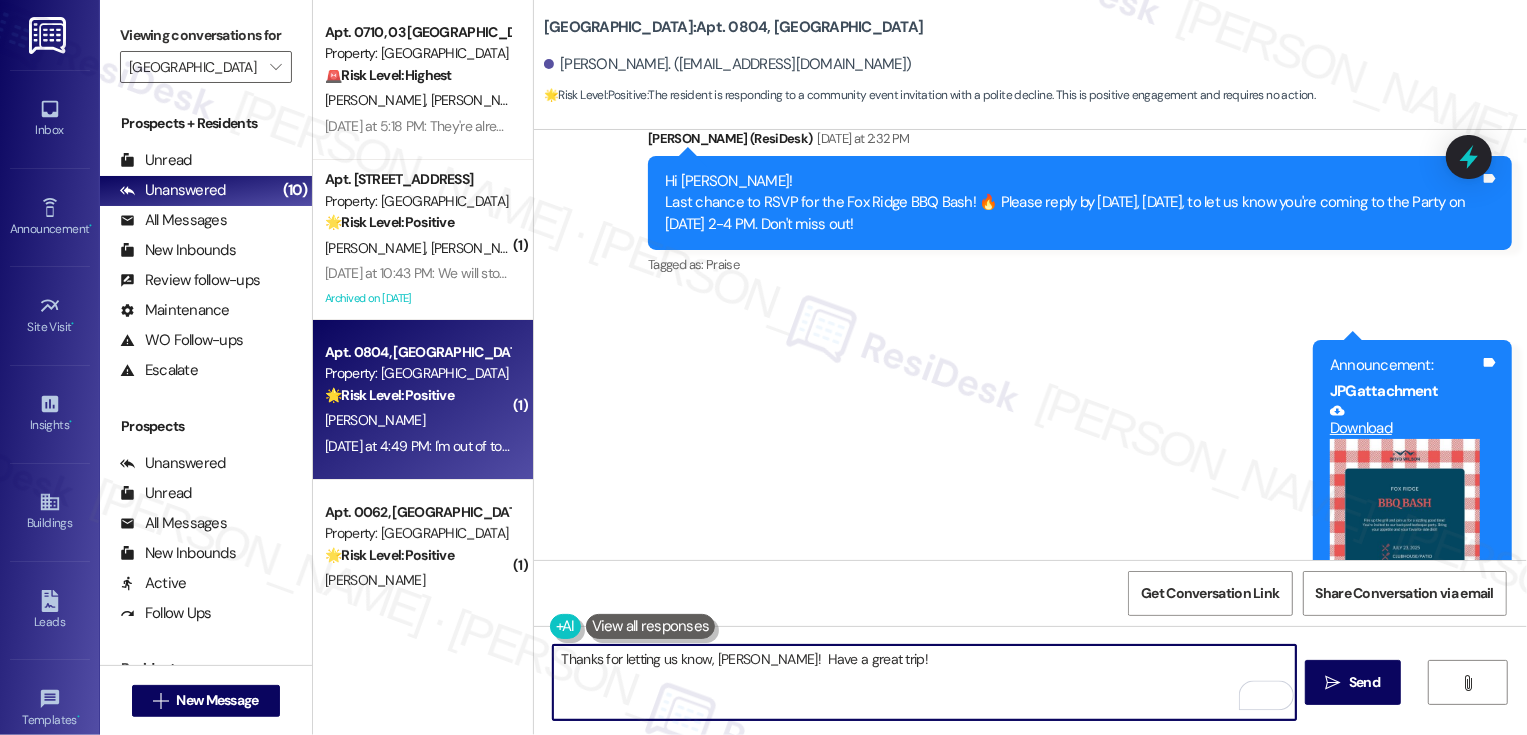 type on "Thanks for letting us know, [PERSON_NAME]! Have a great trip!" 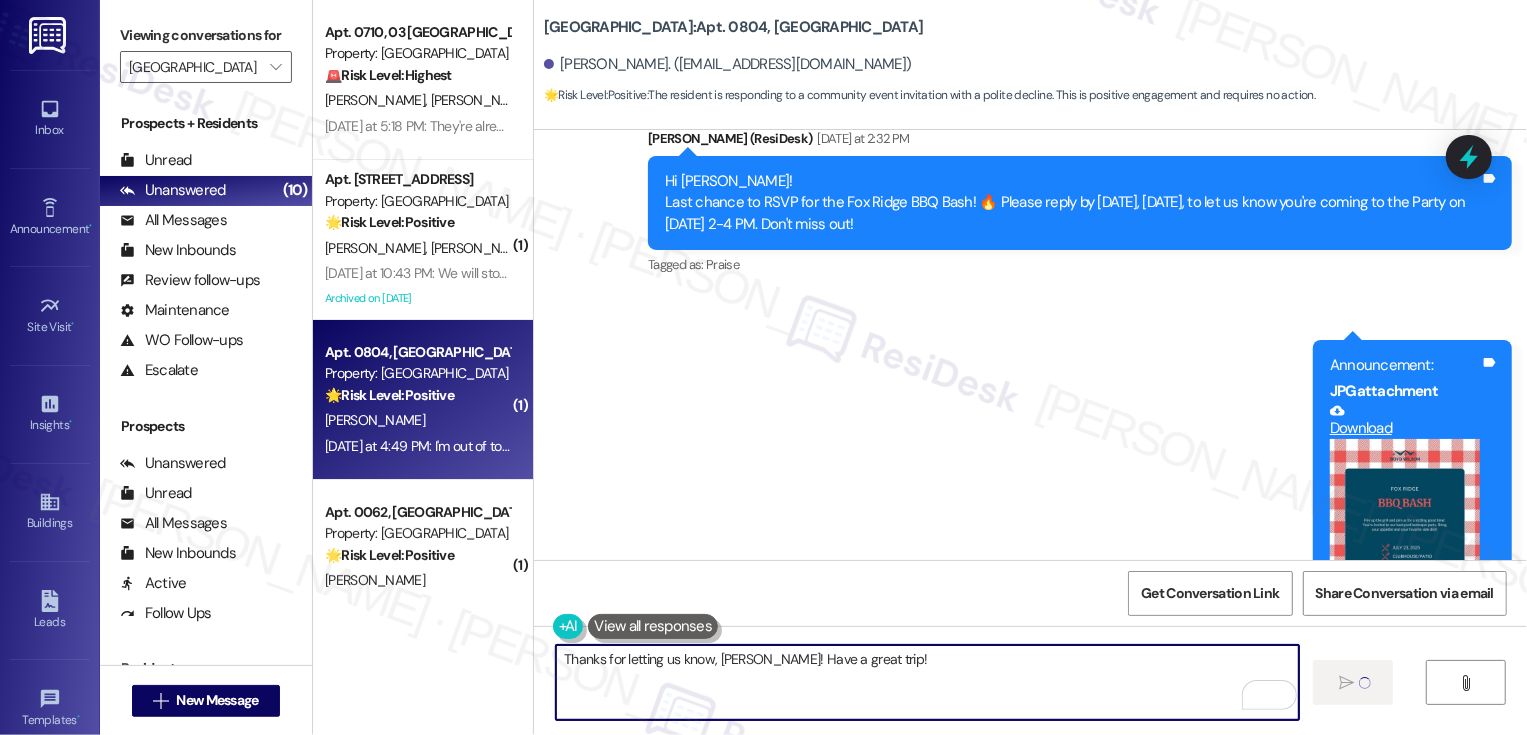 type 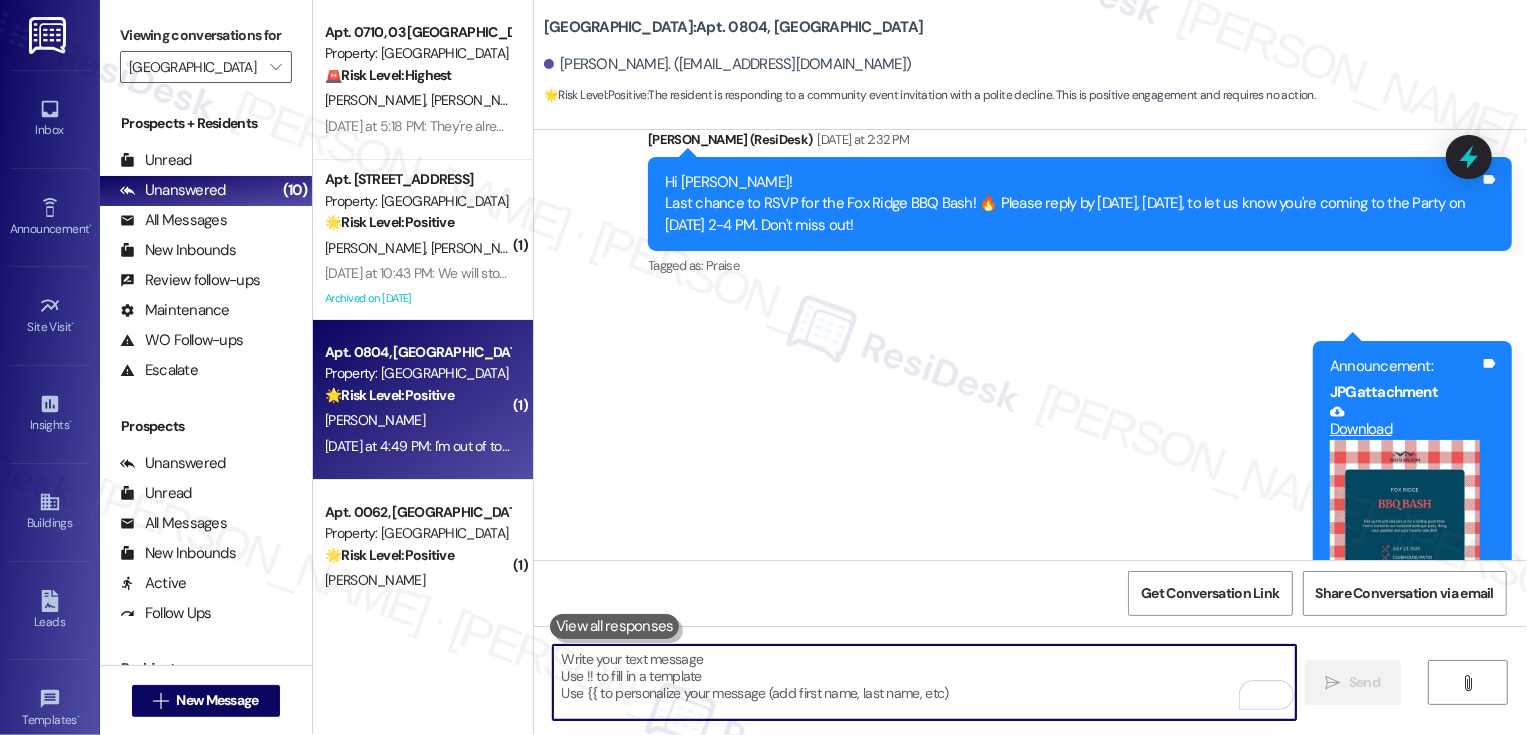 scroll, scrollTop: 20867, scrollLeft: 0, axis: vertical 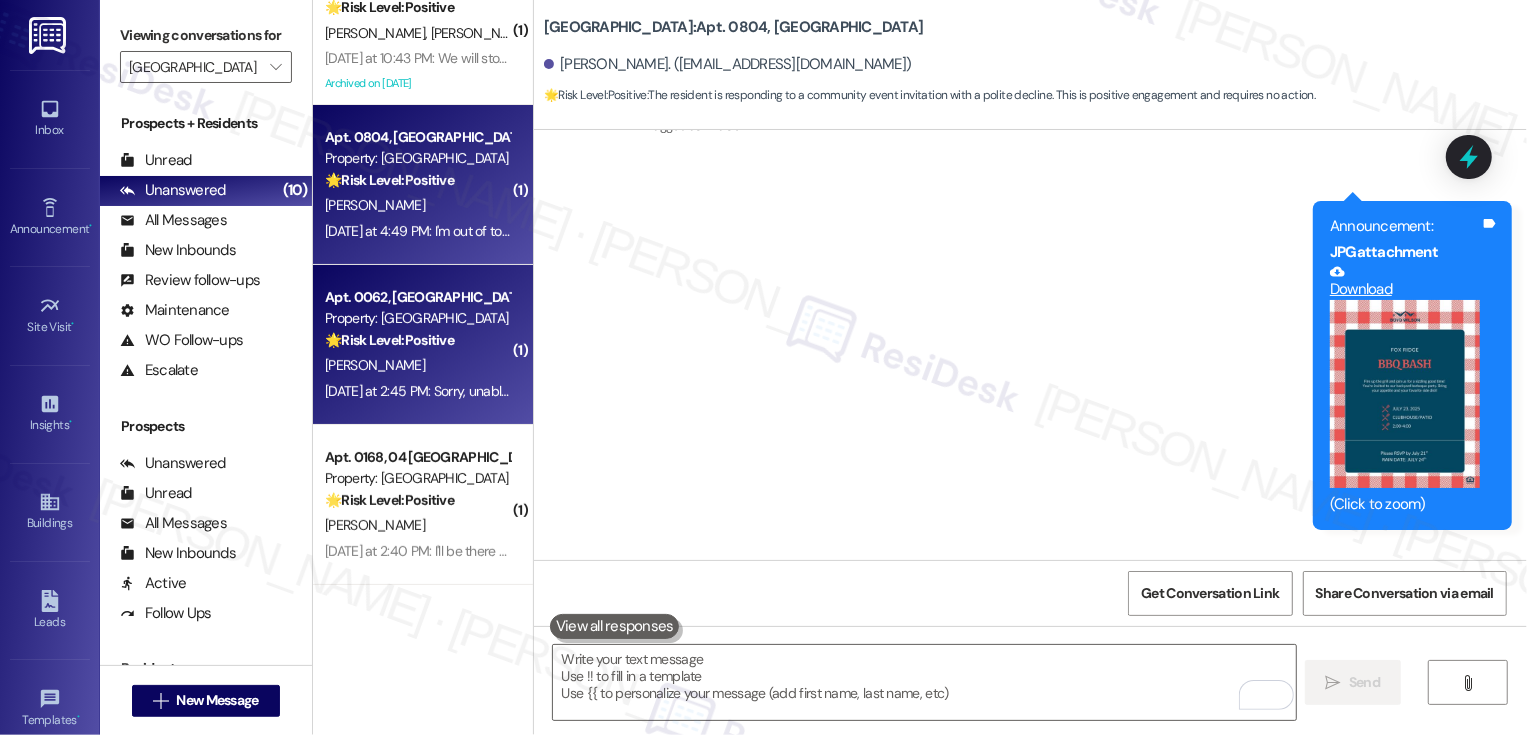 click on "[PERSON_NAME]" at bounding box center (417, 365) 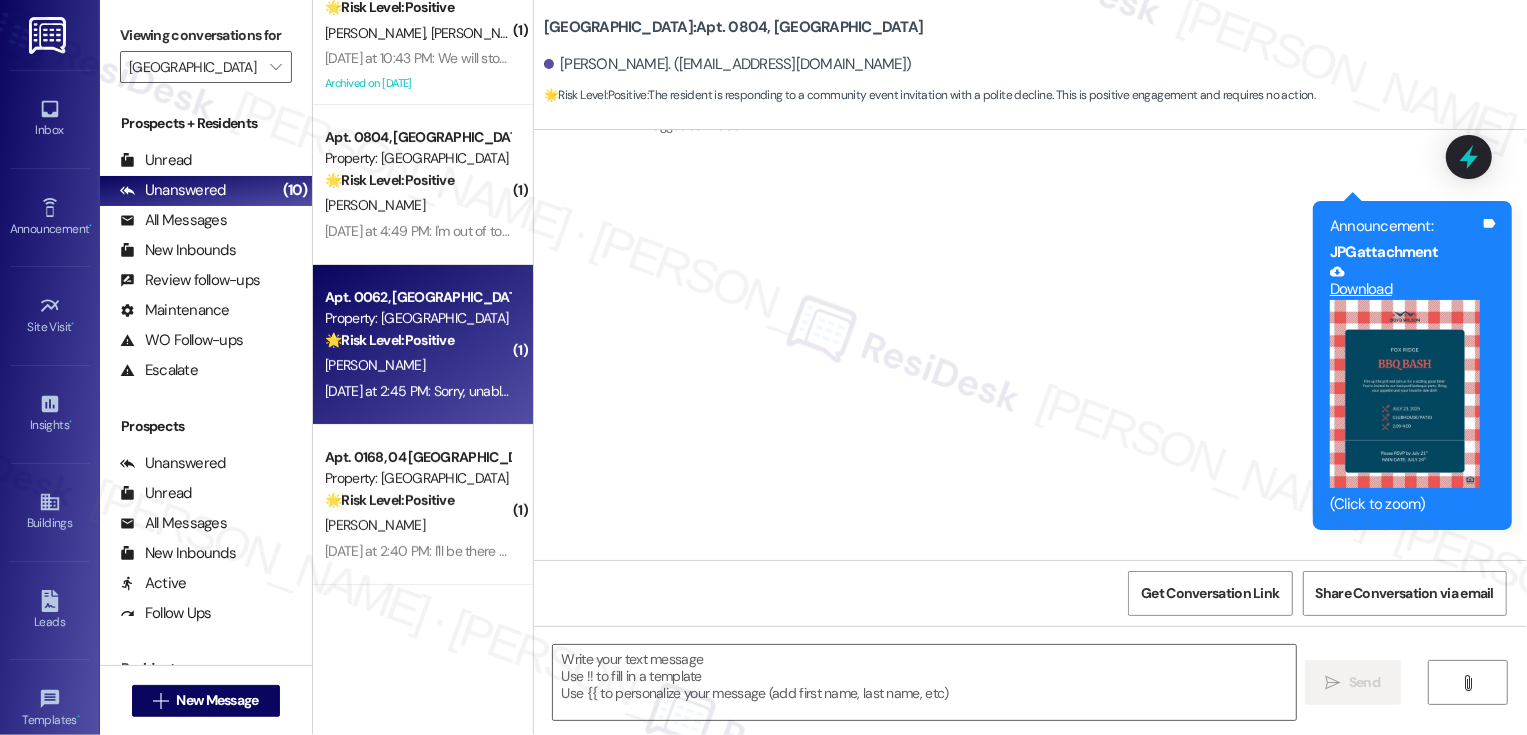 click on "[PERSON_NAME]" at bounding box center (417, 365) 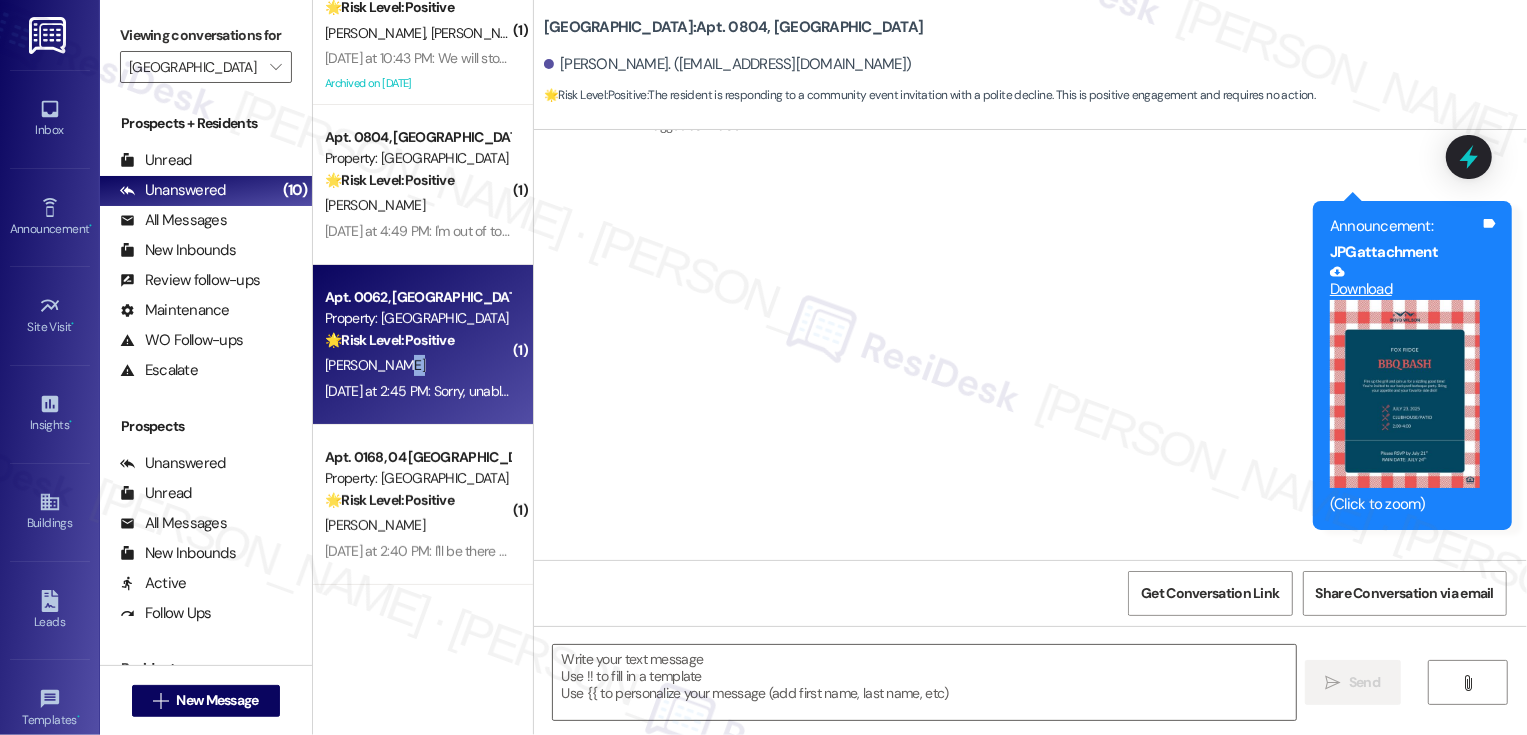 type on "Fetching suggested responses. Please feel free to read through the conversation in the meantime." 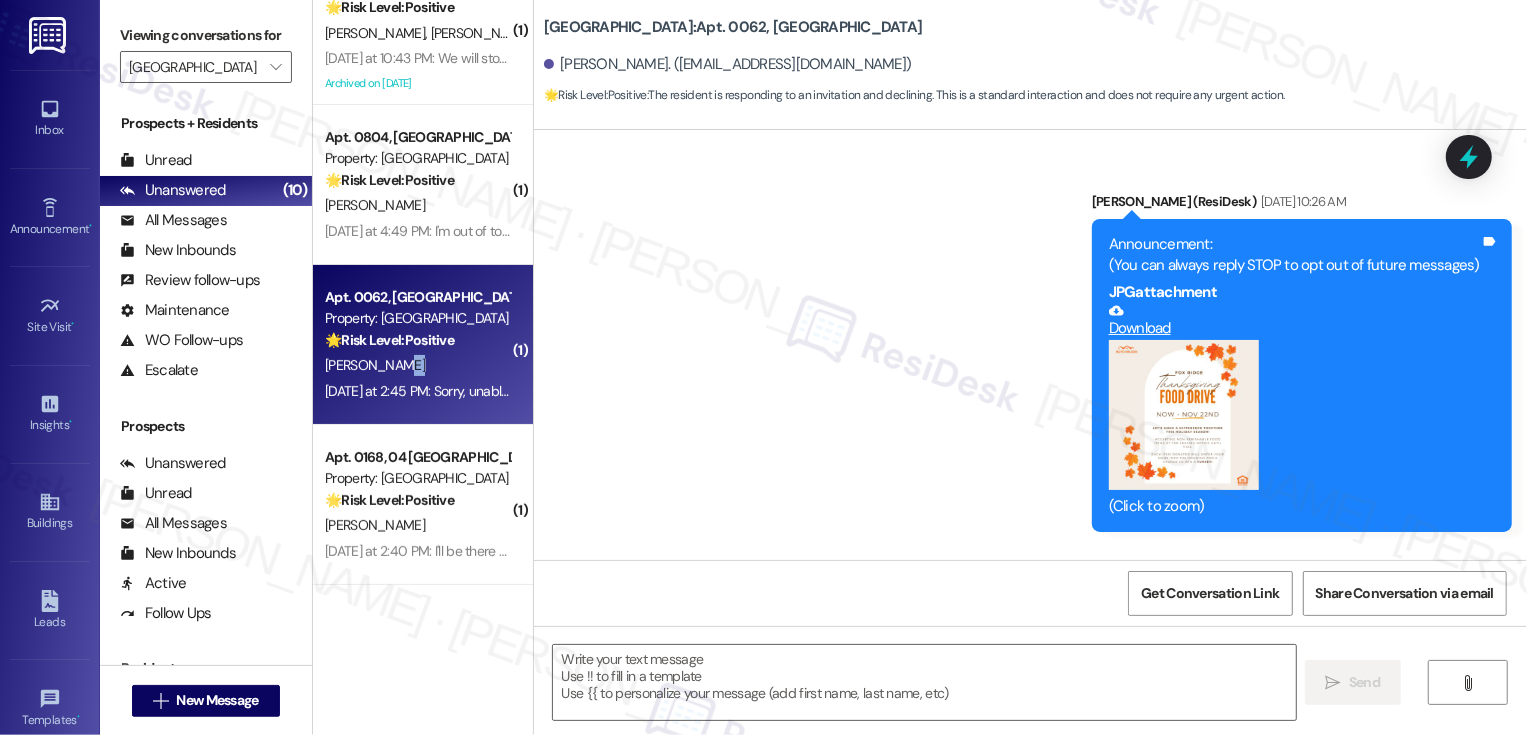 scroll, scrollTop: 6631, scrollLeft: 0, axis: vertical 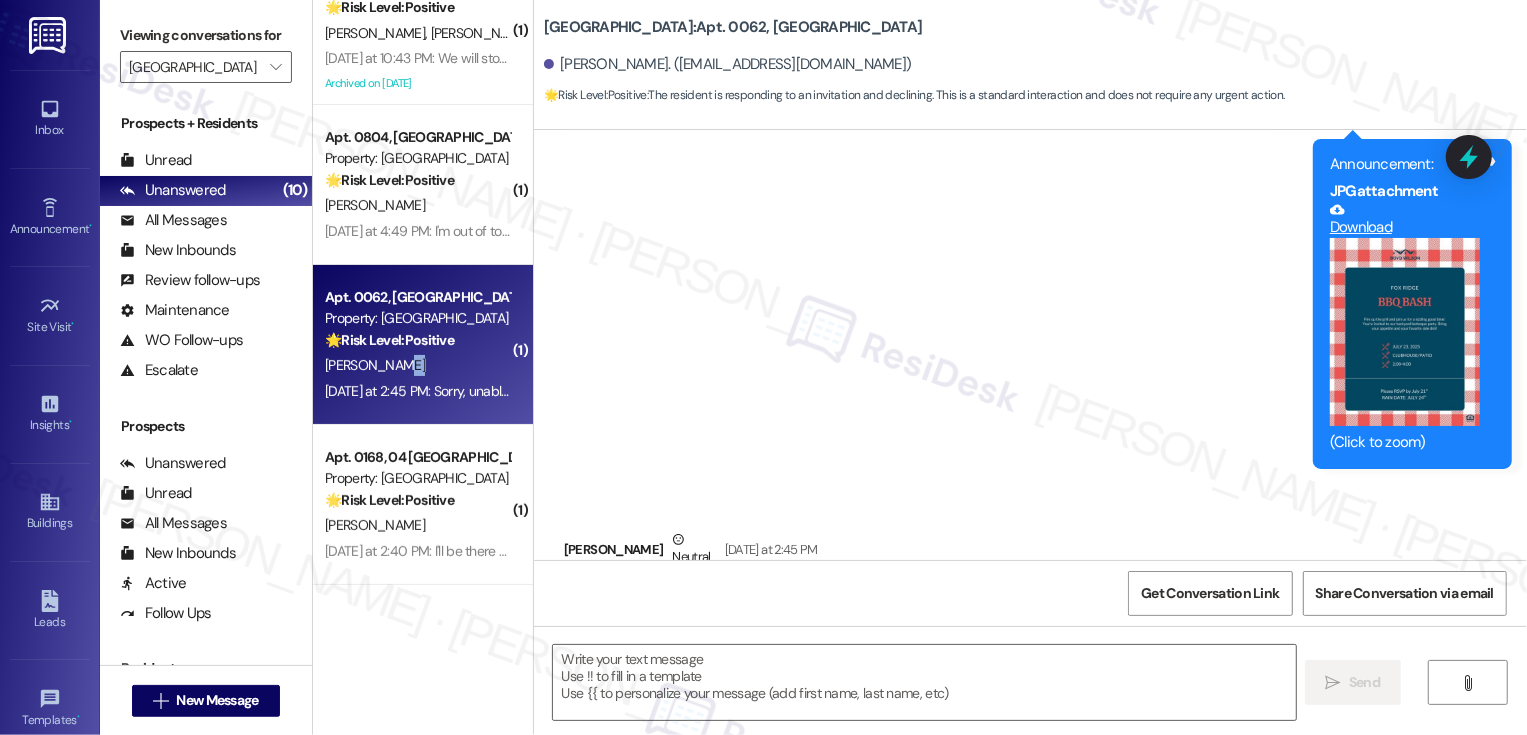 type on "Fetching suggested responses. Please feel free to read through the conversation in the meantime." 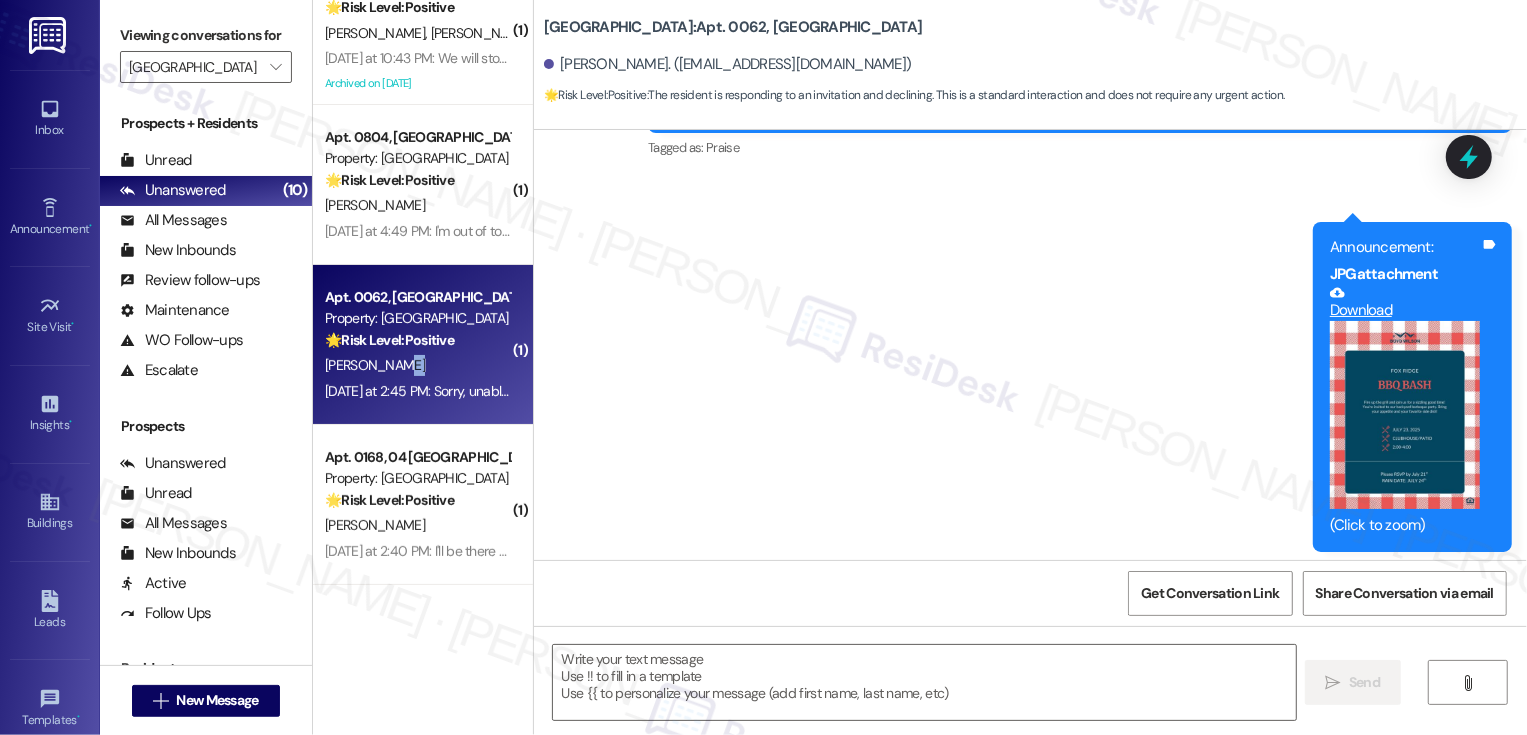 scroll, scrollTop: 6632, scrollLeft: 0, axis: vertical 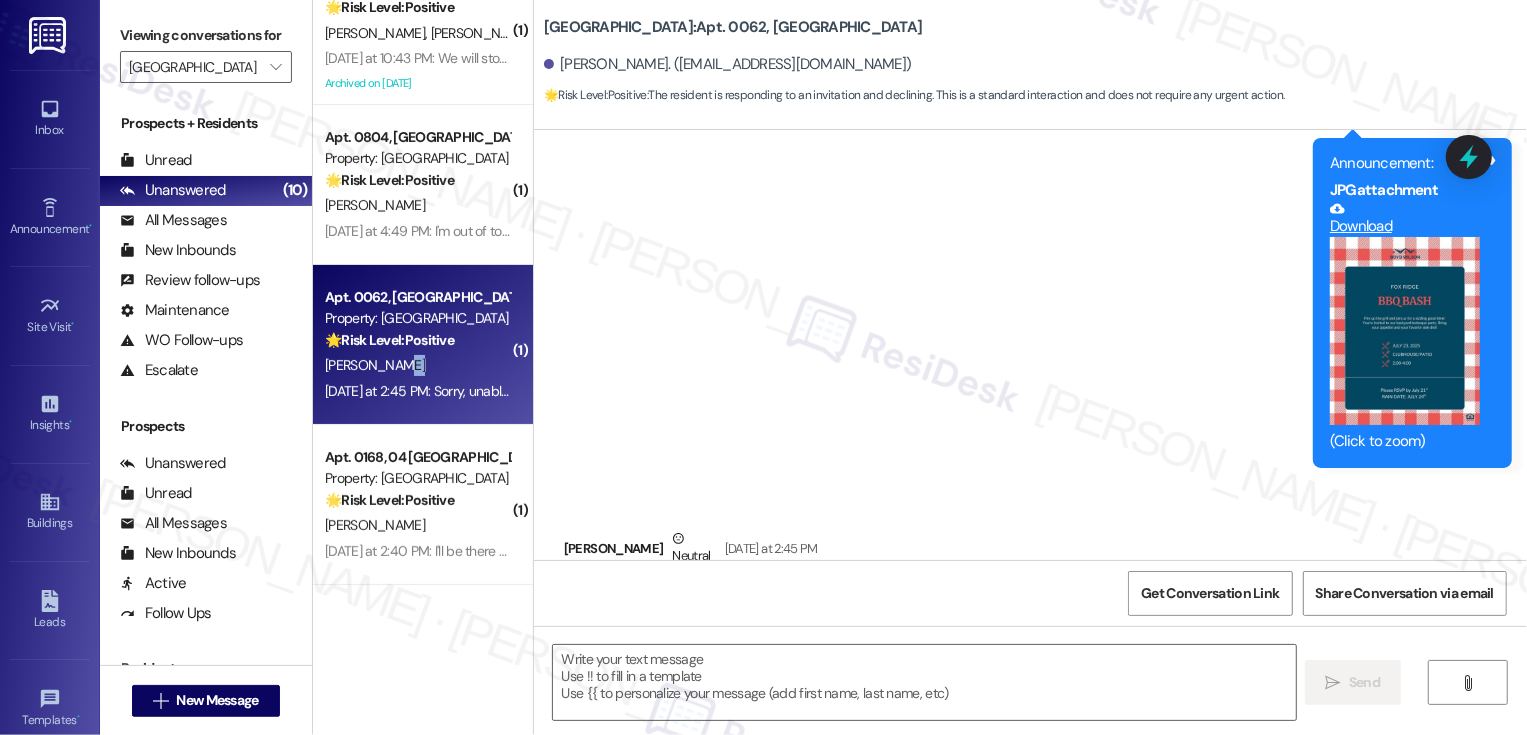 click at bounding box center (1405, 331) 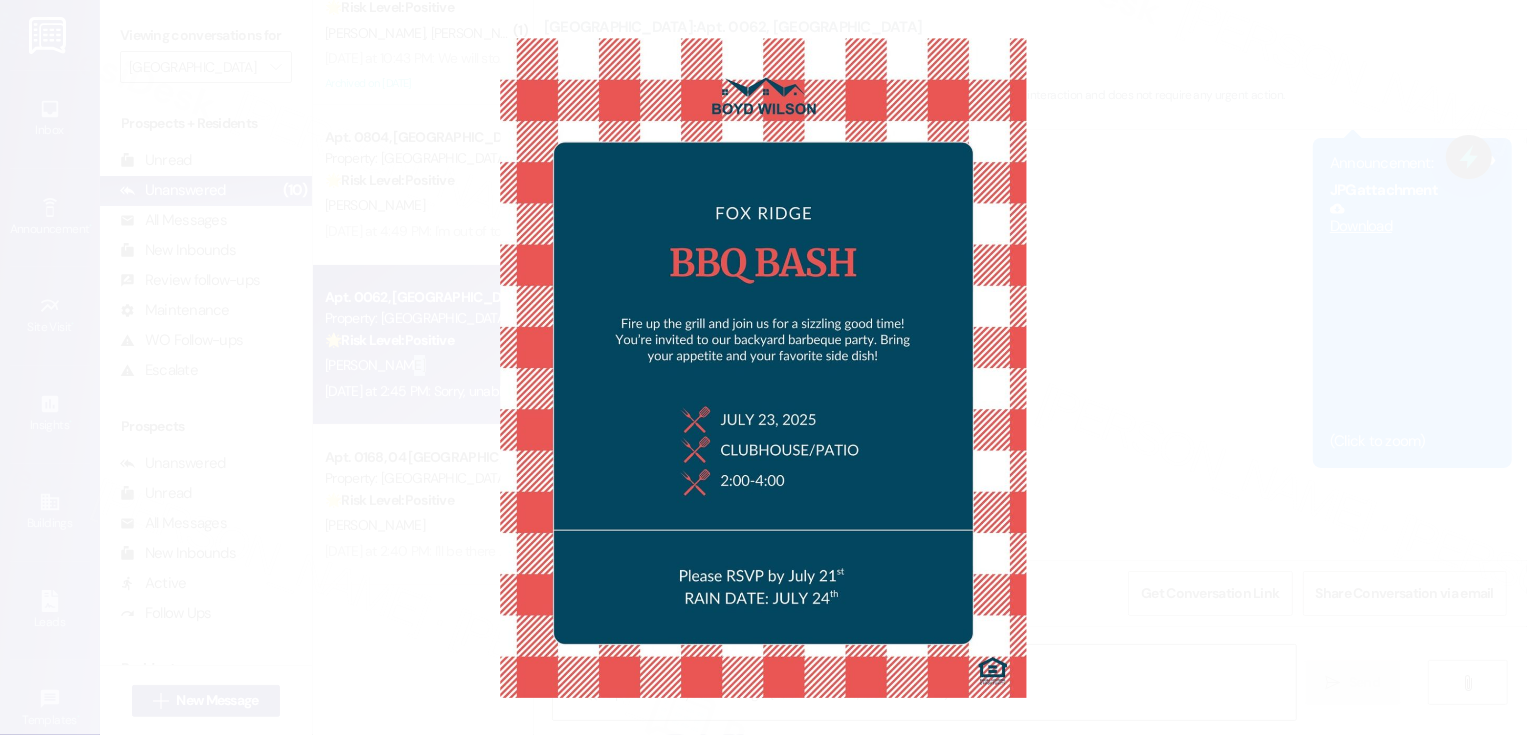 click at bounding box center [763, 367] 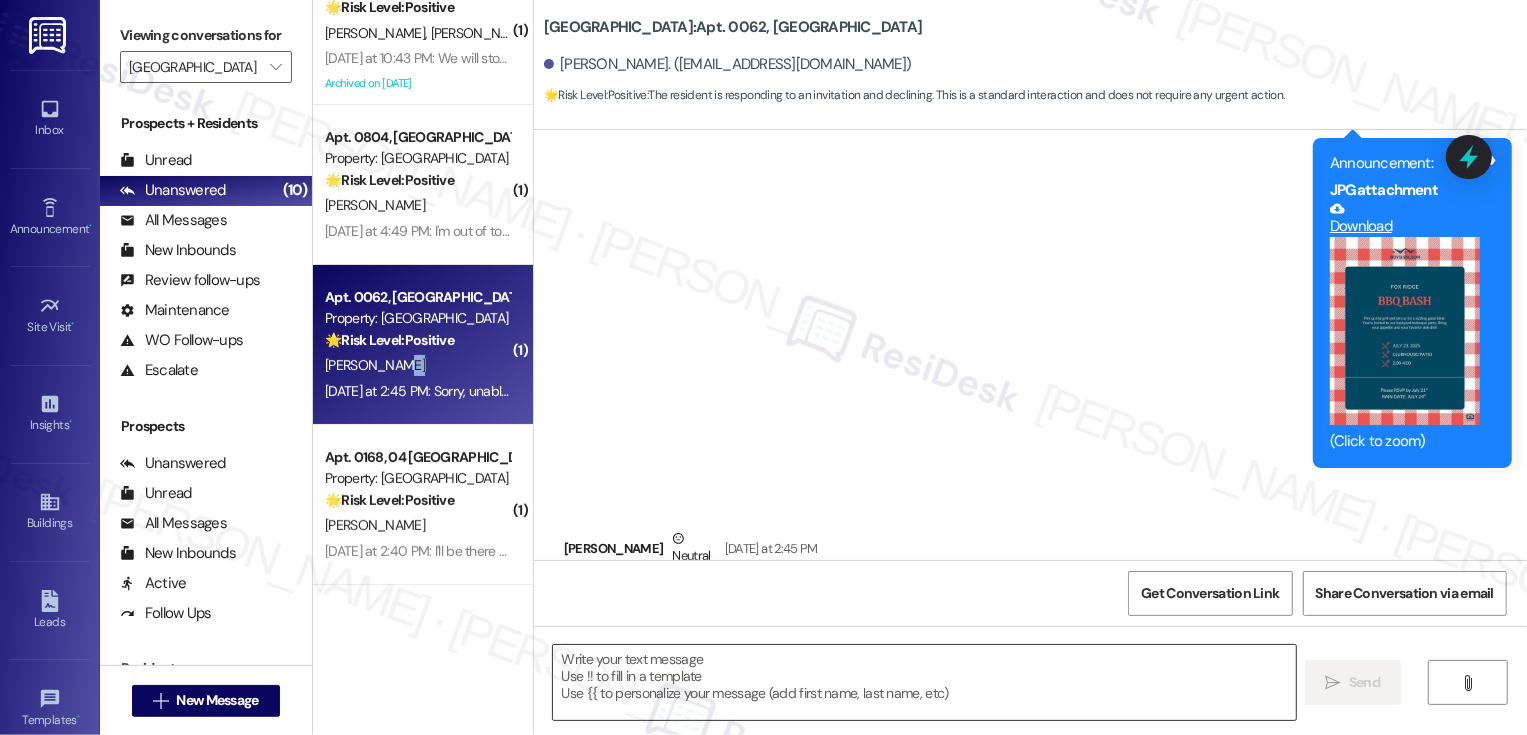 click at bounding box center [924, 682] 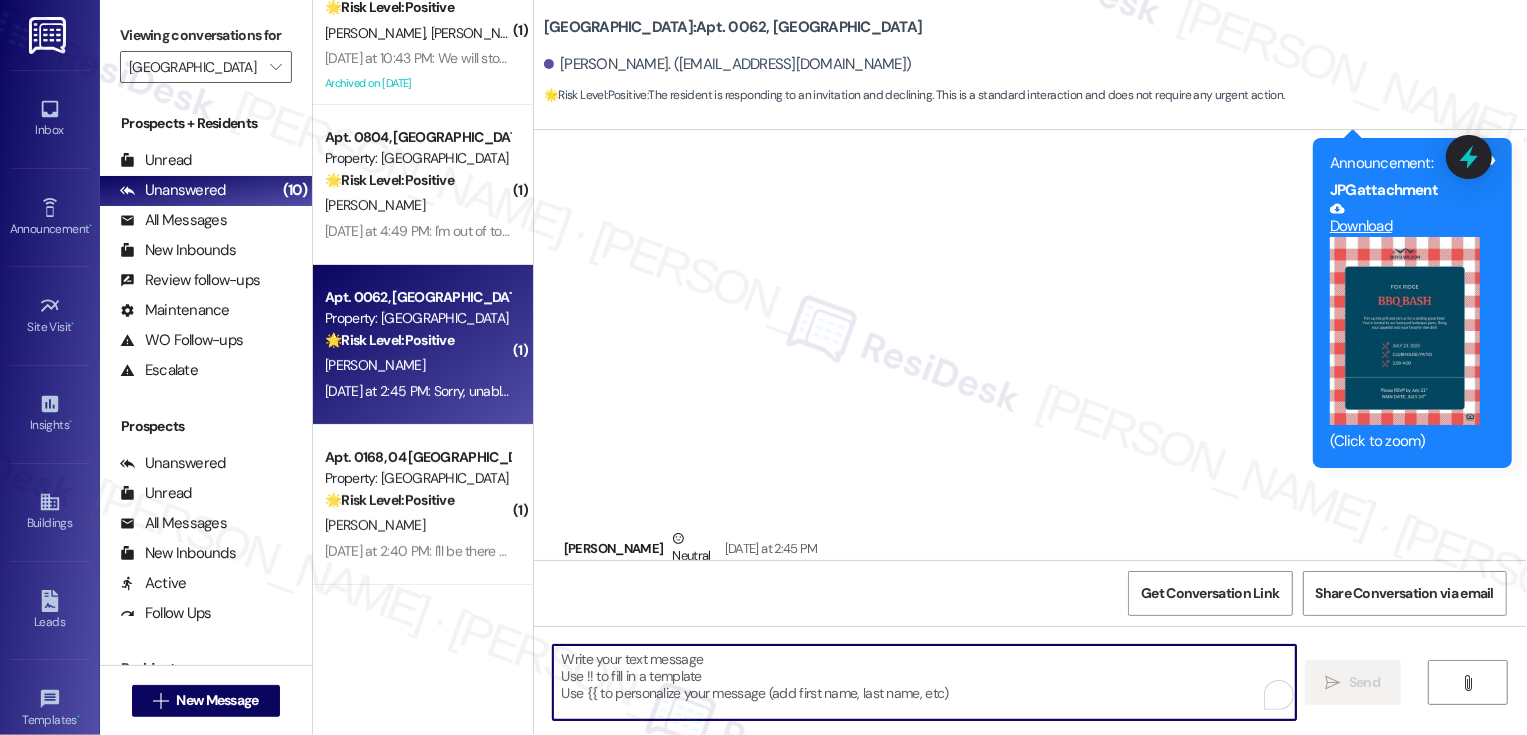 click at bounding box center [924, 682] 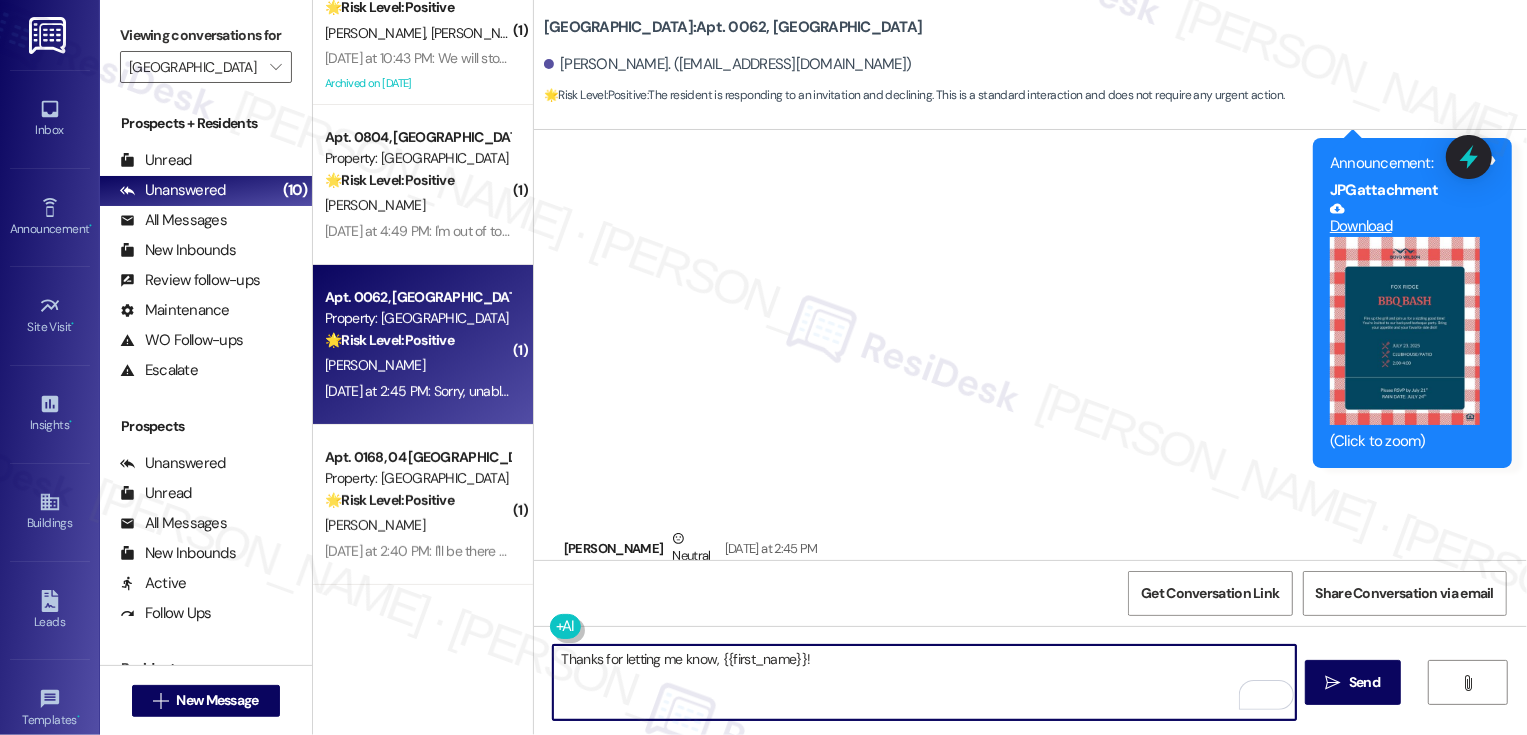 click on "Thanks for letting me know, {{first_name}}!" at bounding box center [924, 682] 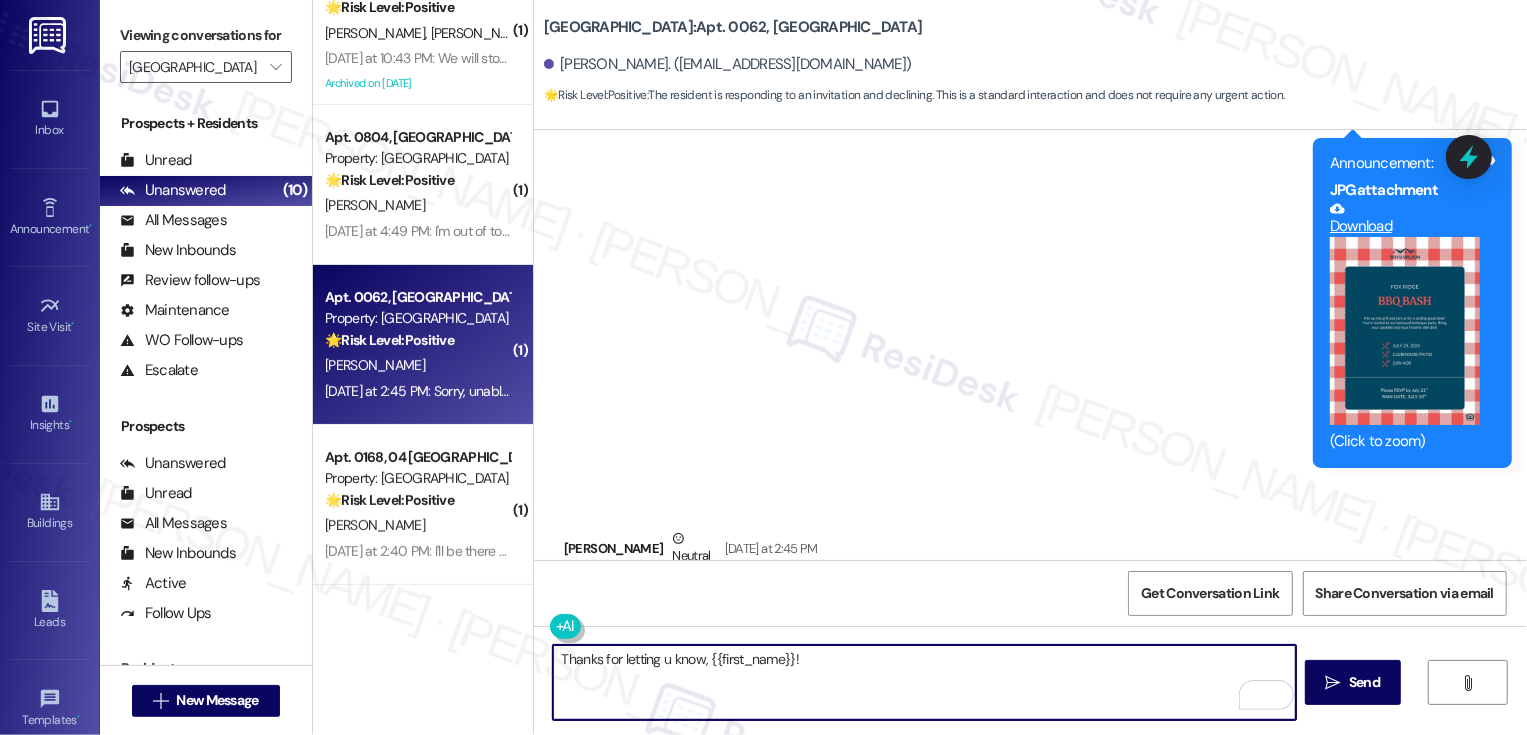 type on "Thanks for letting us know, {{first_name}}!" 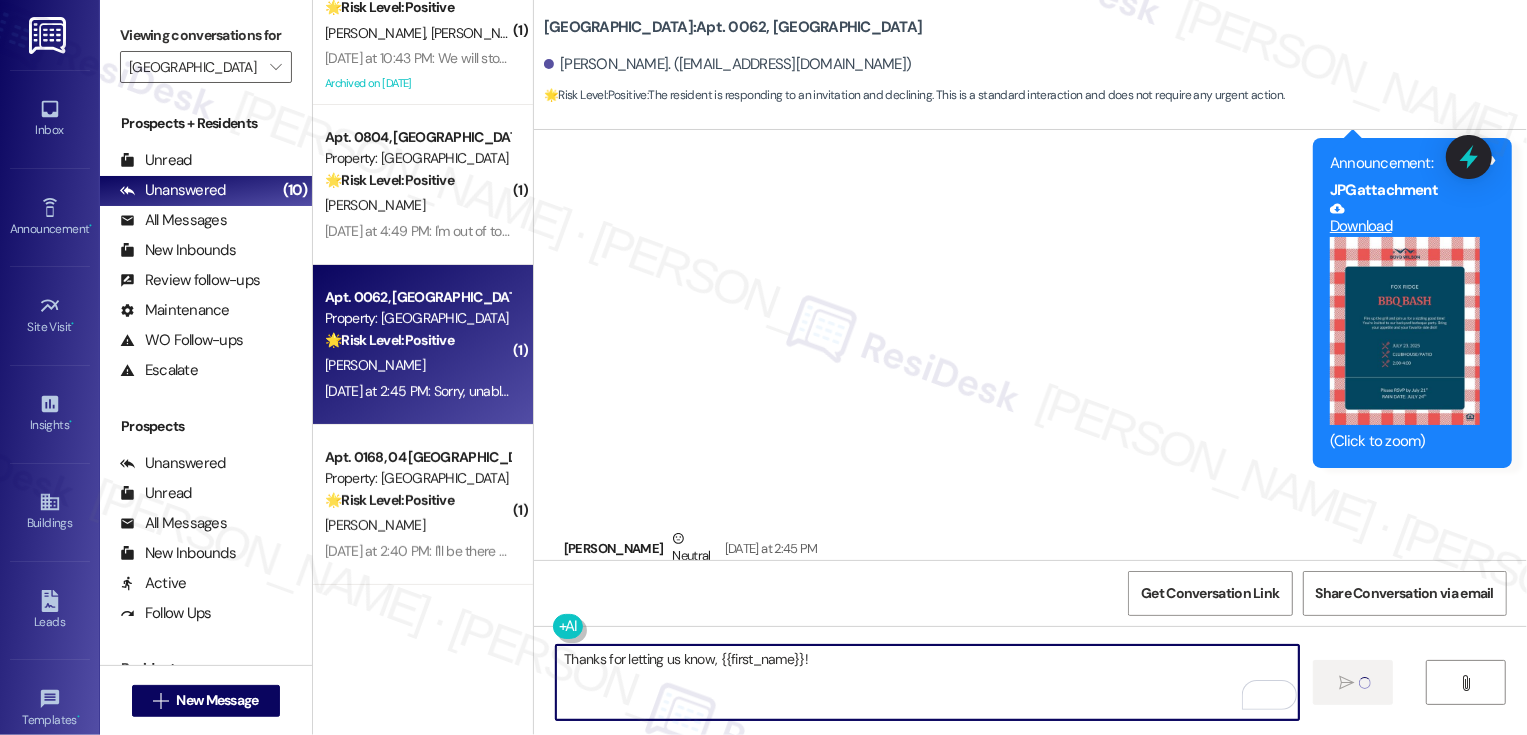 type 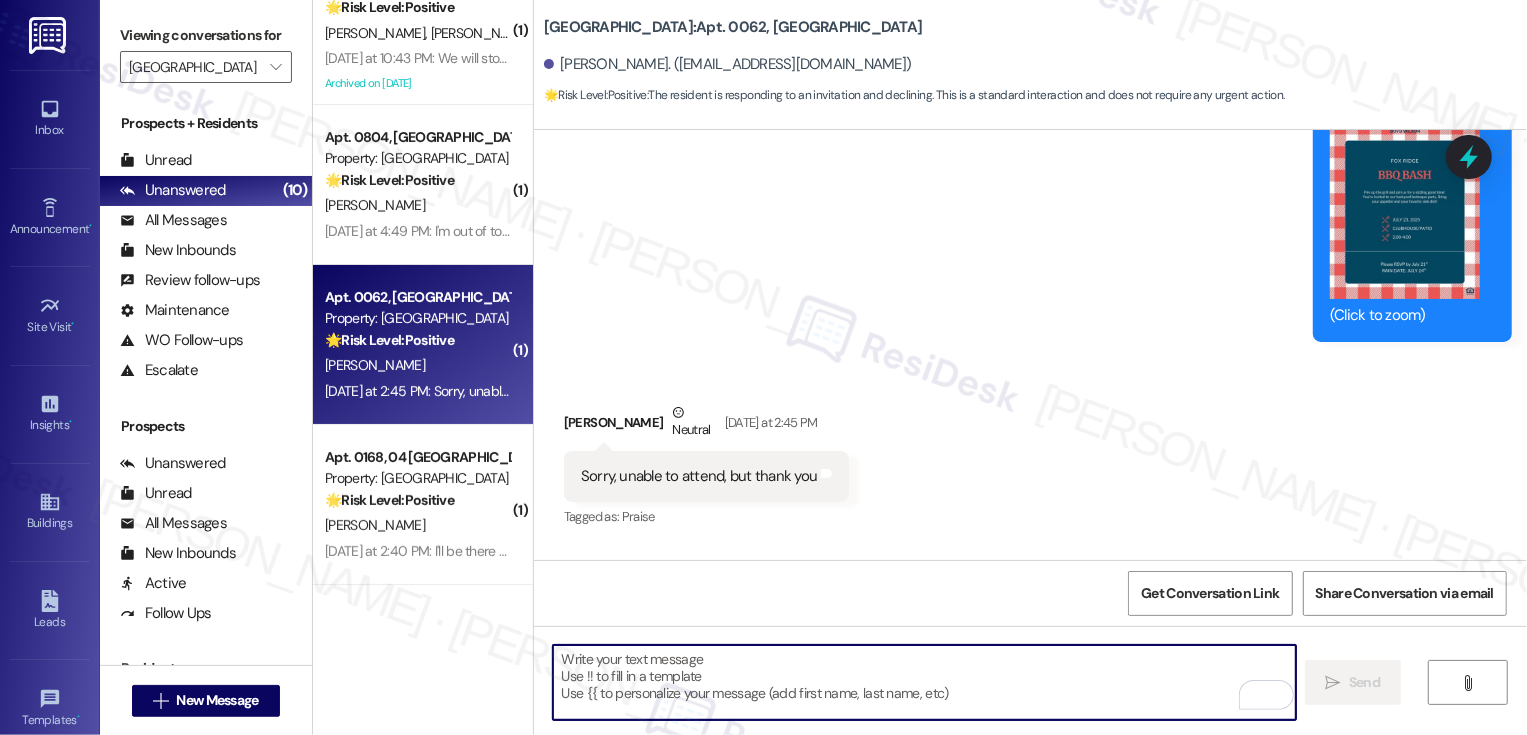 scroll, scrollTop: 6771, scrollLeft: 0, axis: vertical 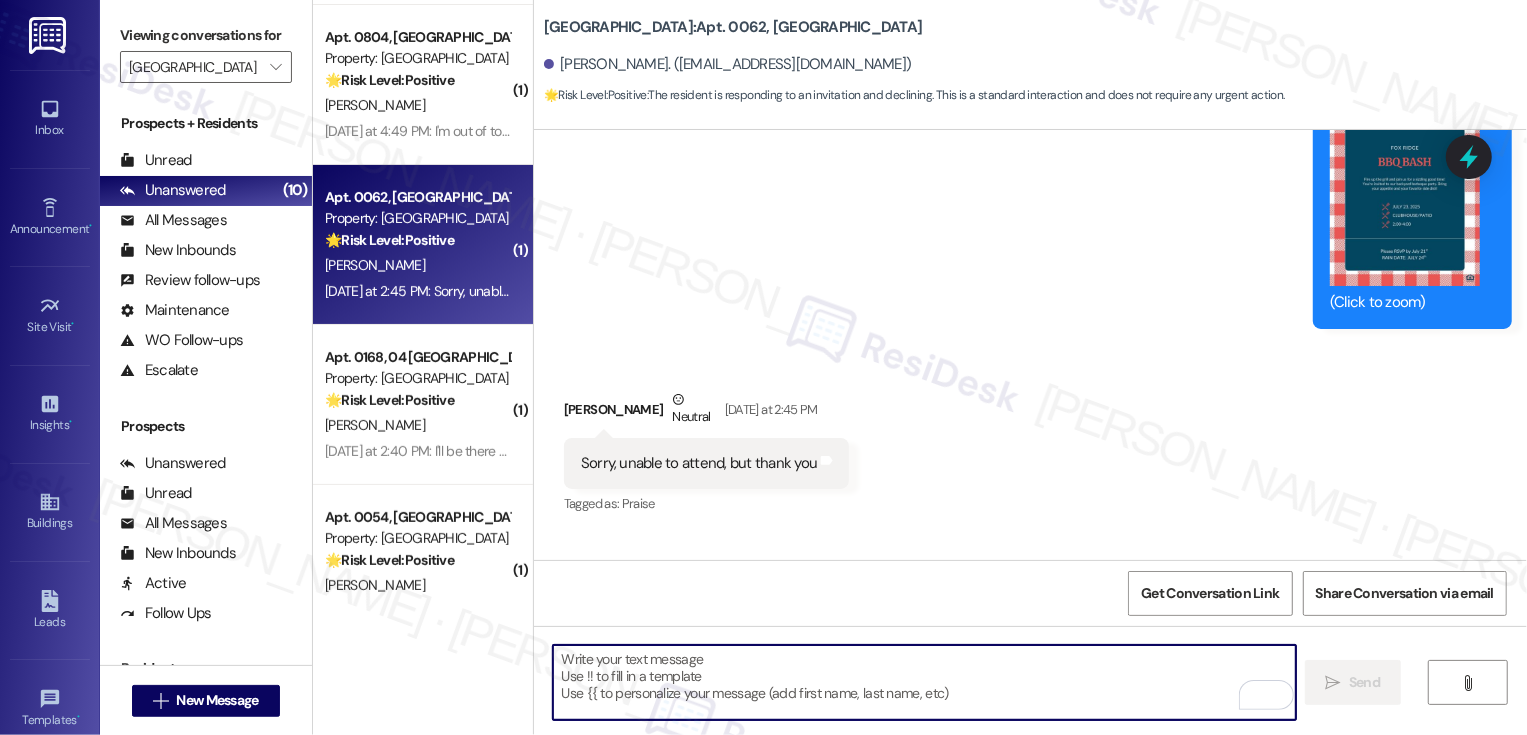click on "Apt. 0168, 04 [GEOGRAPHIC_DATA] Property: Fox Ridge 🌟  Risk Level:  Positive The resident is responding positively to a community event invitation. This is positive engagement and relationship building." at bounding box center [417, 379] 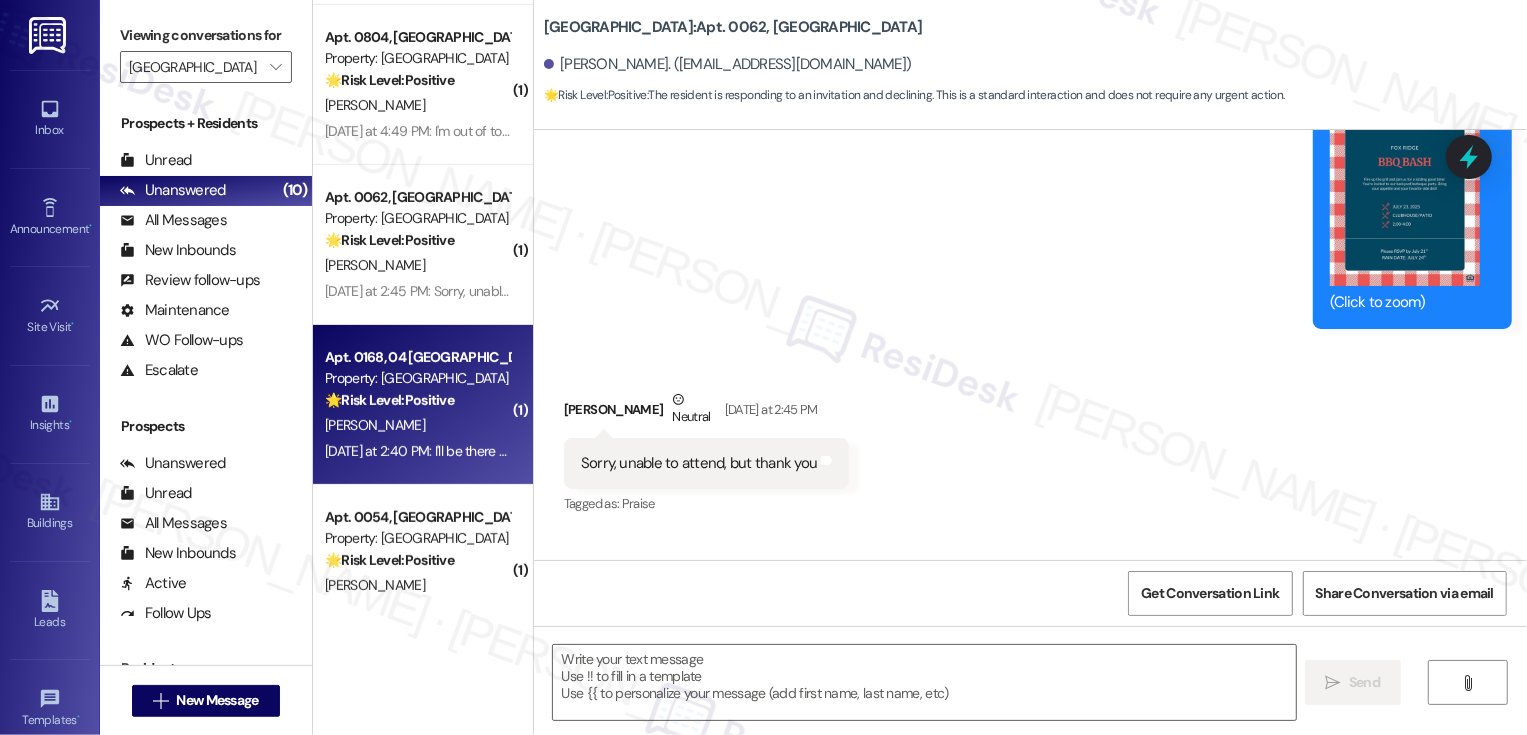 click on "Apt. 0168, 04 [GEOGRAPHIC_DATA] Property: Fox Ridge 🌟  Risk Level:  Positive The resident is responding positively to a community event invitation. This is positive engagement and relationship building." at bounding box center [417, 379] 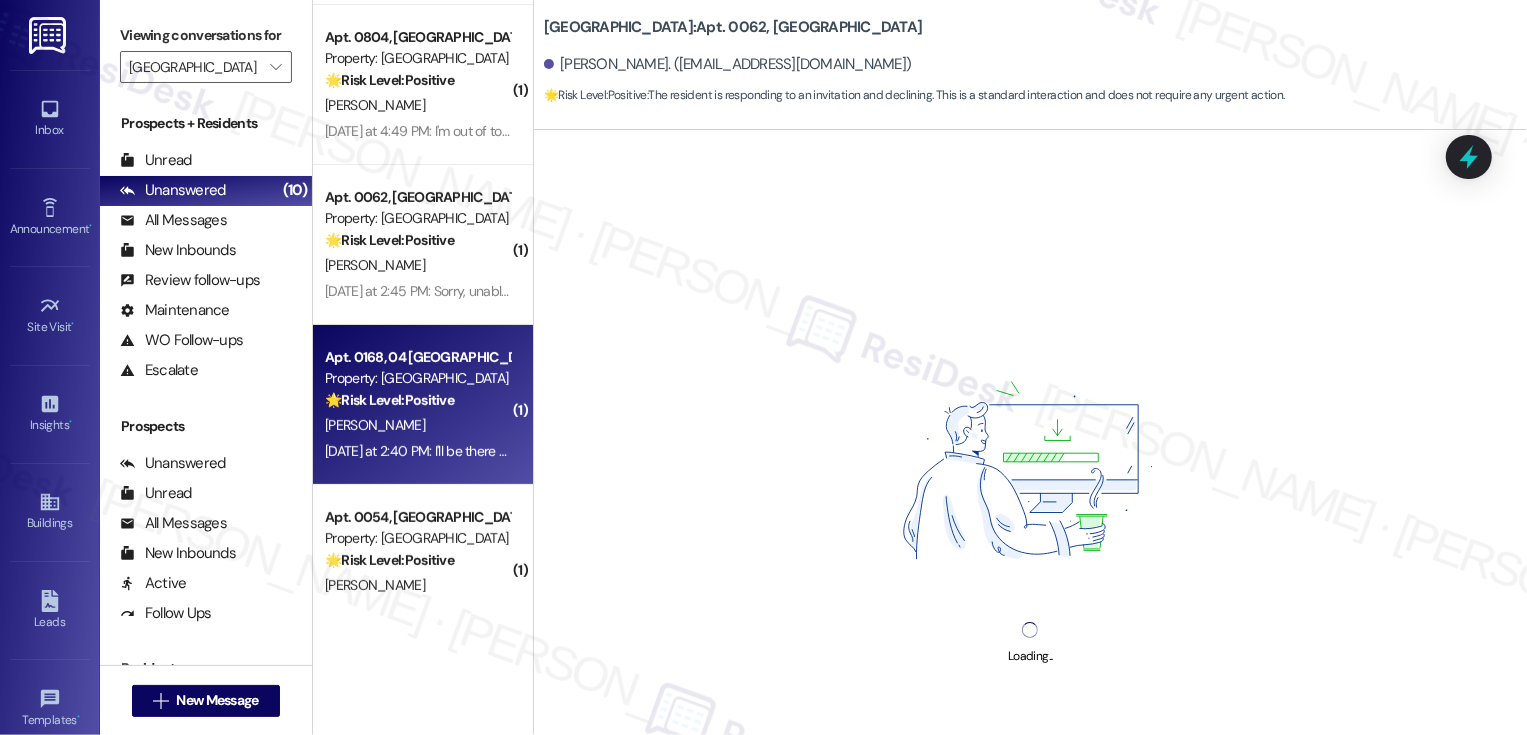 click on "Apt. 0168, 04 [GEOGRAPHIC_DATA] Property: Fox Ridge 🌟  Risk Level:  Positive The resident is responding positively to a community event invitation. This is positive engagement and relationship building." at bounding box center [417, 379] 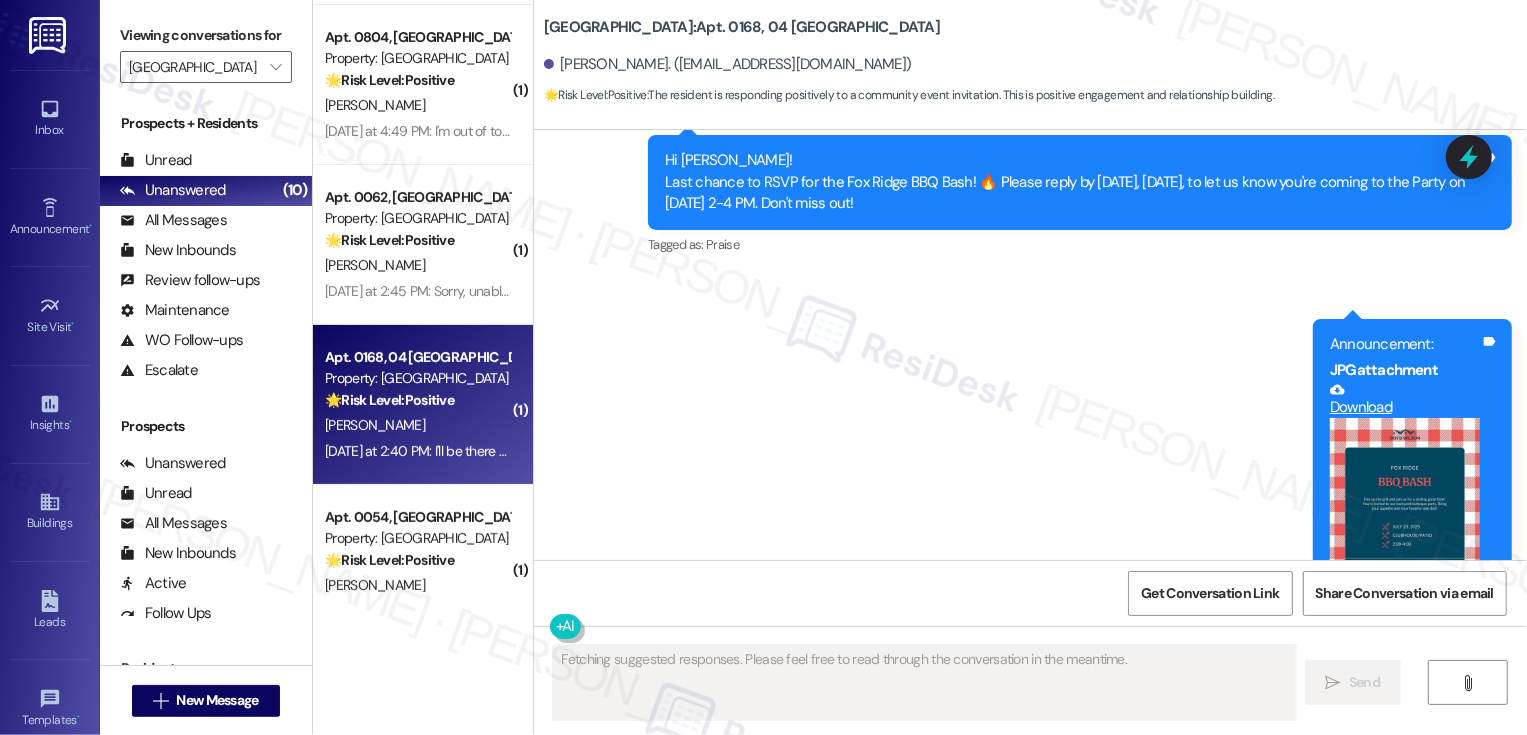 scroll, scrollTop: 20348, scrollLeft: 0, axis: vertical 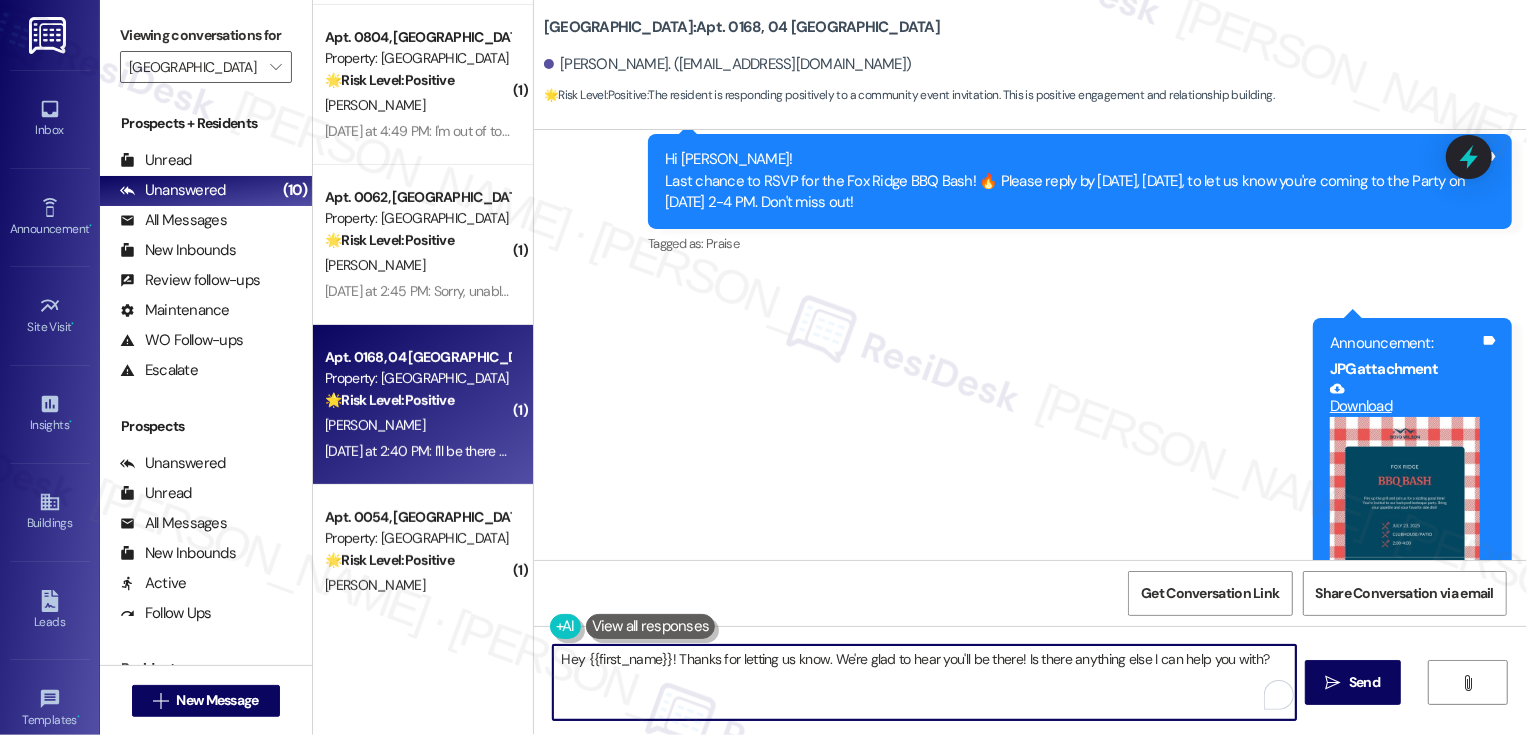 drag, startPoint x: 1013, startPoint y: 657, endPoint x: 1229, endPoint y: 677, distance: 216.92395 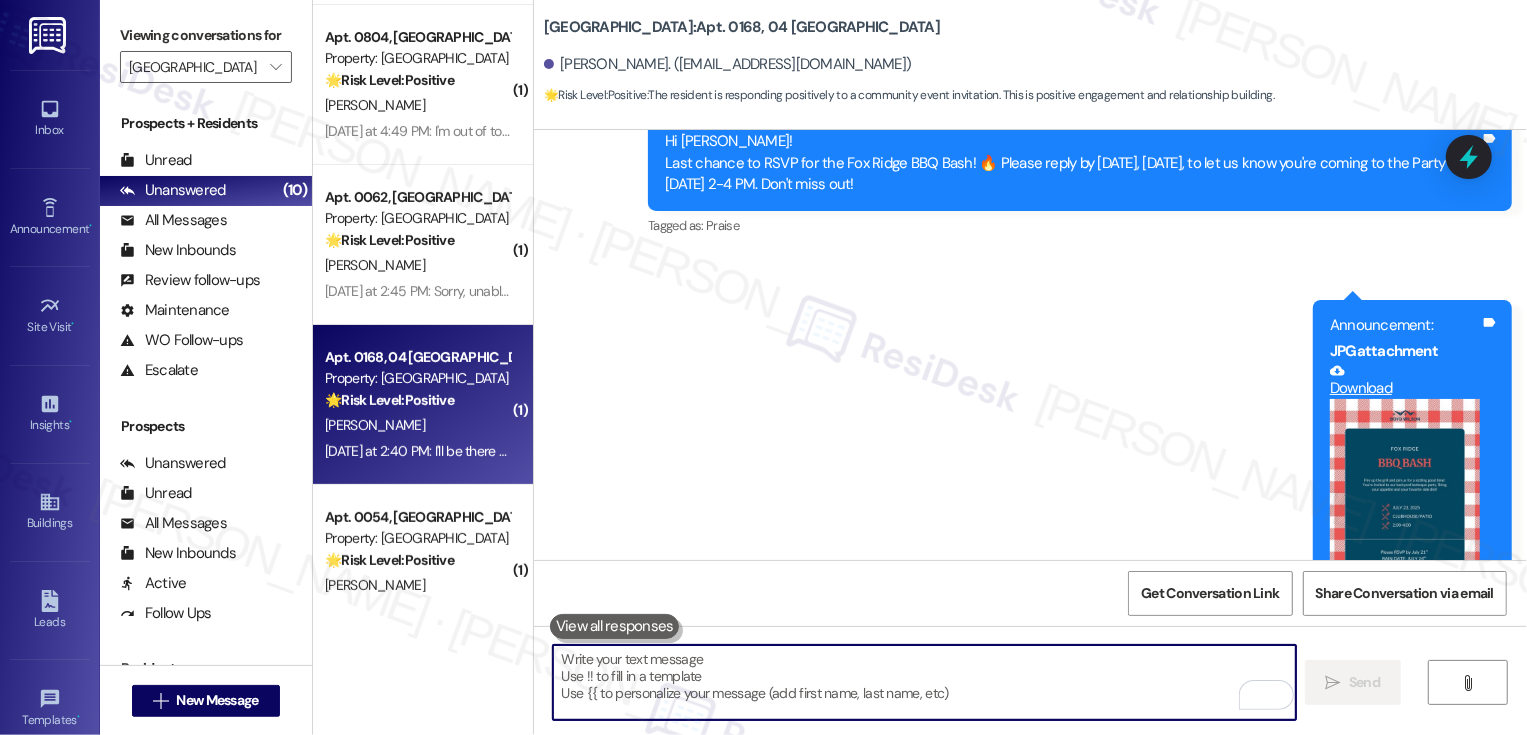scroll, scrollTop: 20487, scrollLeft: 0, axis: vertical 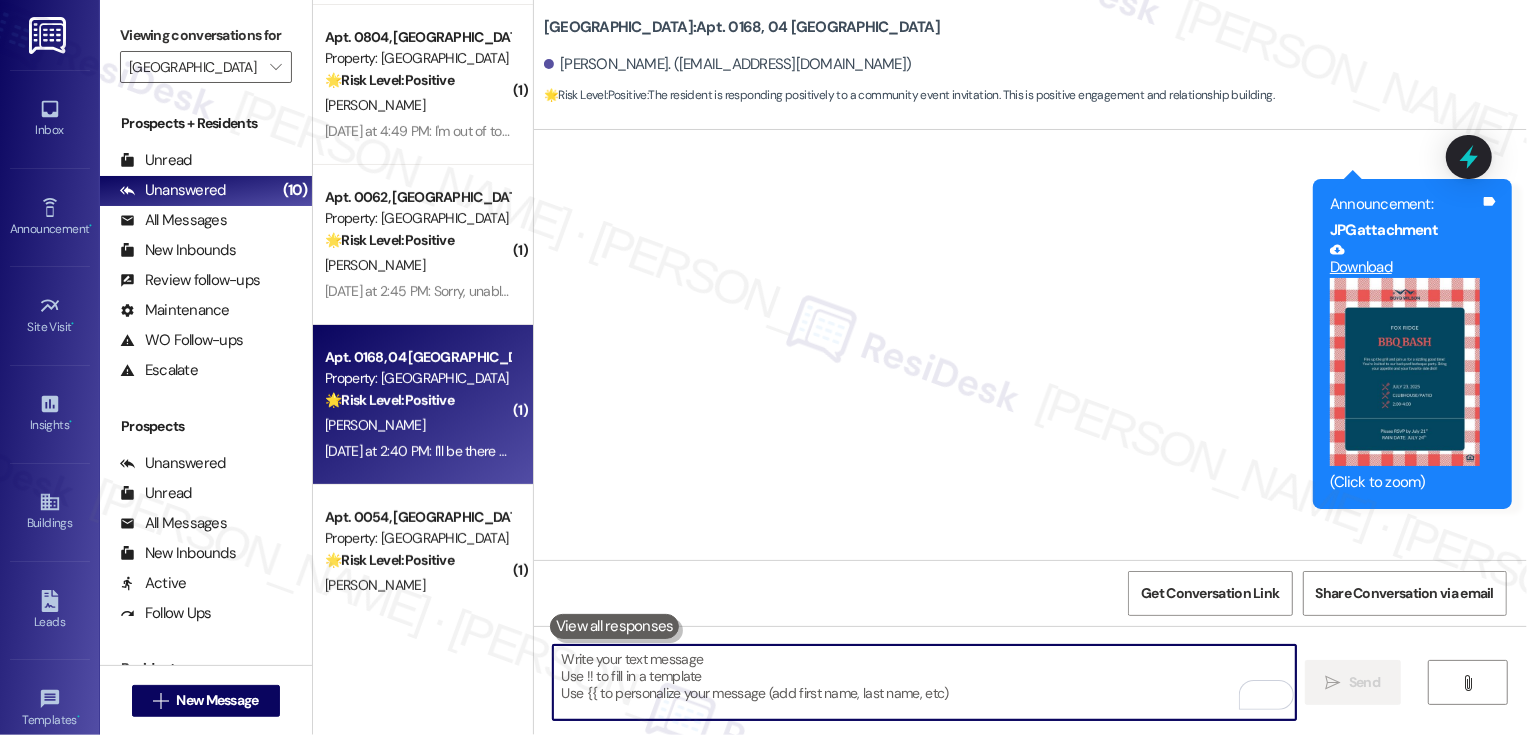 type 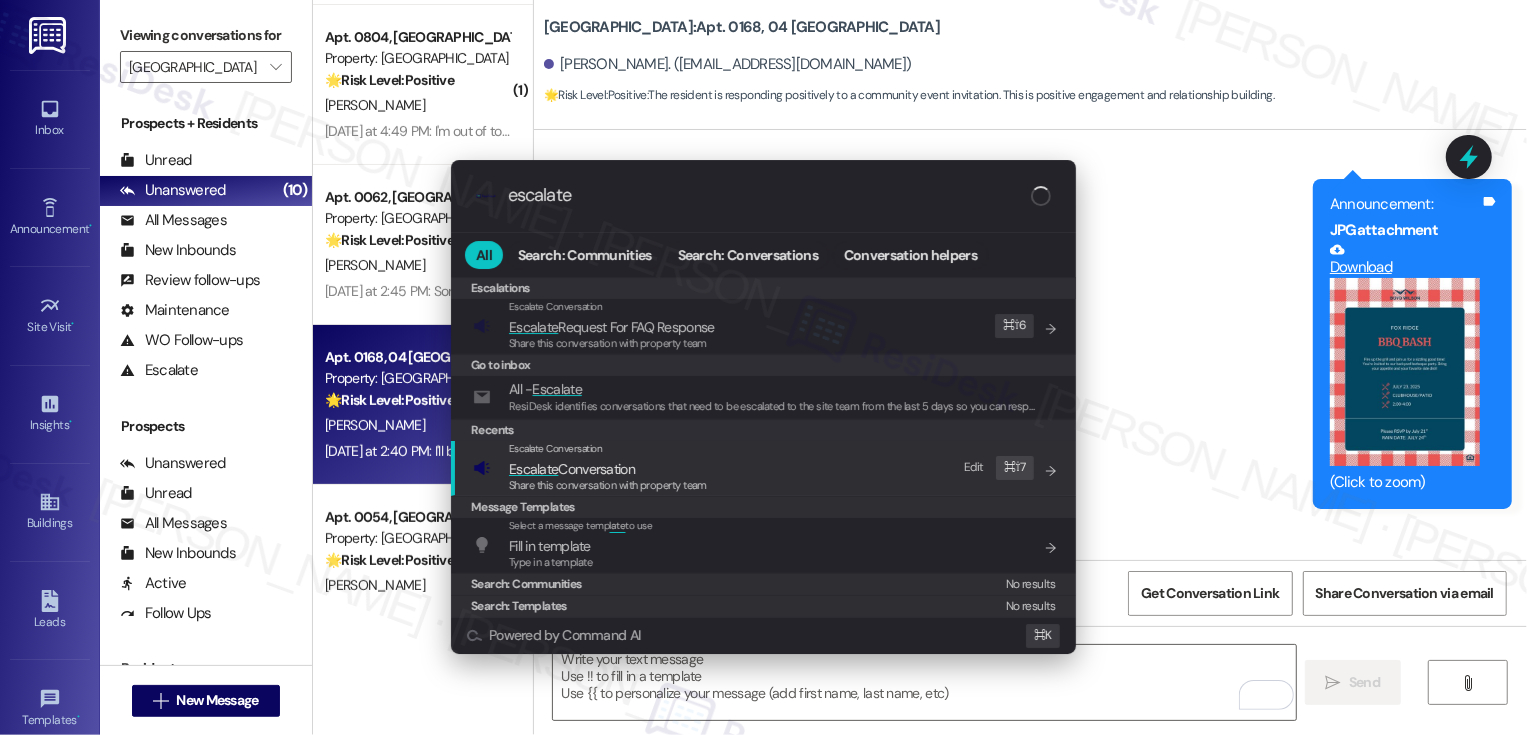 type on "escalate" 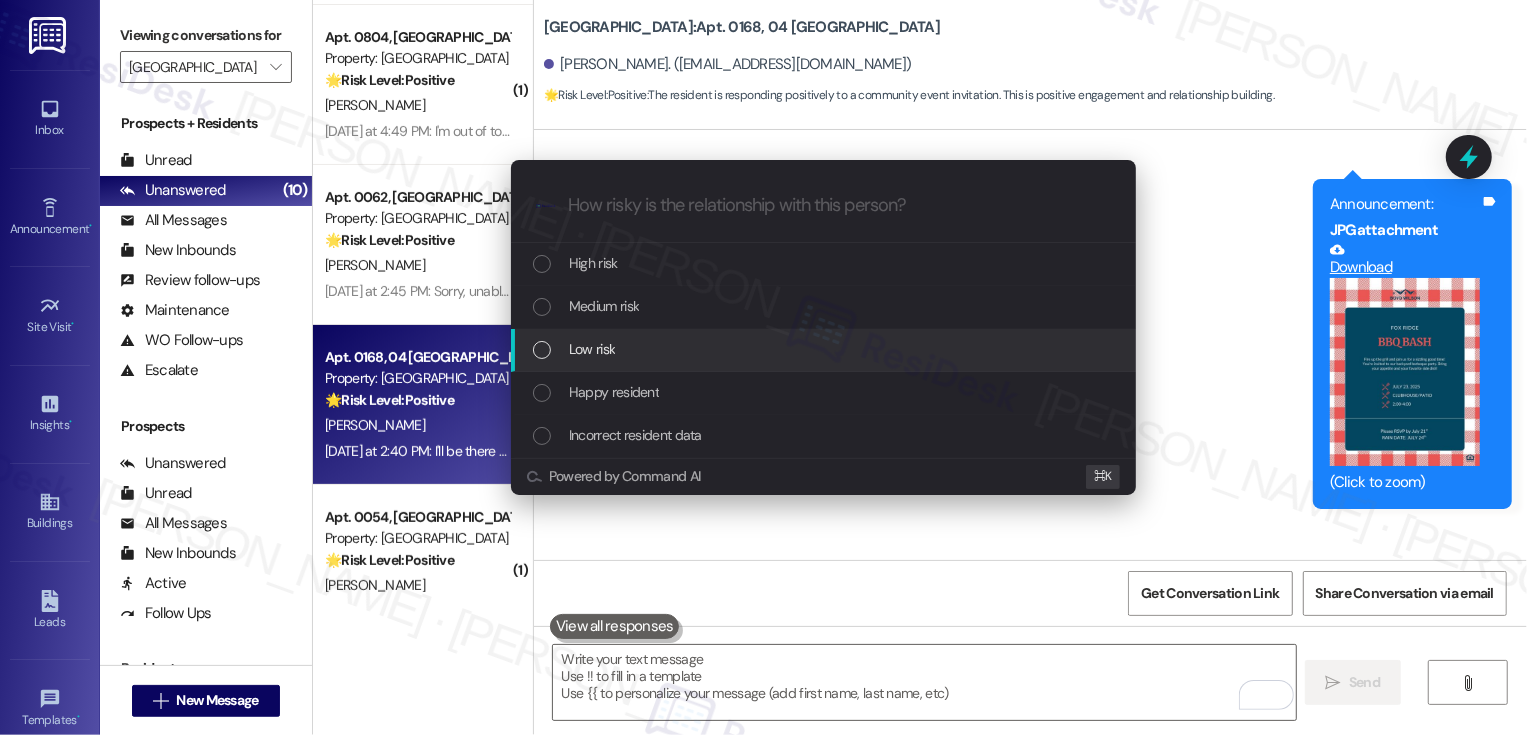 click on "Low risk" at bounding box center (823, 350) 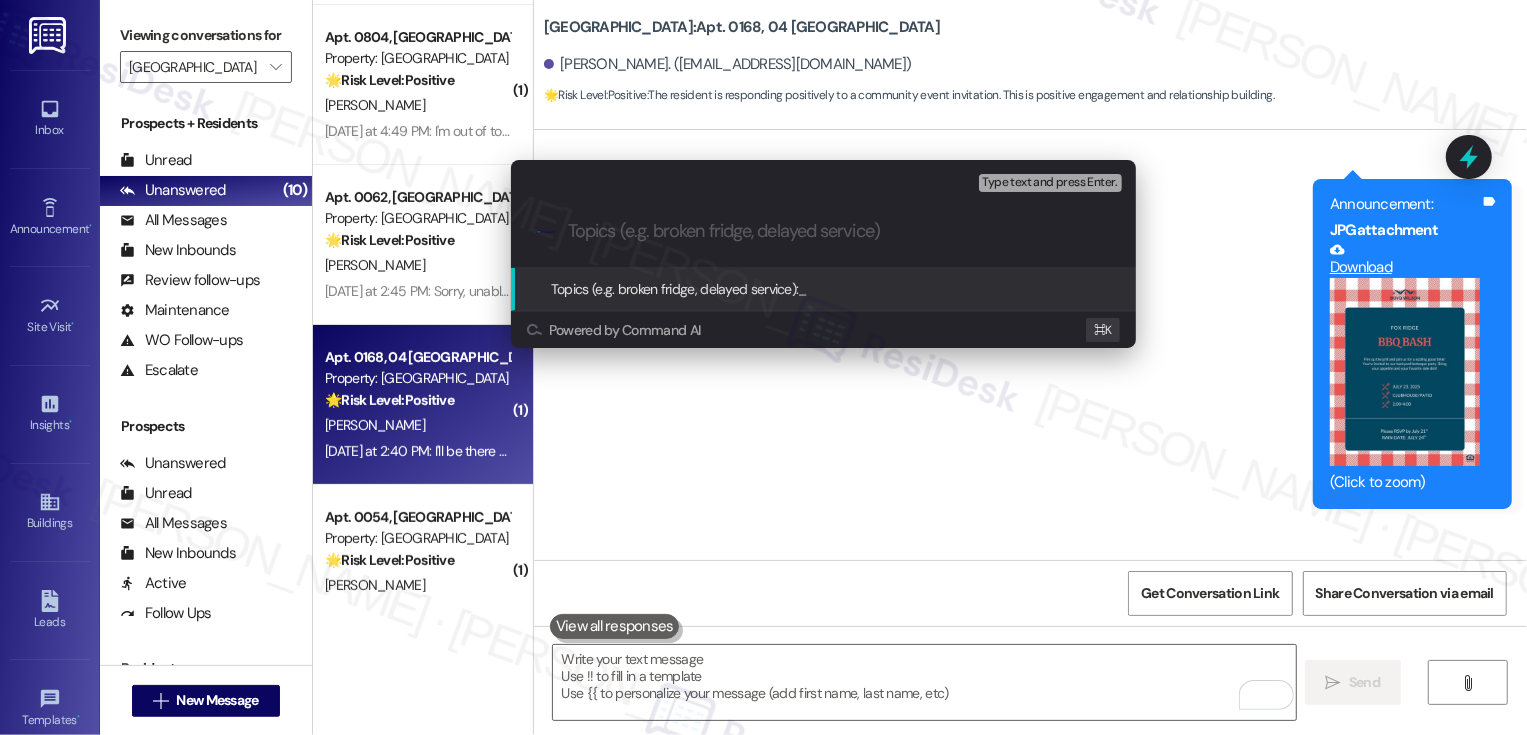 paste on "BBQ Bash RSVP: Yes" 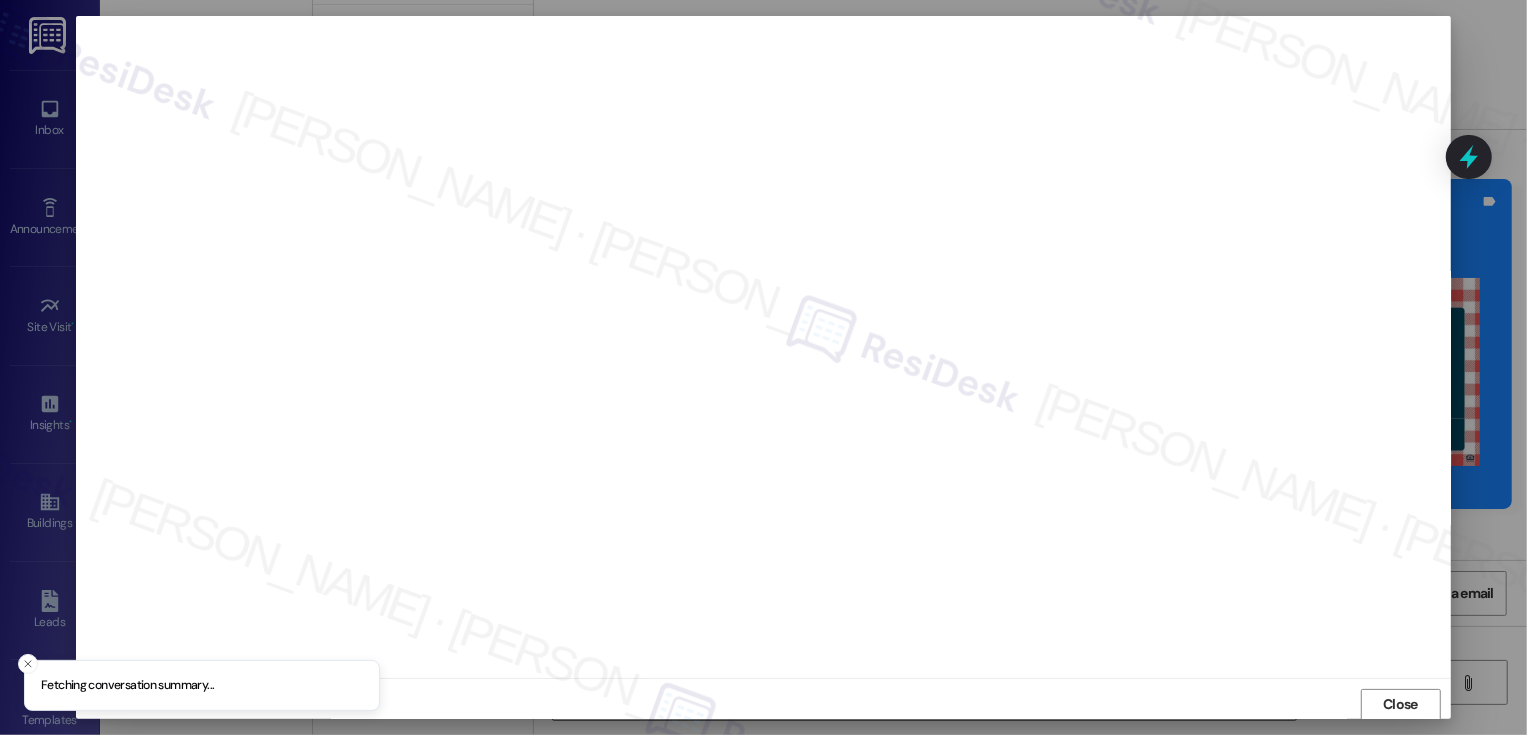 scroll, scrollTop: 1, scrollLeft: 0, axis: vertical 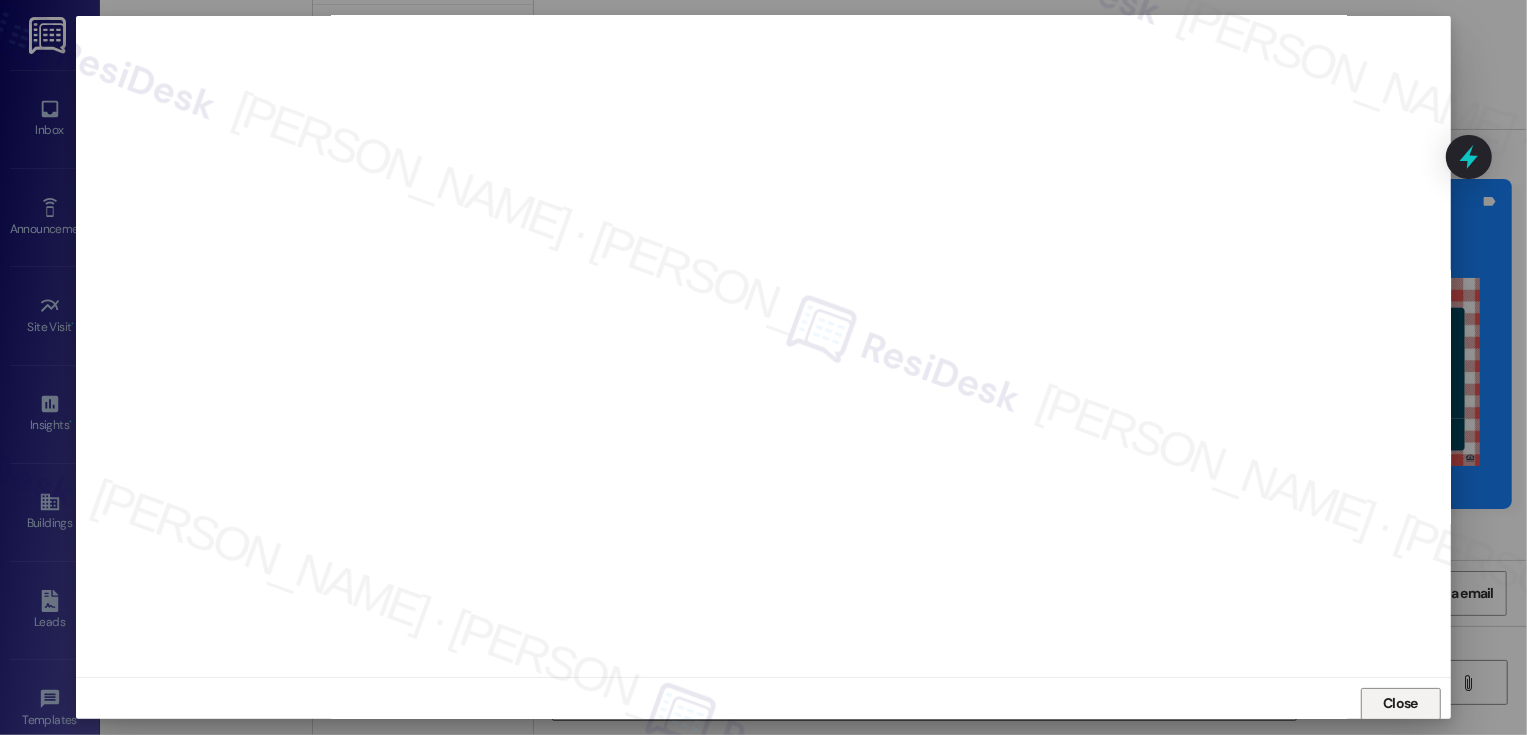 click on "Close" at bounding box center (1401, 704) 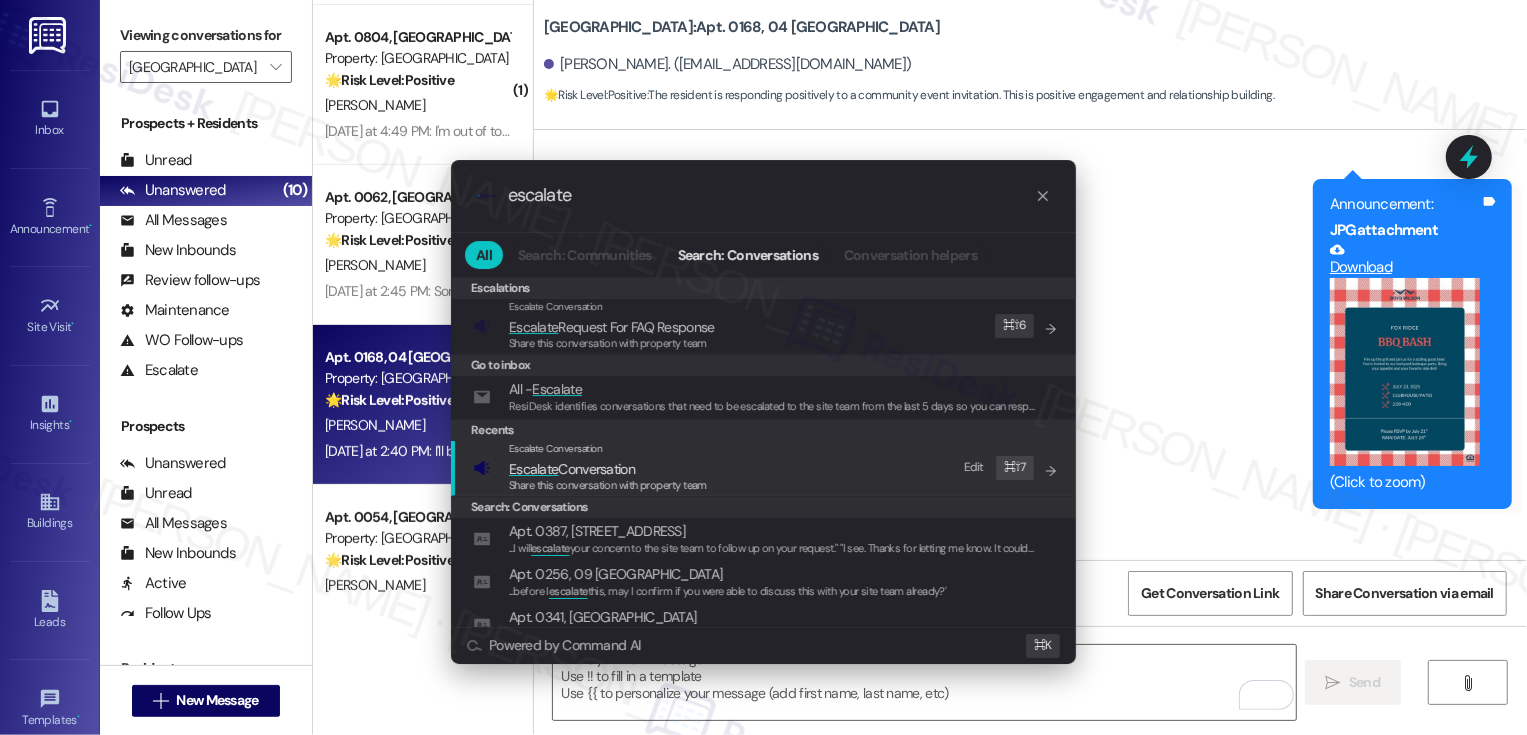 type on "escalate" 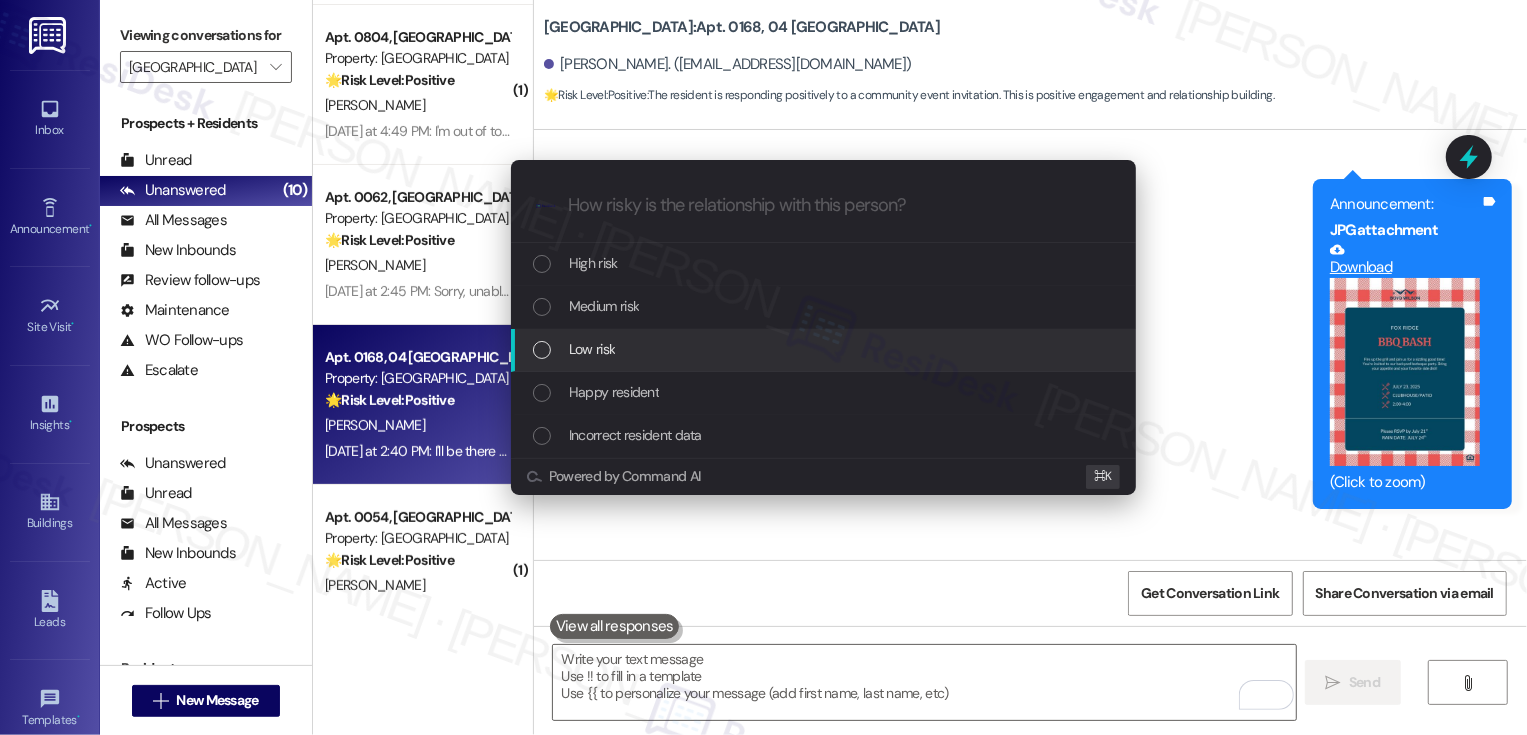 click at bounding box center [542, 350] 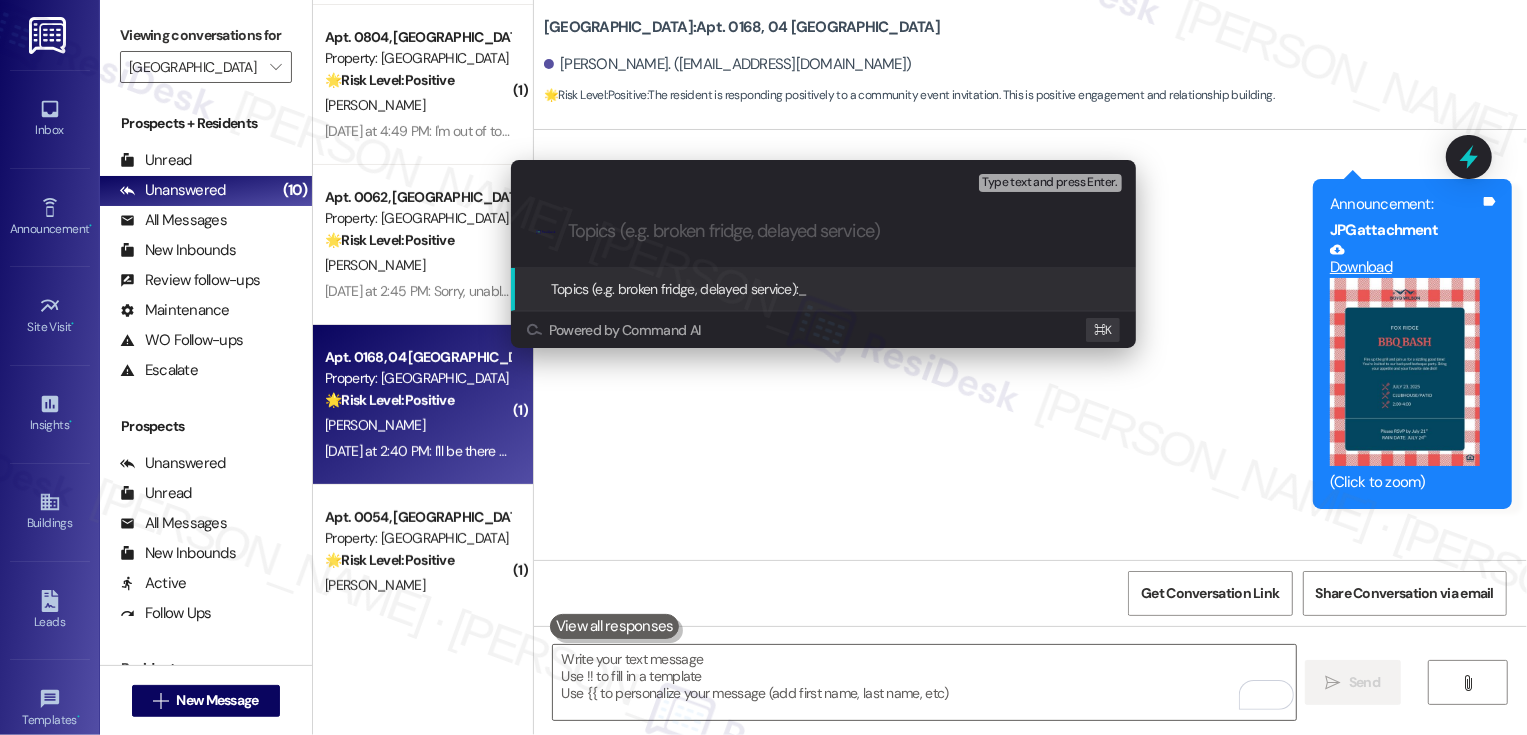 paste on "BBQ Bash RSVP: Yes" 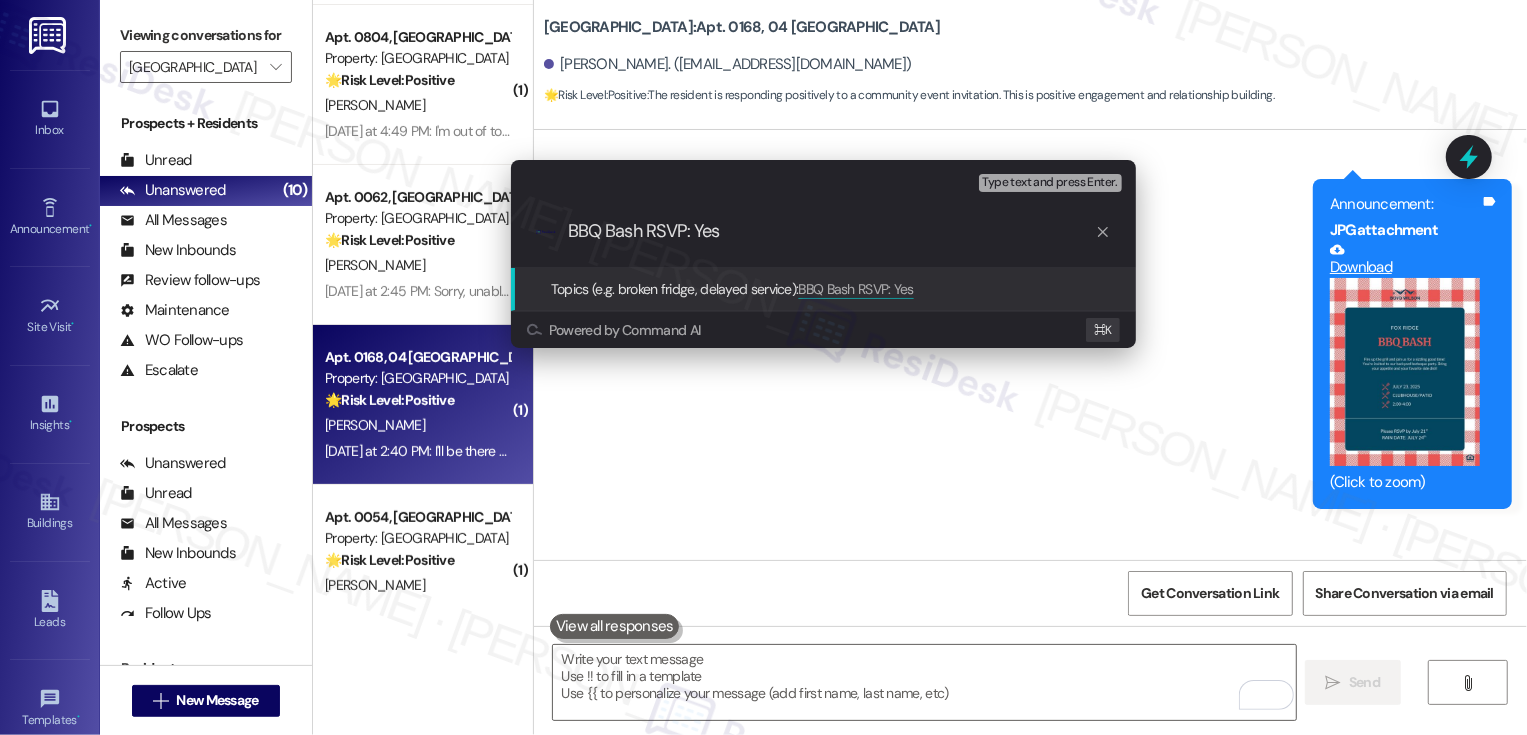 type 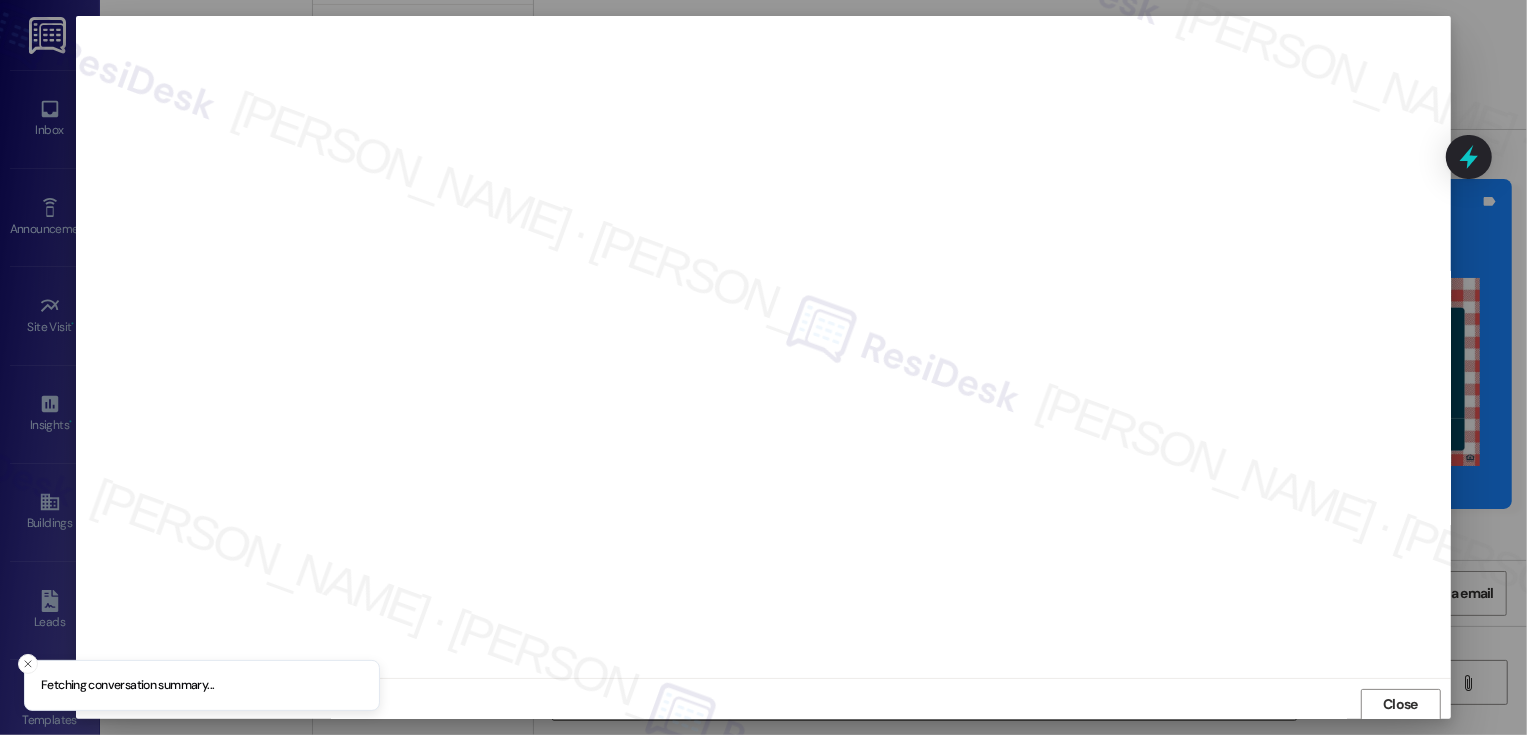 scroll, scrollTop: 1, scrollLeft: 0, axis: vertical 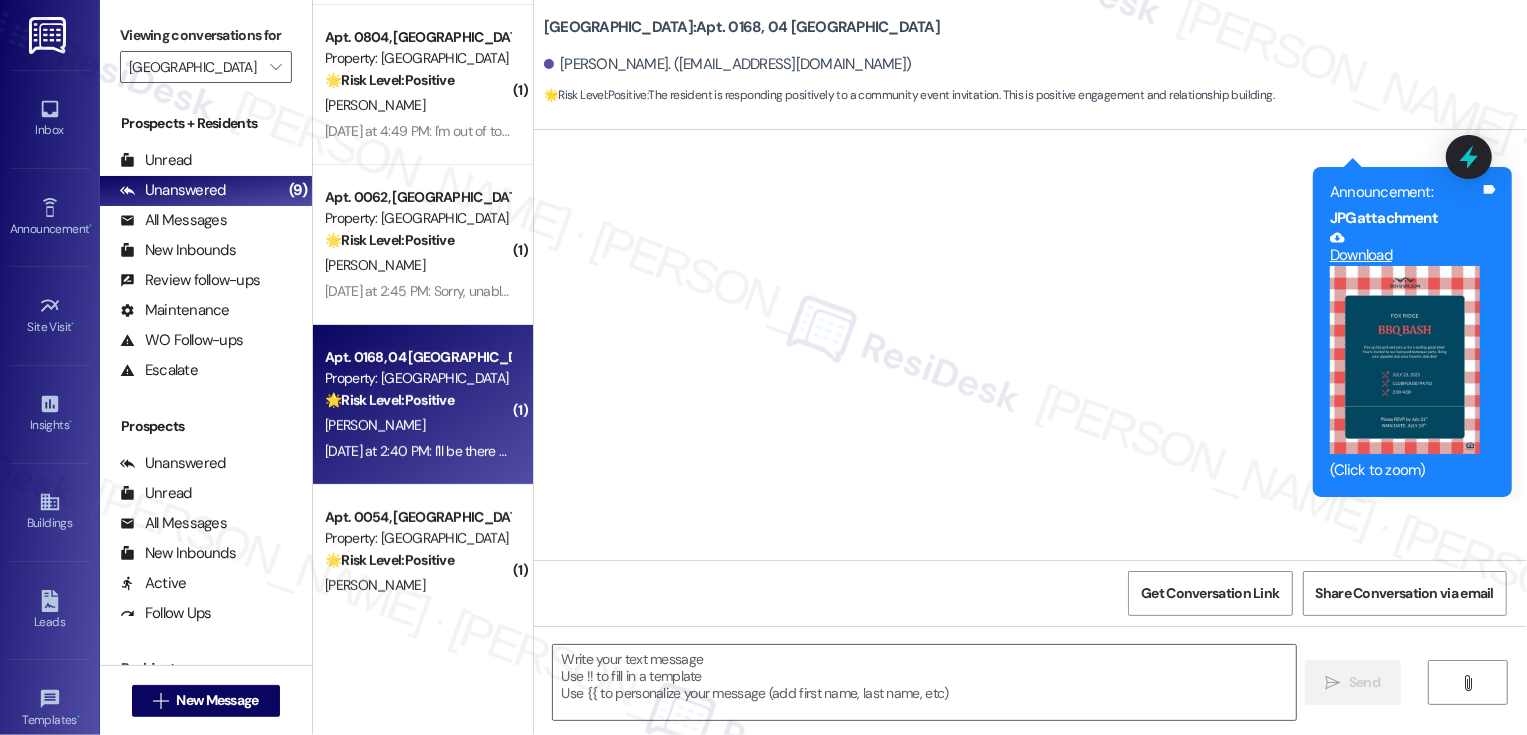 type on "Fetching suggested responses. Please feel free to read through the conversation in the meantime." 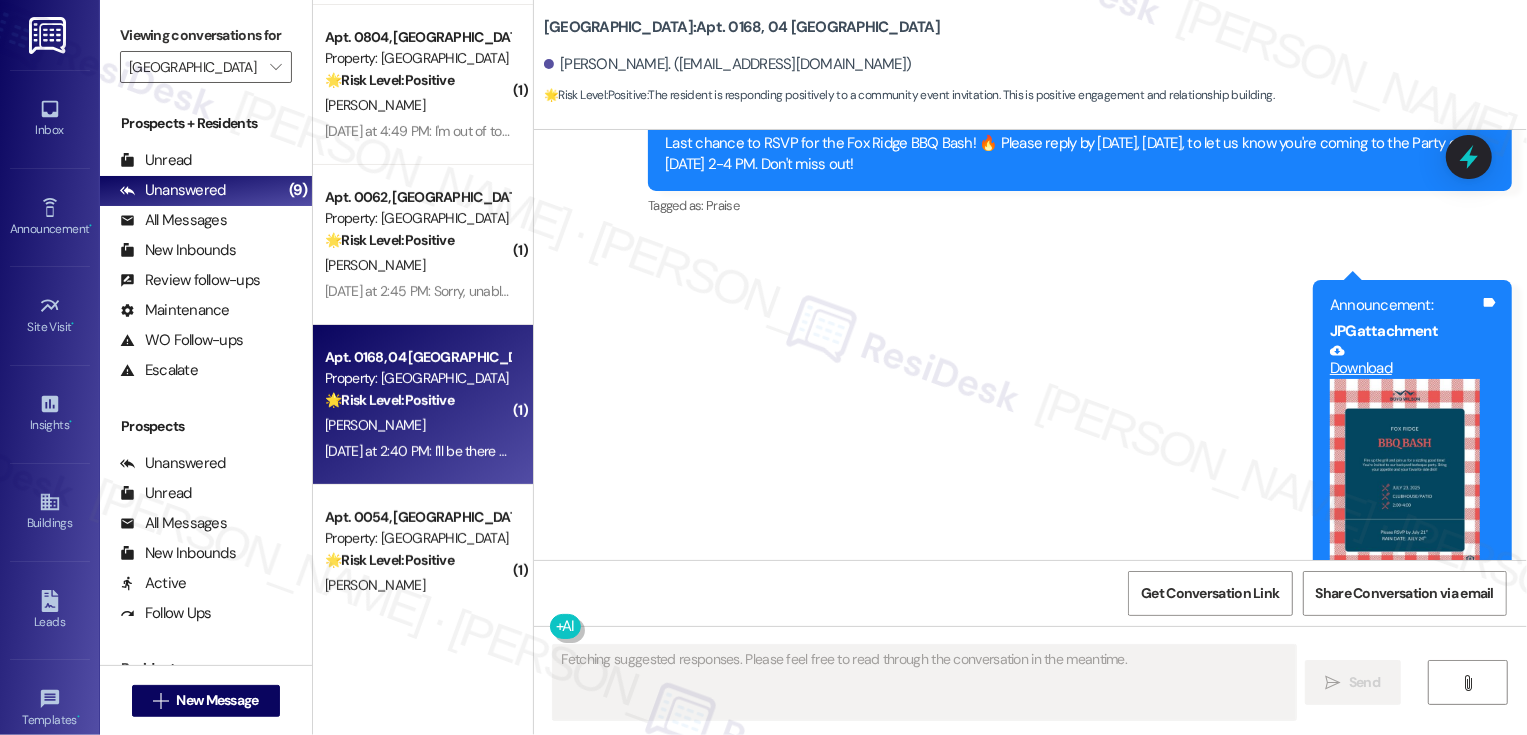 scroll, scrollTop: 20376, scrollLeft: 0, axis: vertical 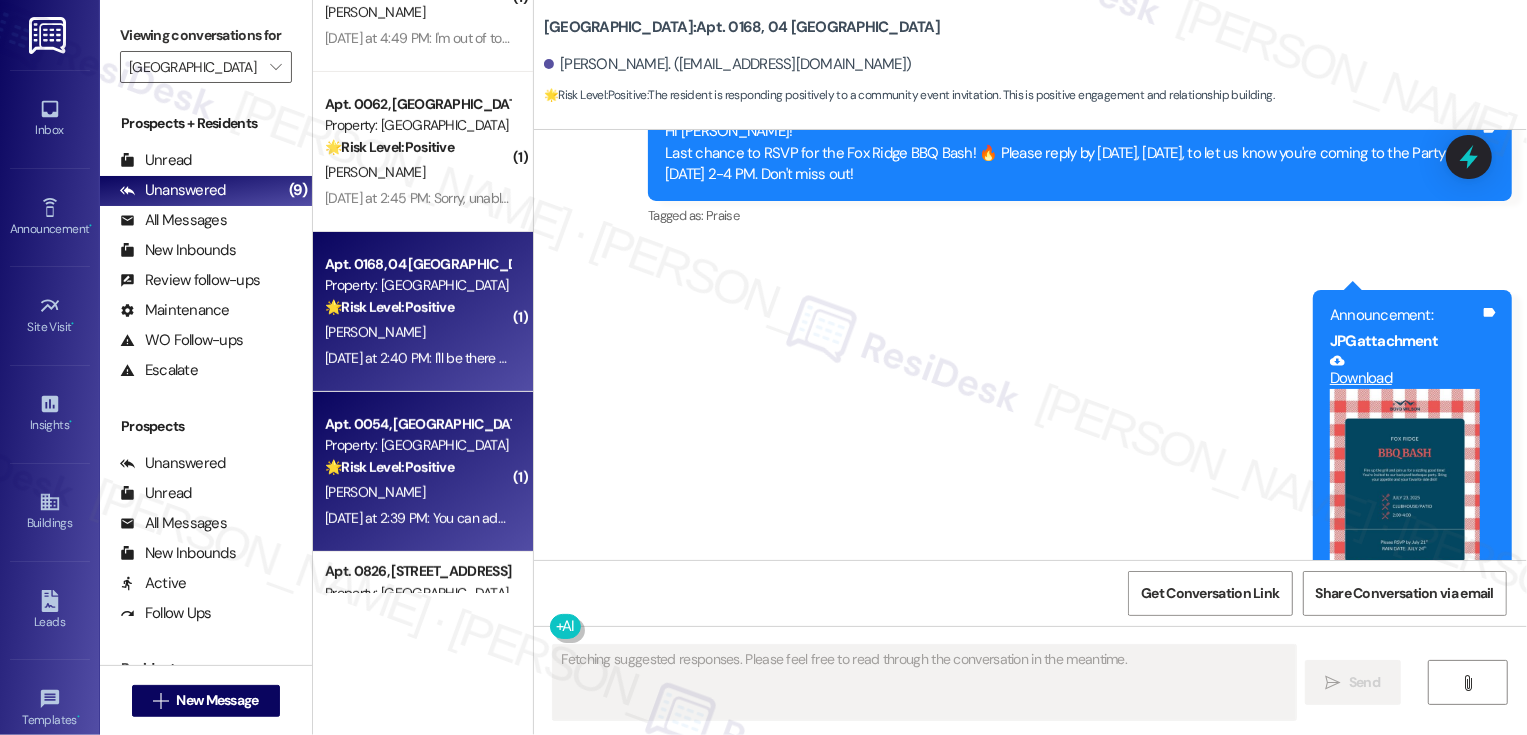 click on "Property: [GEOGRAPHIC_DATA]" at bounding box center [417, 445] 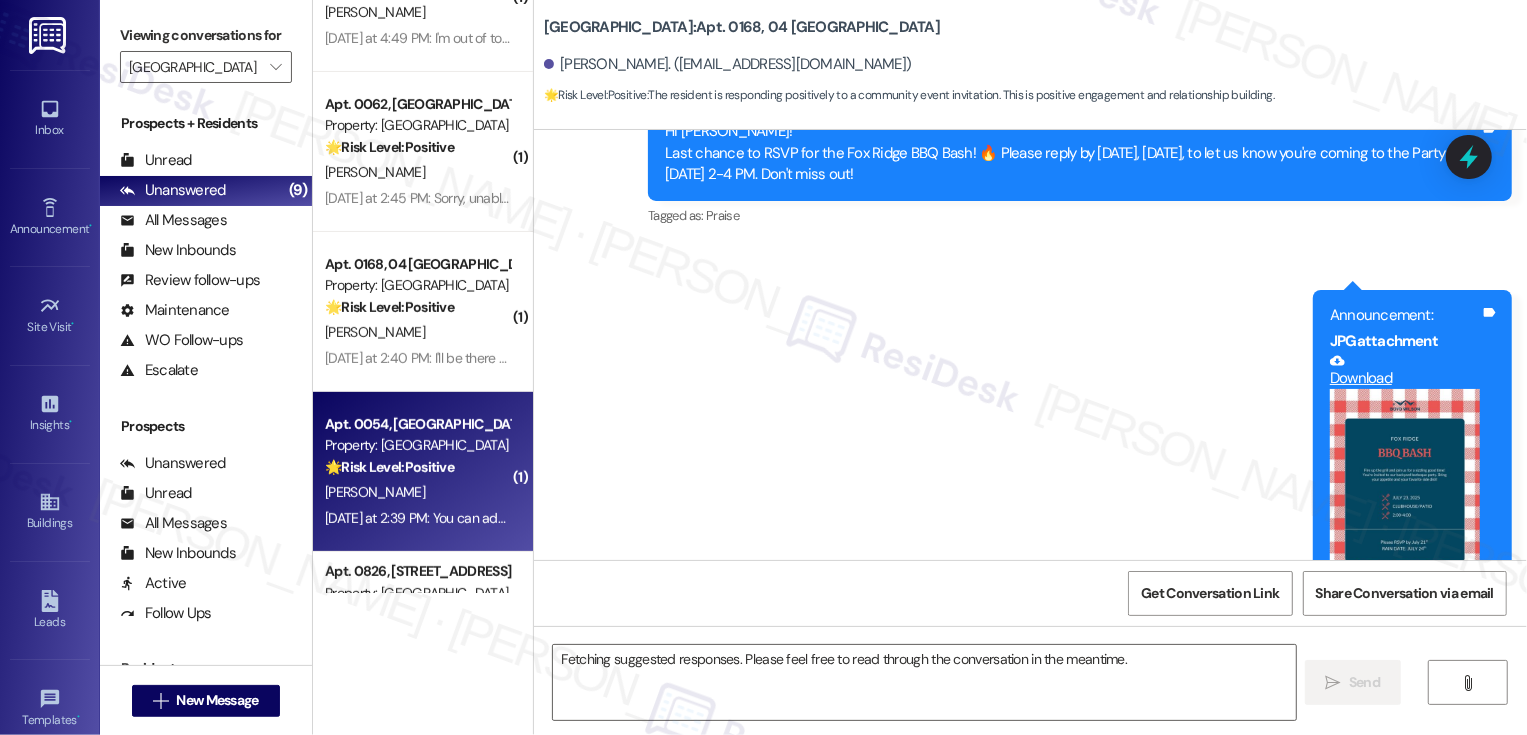 click on "Property: [GEOGRAPHIC_DATA]" at bounding box center (417, 445) 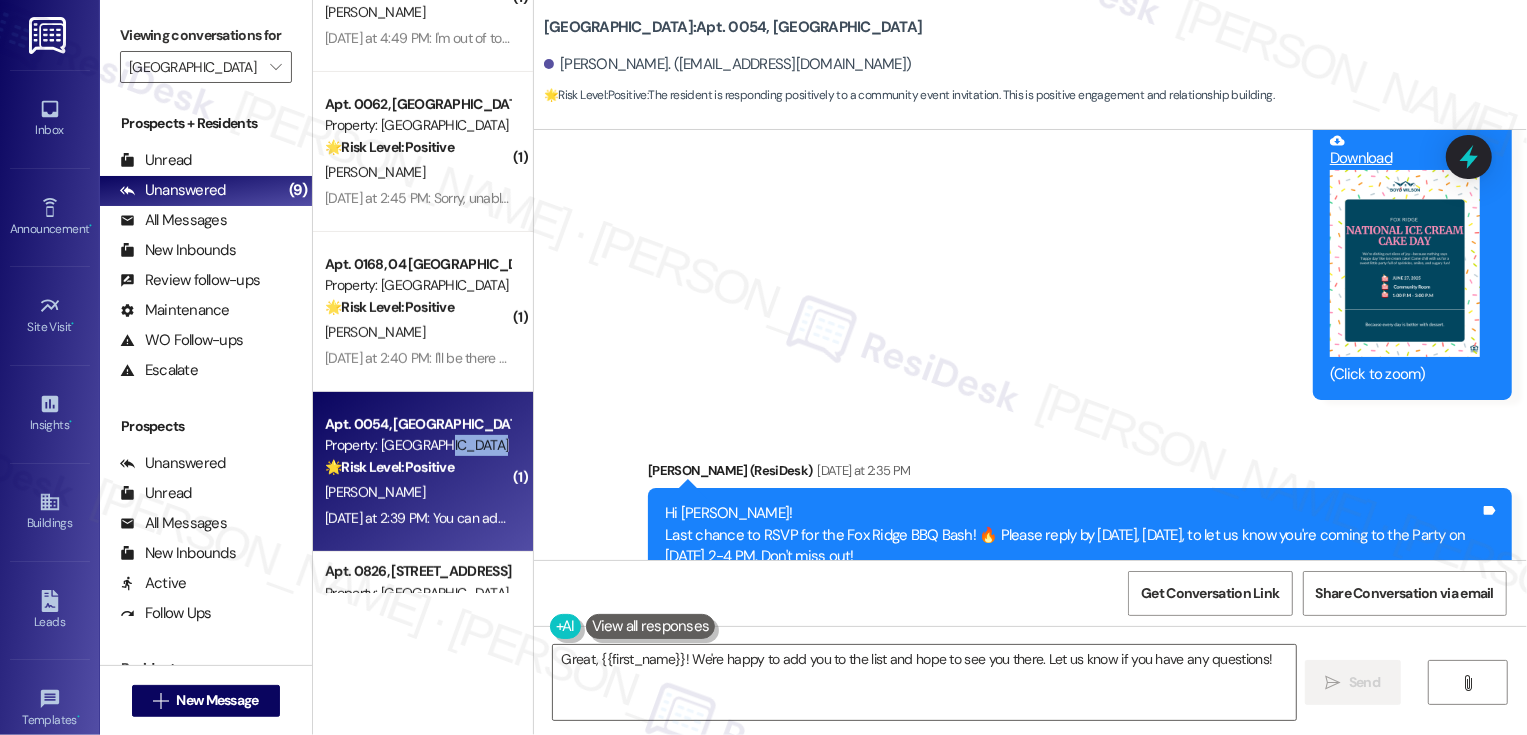 scroll, scrollTop: 12038, scrollLeft: 0, axis: vertical 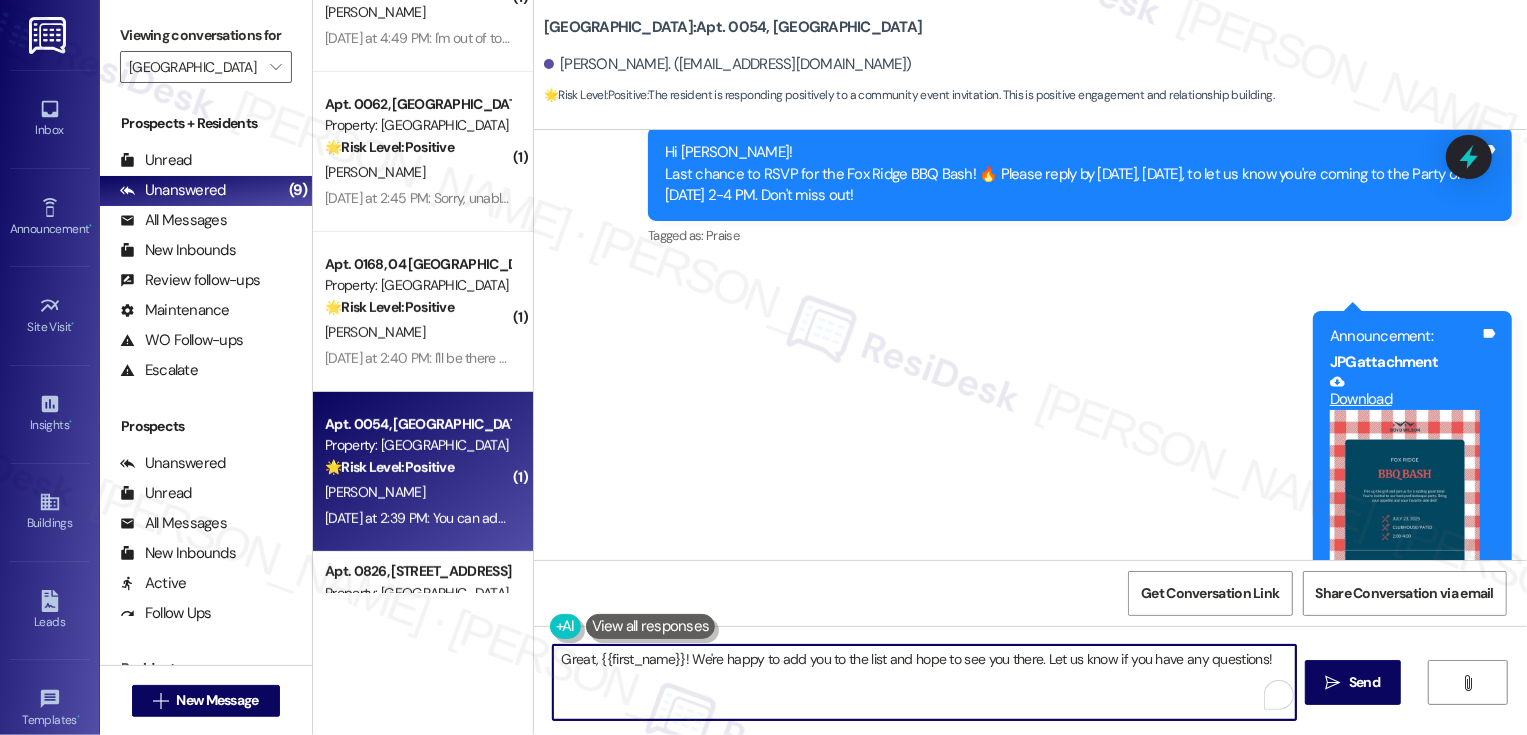 drag, startPoint x: 1034, startPoint y: 657, endPoint x: 1253, endPoint y: 659, distance: 219.00912 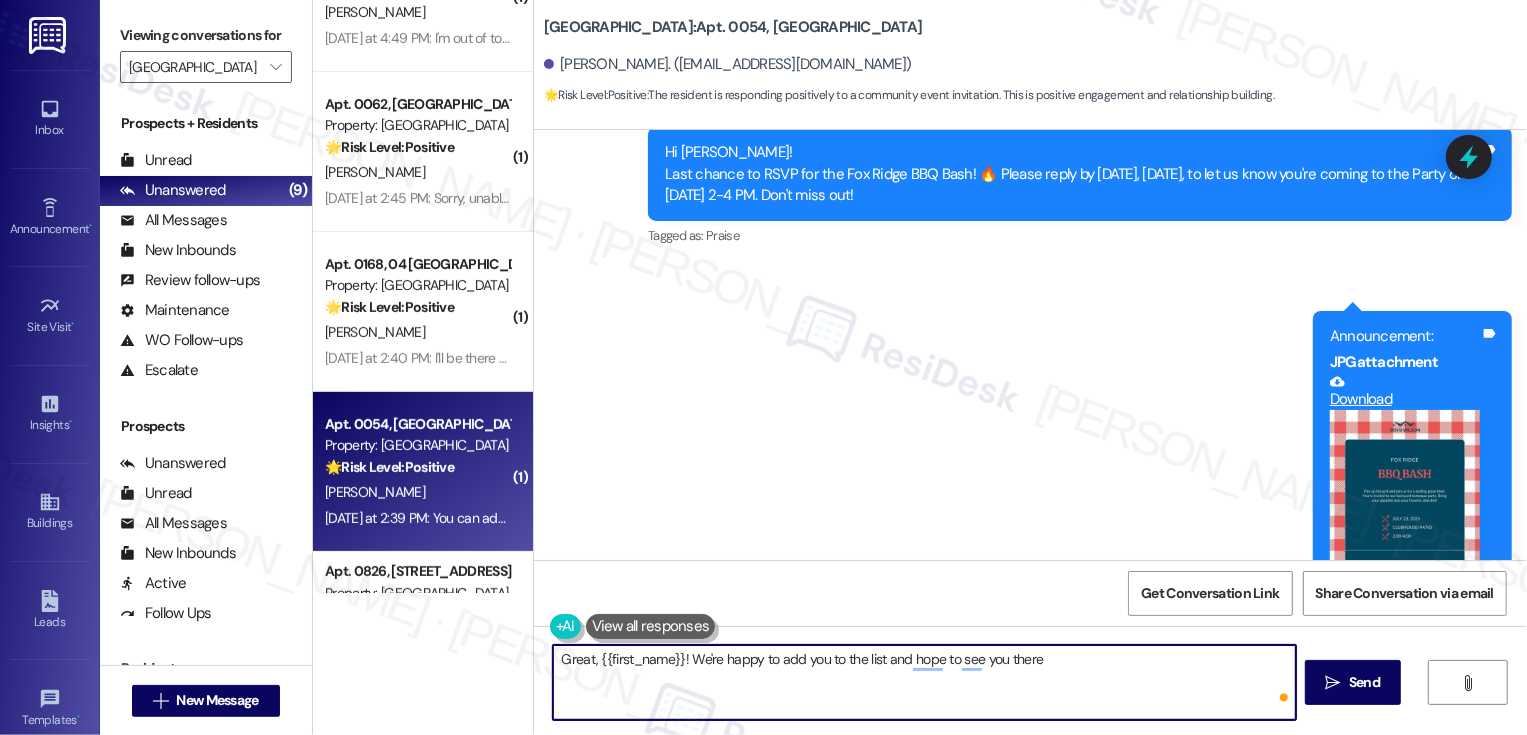 type on "Great, {{first_name}}! We're happy to add you to the list and hope to see you there!" 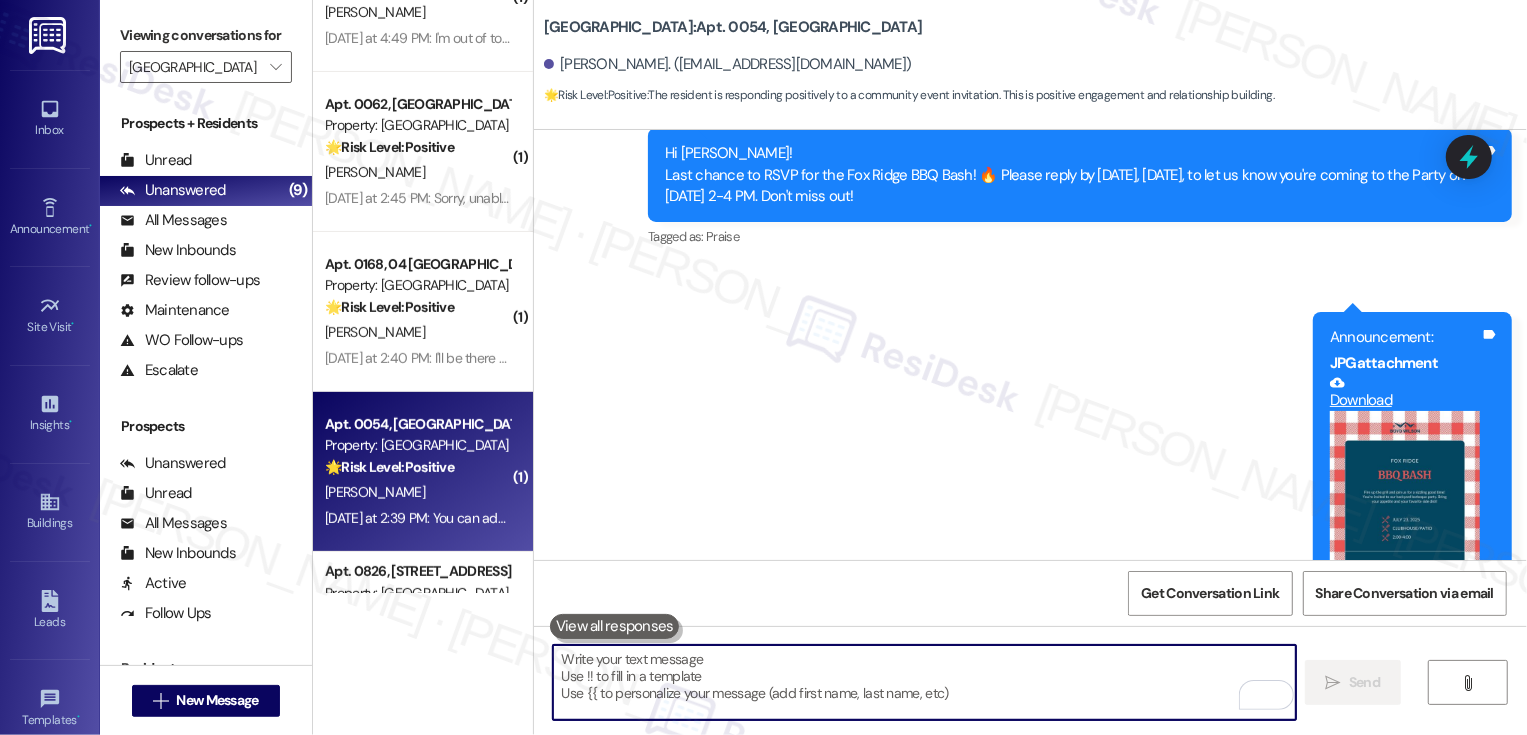 scroll, scrollTop: 12177, scrollLeft: 0, axis: vertical 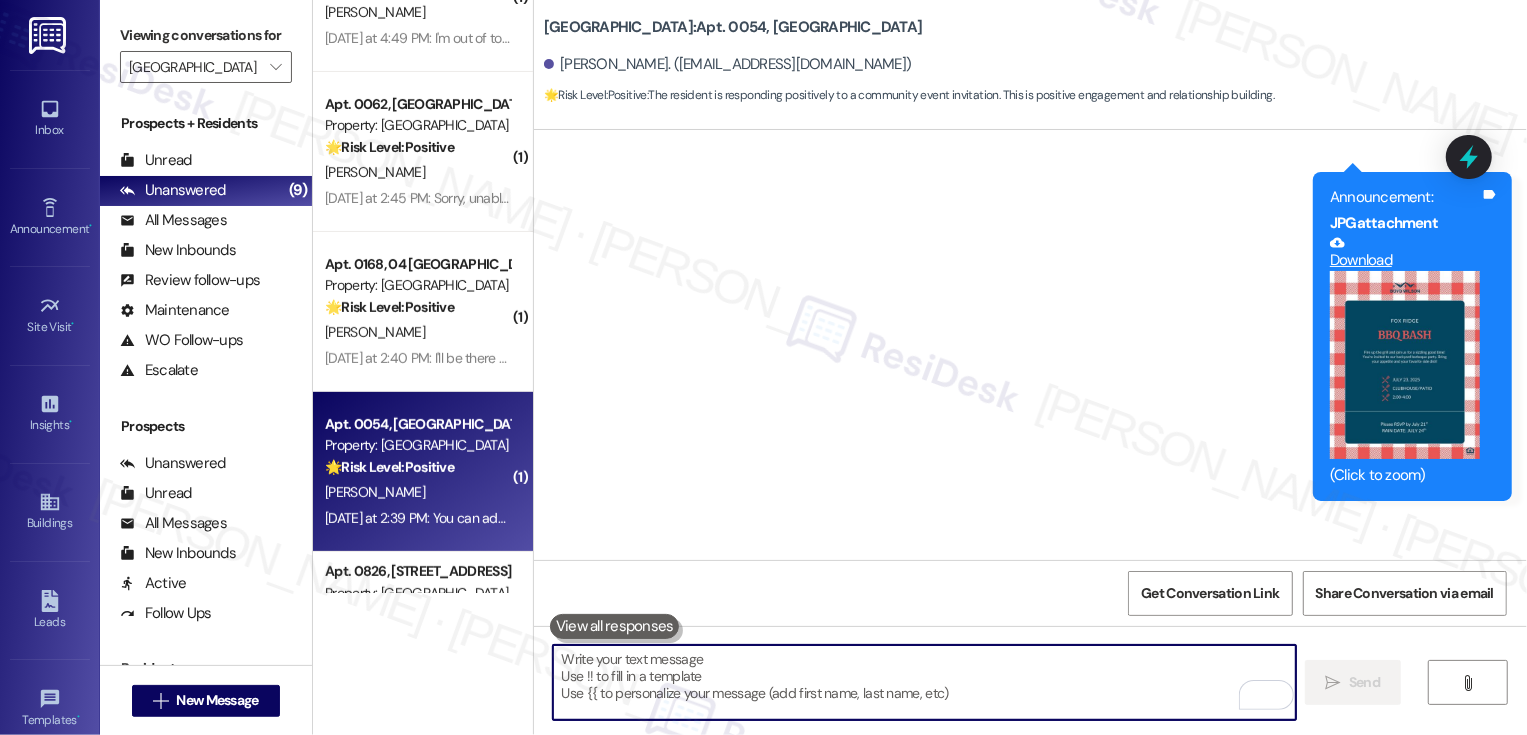 type 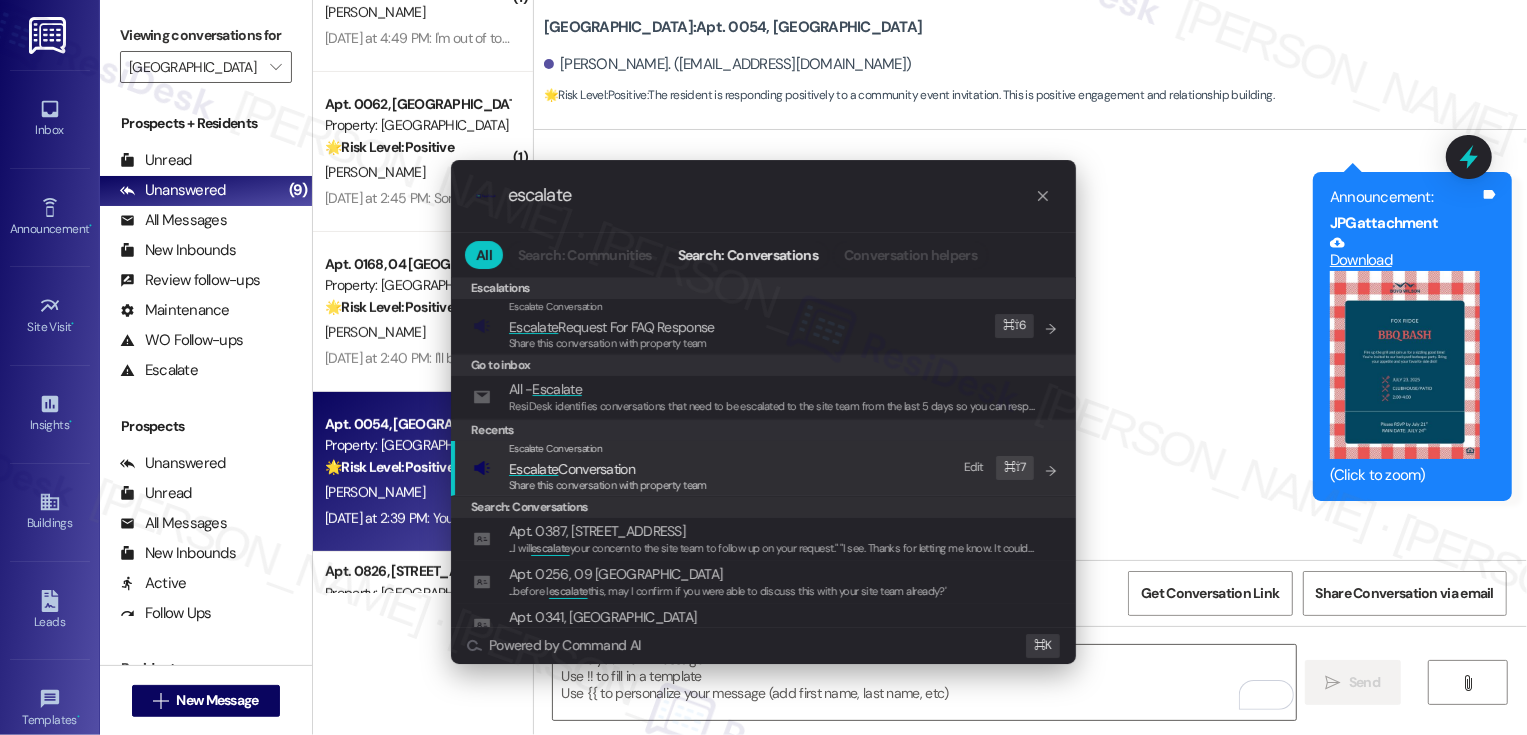 type on "escalate" 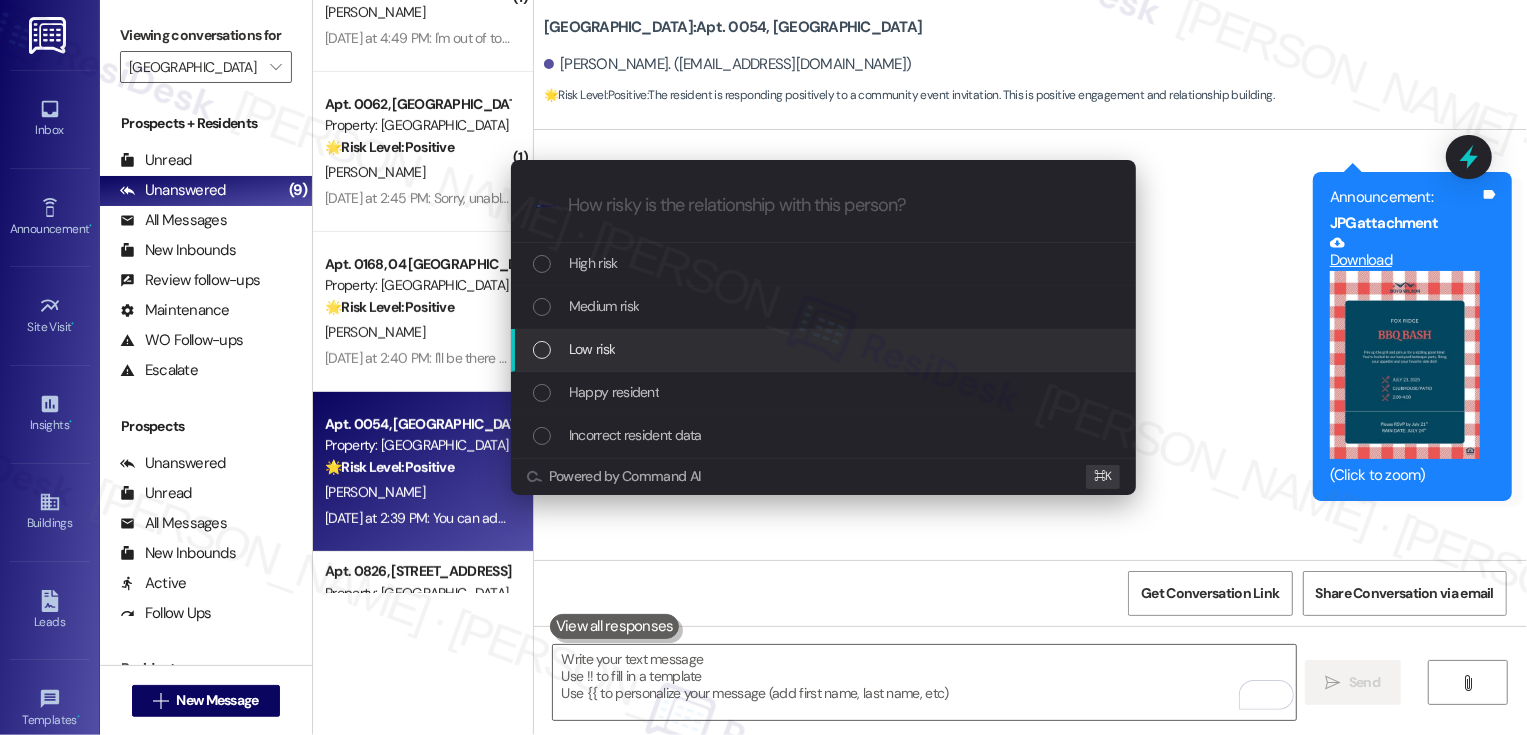 click on "Low risk" at bounding box center (825, 349) 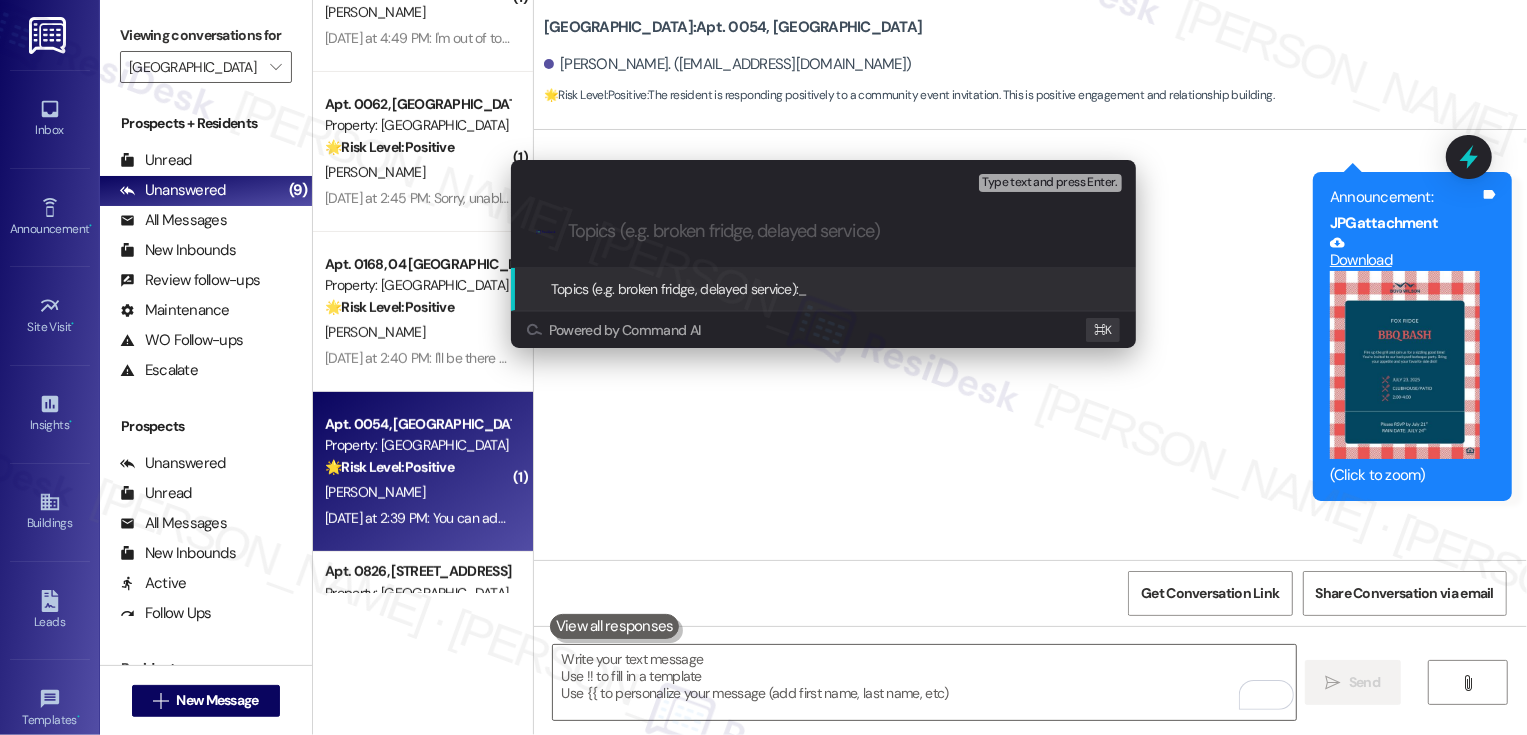 paste on "BBQ Bash RSVP: Yes" 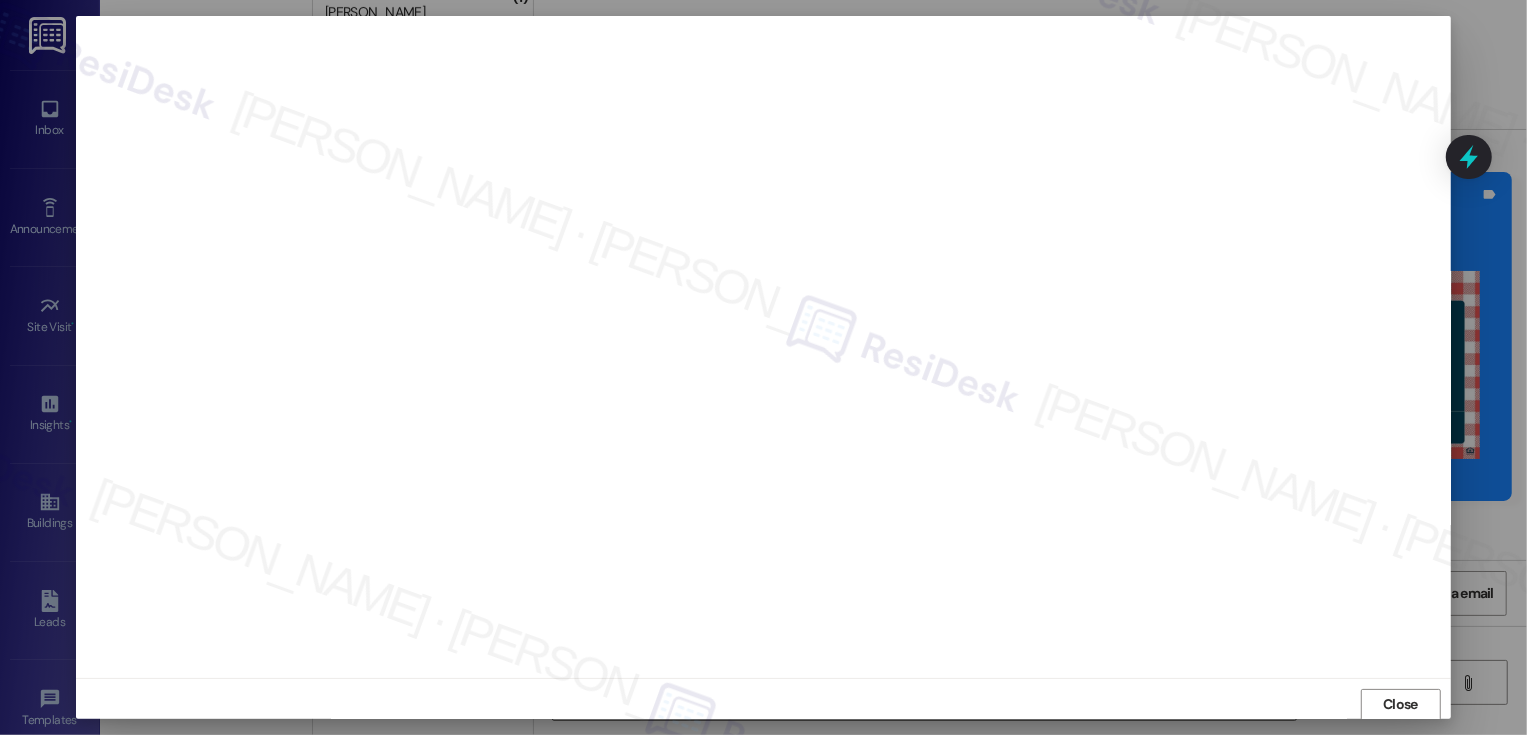 scroll, scrollTop: 1, scrollLeft: 0, axis: vertical 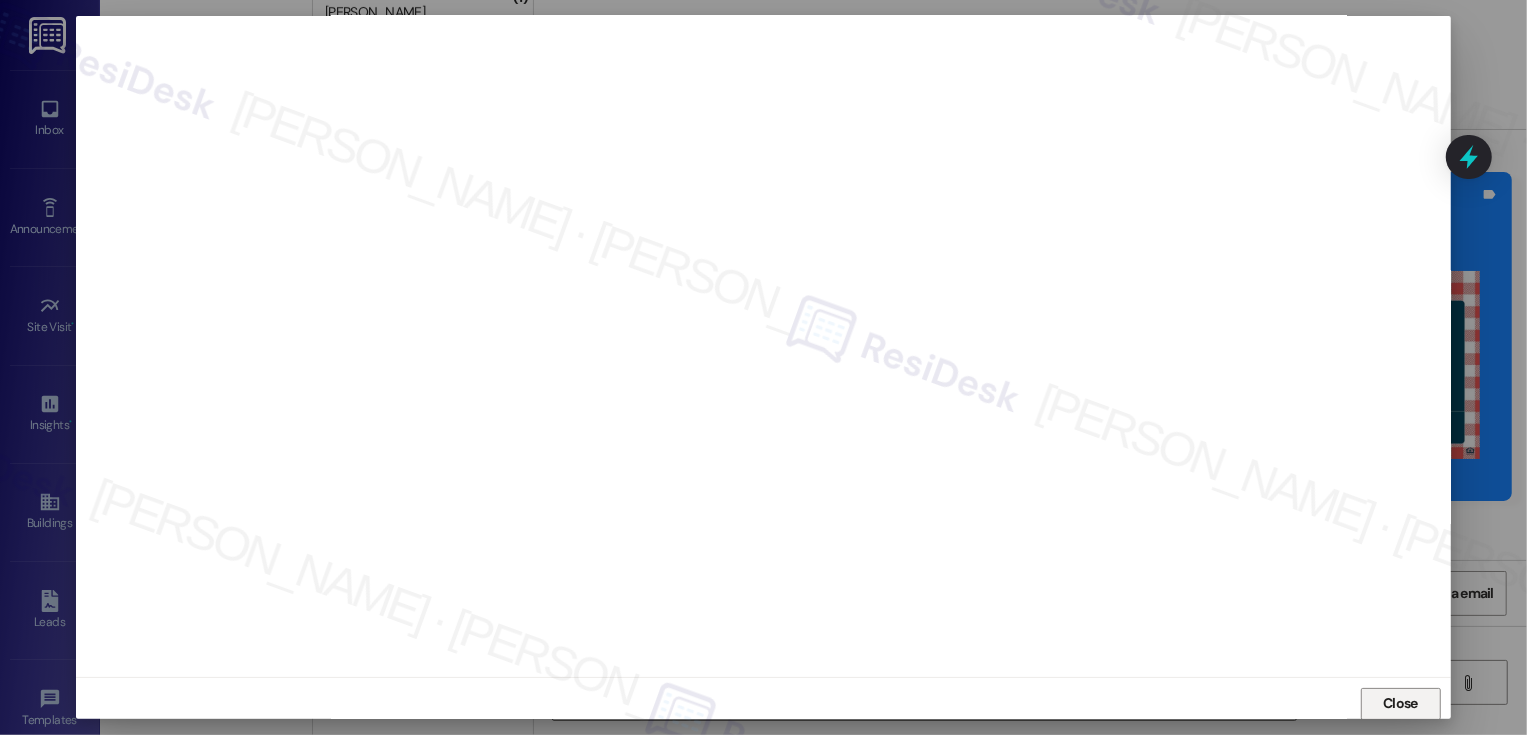 click on "Close" at bounding box center [1401, 704] 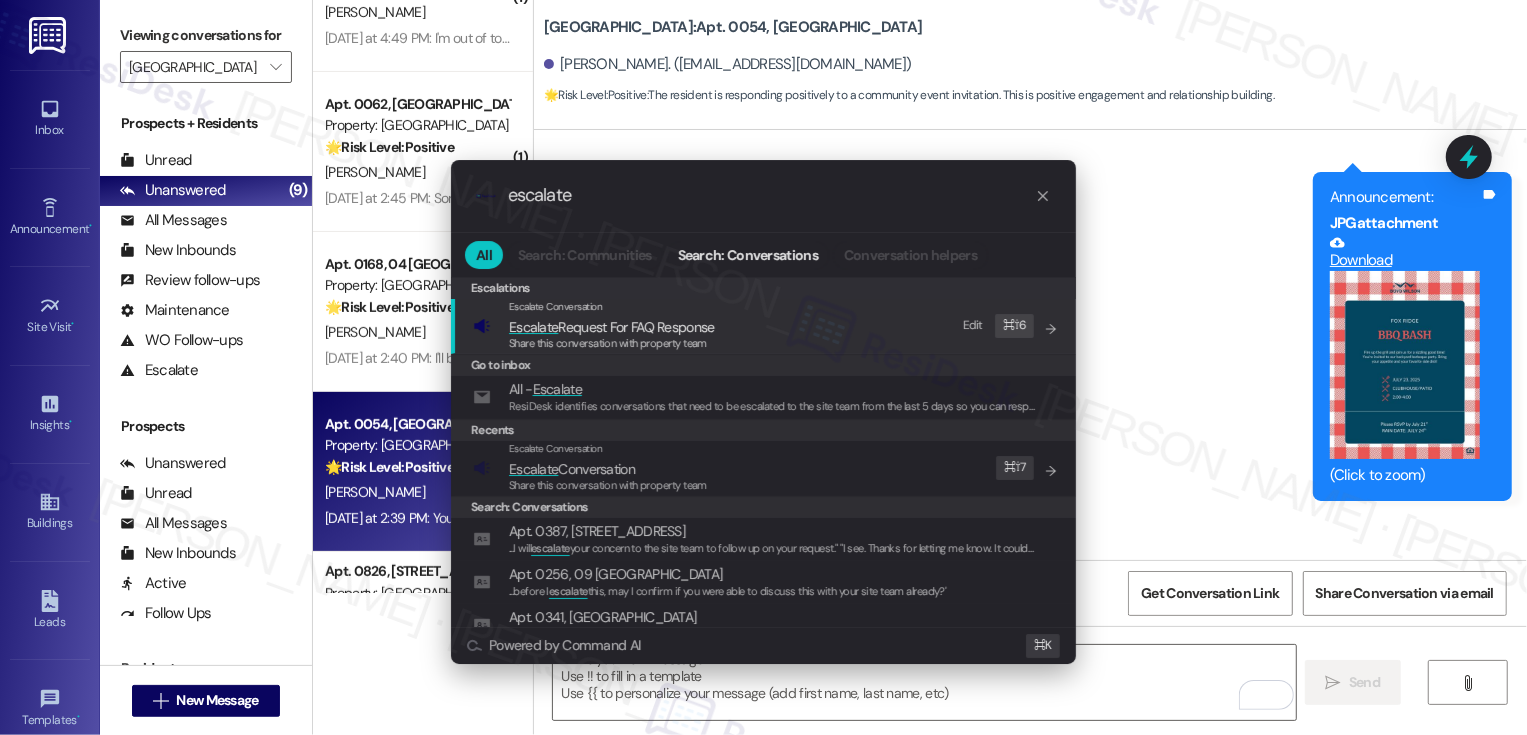 type on "escalate" 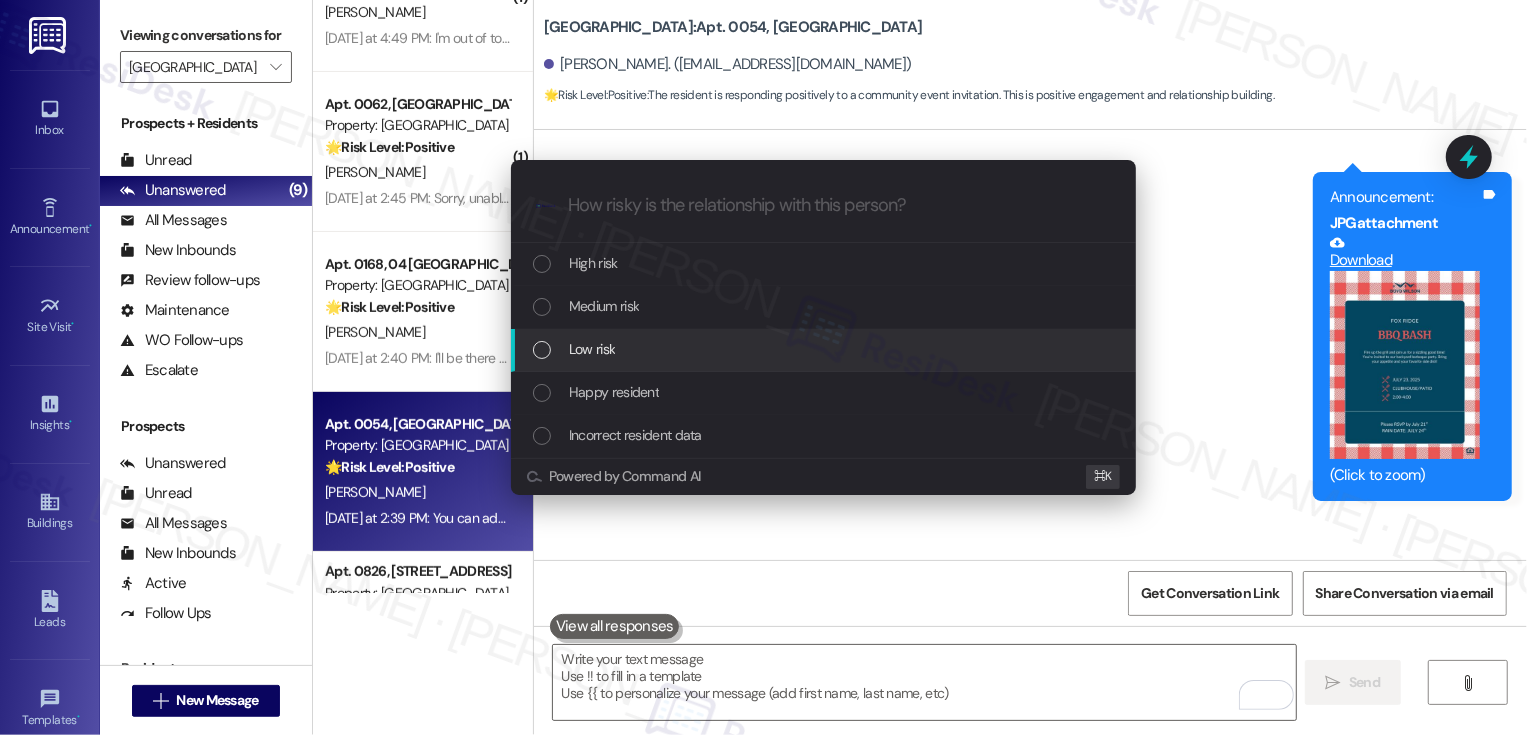 click on "Low risk" at bounding box center [825, 349] 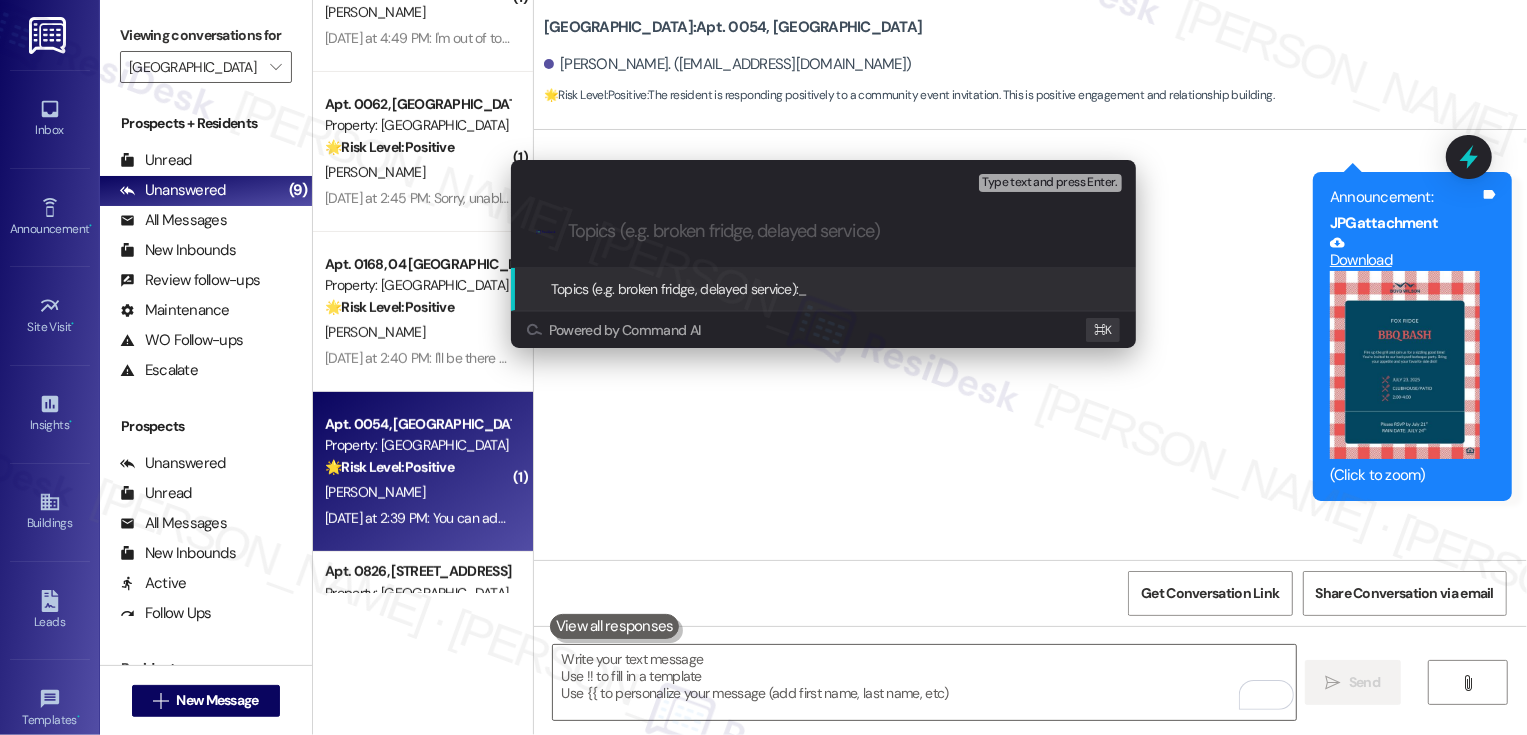 paste on "BBQ Bash RSVP: Yes" 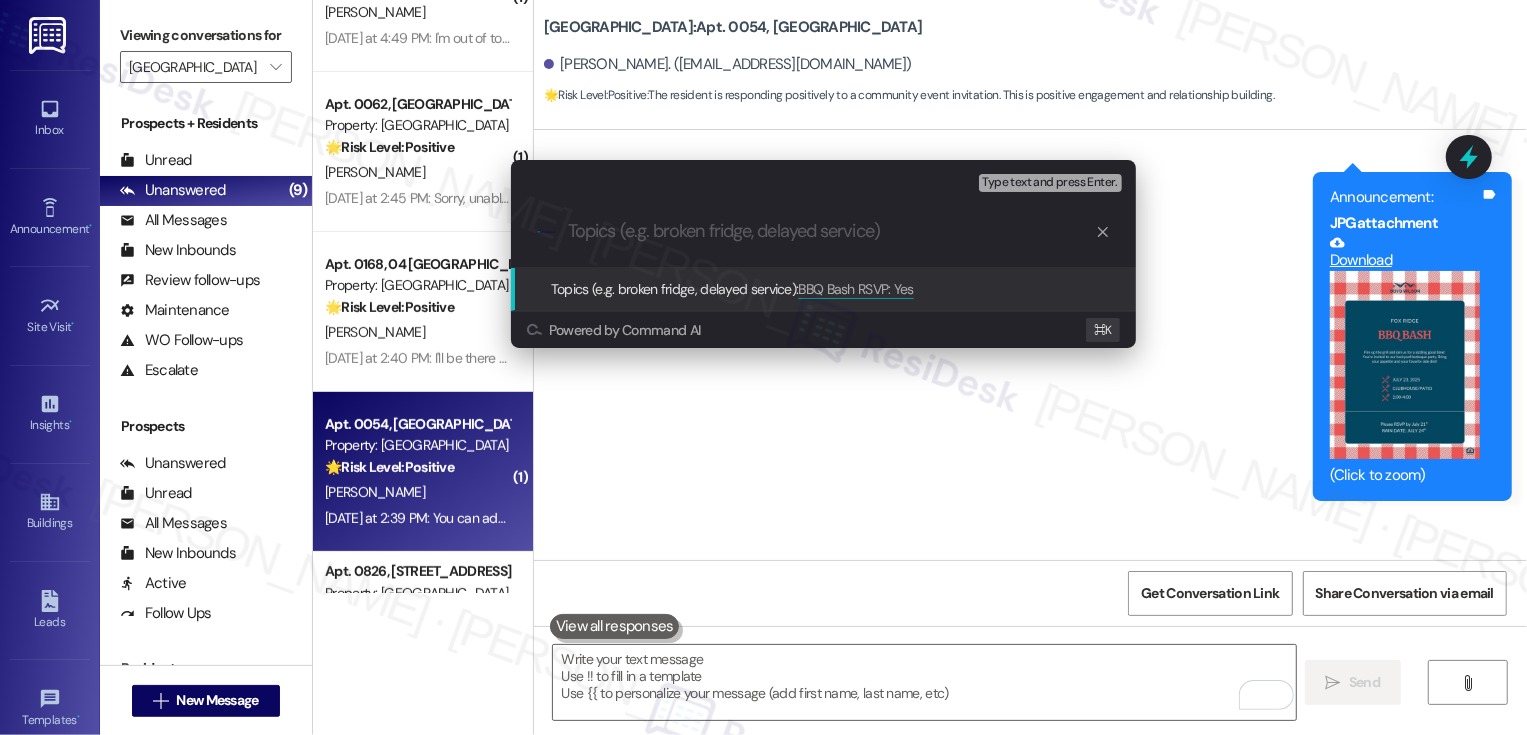 type on "BBQ Bash RSVP: Yes" 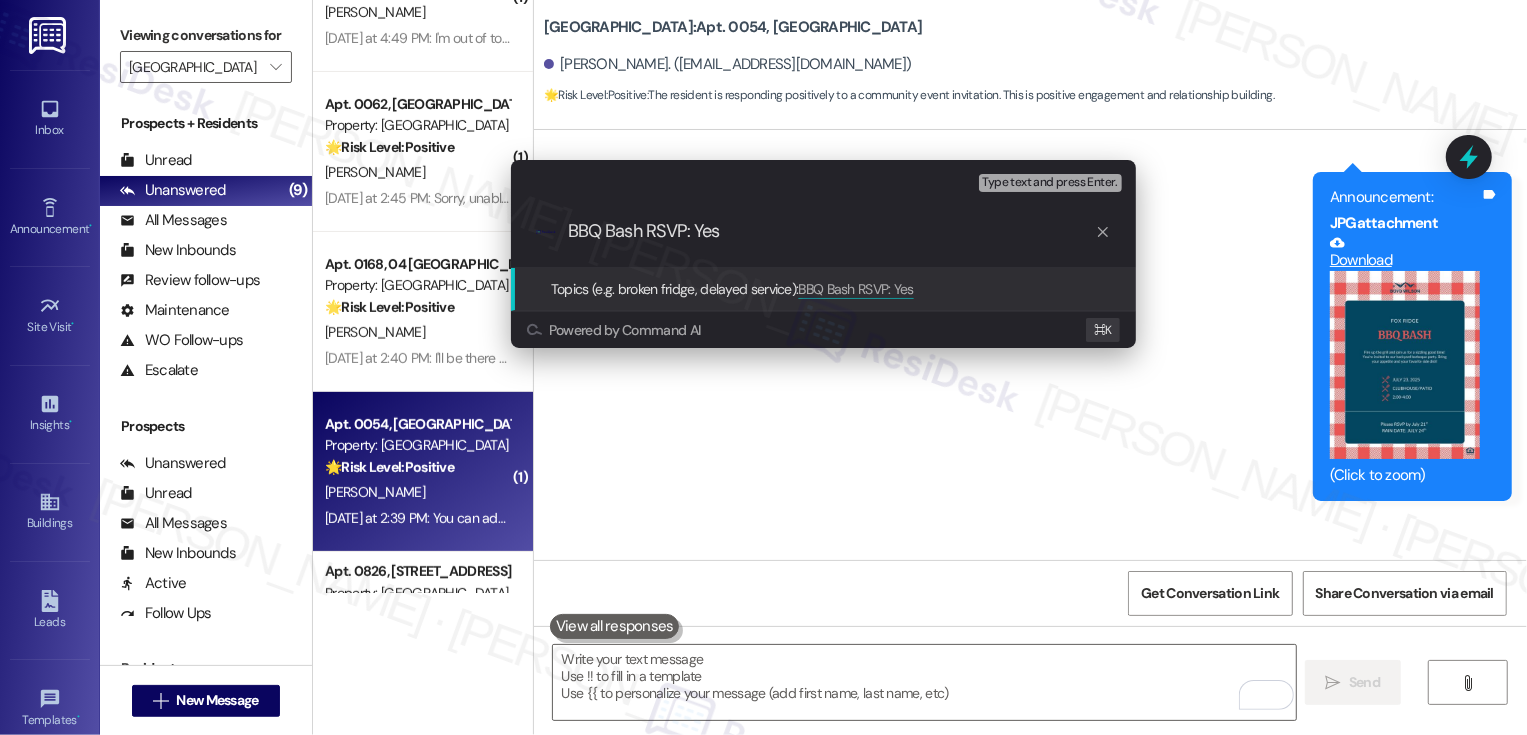 type 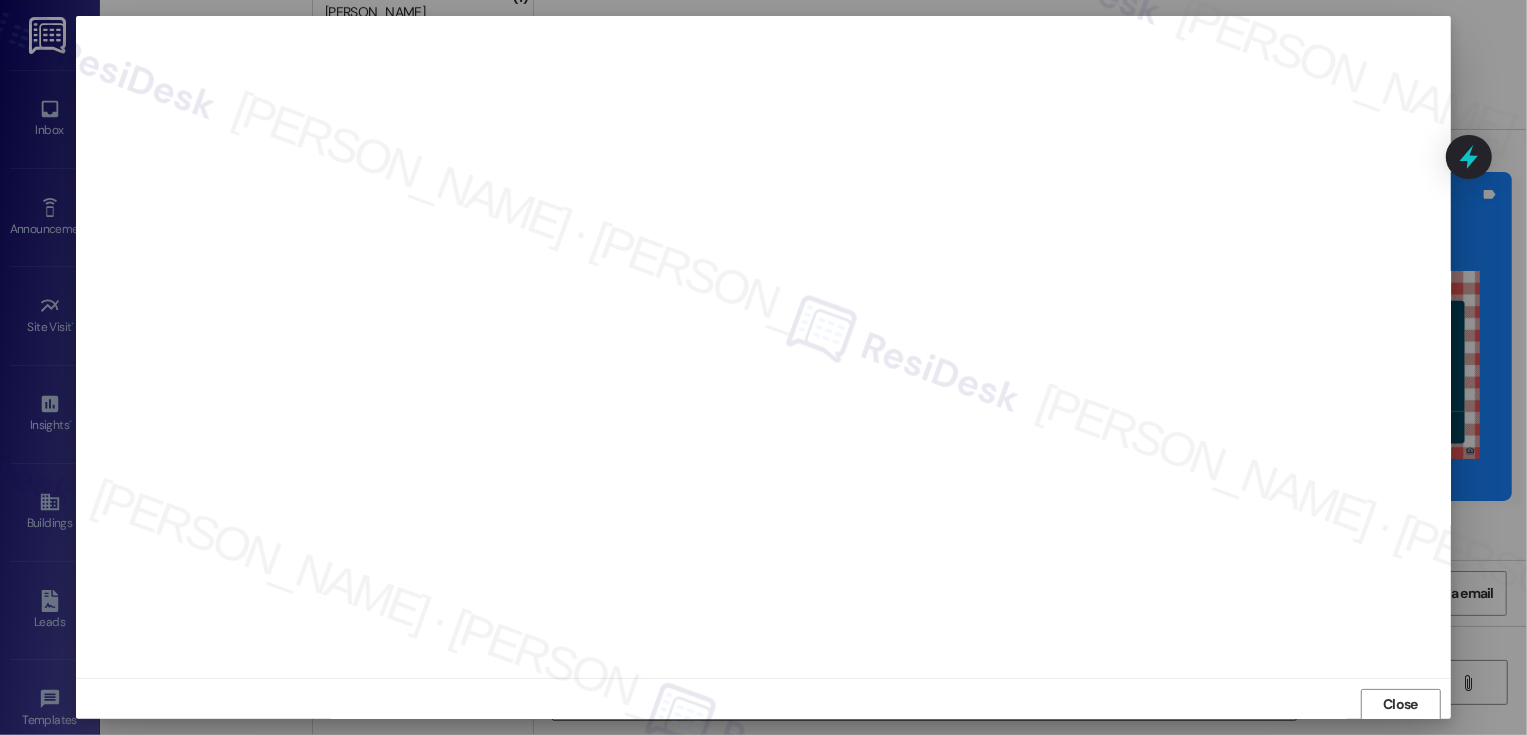 scroll, scrollTop: 1, scrollLeft: 0, axis: vertical 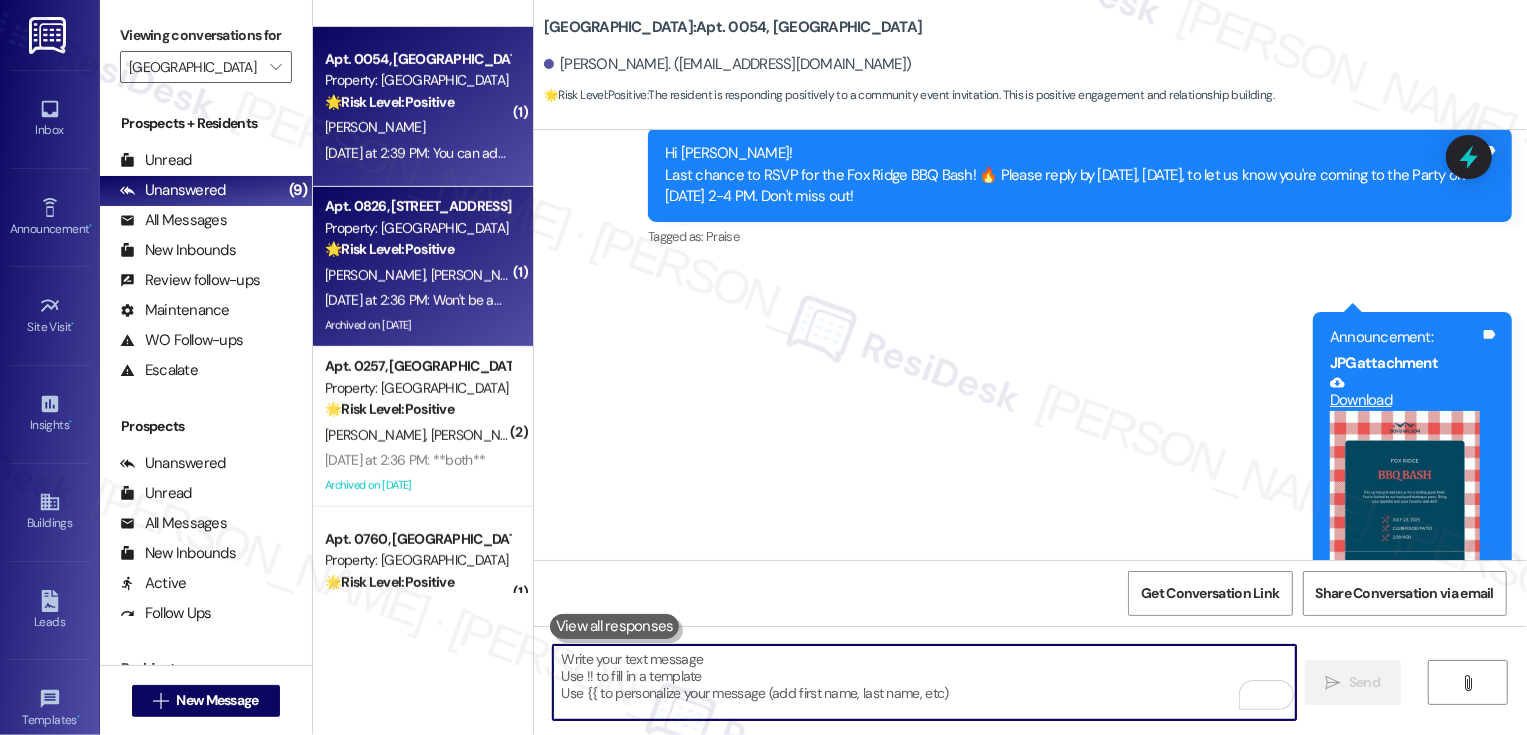 click on "( 1 ) Apt. 0804, 07 [GEOGRAPHIC_DATA] Property: Fox Ridge 🌟  Risk Level:  Positive The resident is responding to a community event invitation with a polite decline. This is positive engagement and requires no action. [PERSON_NAME] [DATE] at 4:49 PM: I'm out of town but thanks for the invite! 😊 [DATE] at 4:49 PM: I'm out of town but thanks for the invite! 😊 ( 1 ) Apt. 0062, 02 Fox Ridge Property: Fox Ridge 🌟  Risk Level:  Positive The resident is responding to an invitation and declining. This is a standard interaction and does not require any urgent action. [PERSON_NAME] [DATE] at 2:45 PM: Sorry, unable to attend, but thank you  [DATE] at 2:45 PM: Sorry, unable to attend, but thank you  ( 1 ) Apt. 0168, 04 [GEOGRAPHIC_DATA] Property: [GEOGRAPHIC_DATA] 🌟  Risk Level:  Positive The resident is responding positively to a community event invitation. This is positive engagement and relationship building. [PERSON_NAME] [DATE] at 2:40 PM: I'll be there 🤣 [DATE] at 2:40 PM: I'll be there 🤣 ( 1 ) 🌟 Positive (" at bounding box center [423, 296] 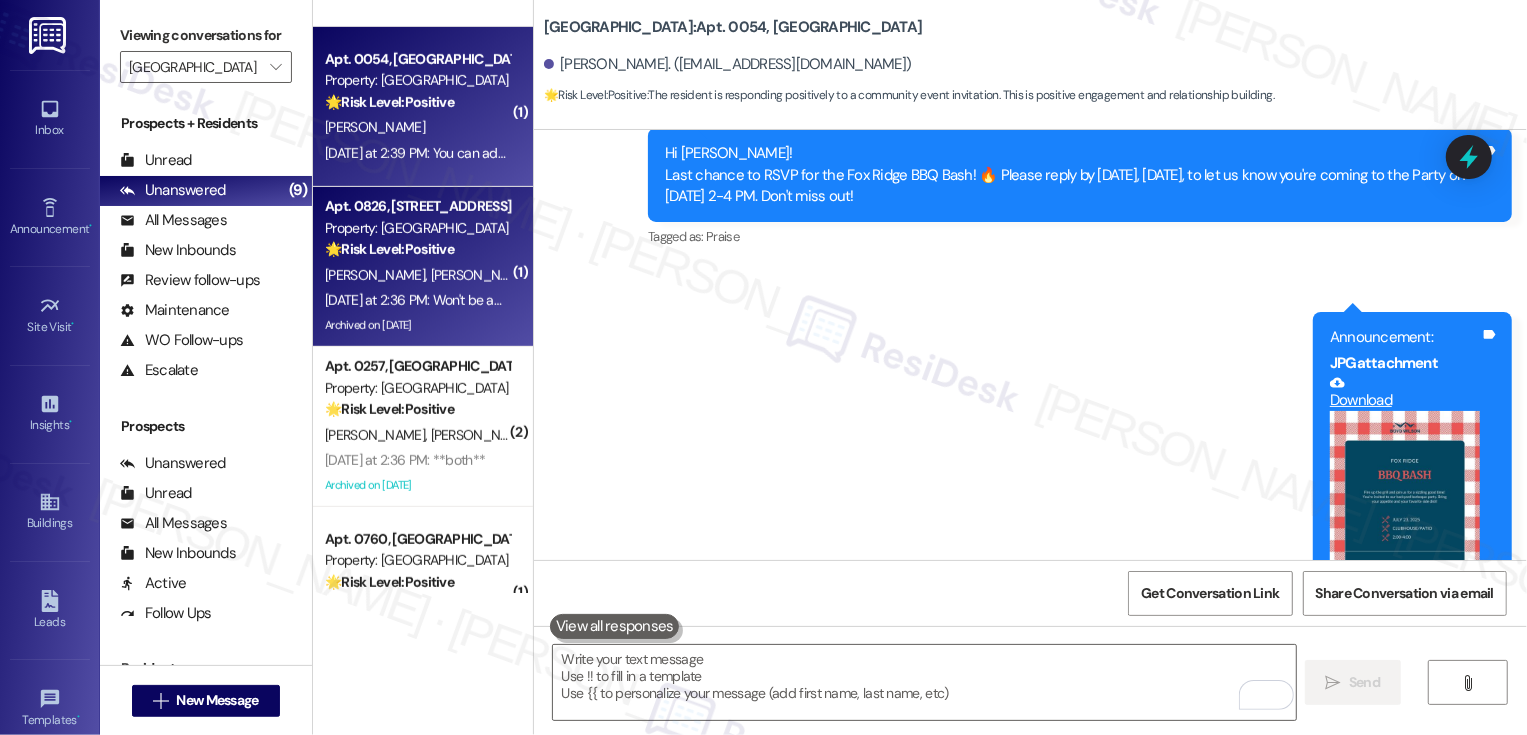 click on "Archived on [DATE]" at bounding box center [417, 325] 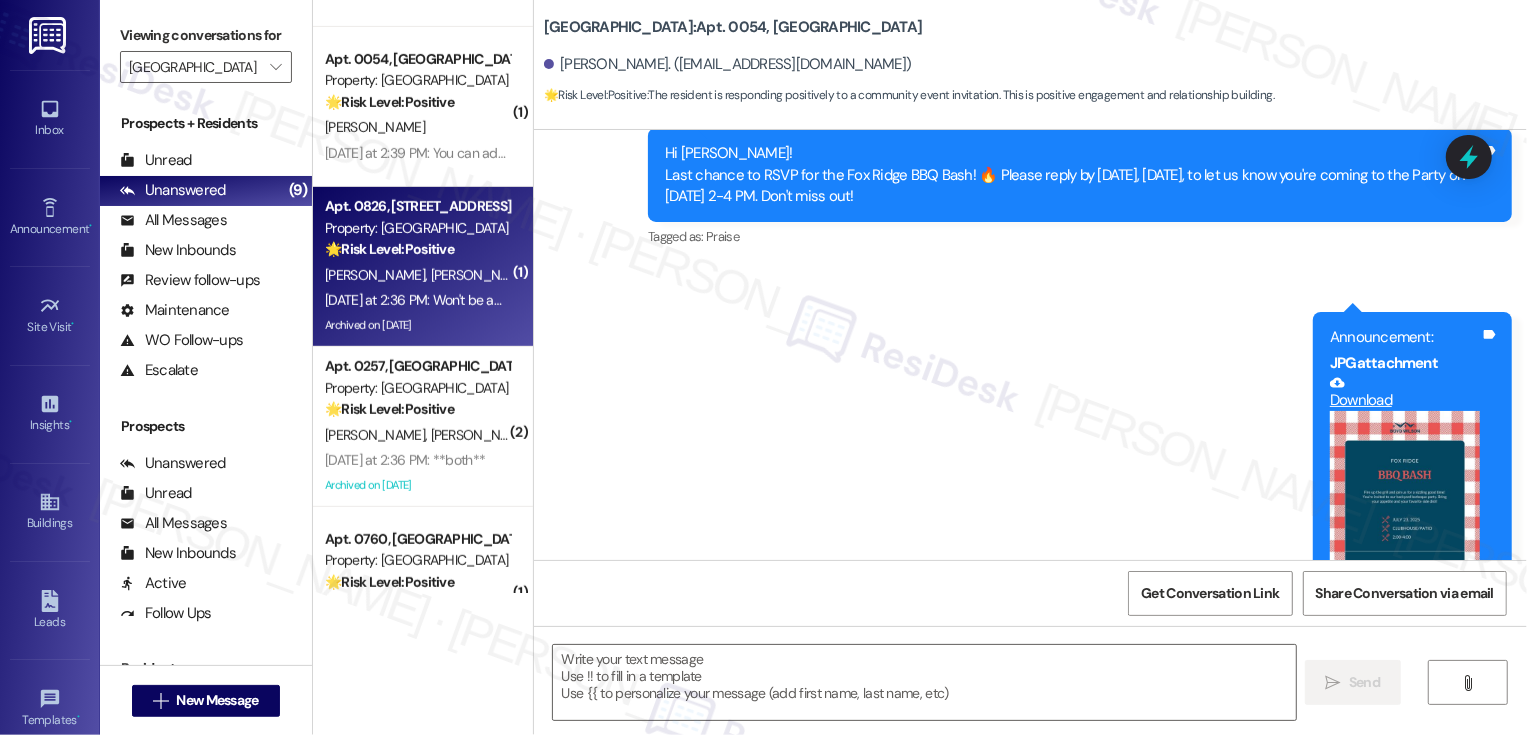 type on "Fetching suggested responses. Please feel free to read through the conversation in the meantime." 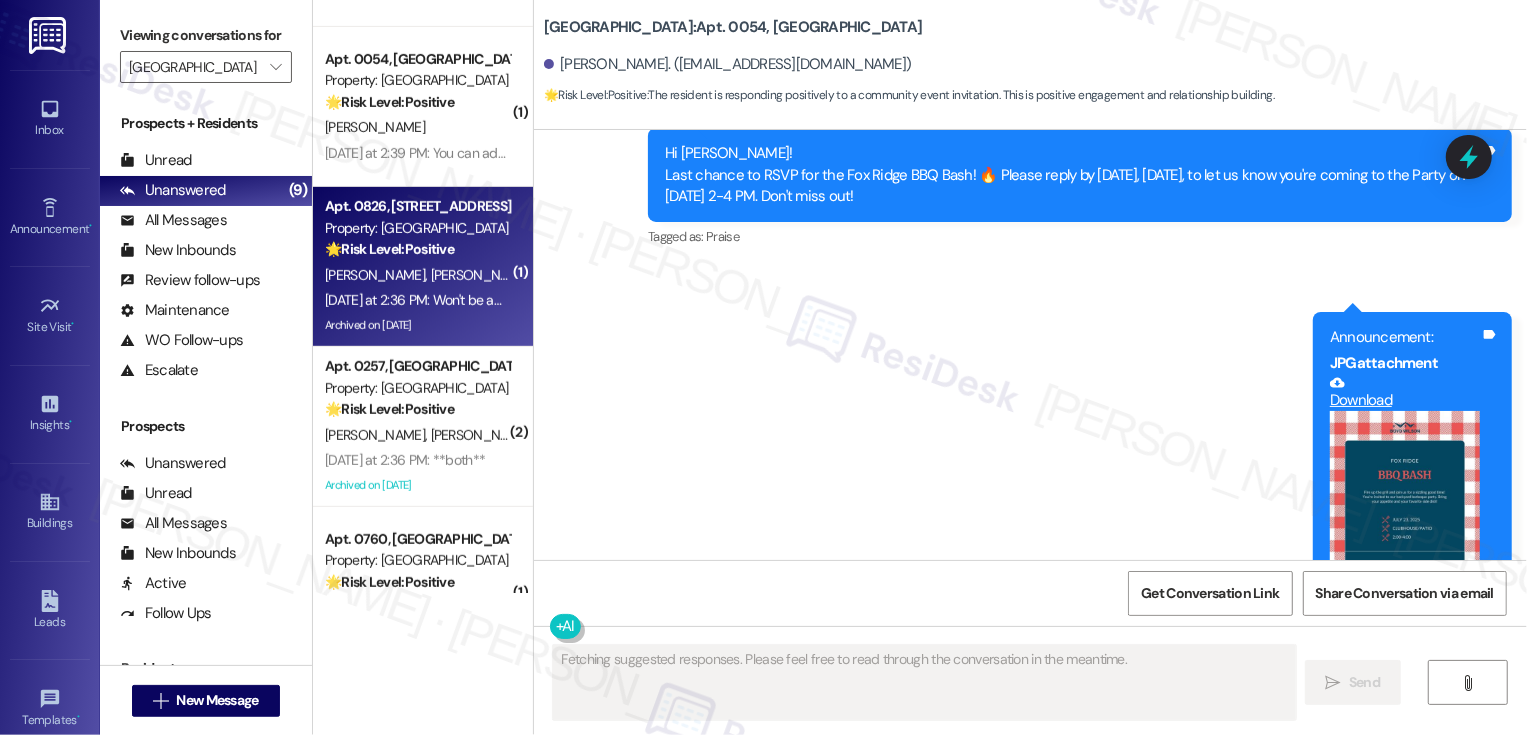 click on "Archived on [DATE]" at bounding box center [417, 325] 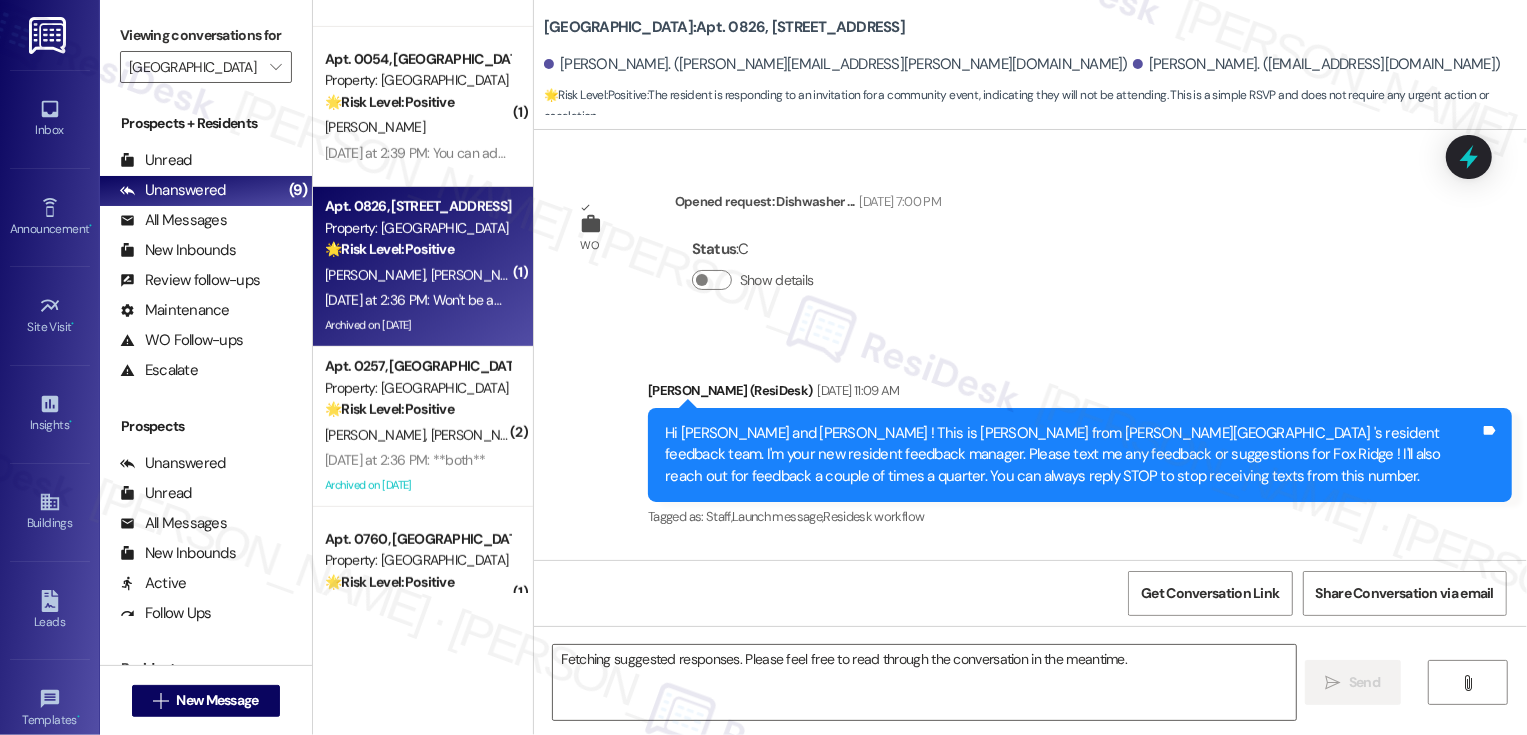 scroll, scrollTop: 22208, scrollLeft: 0, axis: vertical 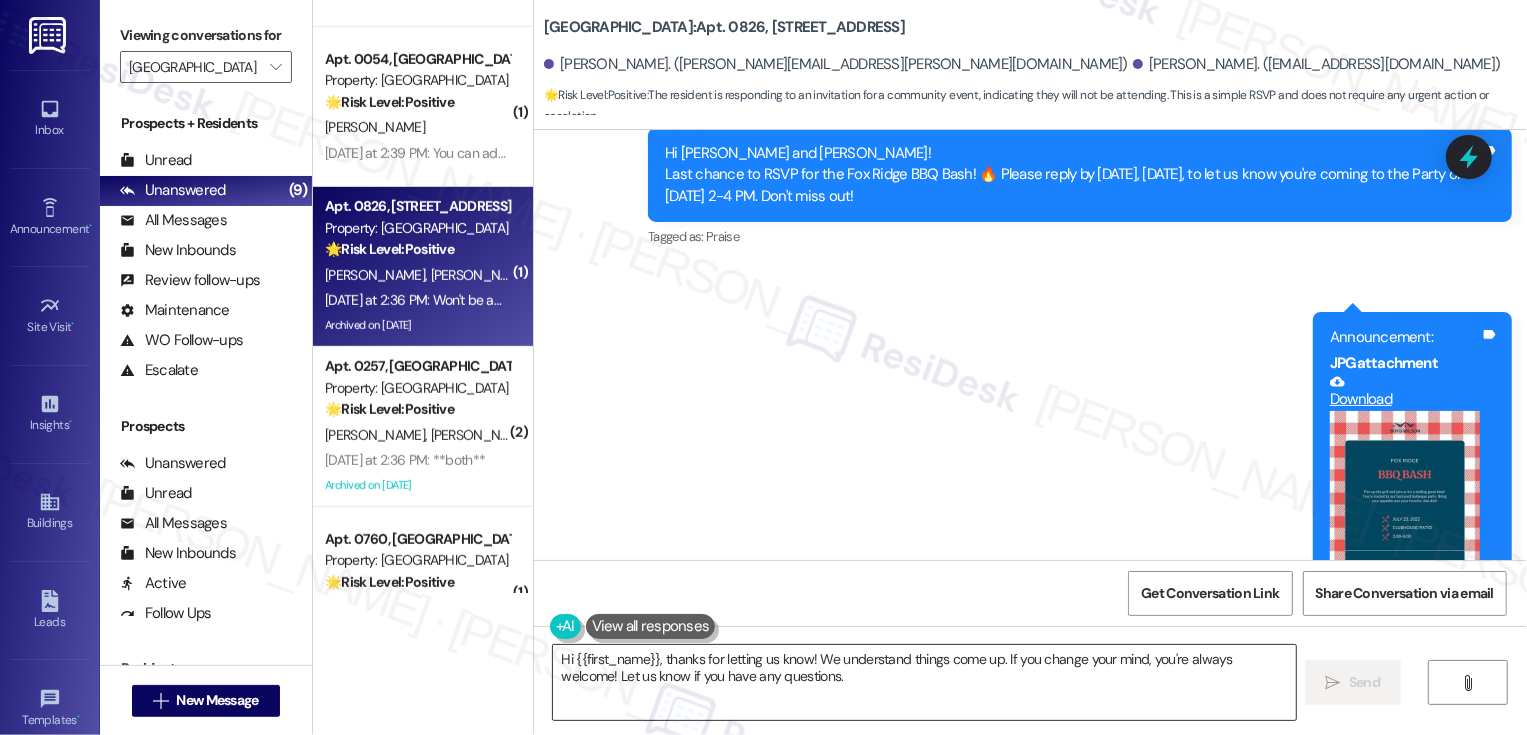 click on "Hi {{first_name}}, thanks for letting us know! We understand things come up. If you change your mind, you're always welcome! Let us know if you have any questions." at bounding box center [924, 682] 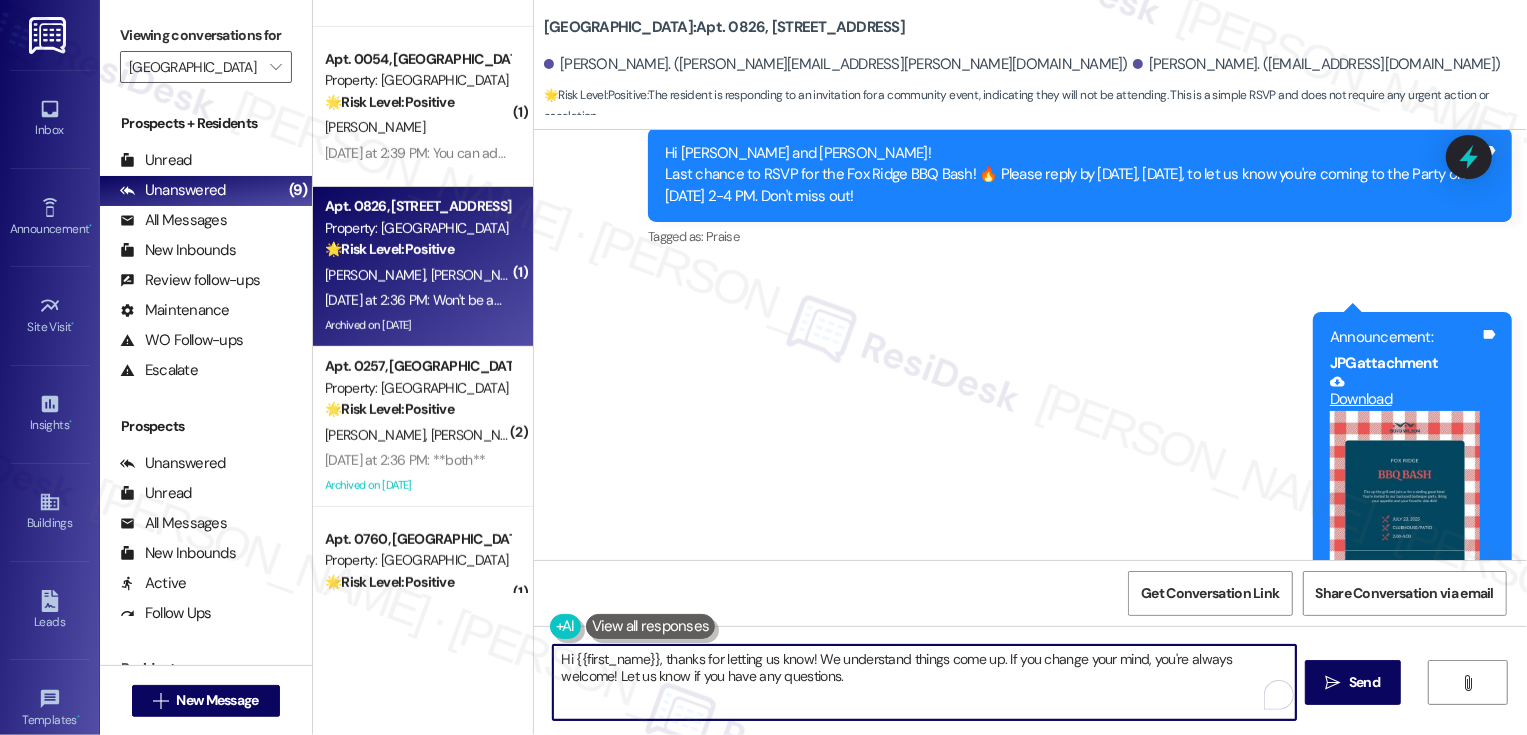 click on "Hi {{first_name}}, thanks for letting us know! We understand things come up. If you change your mind, you're always welcome! Let us know if you have any questions." at bounding box center [924, 682] 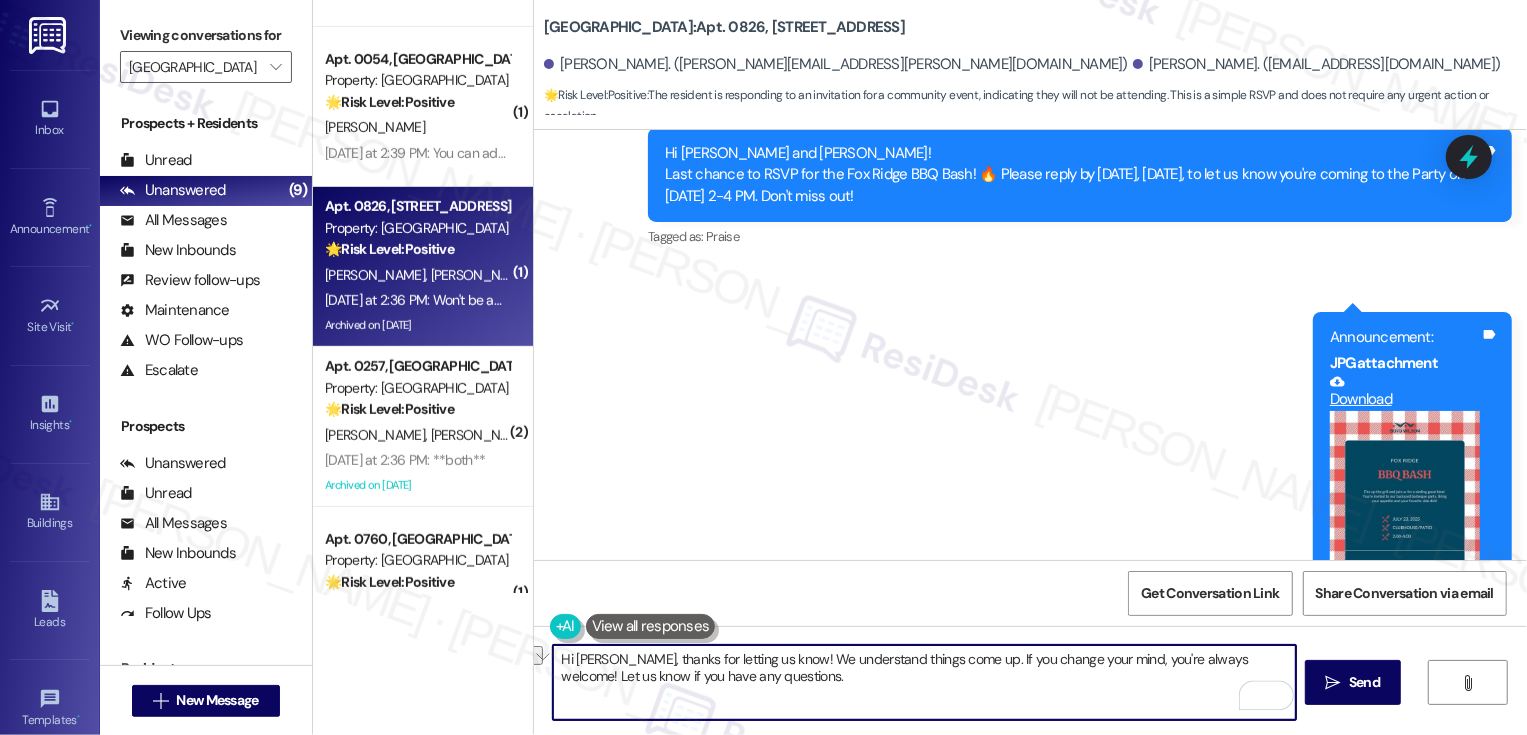 drag, startPoint x: 760, startPoint y: 662, endPoint x: 907, endPoint y: 689, distance: 149.45903 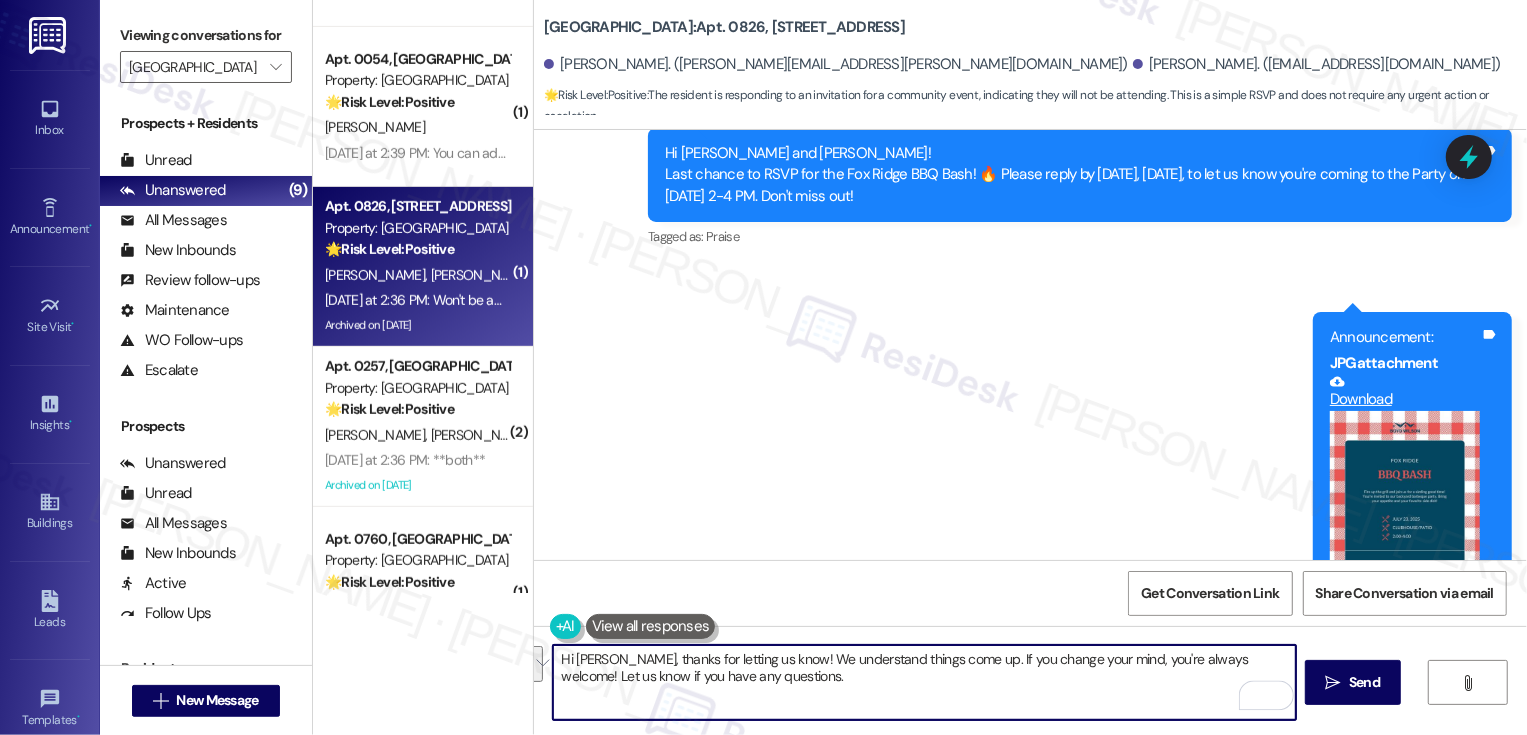 type on "Hi [PERSON_NAME], thanks for letting us know!" 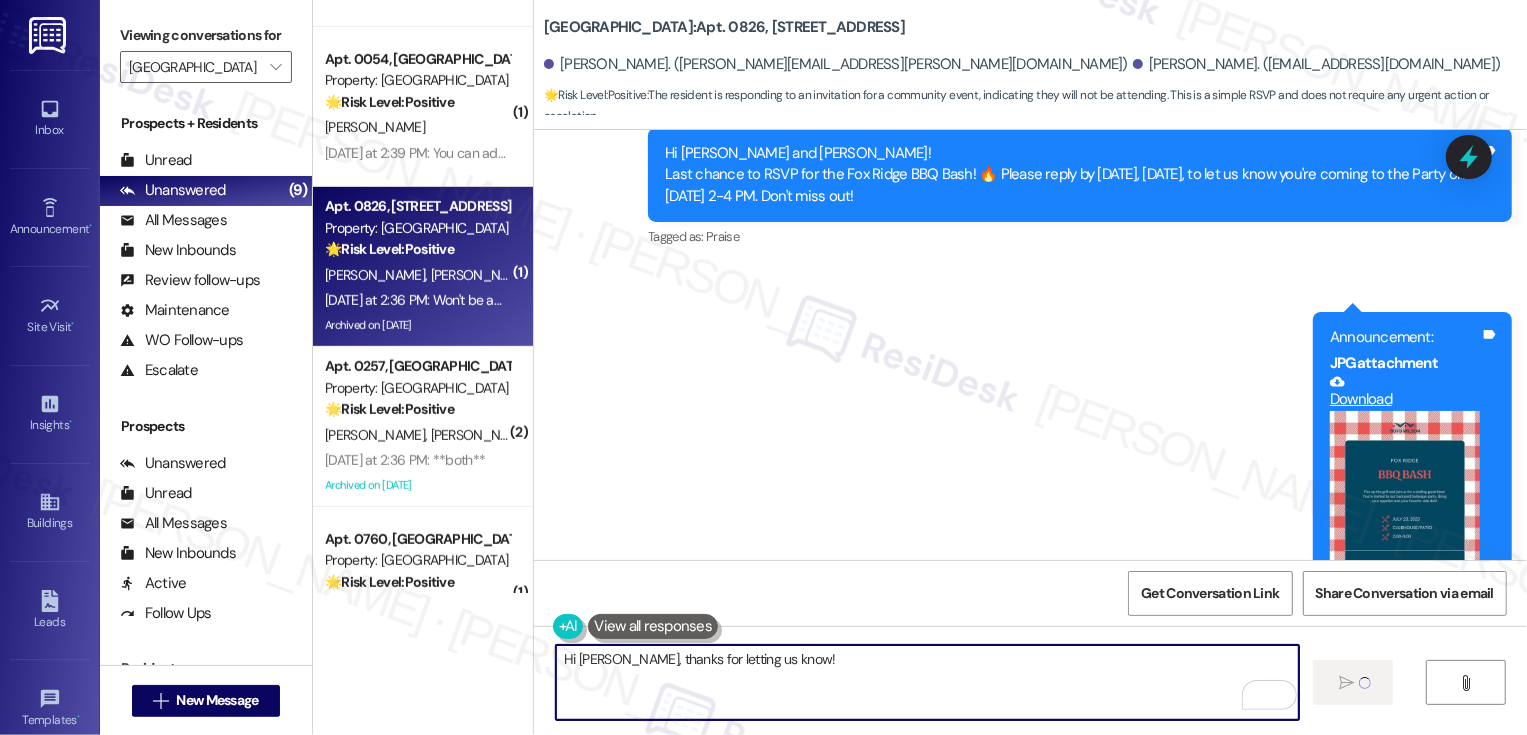 type 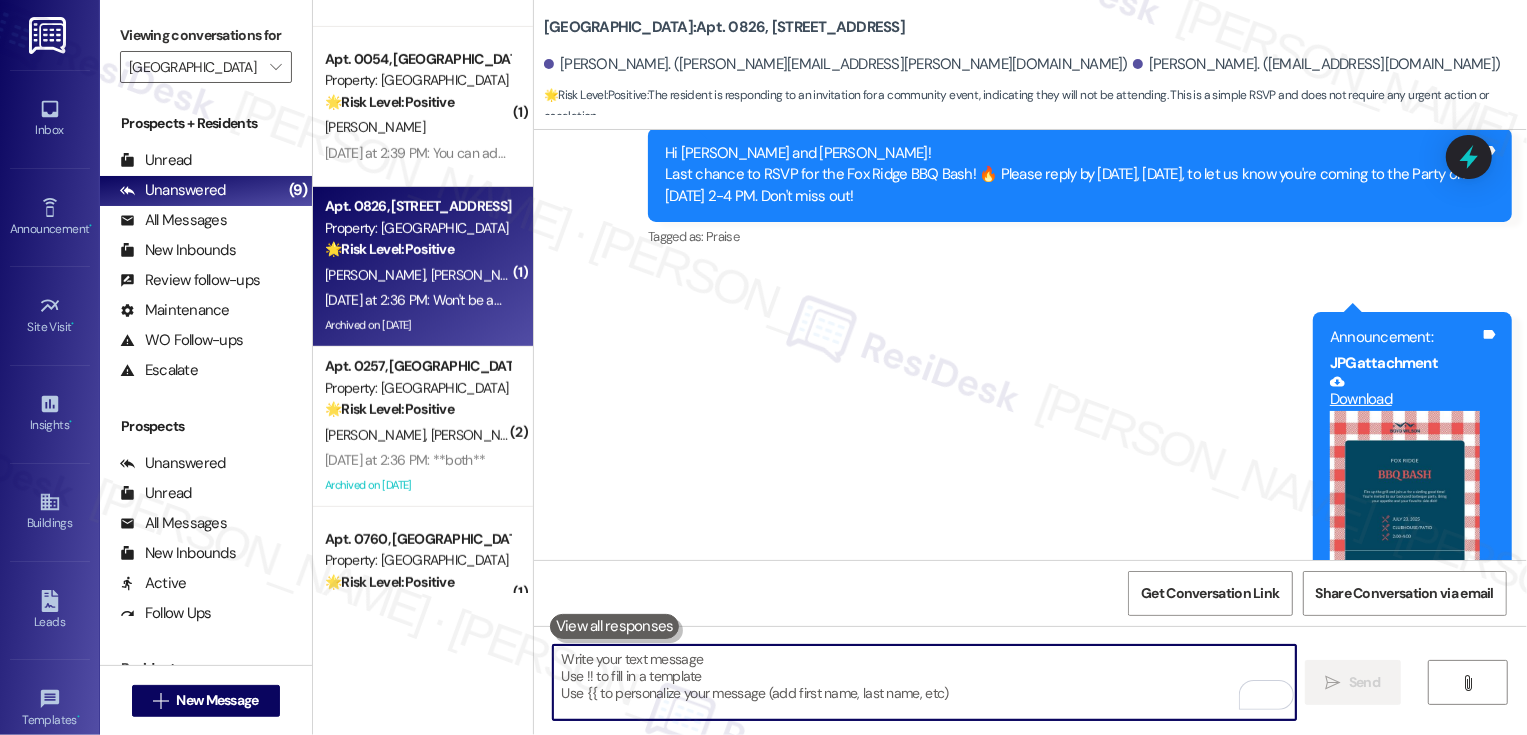 scroll, scrollTop: 22348, scrollLeft: 0, axis: vertical 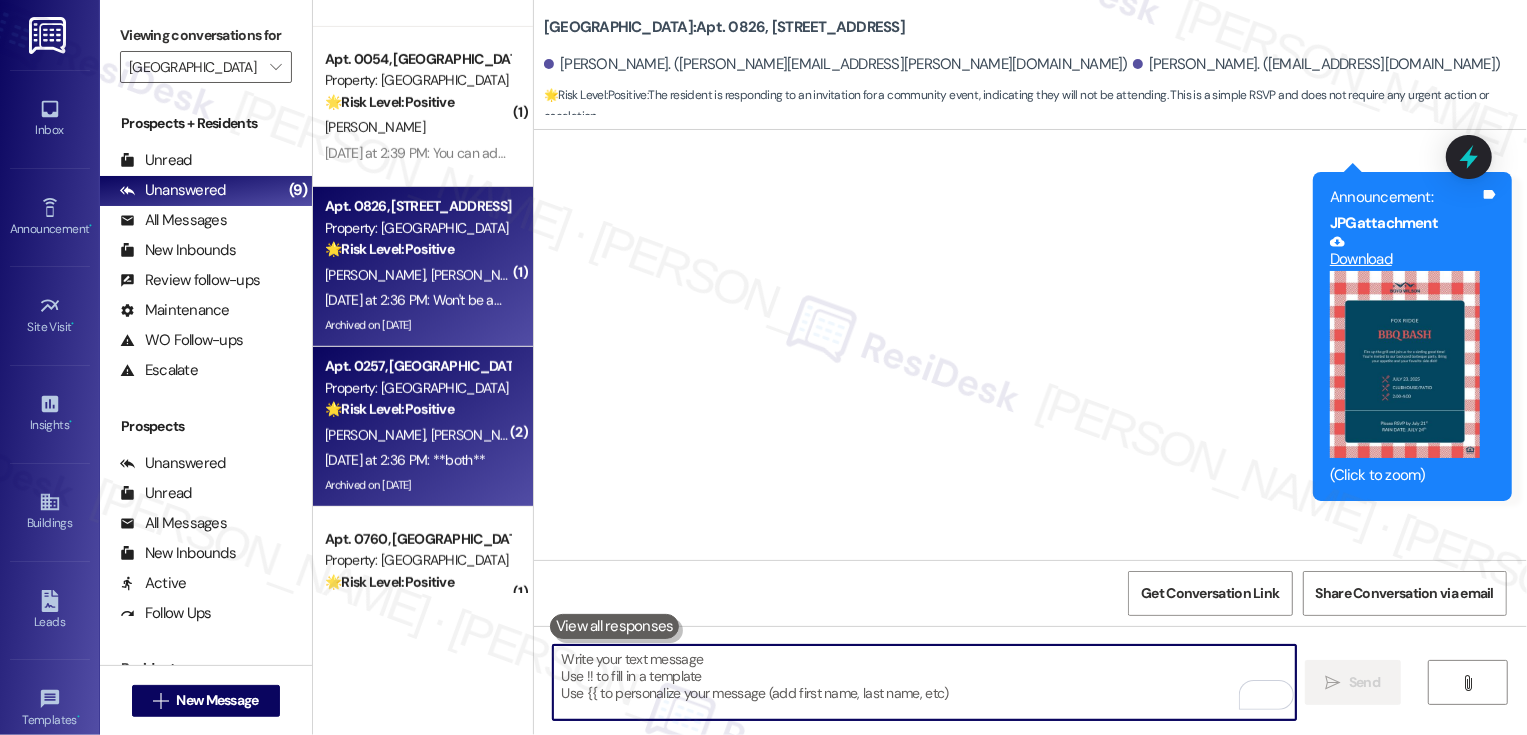 click on "[PERSON_NAME] [PERSON_NAME]" at bounding box center (417, 435) 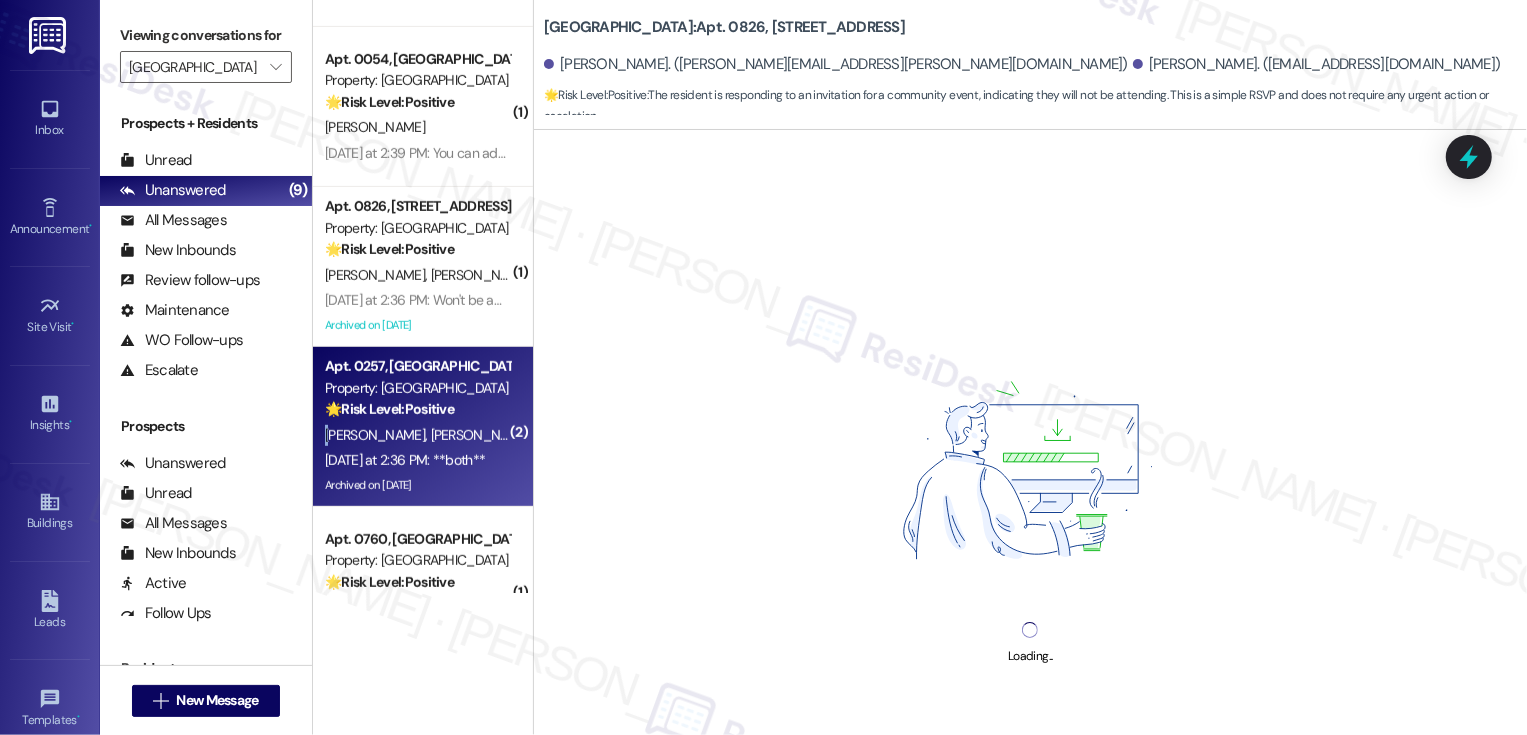 click on "[PERSON_NAME] [PERSON_NAME]" at bounding box center (417, 435) 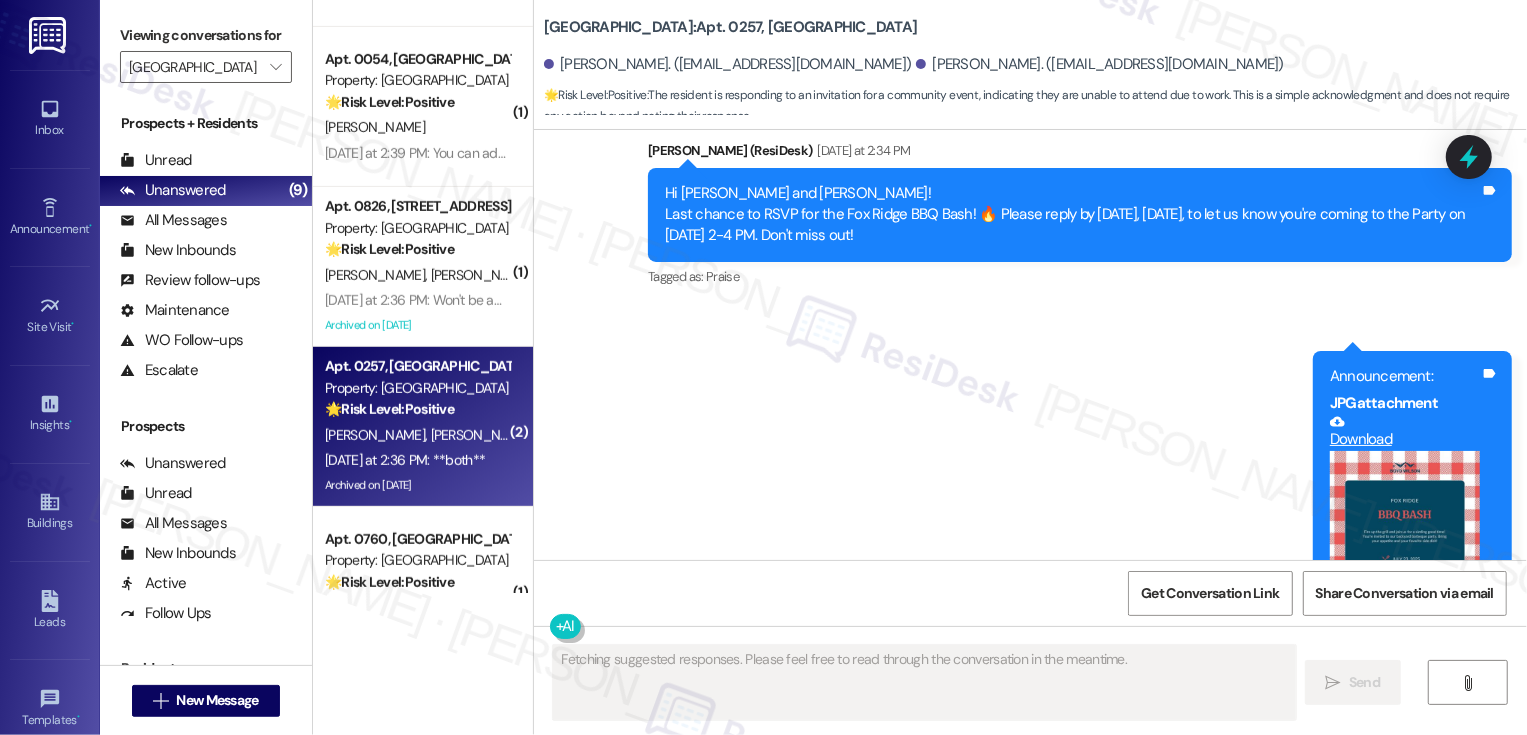 scroll, scrollTop: 24466, scrollLeft: 0, axis: vertical 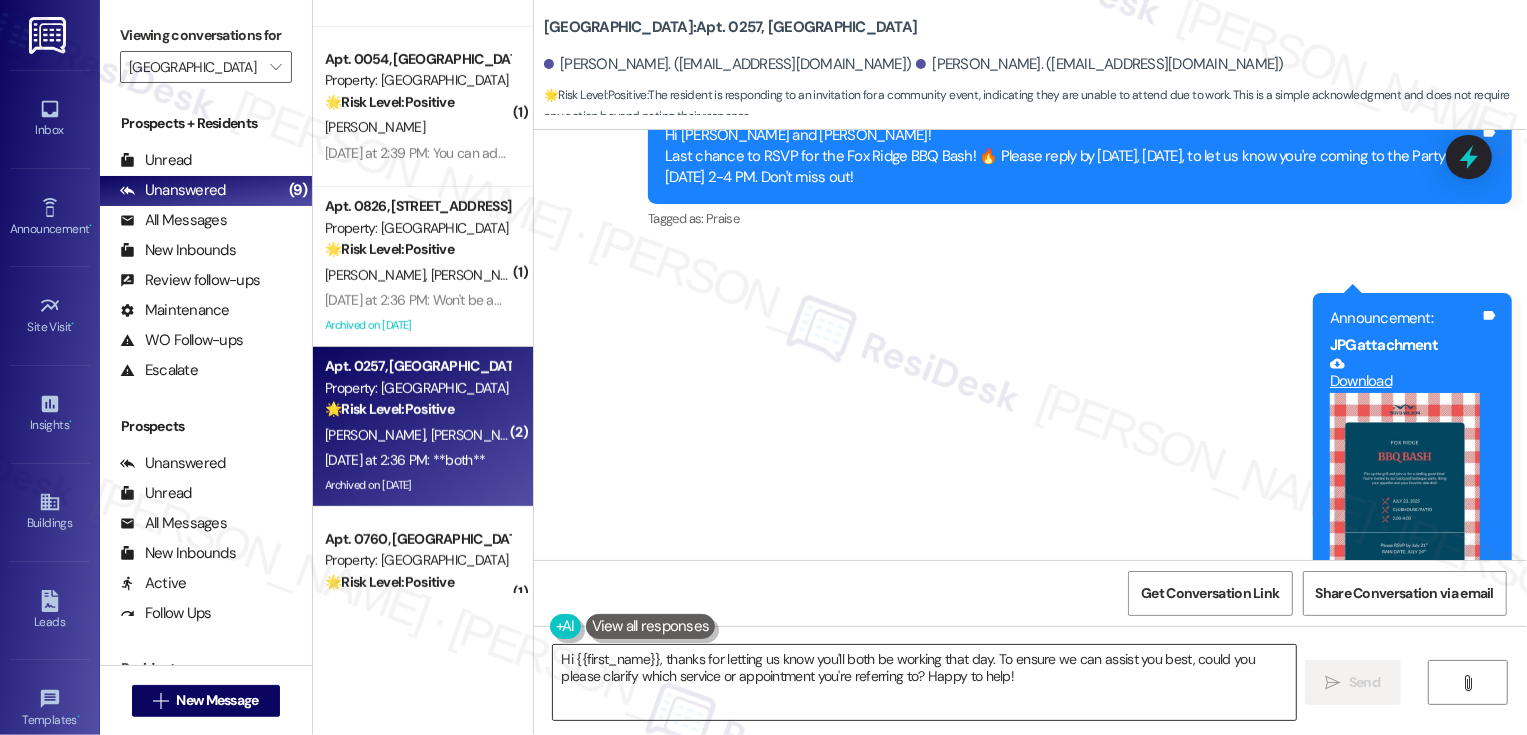 click on "Hi {{first_name}}, thanks for letting us know you'll both be working that day. To ensure we can assist you best, could you please clarify which service or appointment you're referring to? Happy to help!" at bounding box center [924, 682] 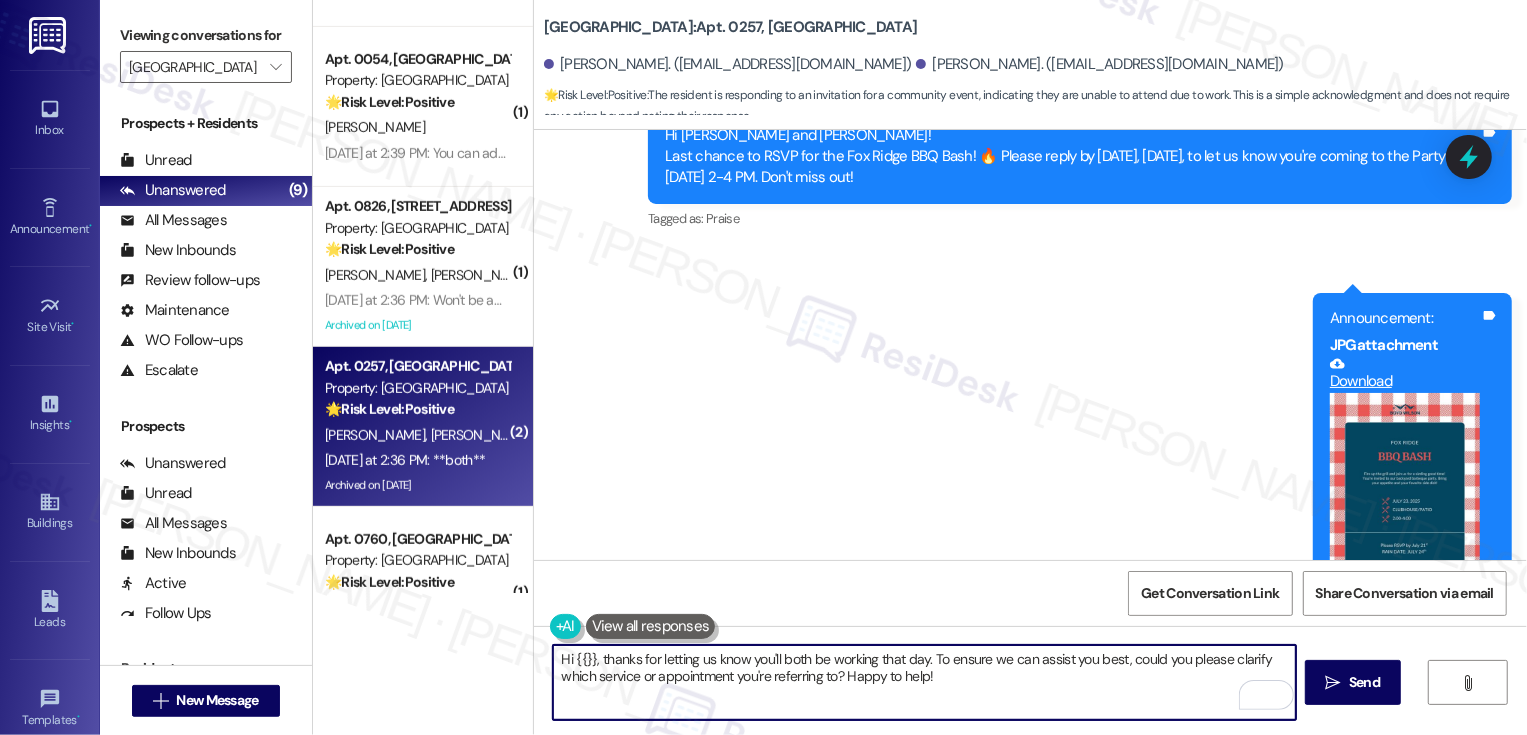 drag, startPoint x: 566, startPoint y: 657, endPoint x: 1089, endPoint y: 695, distance: 524.37866 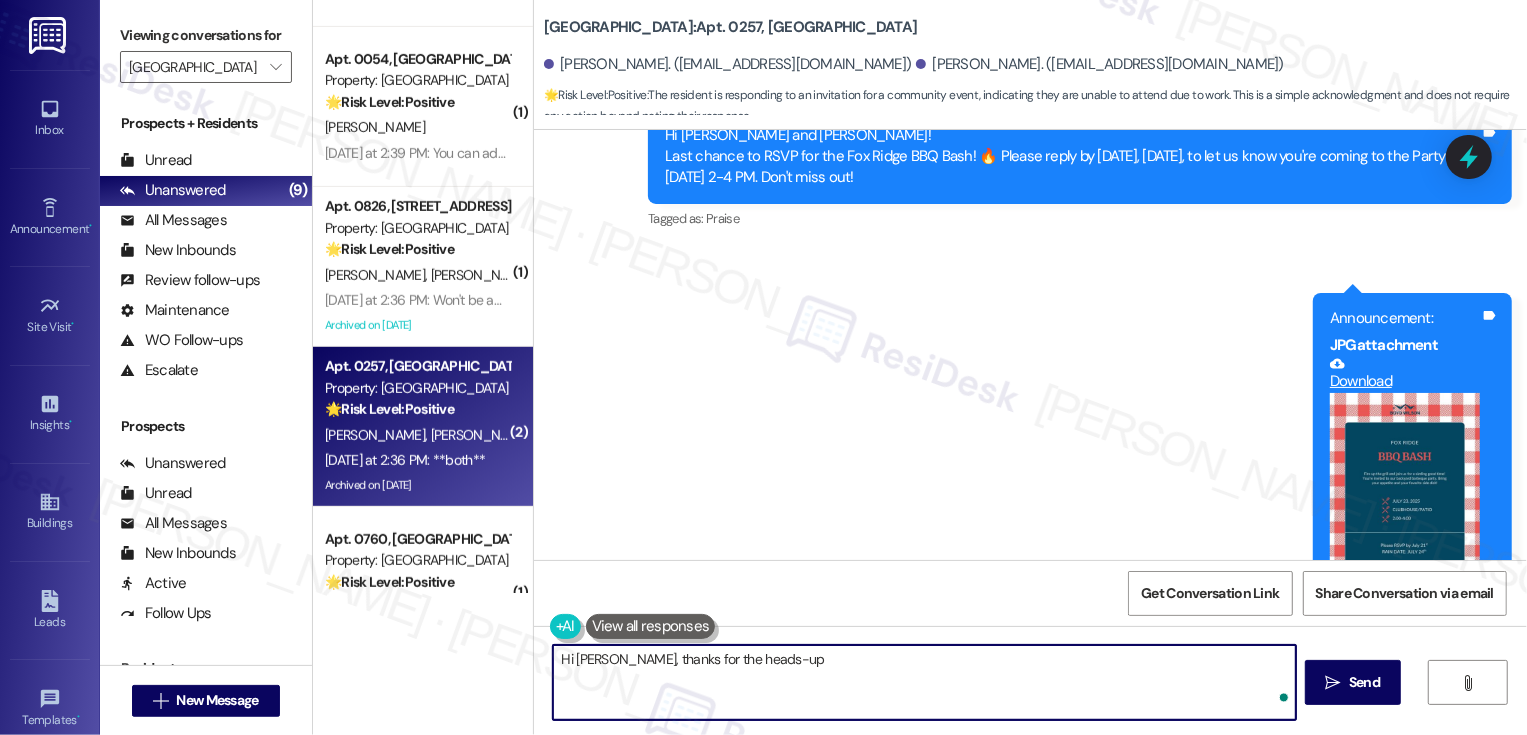 type on "Hi [PERSON_NAME], thanks for the heads-up!" 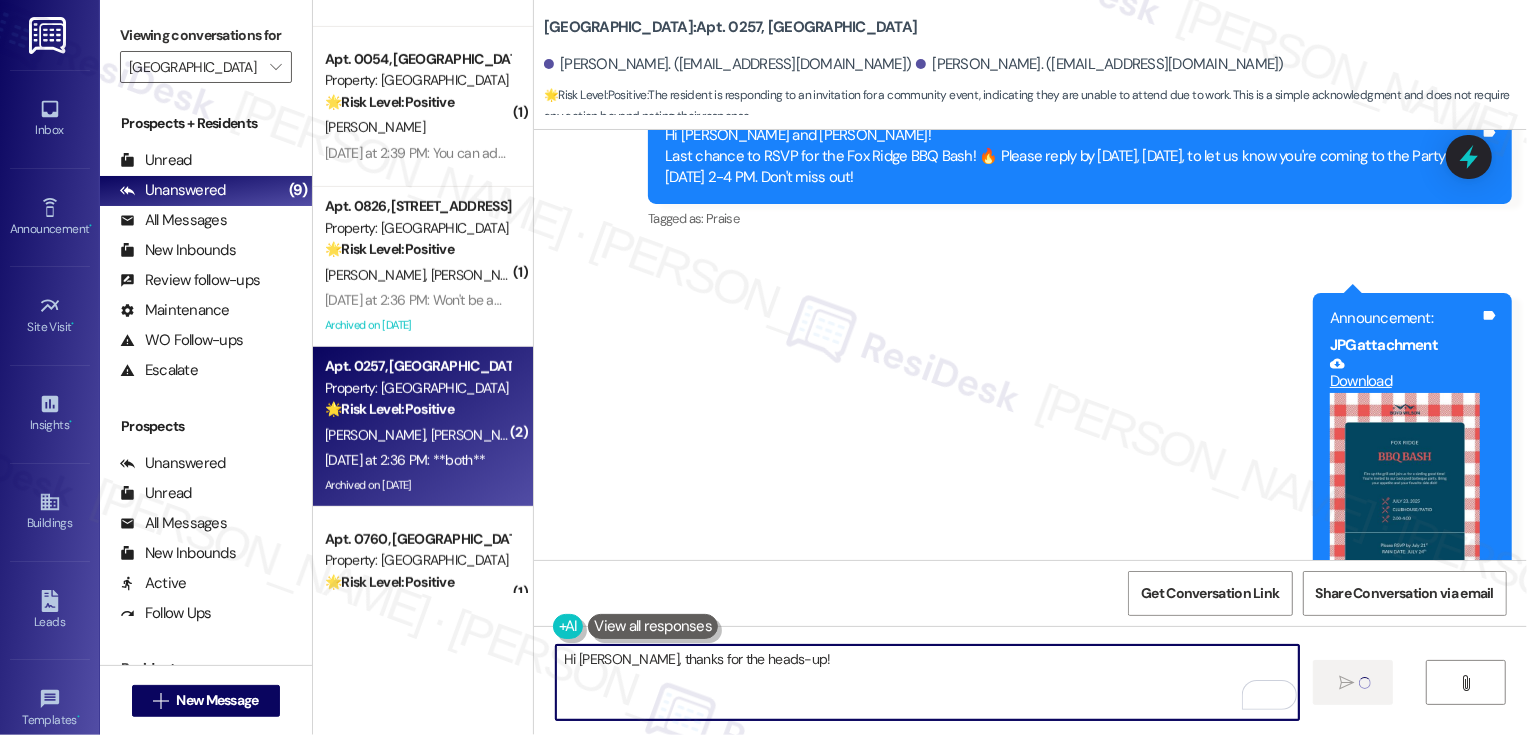 type 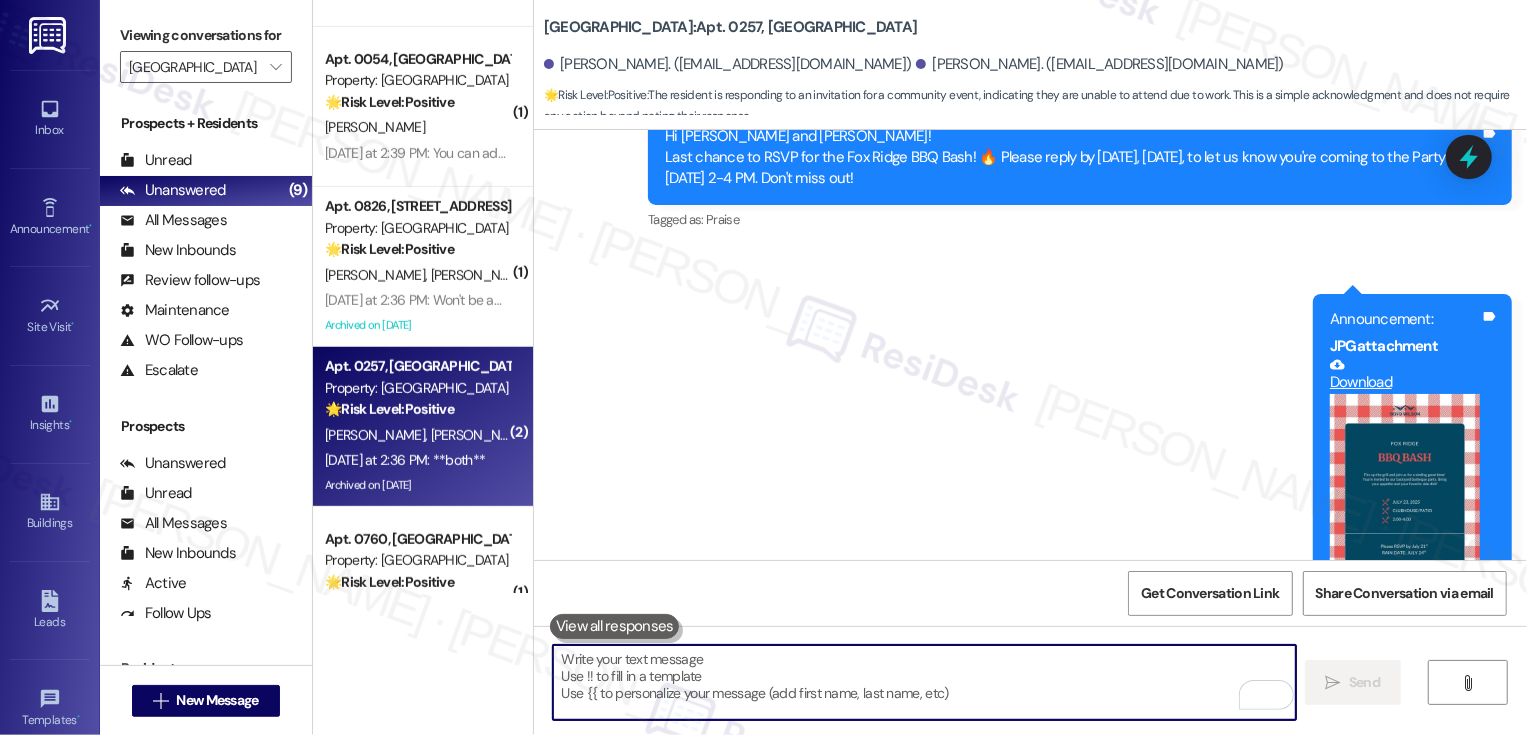 scroll, scrollTop: 24605, scrollLeft: 0, axis: vertical 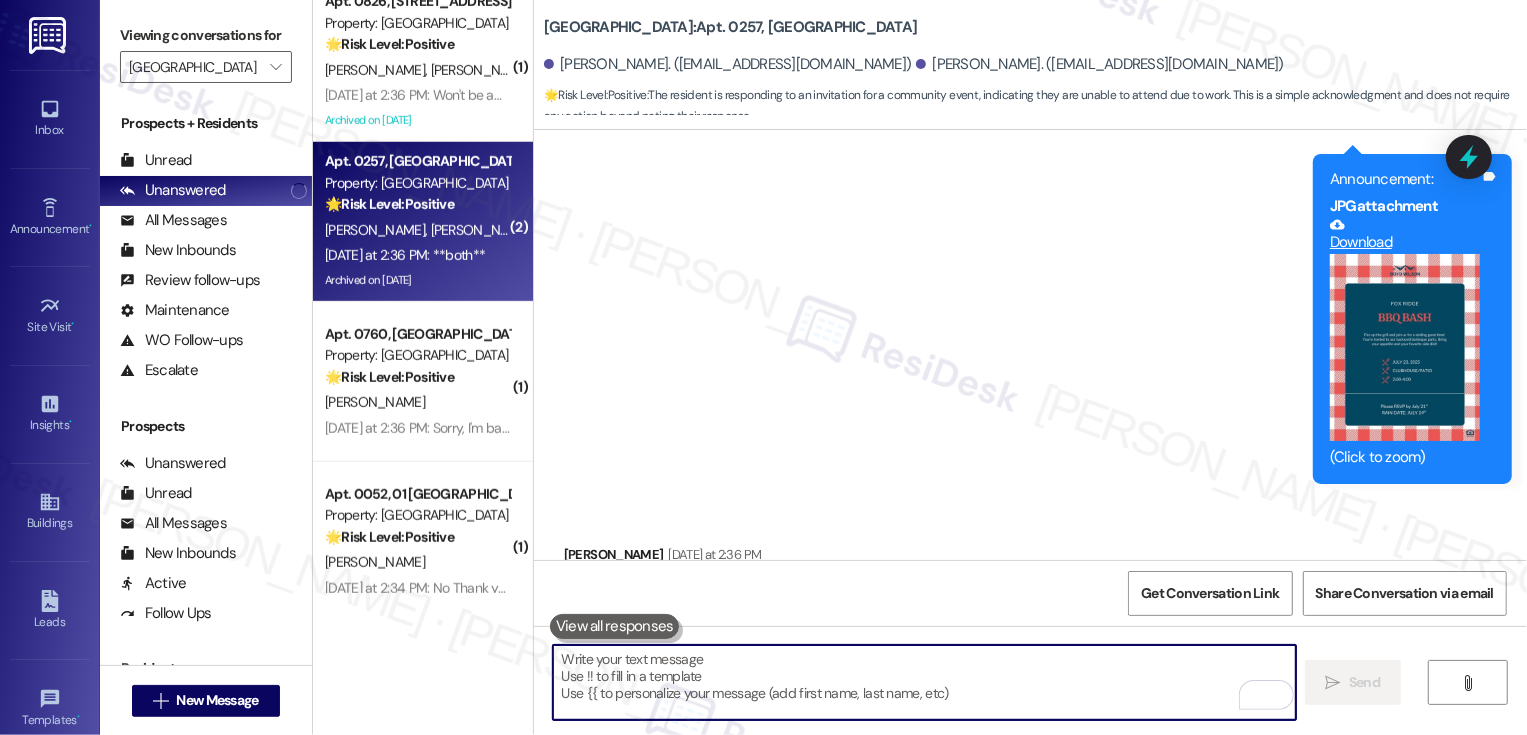 click on "[DATE] at 2:36 PM: Sorry, I'm babysitting my grandsons and will not be here.  [DATE] at 2:36 PM: Sorry, I'm babysitting my grandsons and will not be here." at bounding box center [417, 428] 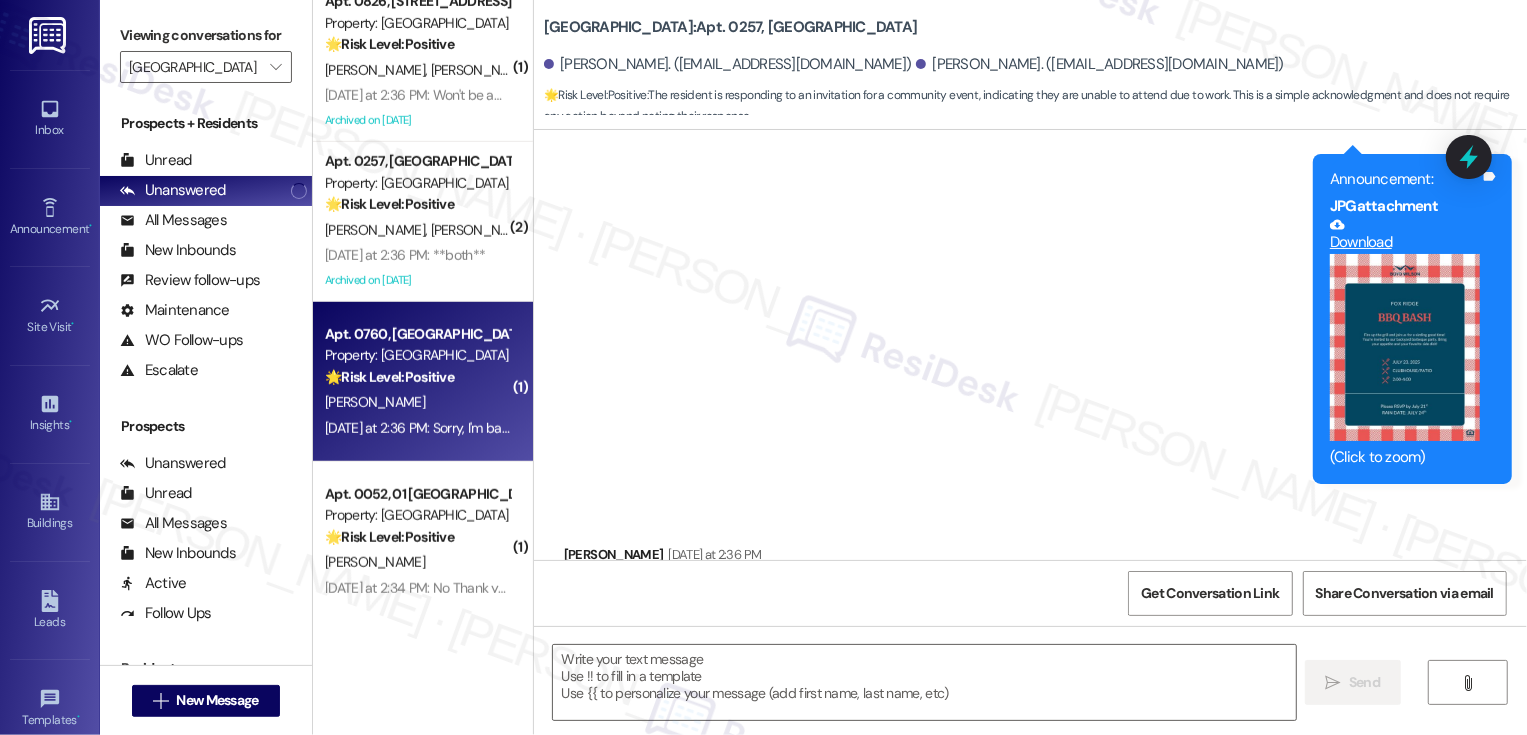 click on "[DATE] at 2:36 PM: Sorry, I'm babysitting my grandsons and will not be here.  [DATE] at 2:36 PM: Sorry, I'm babysitting my grandsons and will not be here." at bounding box center (417, 428) 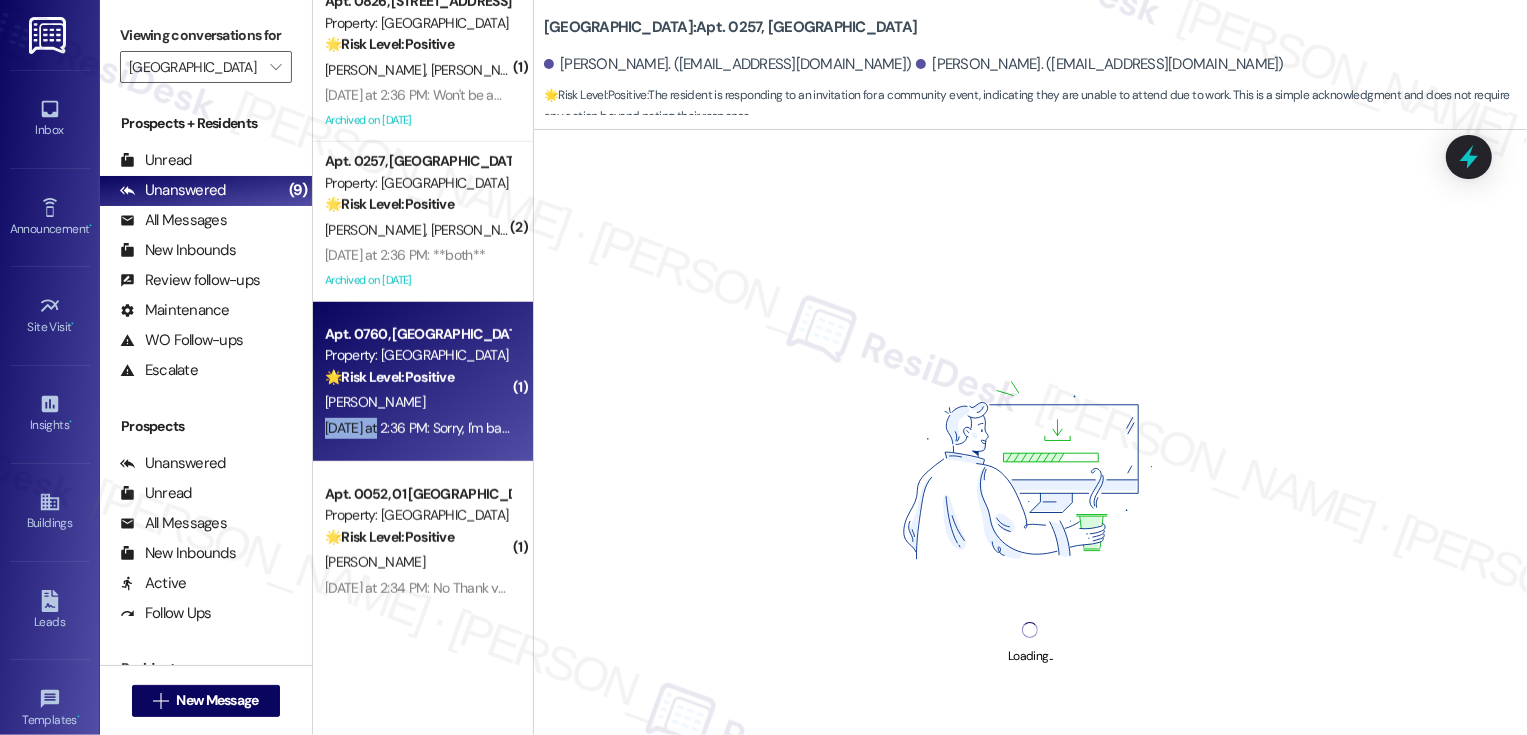 click on "[DATE] at 2:36 PM: Sorry, I'm babysitting my grandsons and will not be here.  [DATE] at 2:36 PM: Sorry, I'm babysitting my grandsons and will not be here." at bounding box center (417, 428) 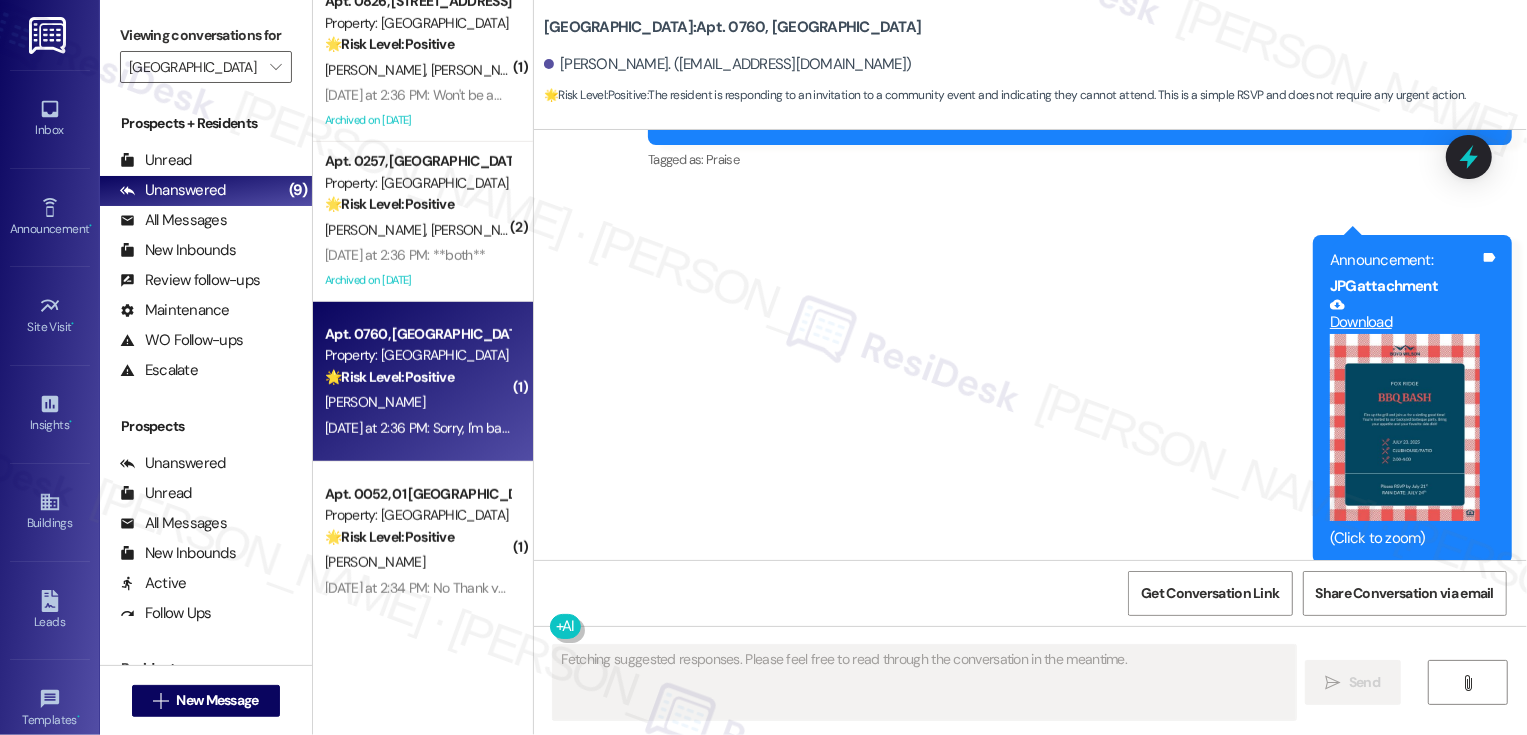 scroll, scrollTop: 15412, scrollLeft: 0, axis: vertical 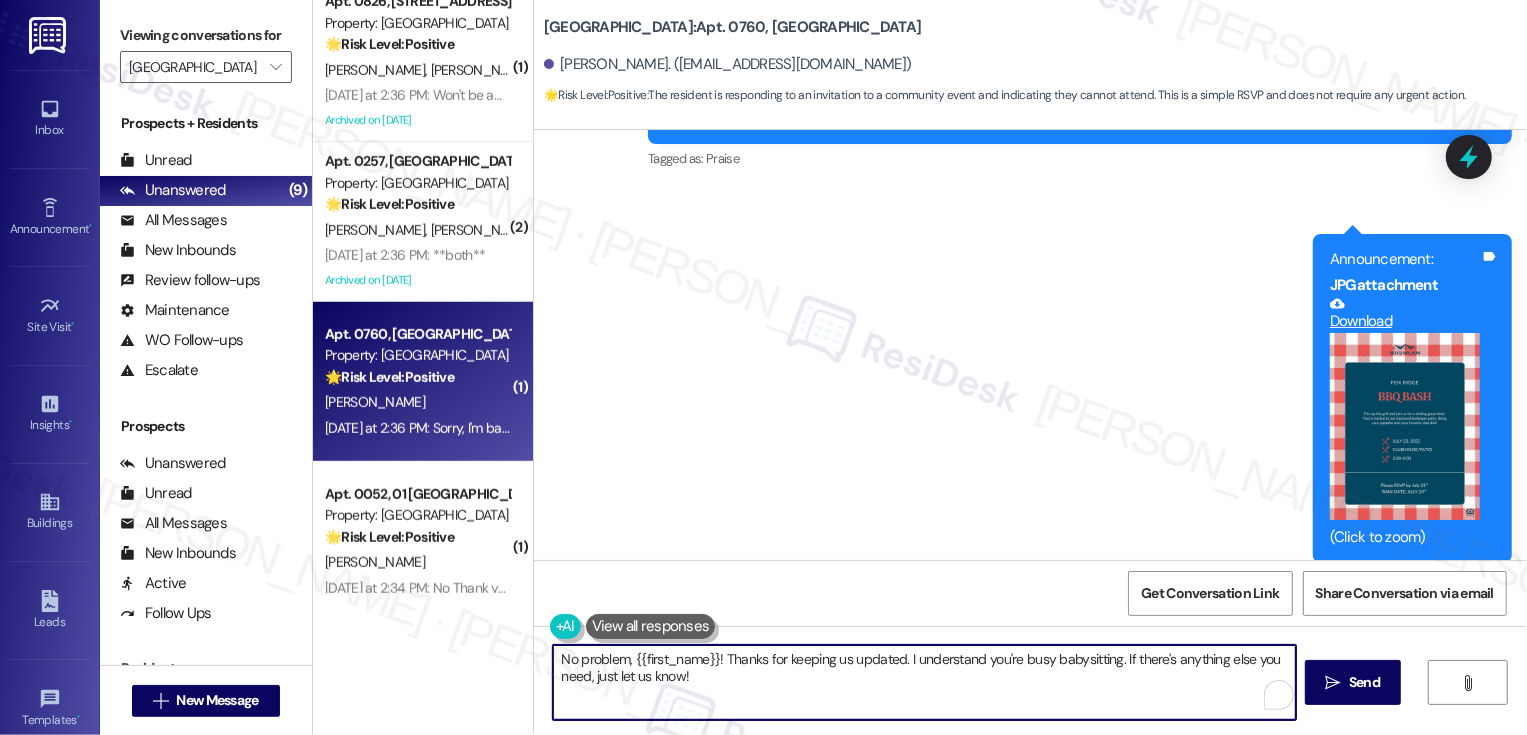 drag, startPoint x: 614, startPoint y: 656, endPoint x: 517, endPoint y: 653, distance: 97.04638 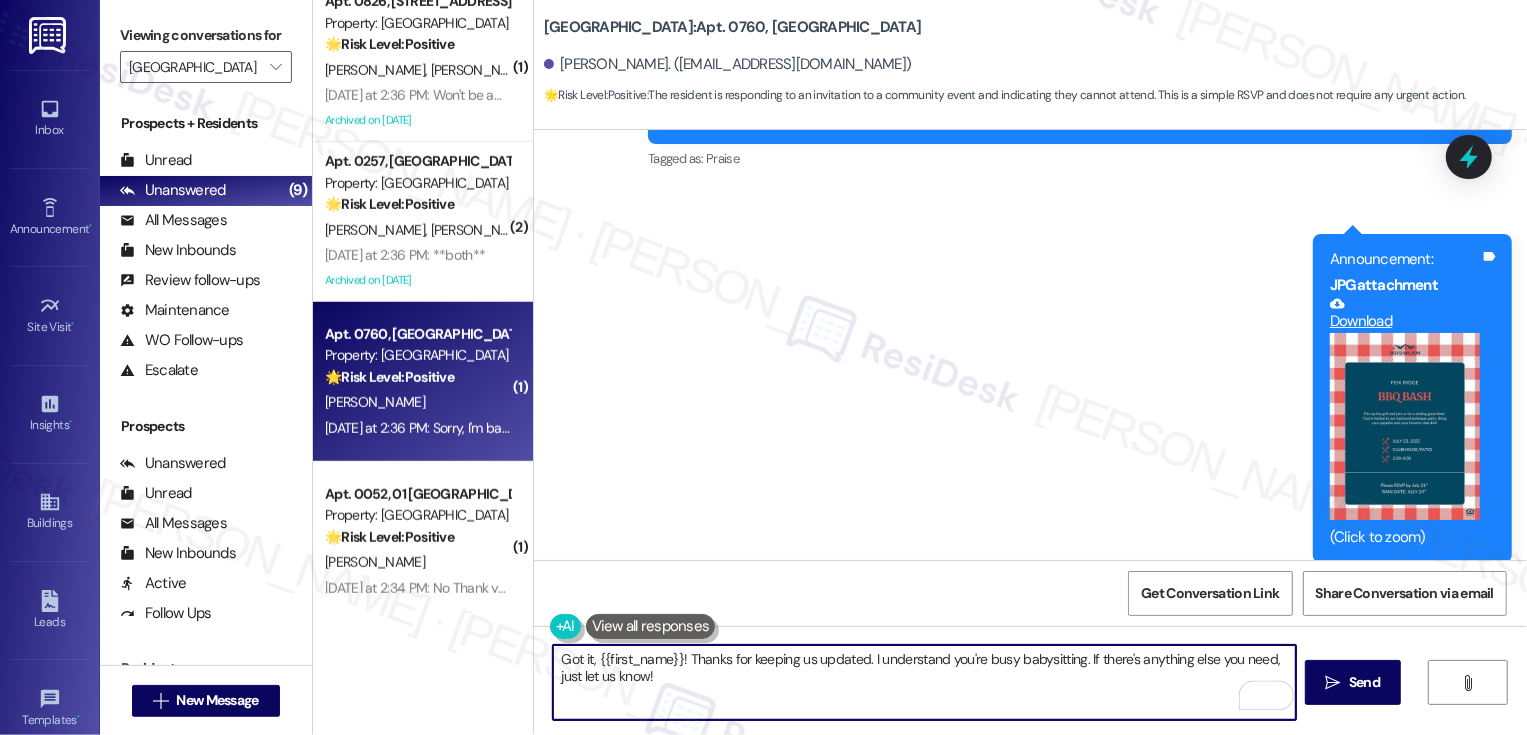 drag, startPoint x: 861, startPoint y: 659, endPoint x: 871, endPoint y: 686, distance: 28.79236 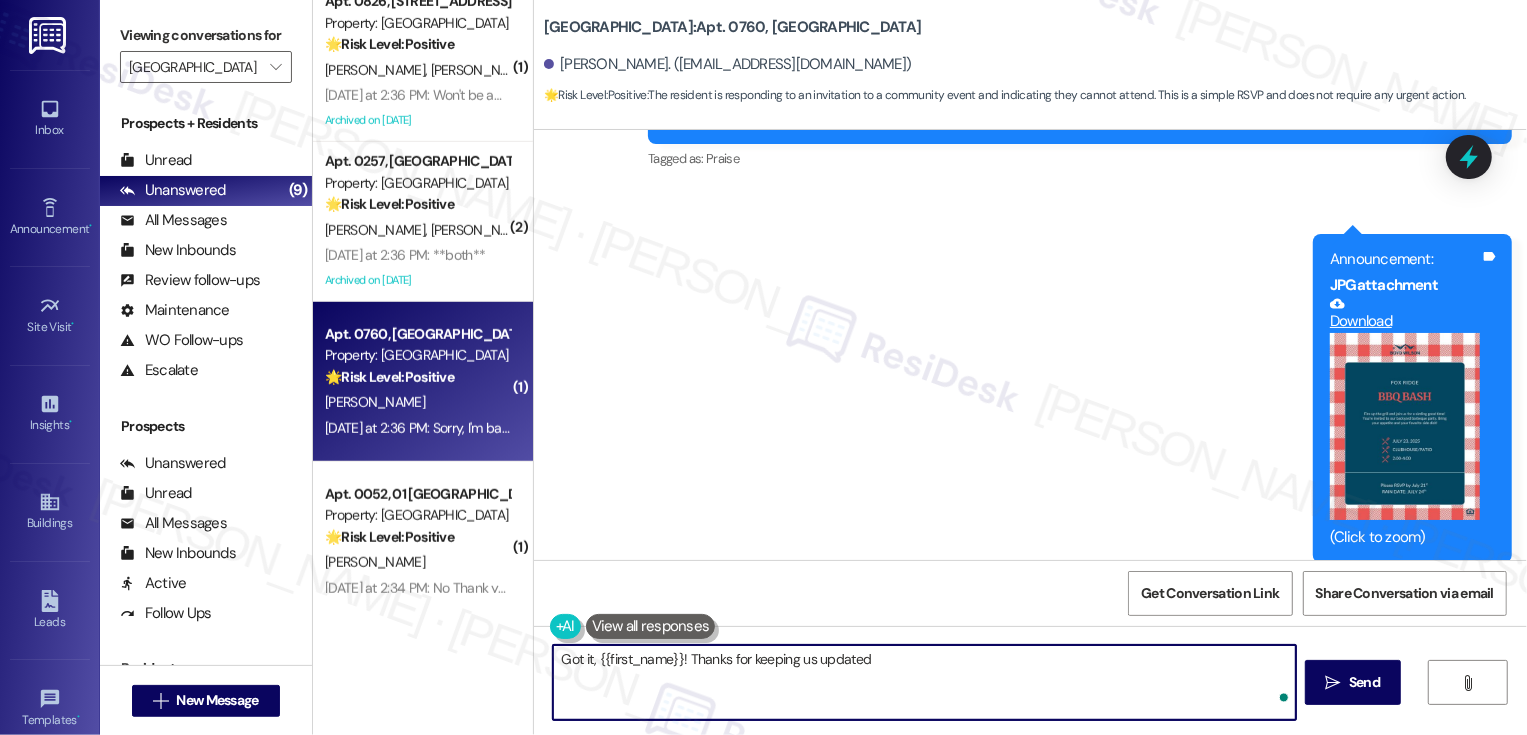 type on "Got it, {{first_name}}! Thanks for keeping us updated!" 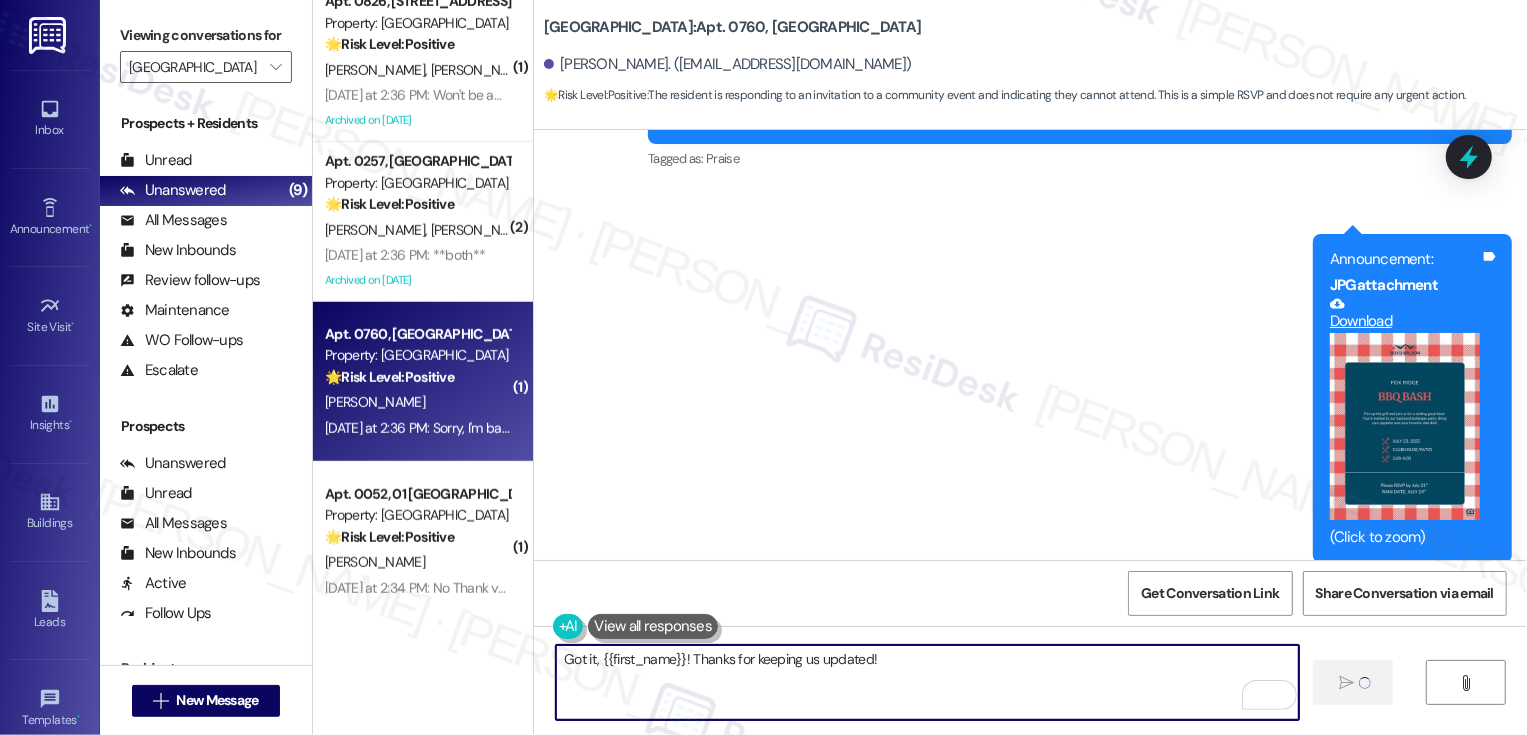 type 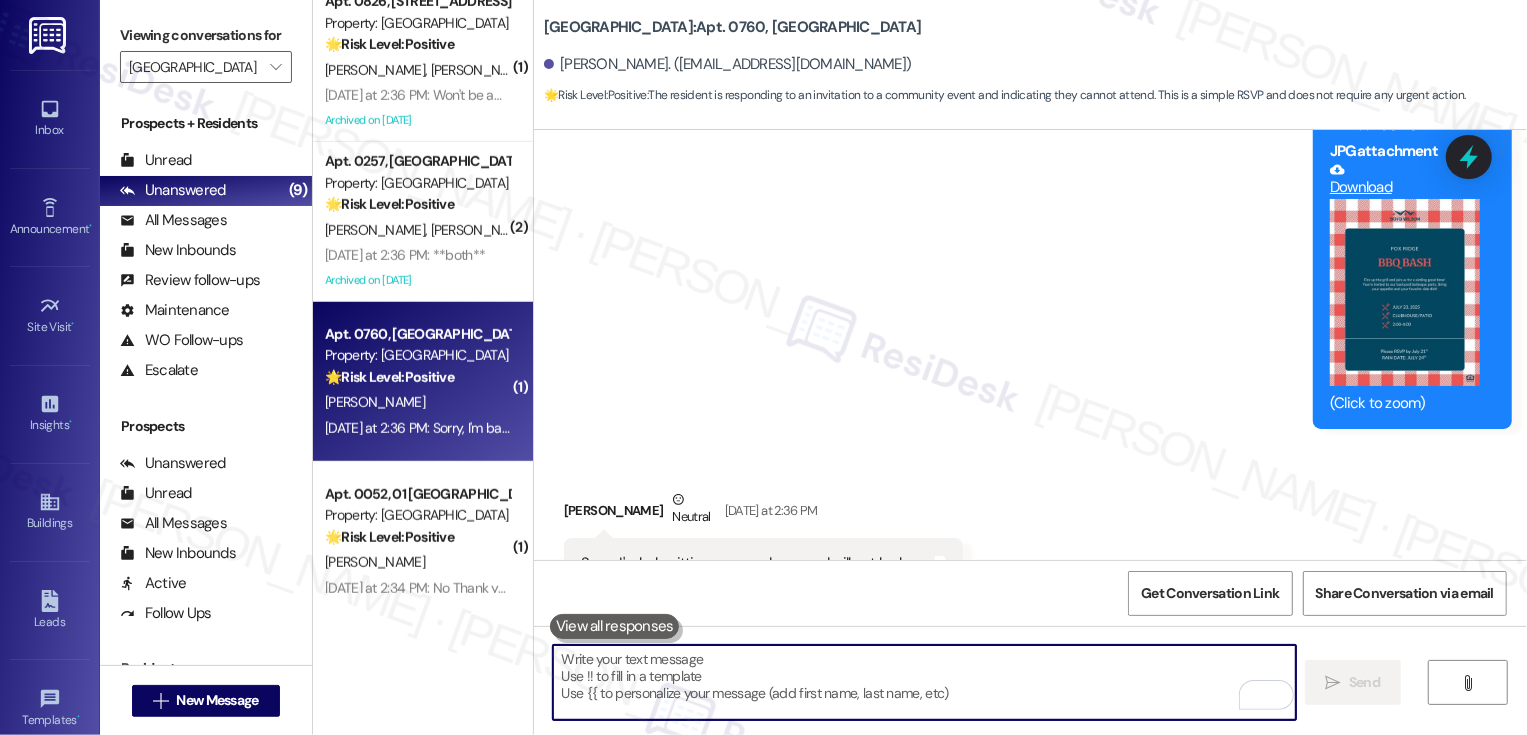 scroll, scrollTop: 15551, scrollLeft: 0, axis: vertical 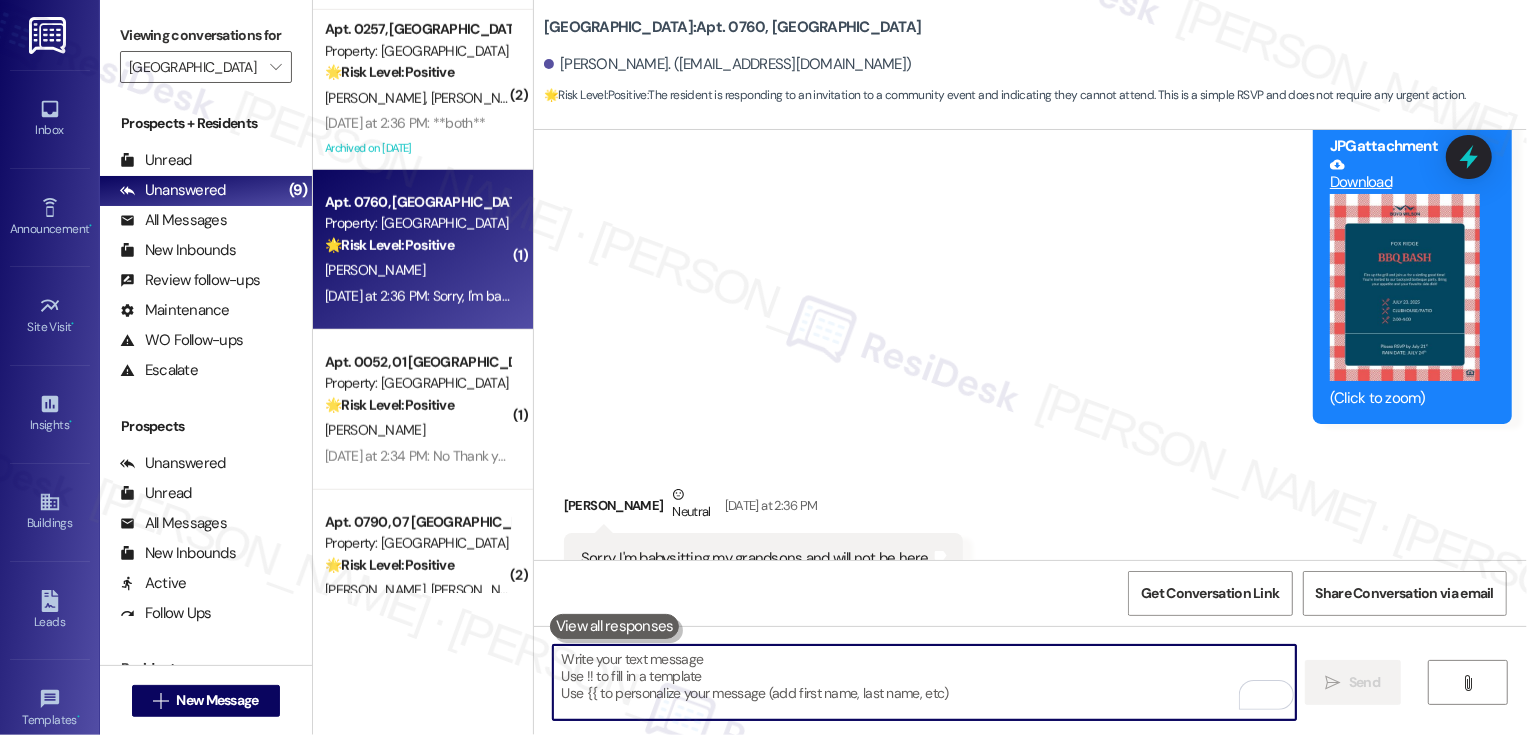 click on "🌟  Risk Level:  Positive" at bounding box center [389, 405] 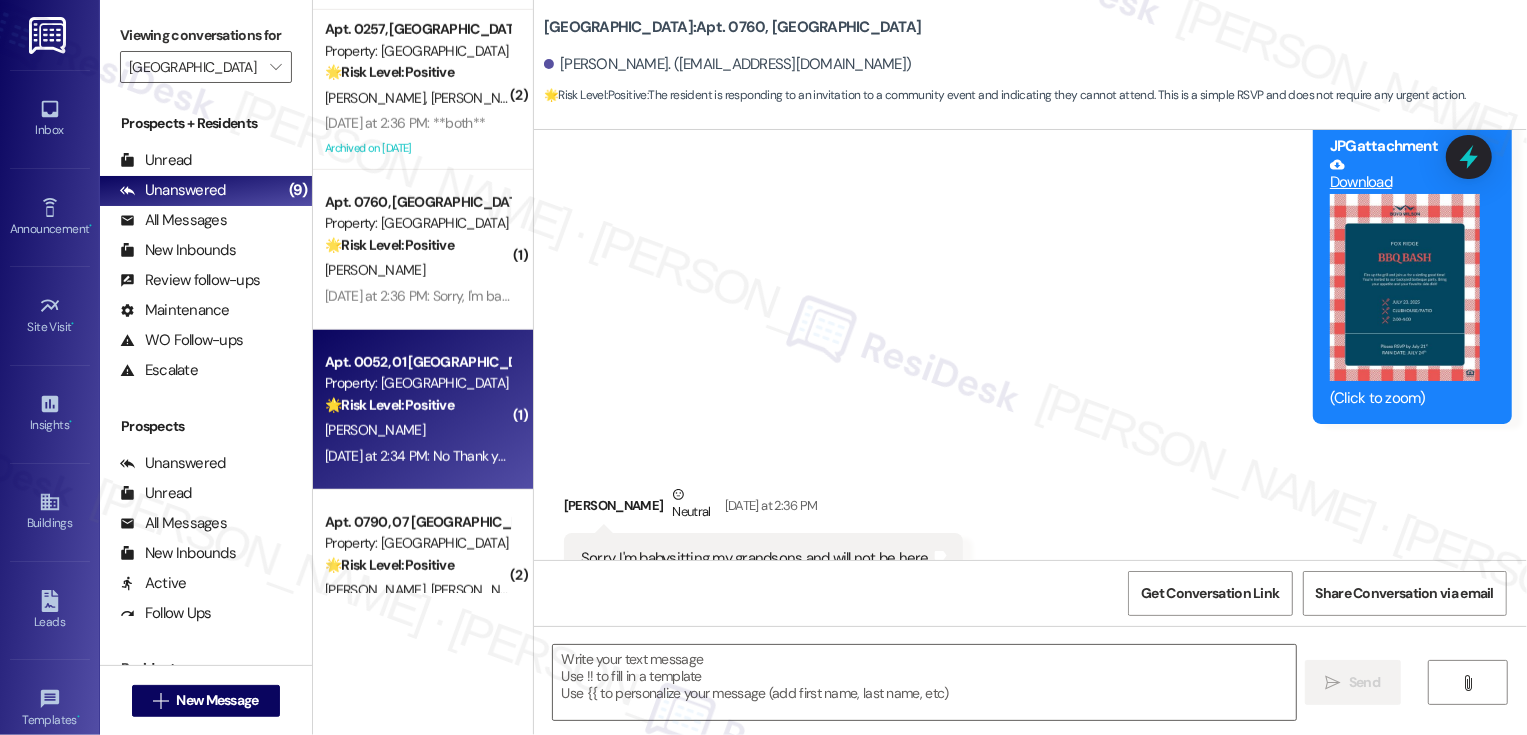 click on "🌟  Risk Level:  Positive" at bounding box center (389, 405) 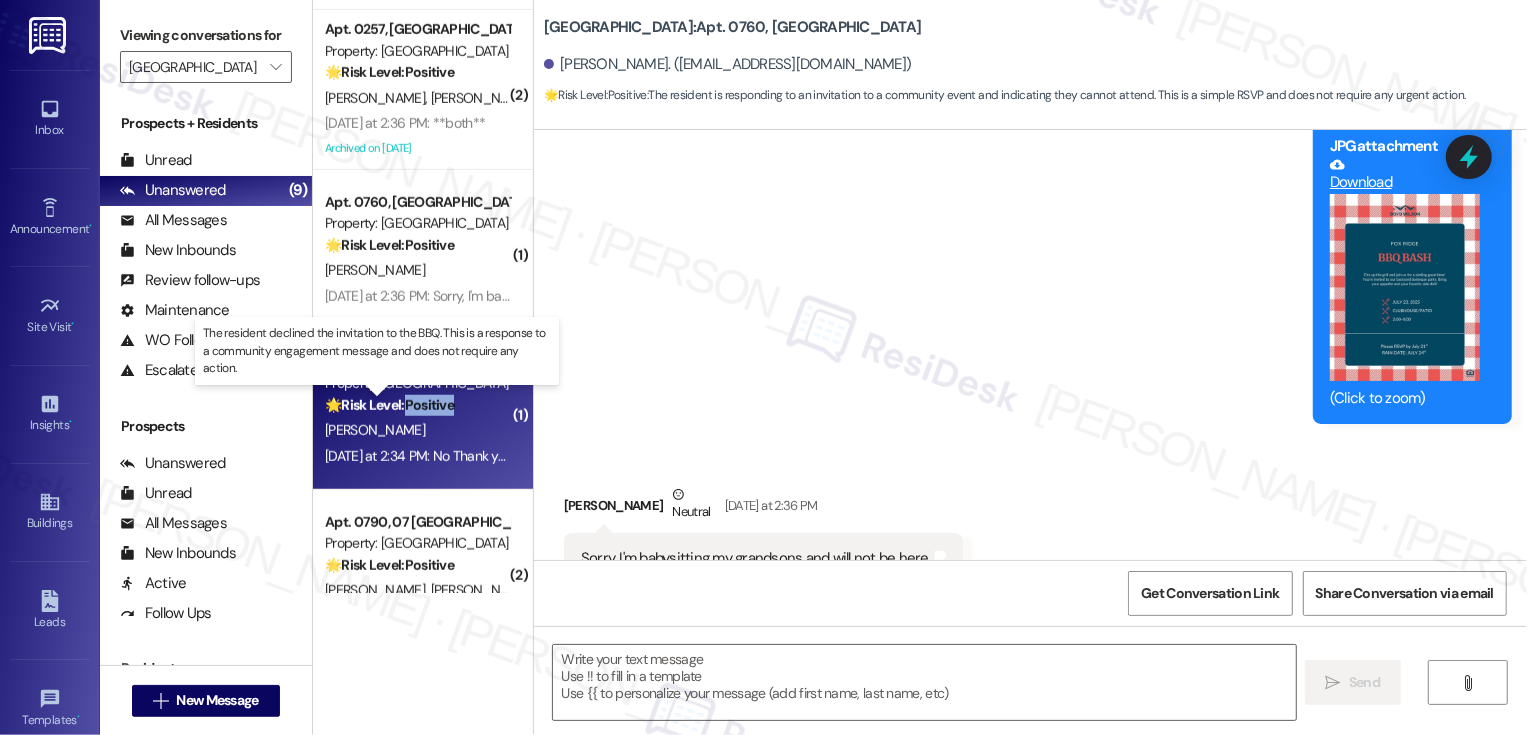 type on "Fetching suggested responses. Please feel free to read through the conversation in the meantime." 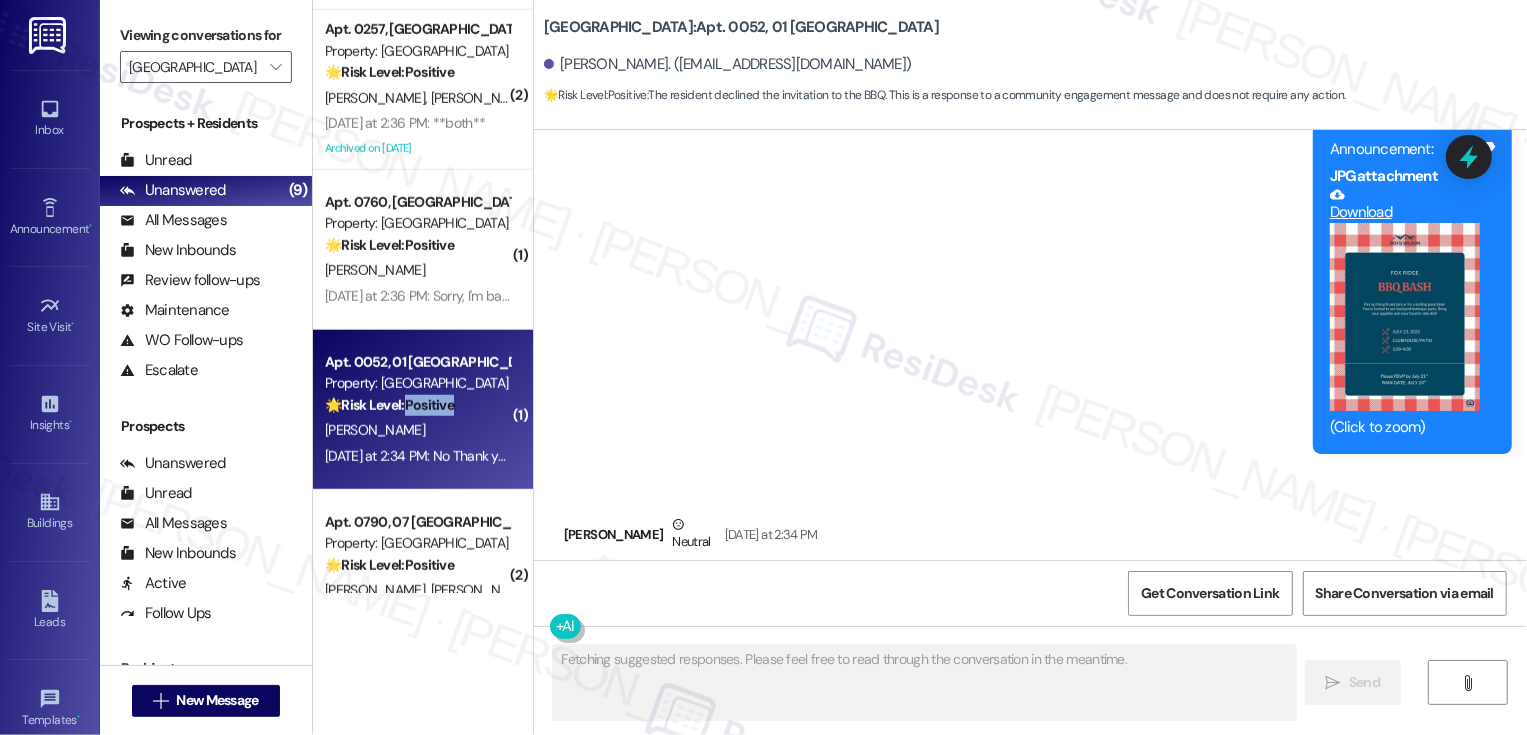 scroll, scrollTop: 4150, scrollLeft: 0, axis: vertical 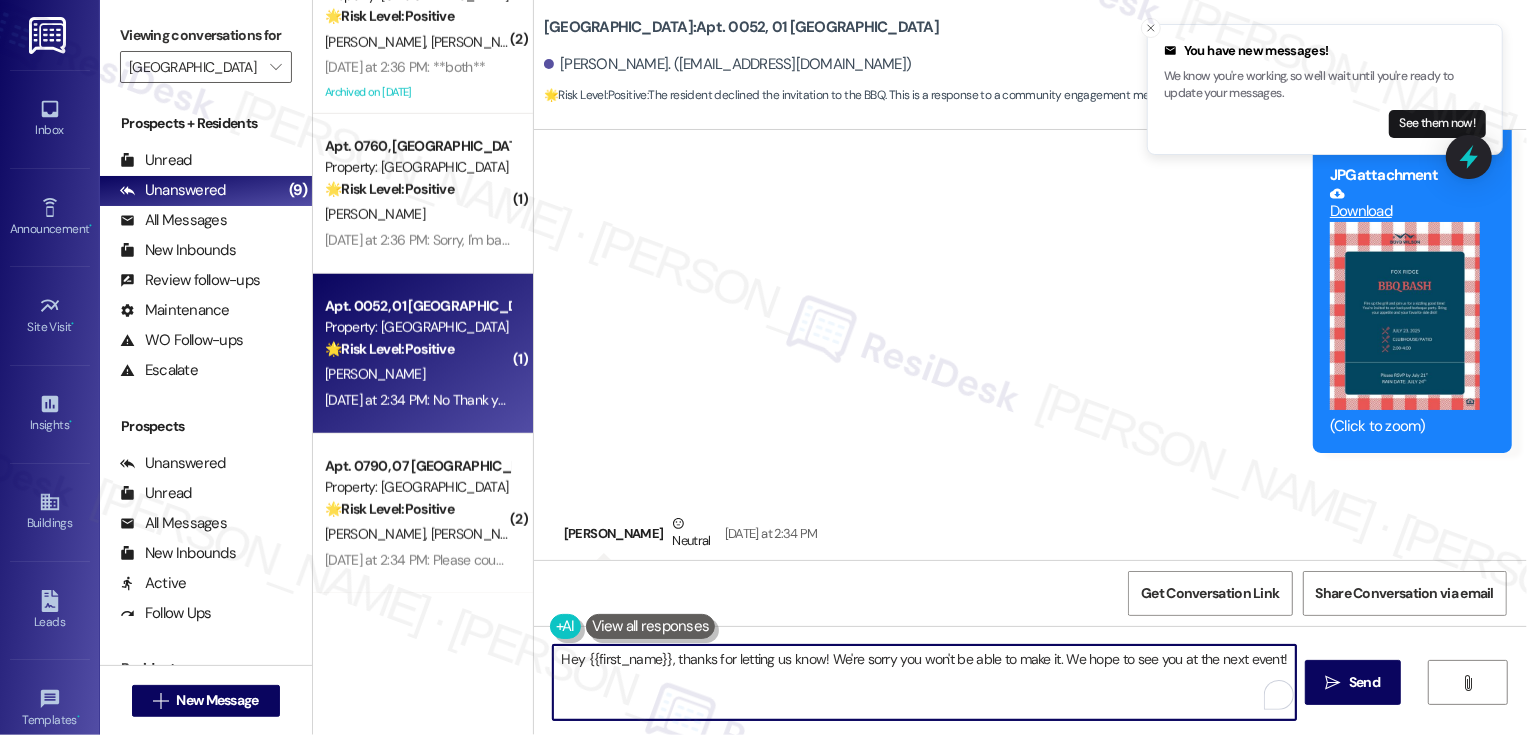 drag, startPoint x: 817, startPoint y: 657, endPoint x: 873, endPoint y: 730, distance: 92.00543 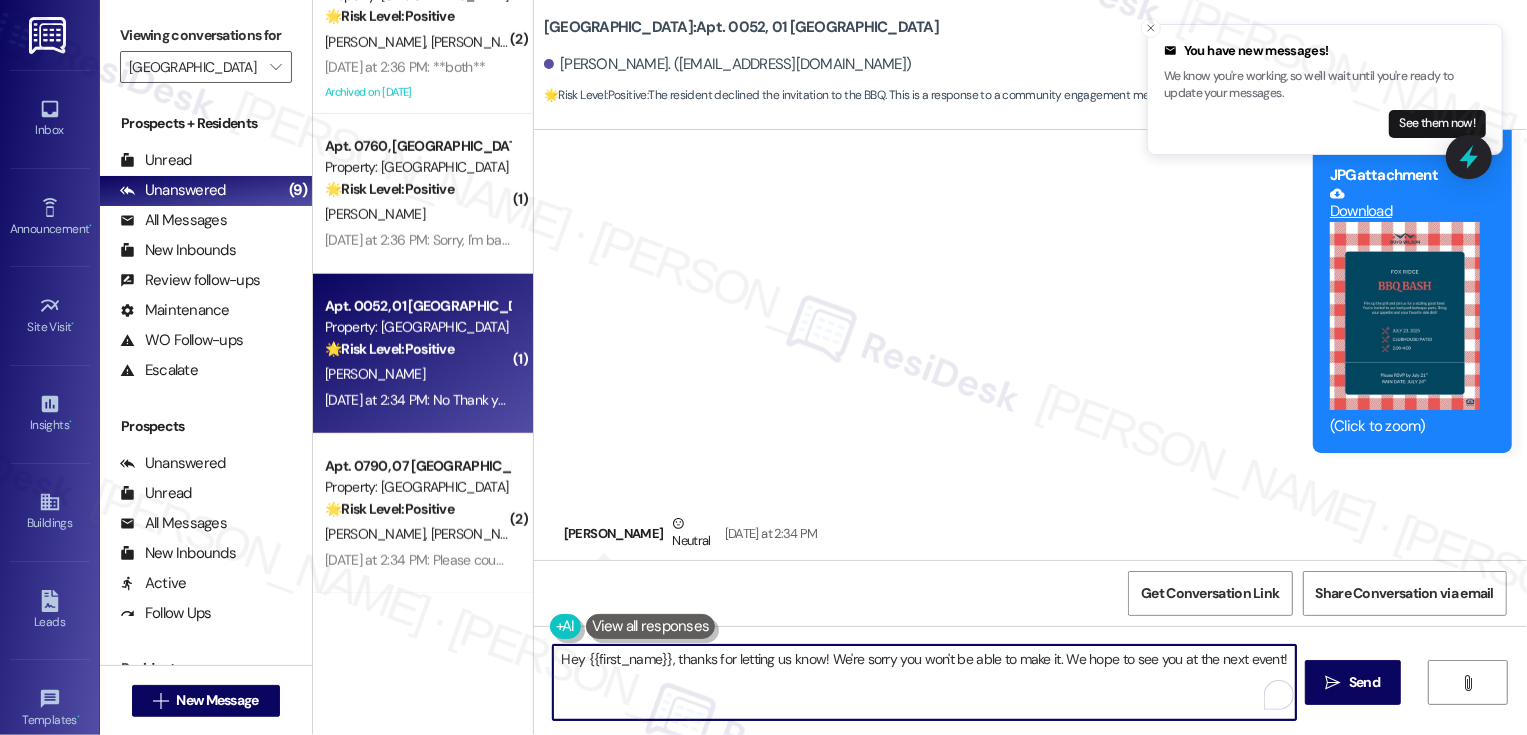type on "Hey {{first_name}}, thanks for letting us know!" 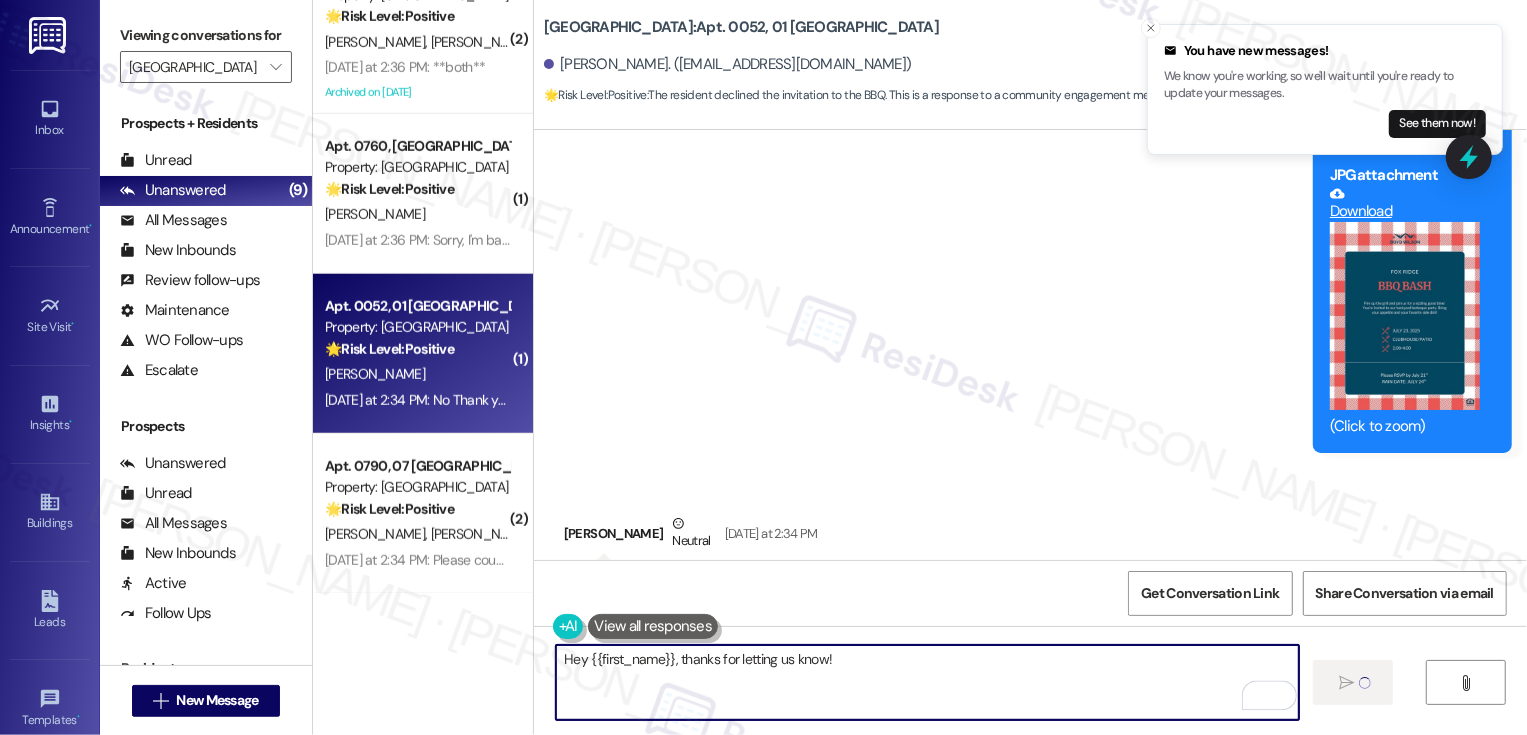 type 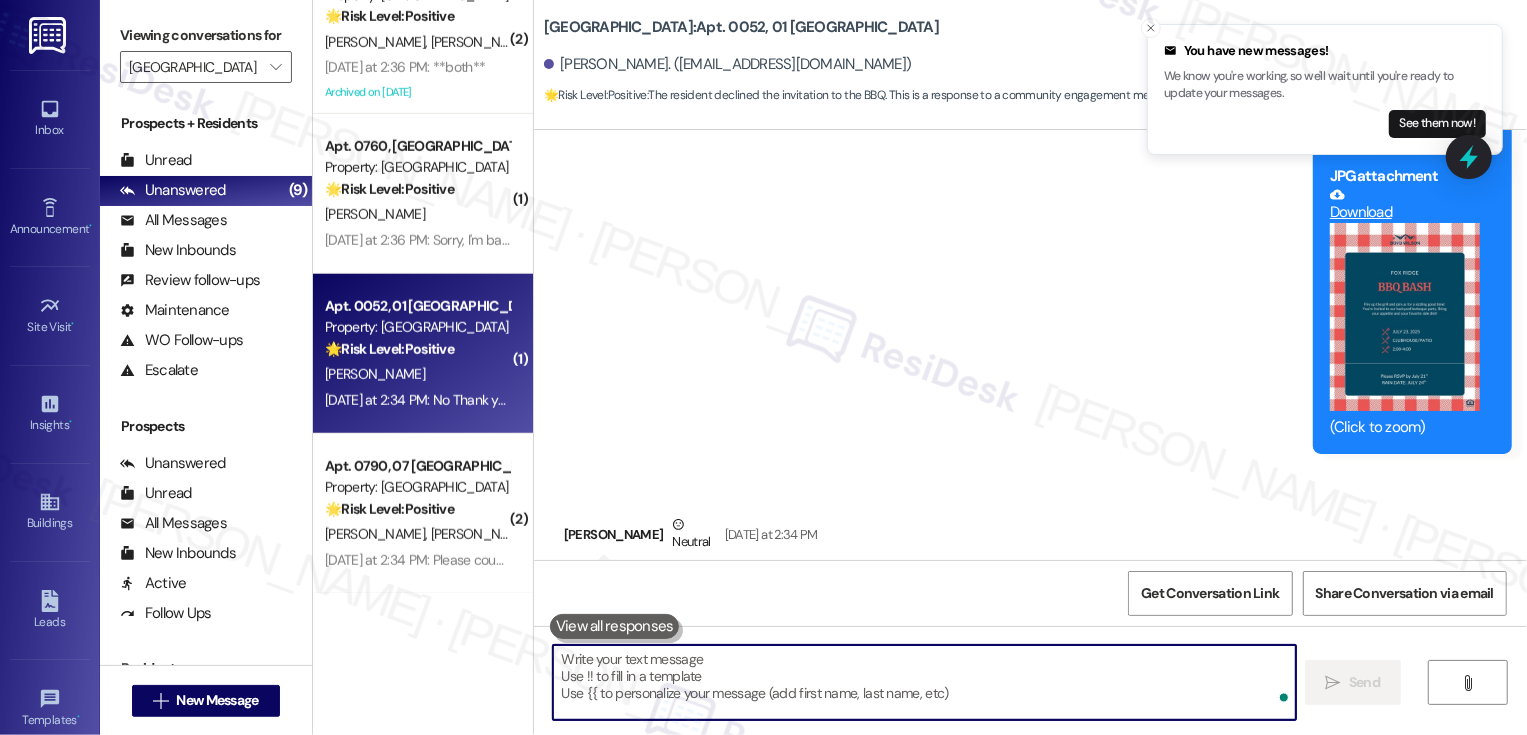 scroll, scrollTop: 4289, scrollLeft: 0, axis: vertical 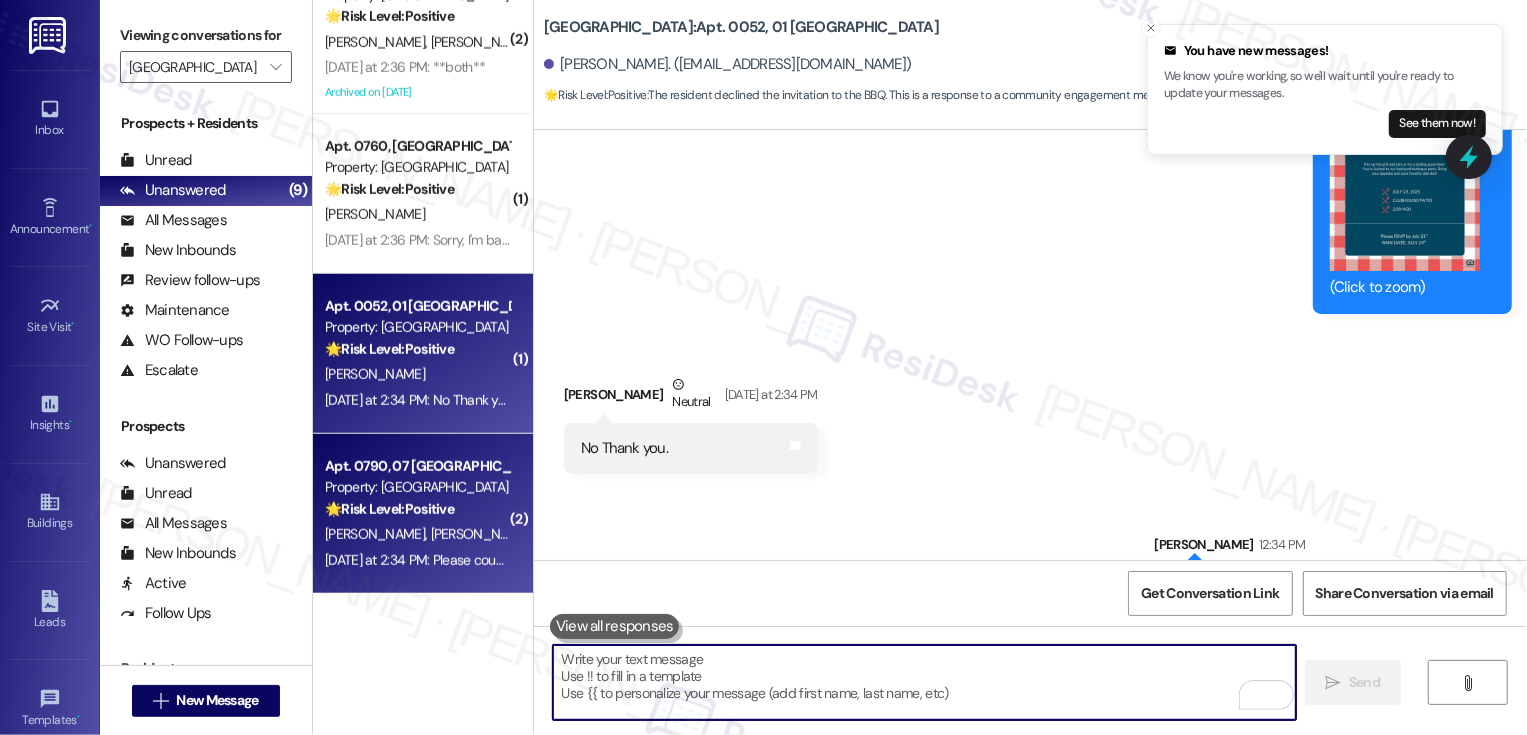 click on "Property: [GEOGRAPHIC_DATA]" at bounding box center [417, 487] 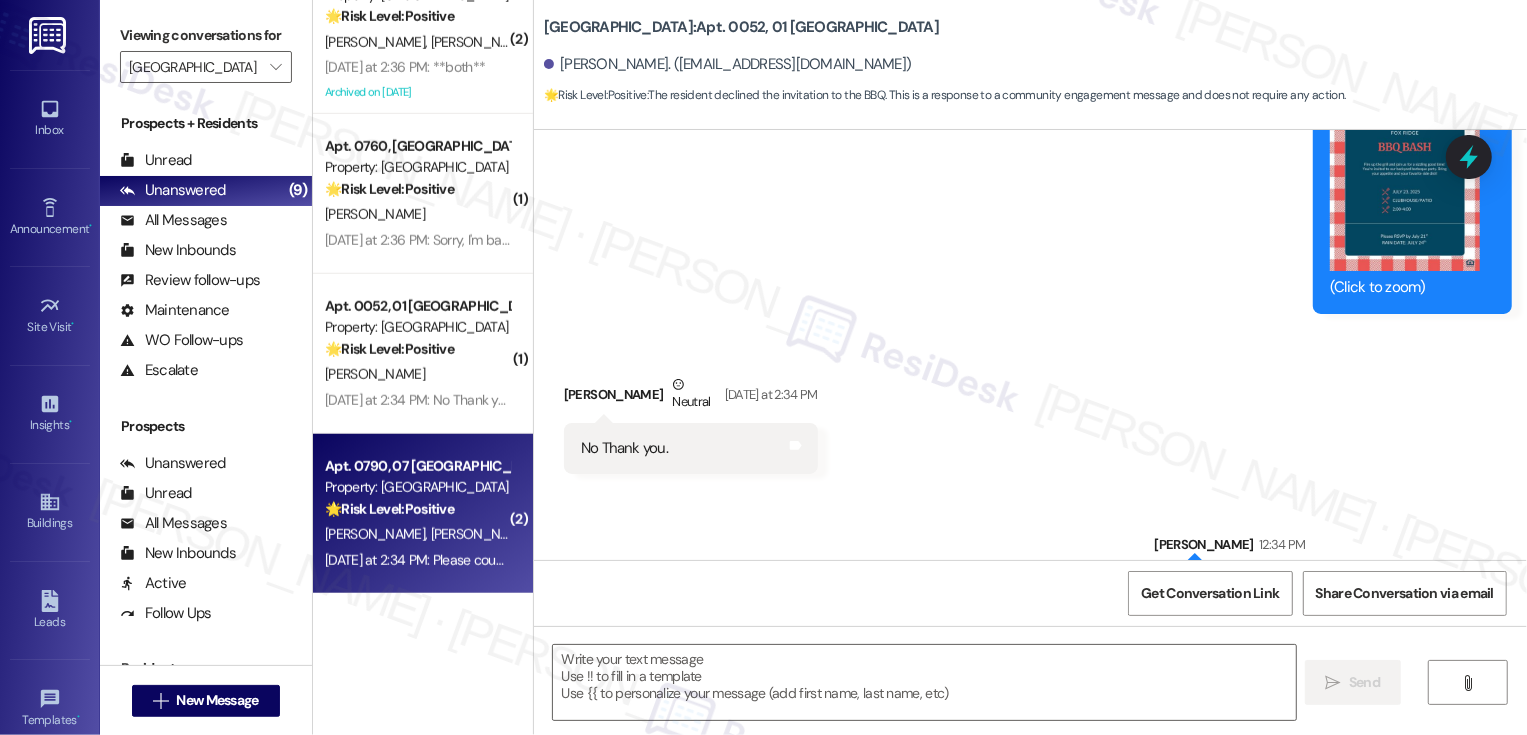 click on "Property: [GEOGRAPHIC_DATA]" at bounding box center (417, 487) 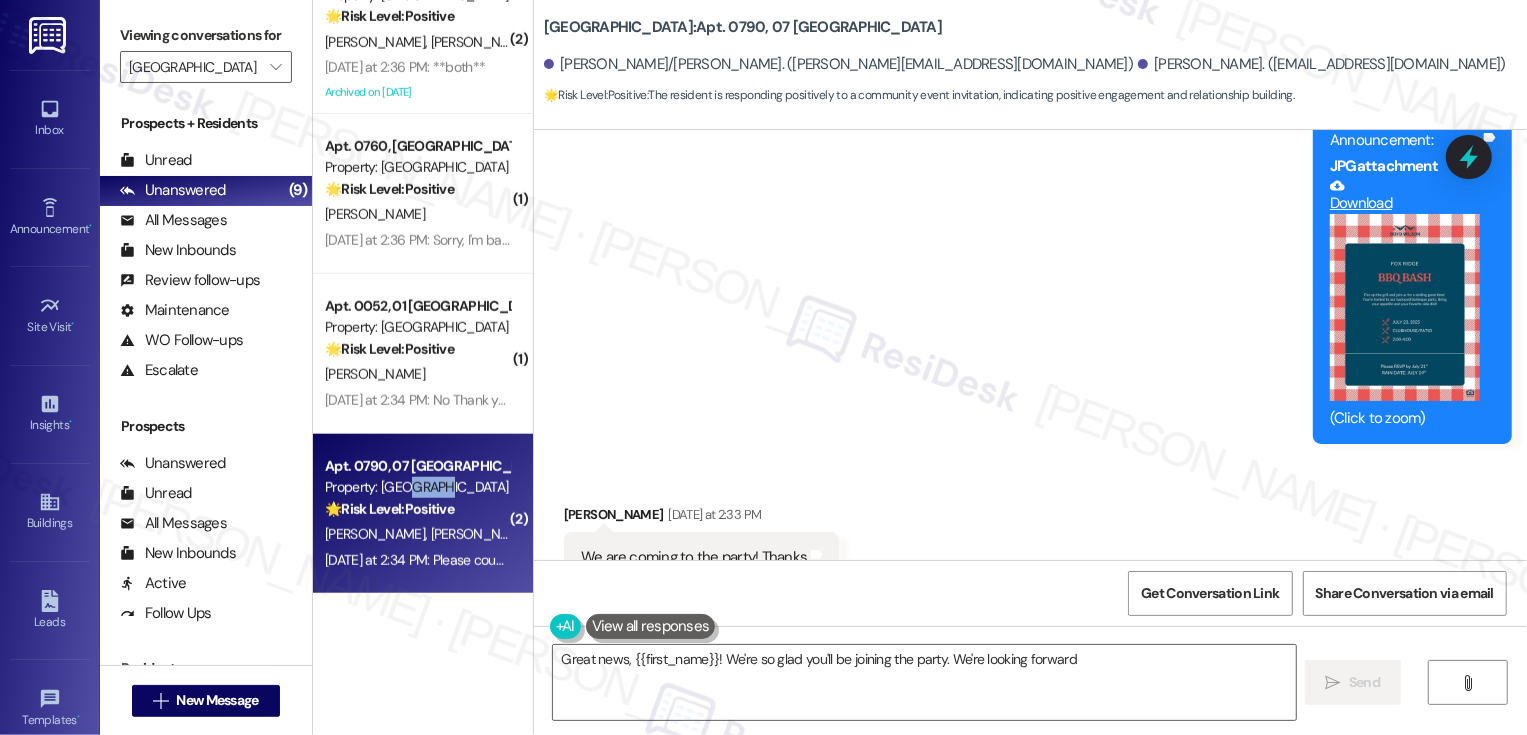 scroll, scrollTop: 22008, scrollLeft: 0, axis: vertical 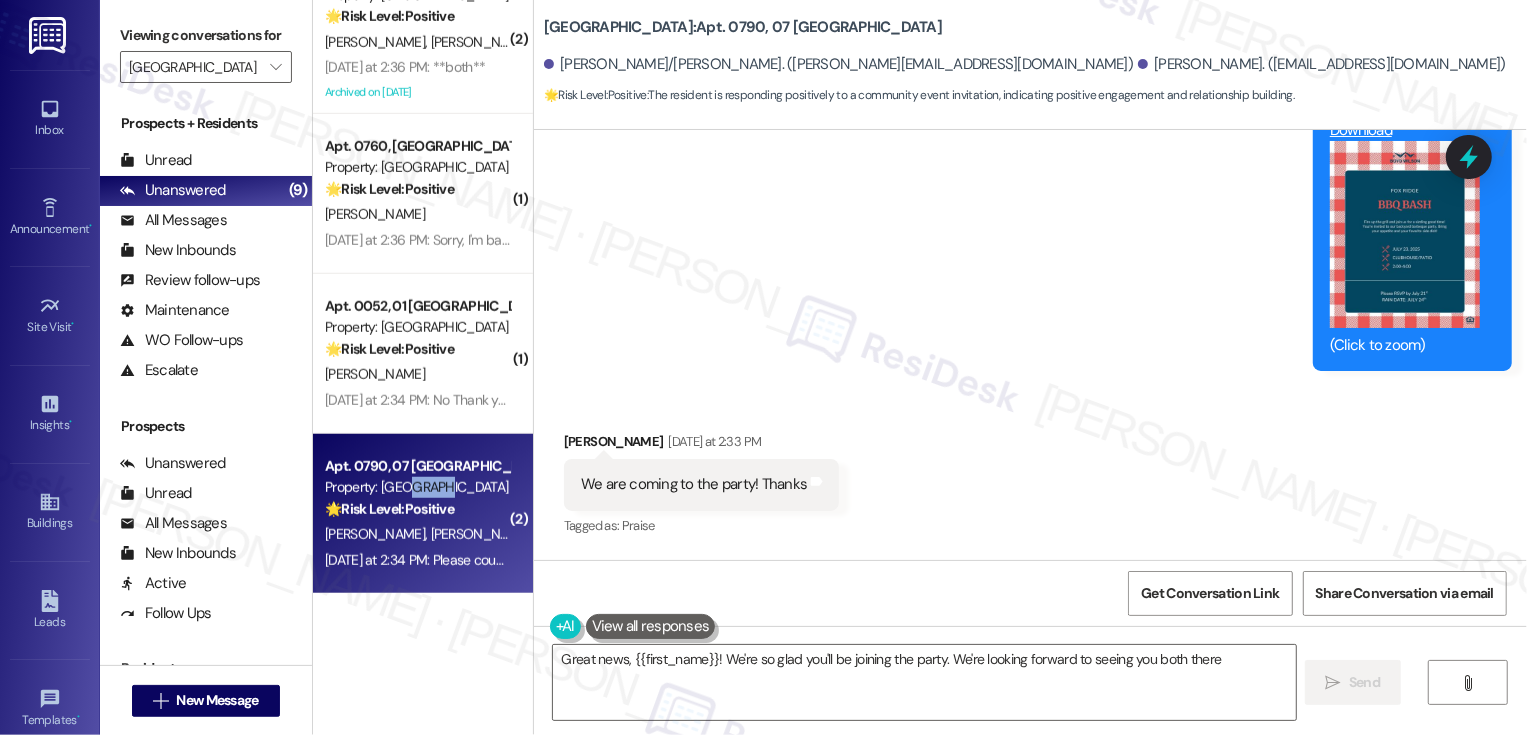 type on "Great news, {{first_name}}! We're so glad you'll be joining the party. We're looking forward to seeing you both there!" 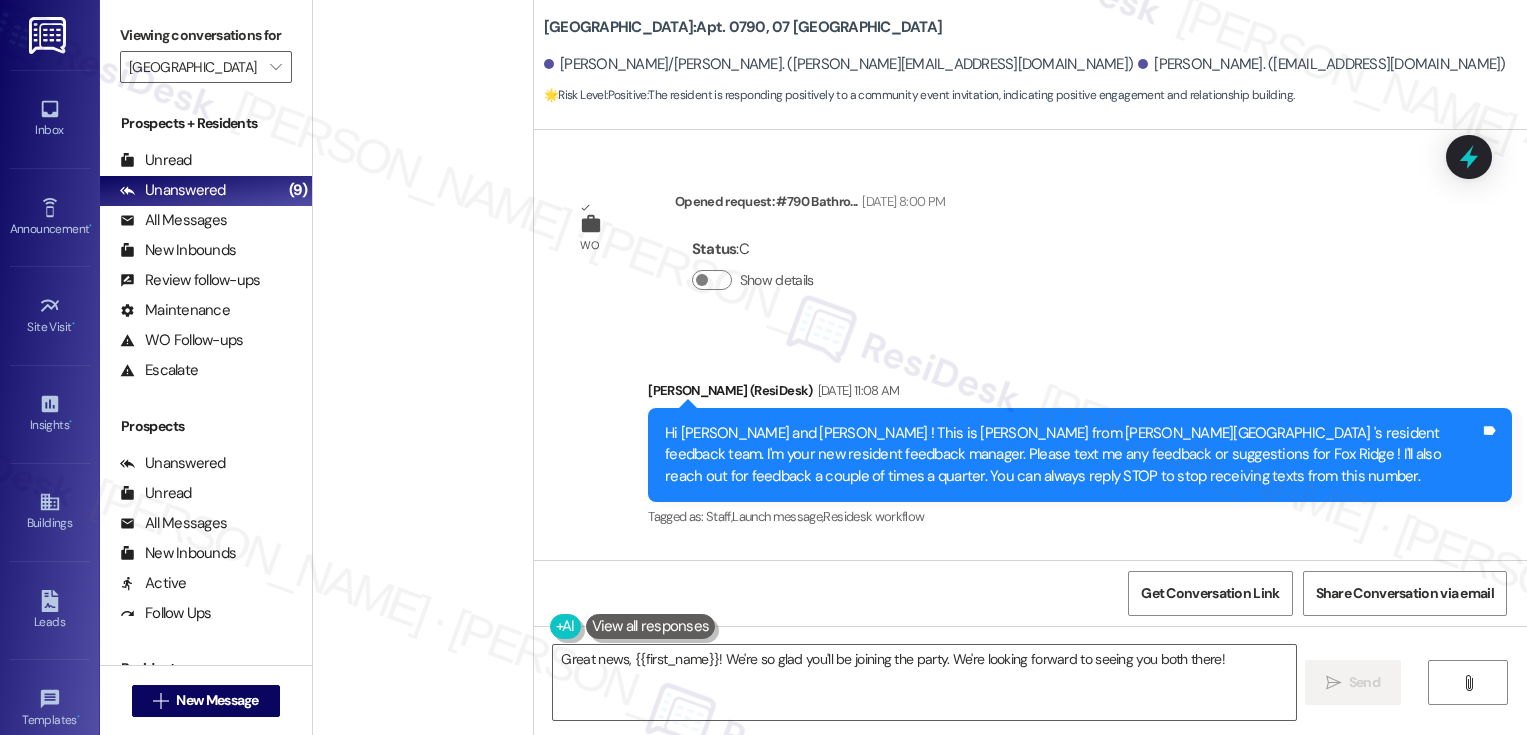 scroll, scrollTop: 0, scrollLeft: 0, axis: both 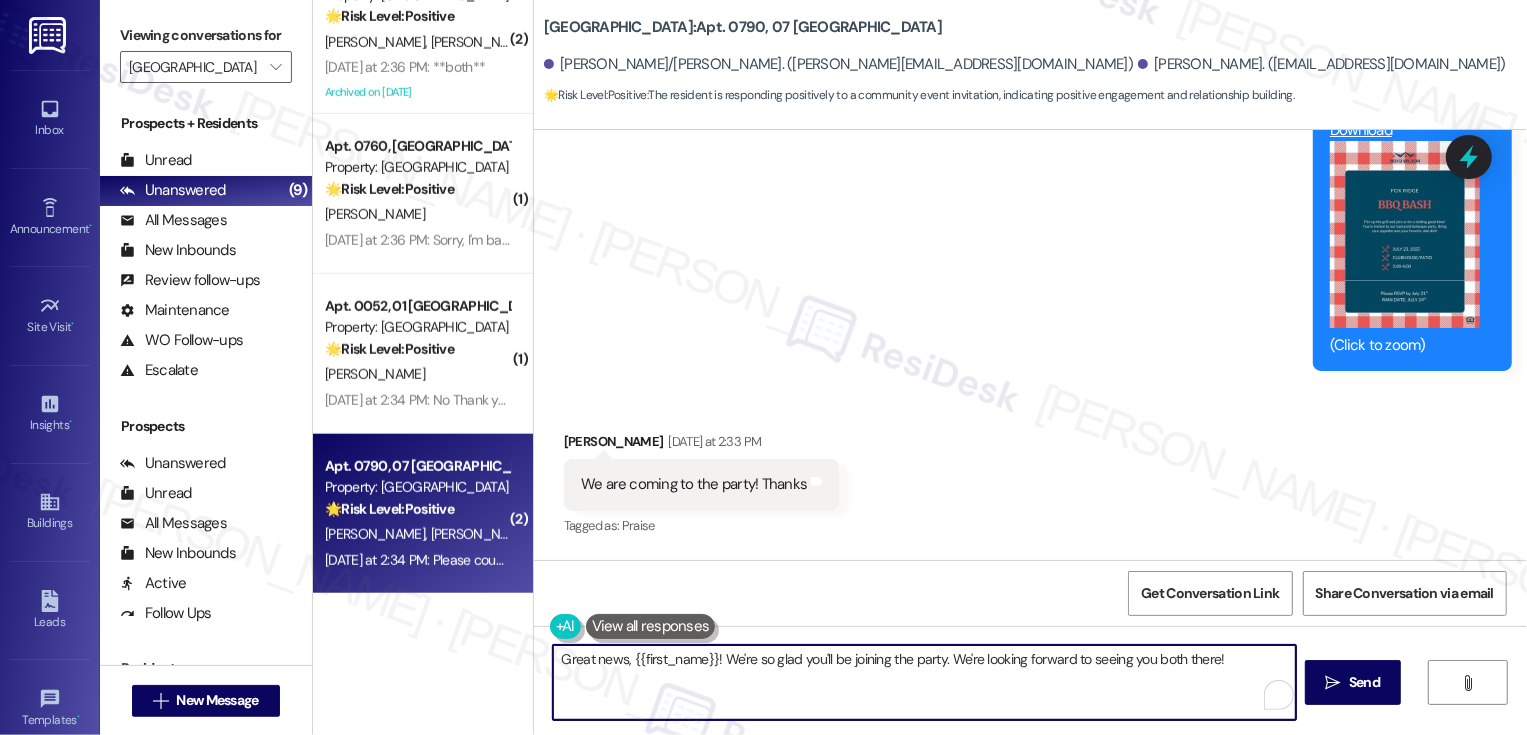 drag, startPoint x: 706, startPoint y: 659, endPoint x: 521, endPoint y: 641, distance: 185.87361 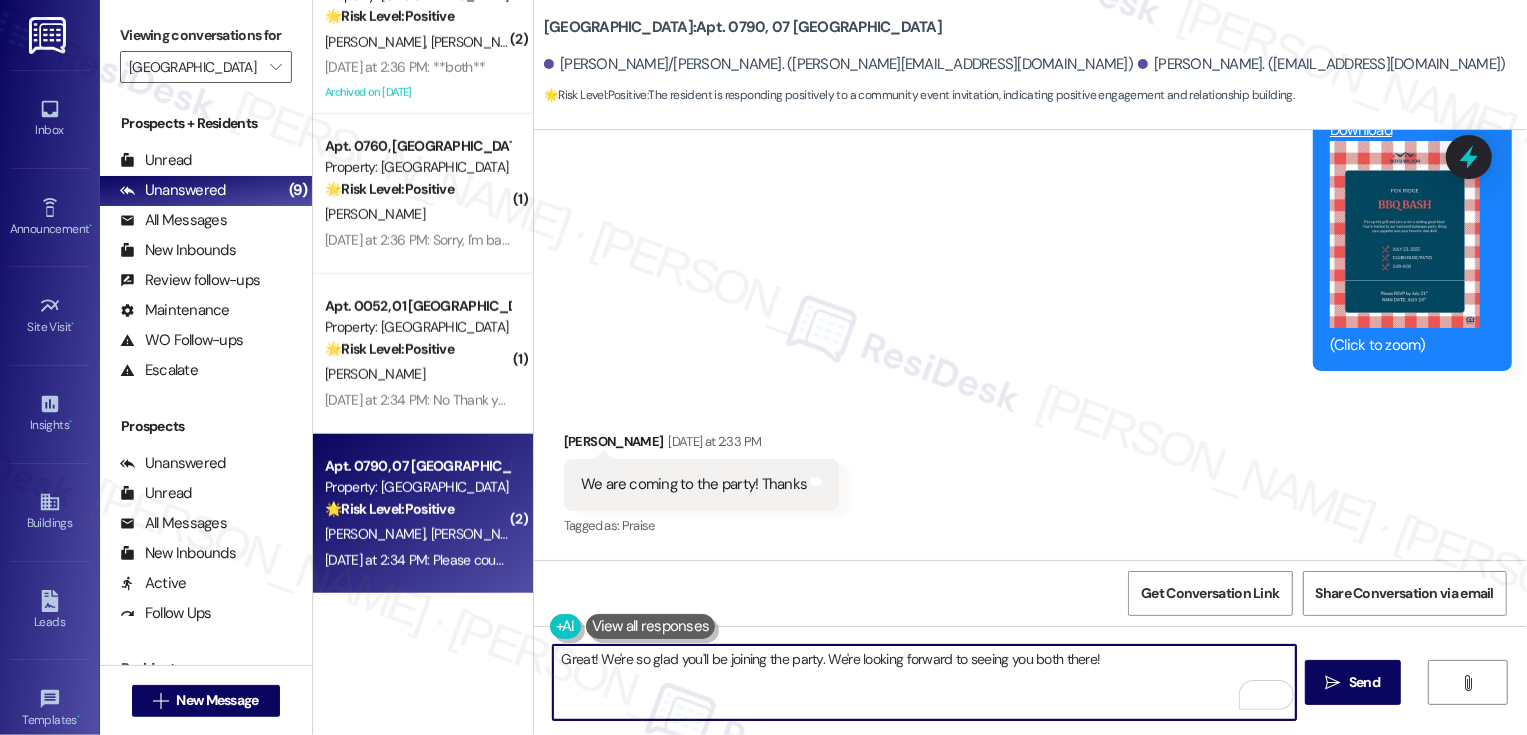click on "Great! We're so glad you'll be joining the party. We're looking forward to seeing you both there!" at bounding box center (924, 682) 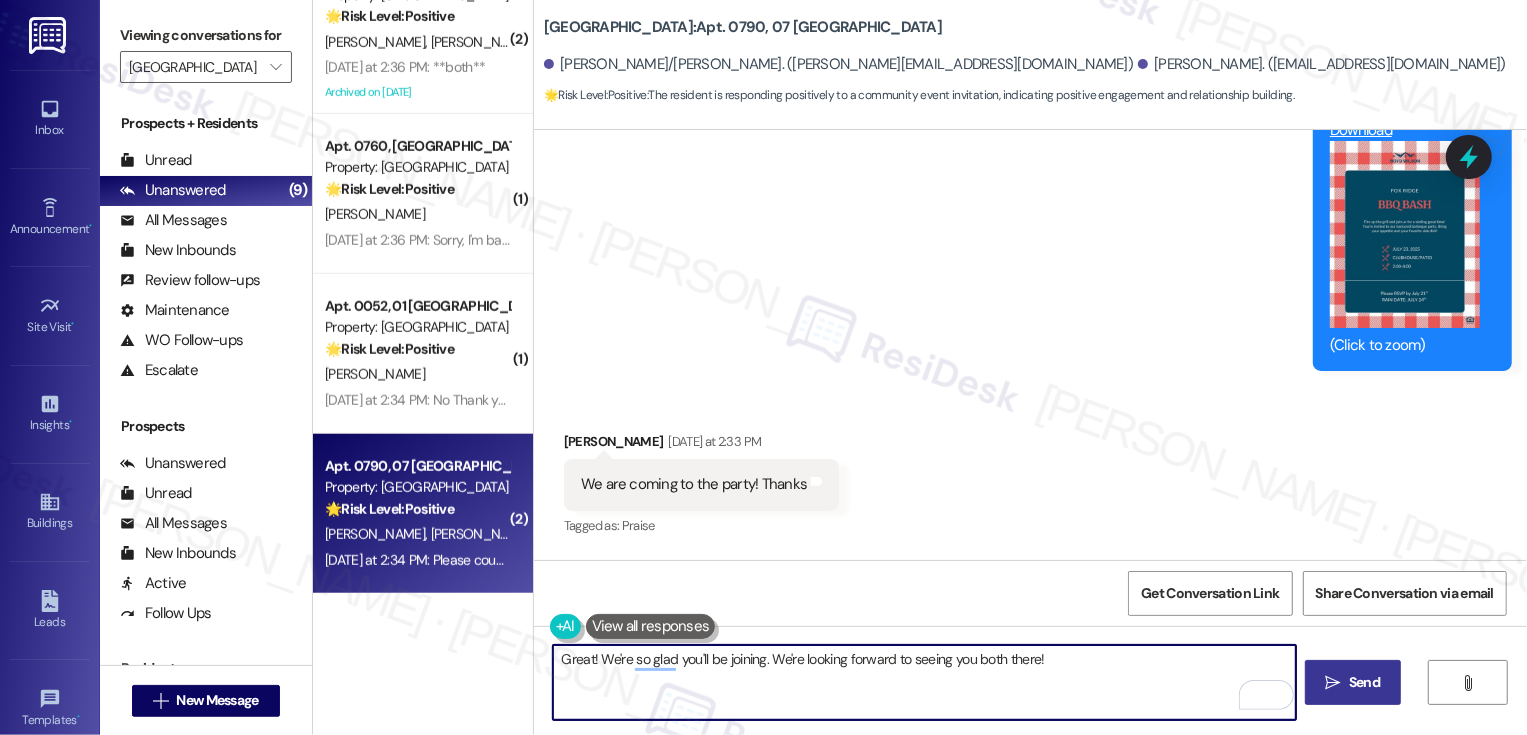 type on "Great! We're so glad you'll be joining. We're looking forward to seeing you both there!" 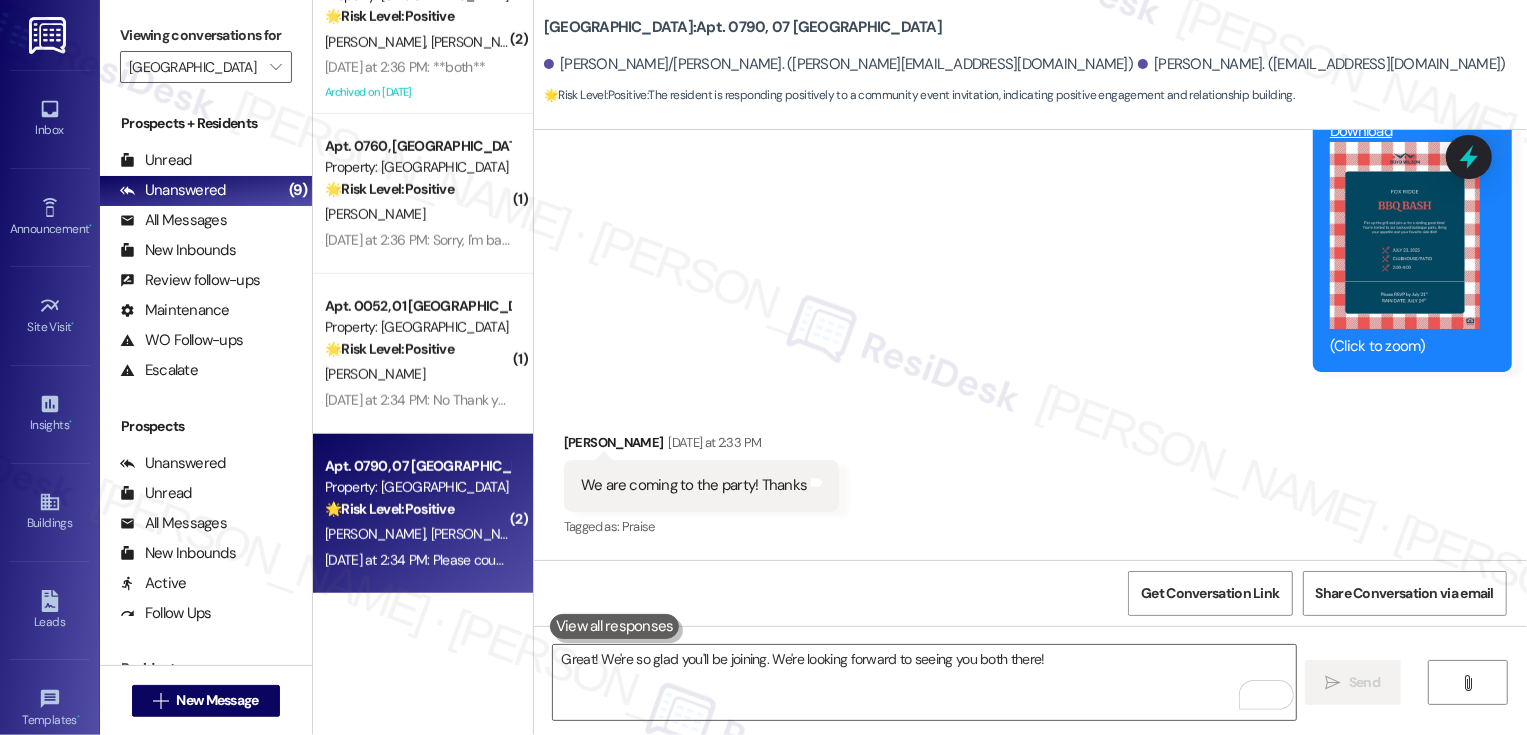 scroll, scrollTop: 22147, scrollLeft: 0, axis: vertical 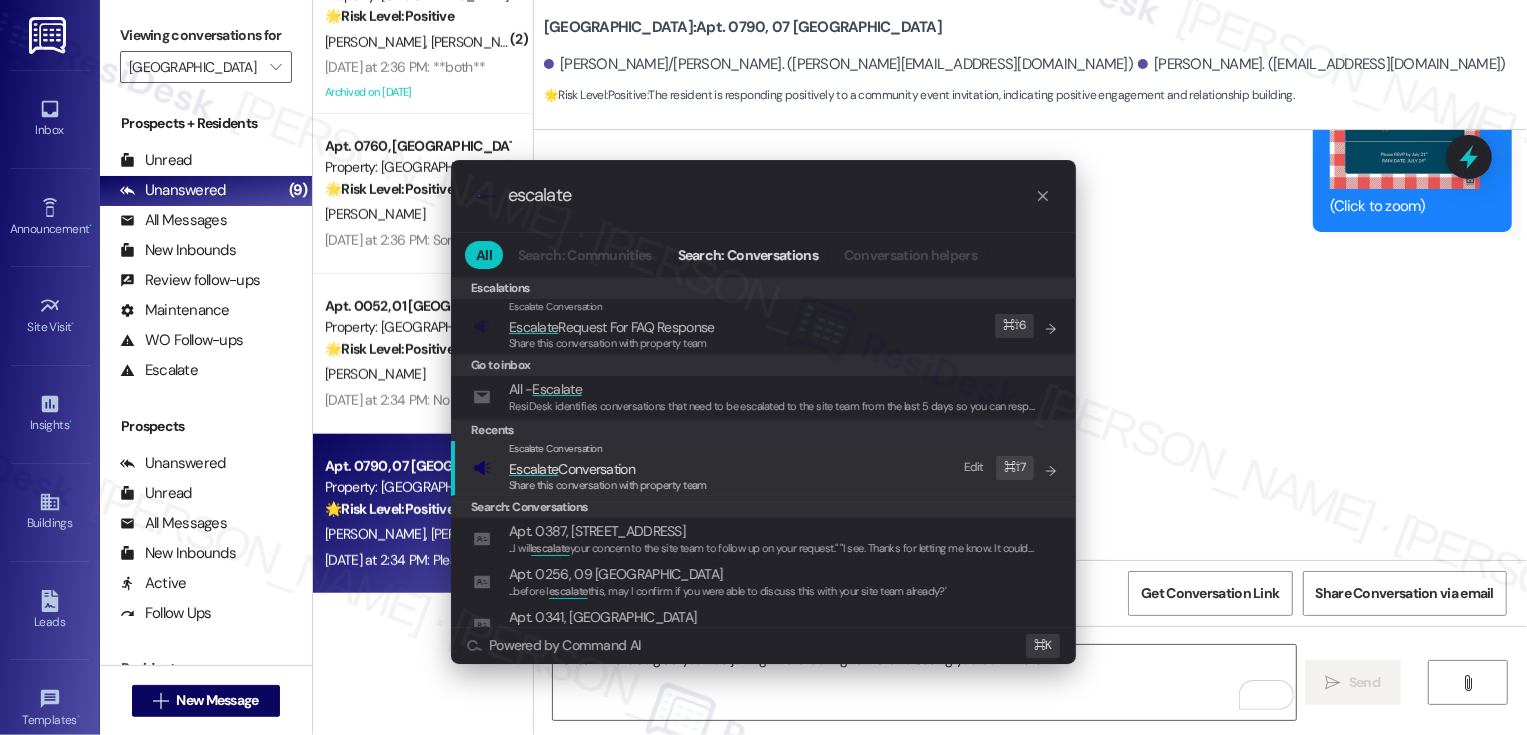 type on "escalate" 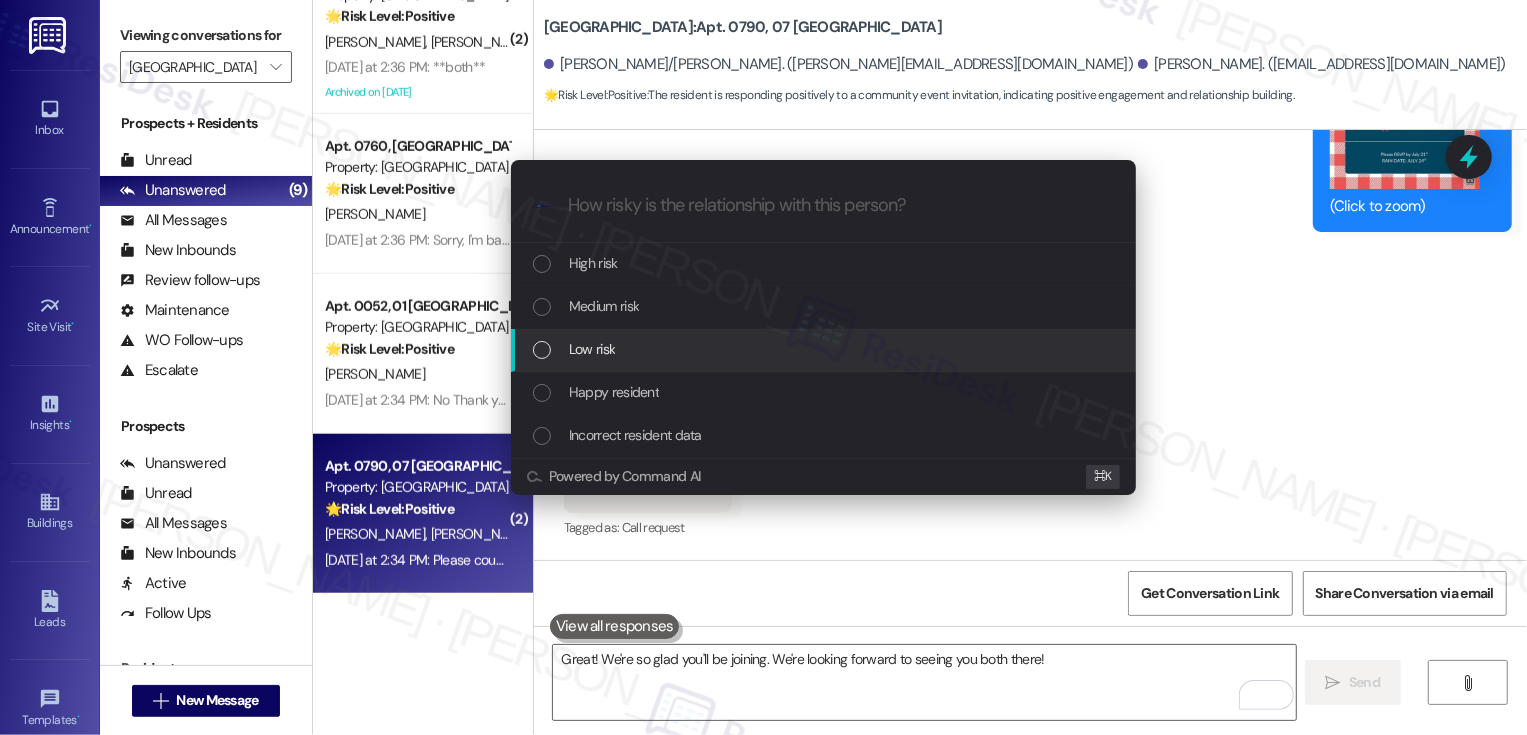 click on "Low risk" at bounding box center [592, 349] 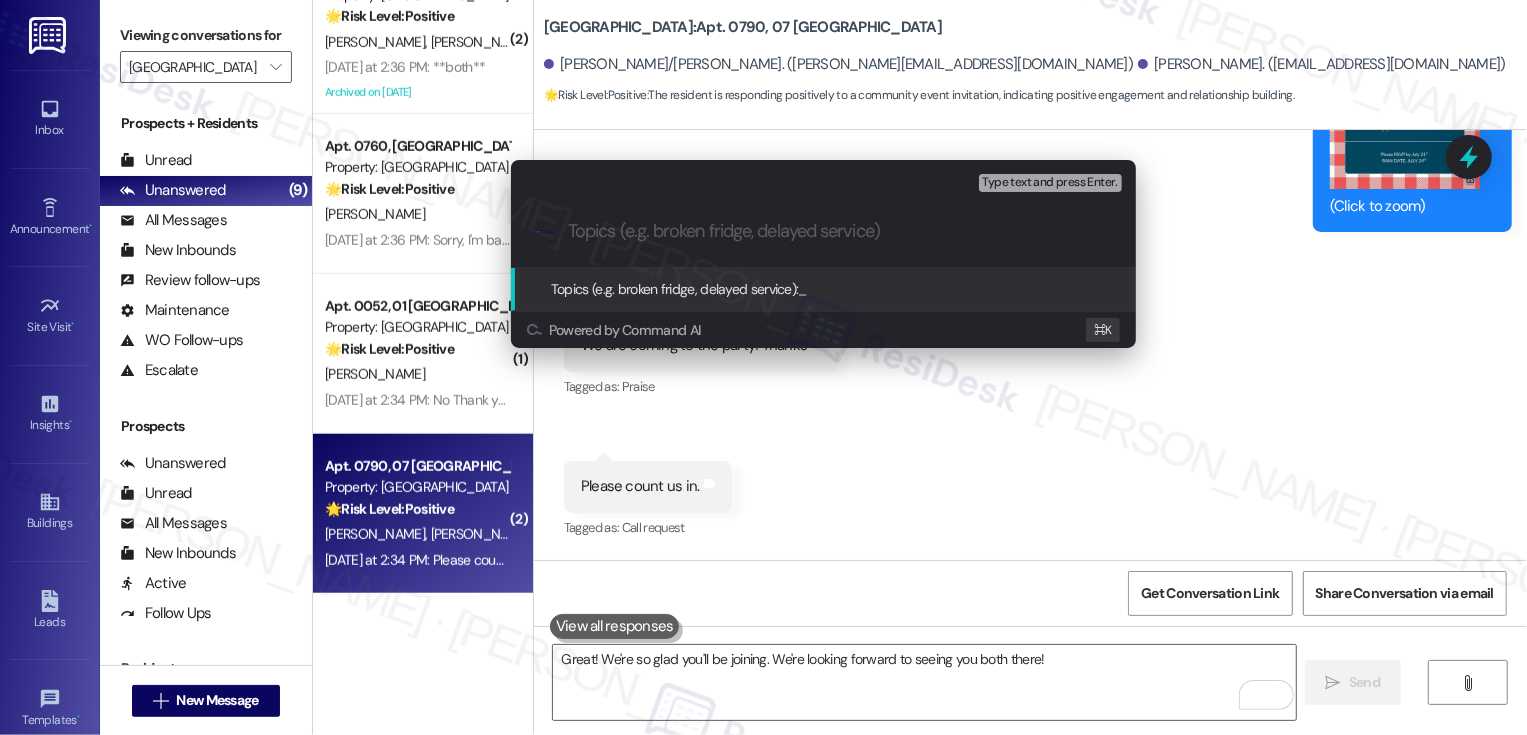 paste on "BBQ Bash RSVP: Yes" 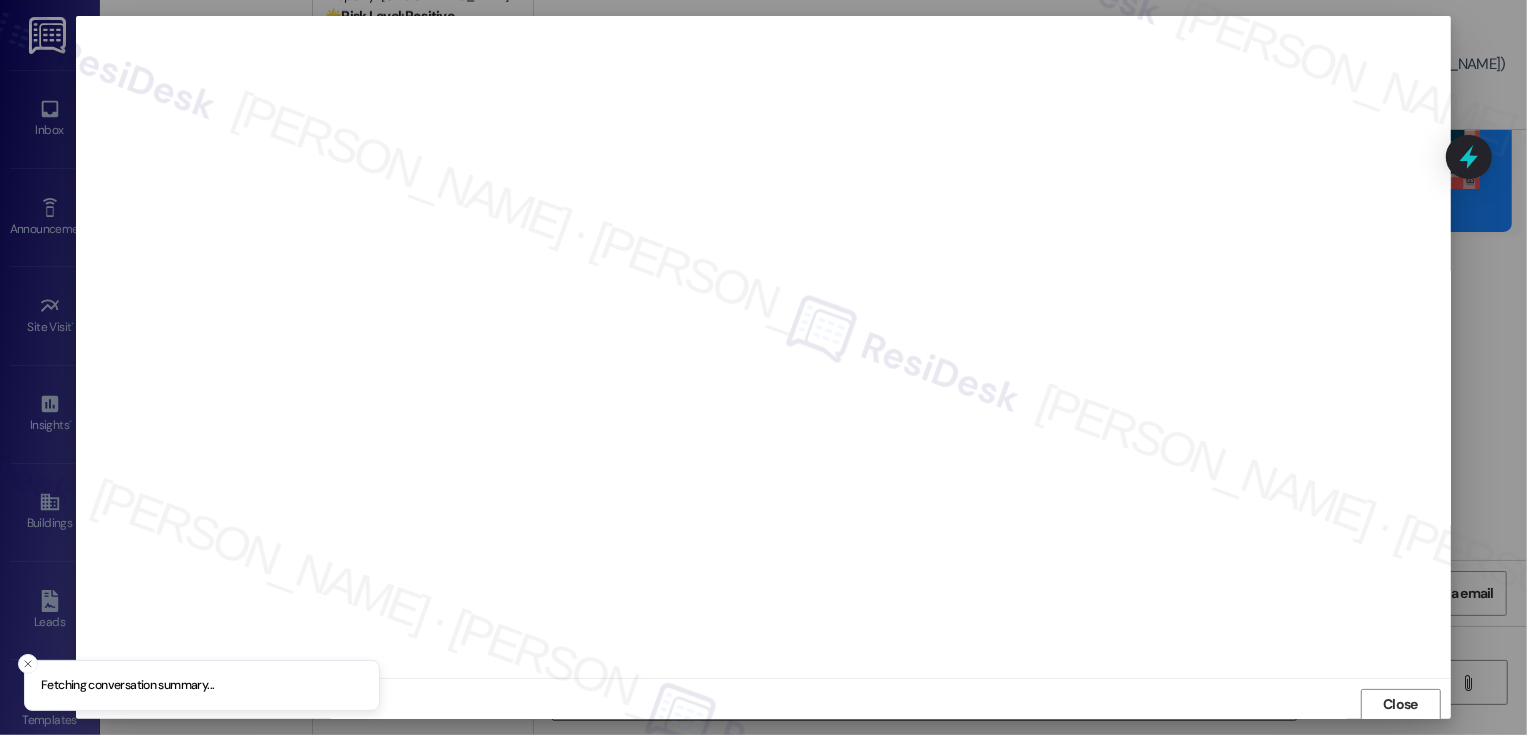 scroll, scrollTop: 1, scrollLeft: 0, axis: vertical 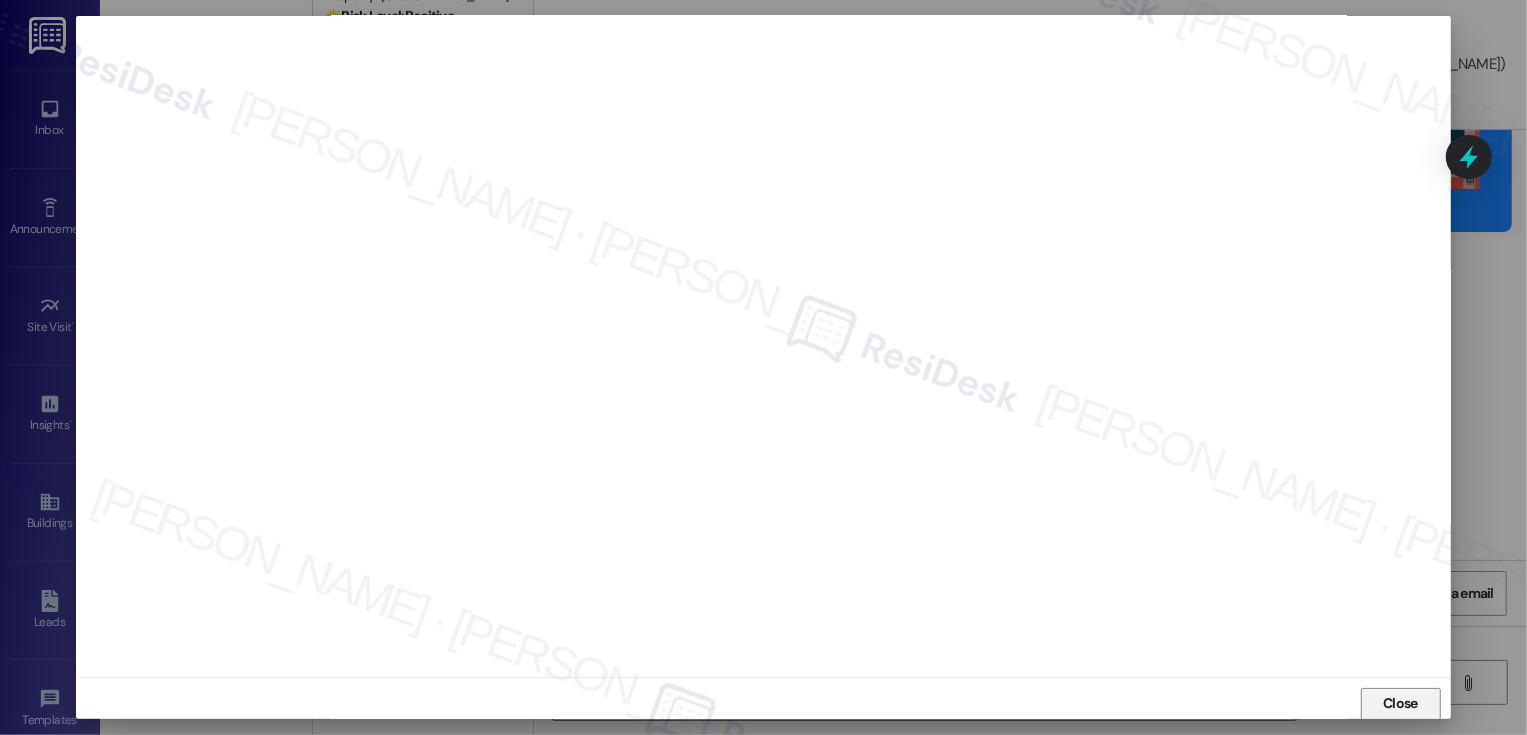 click on "Close" at bounding box center (1401, 704) 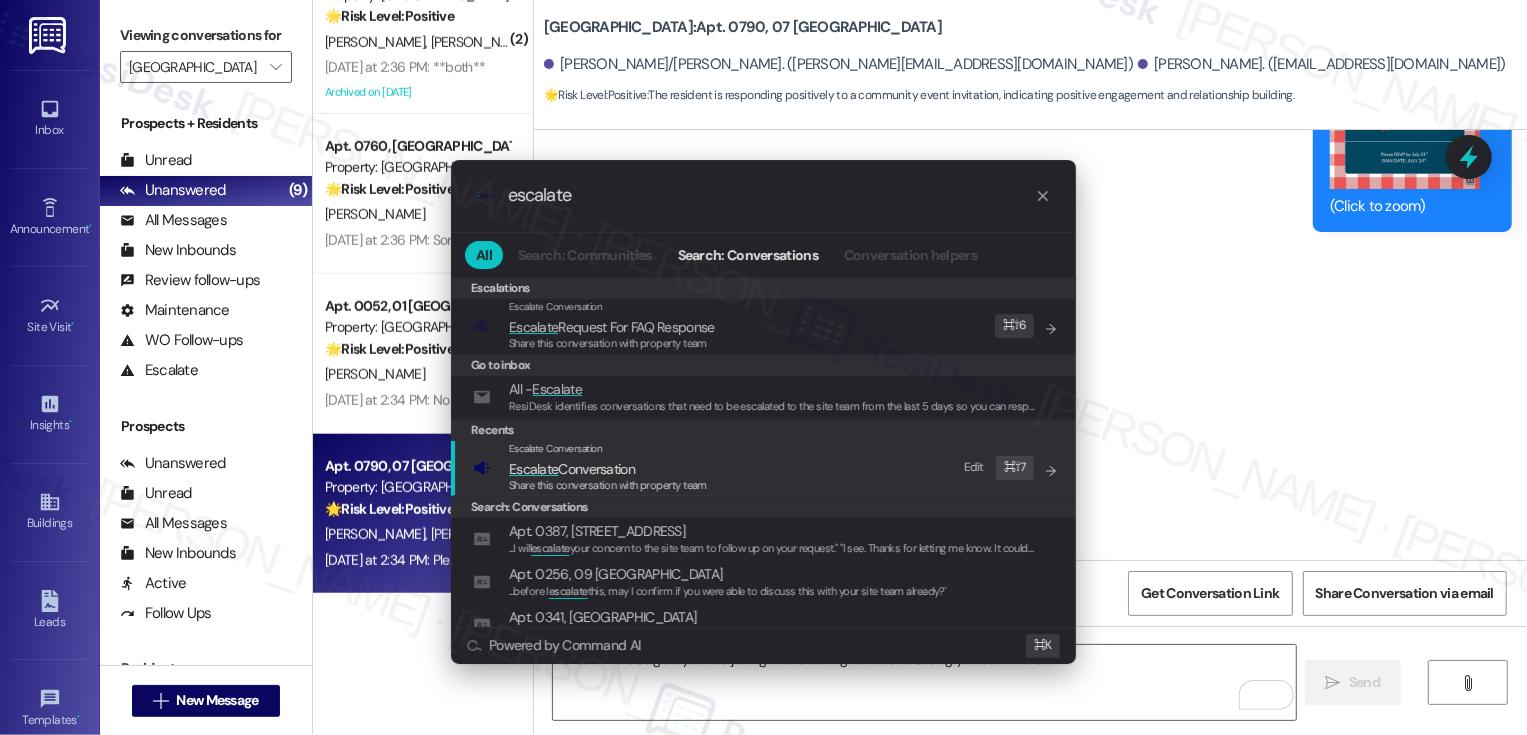 type on "escalate" 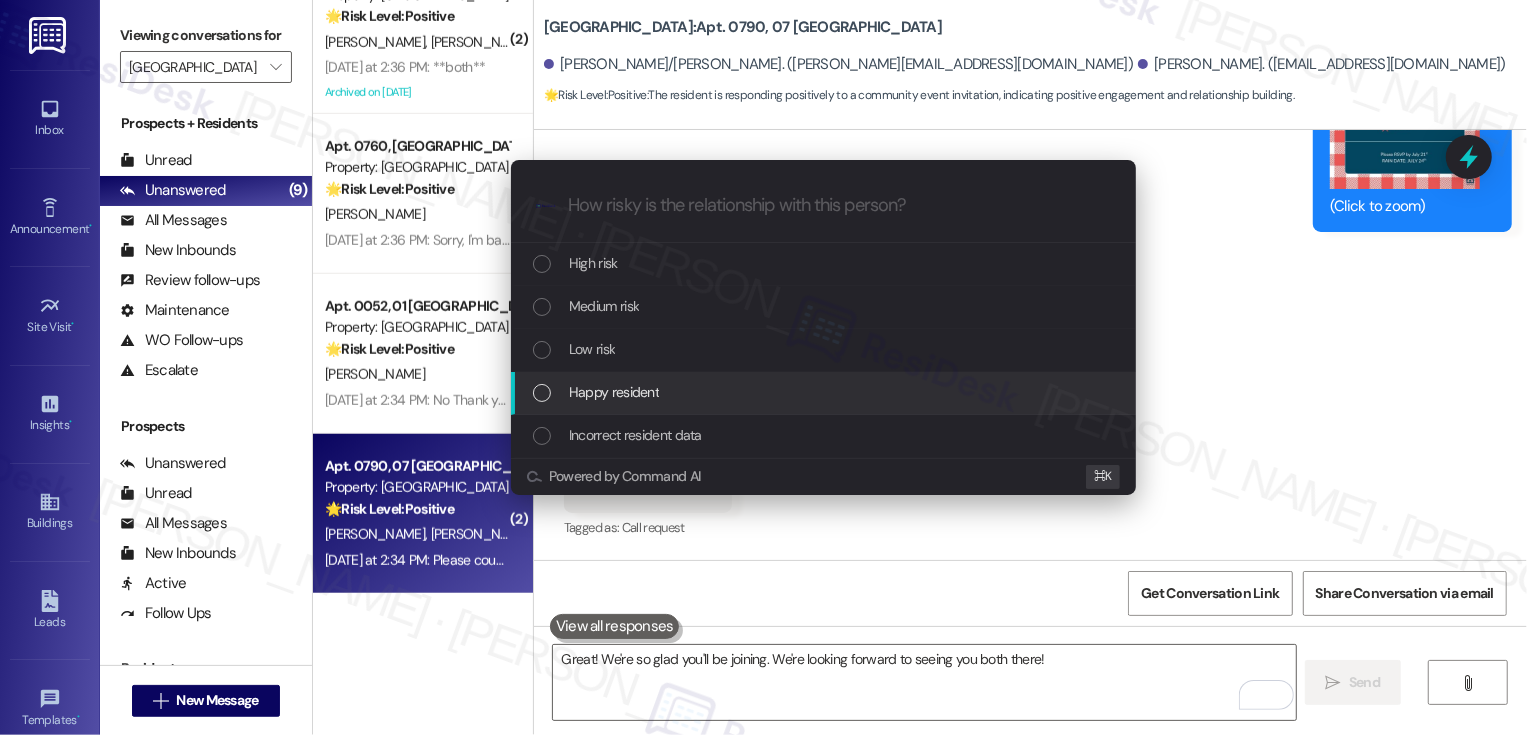 click on "Low risk" at bounding box center (592, 349) 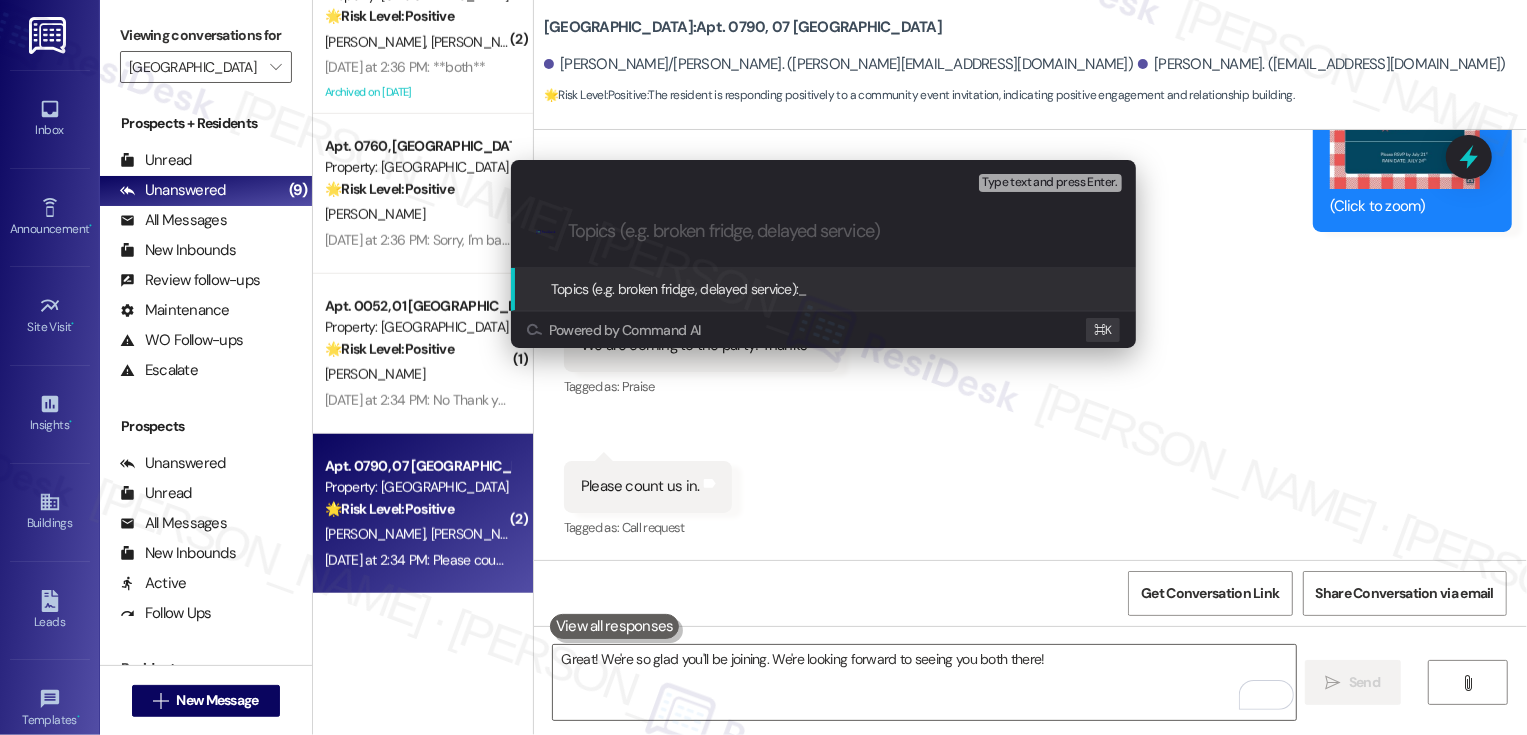 paste on "BBQ Bash RSVP: Yes" 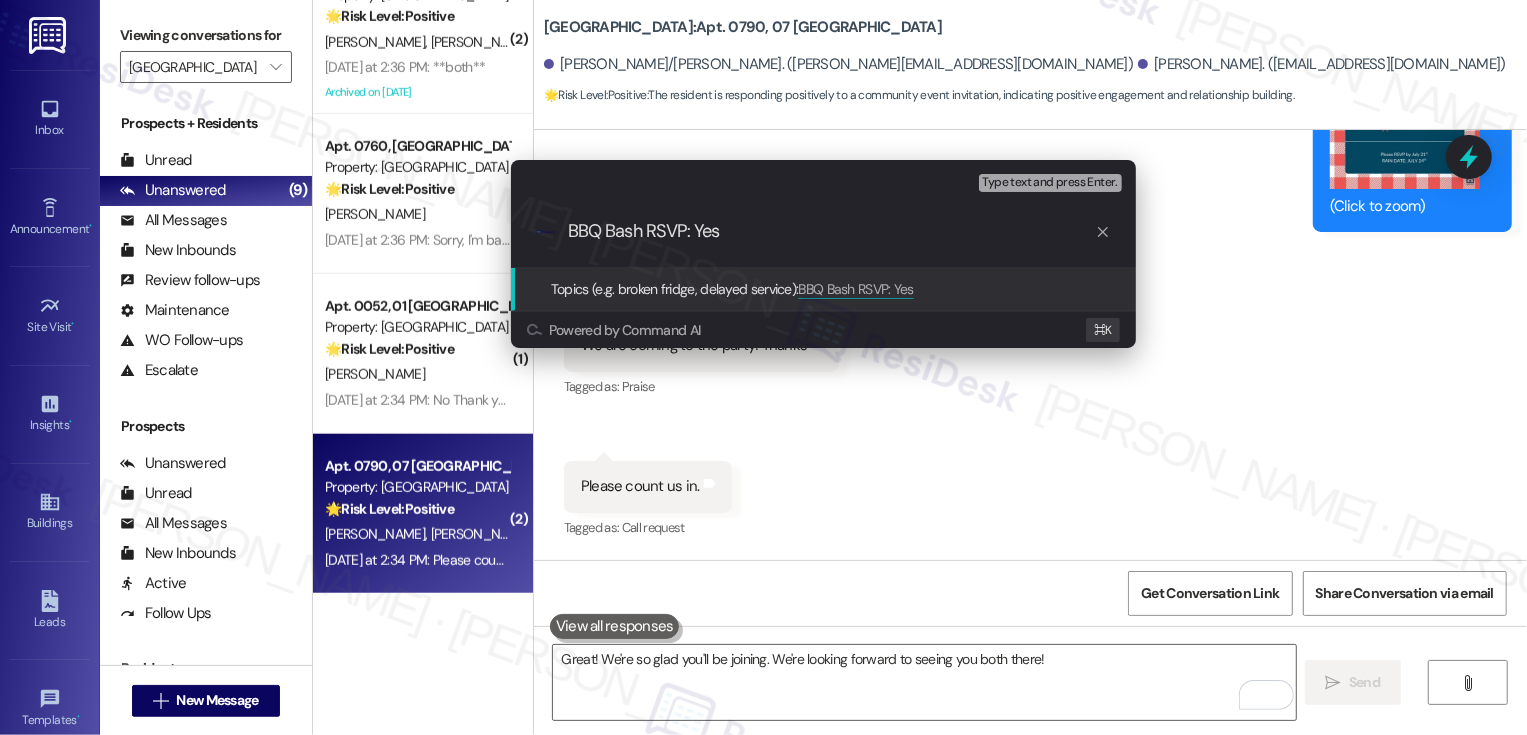 type 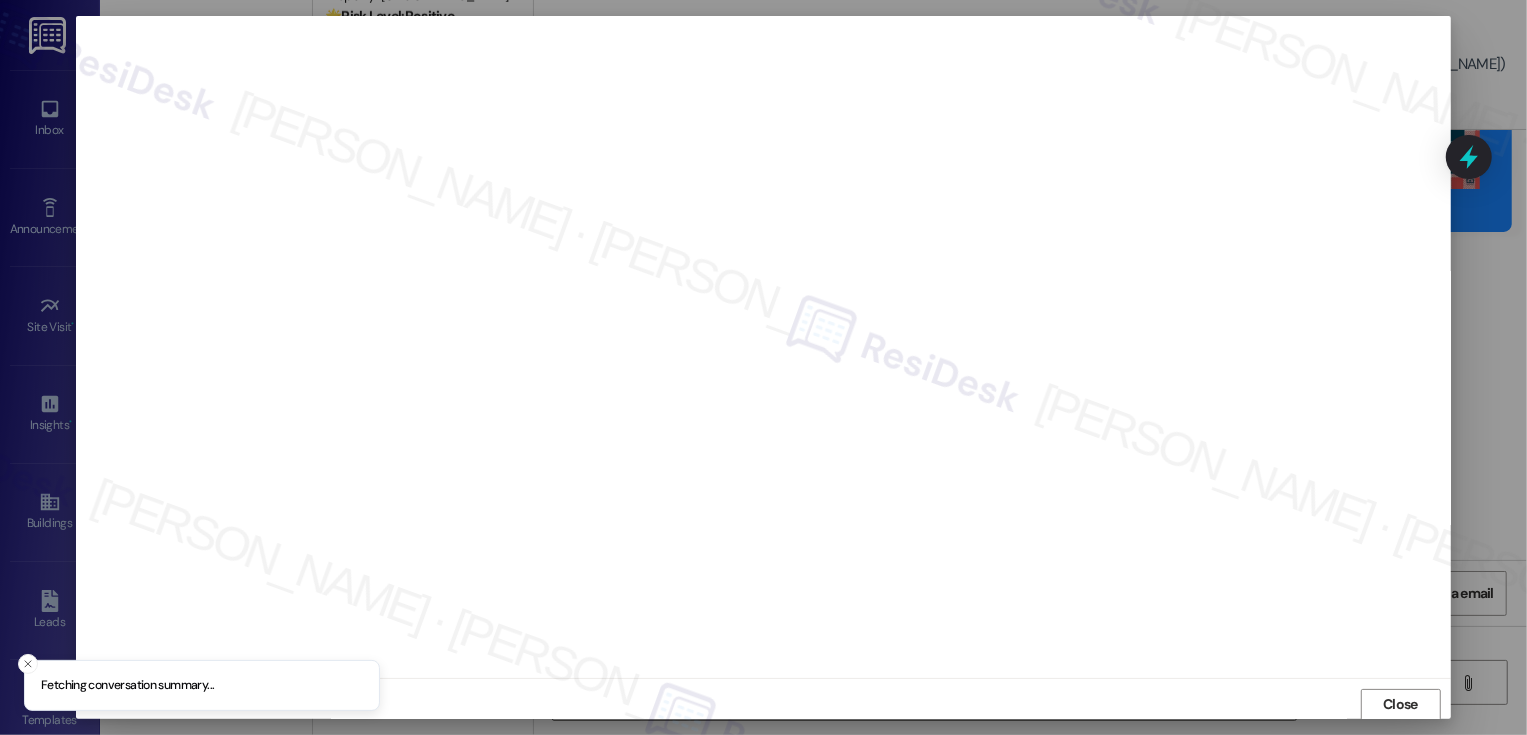 scroll, scrollTop: 1, scrollLeft: 0, axis: vertical 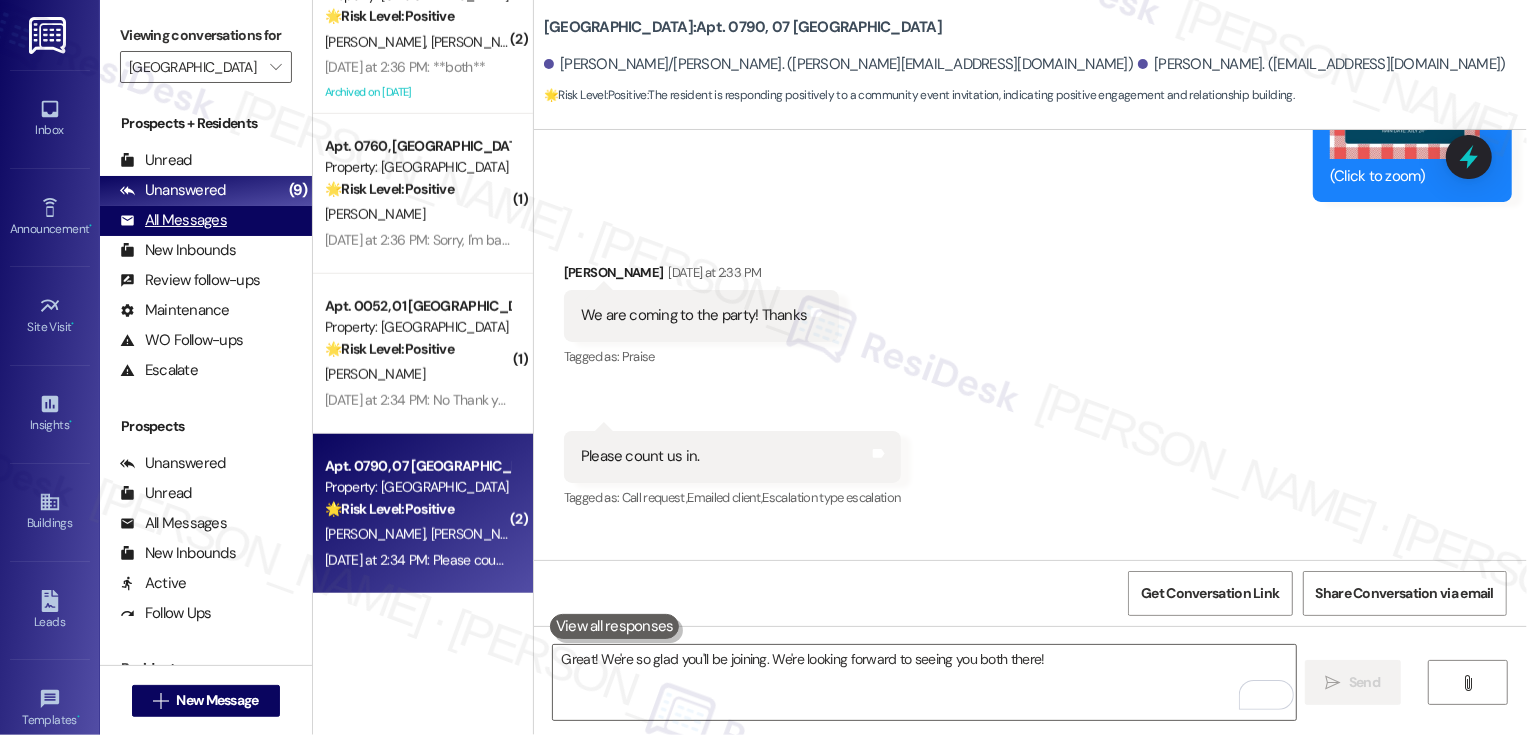 click on "All Messages (undefined)" at bounding box center (206, 221) 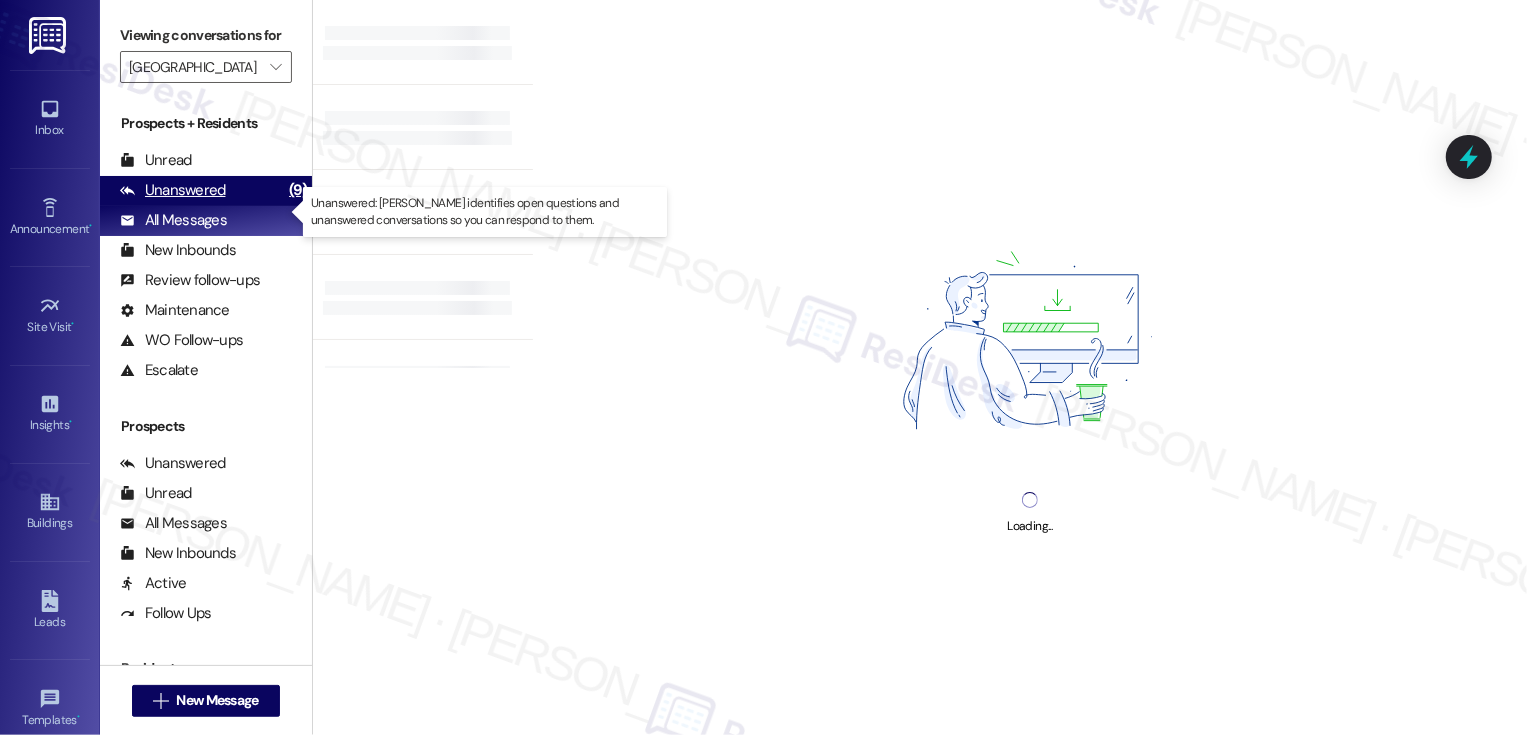 click on "Unanswered (9)" at bounding box center [206, 191] 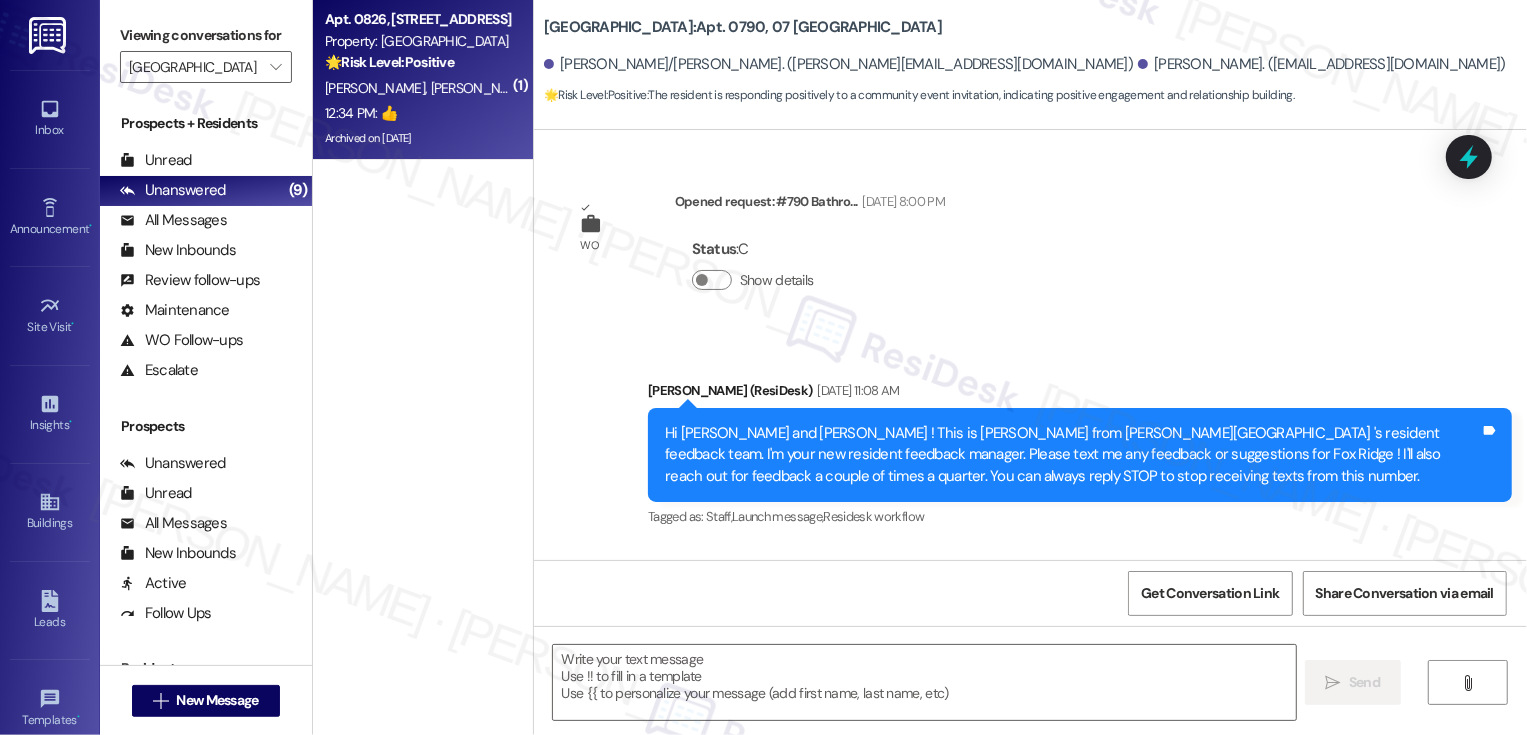 click on "R. Blouch S. Blouch" at bounding box center (417, 88) 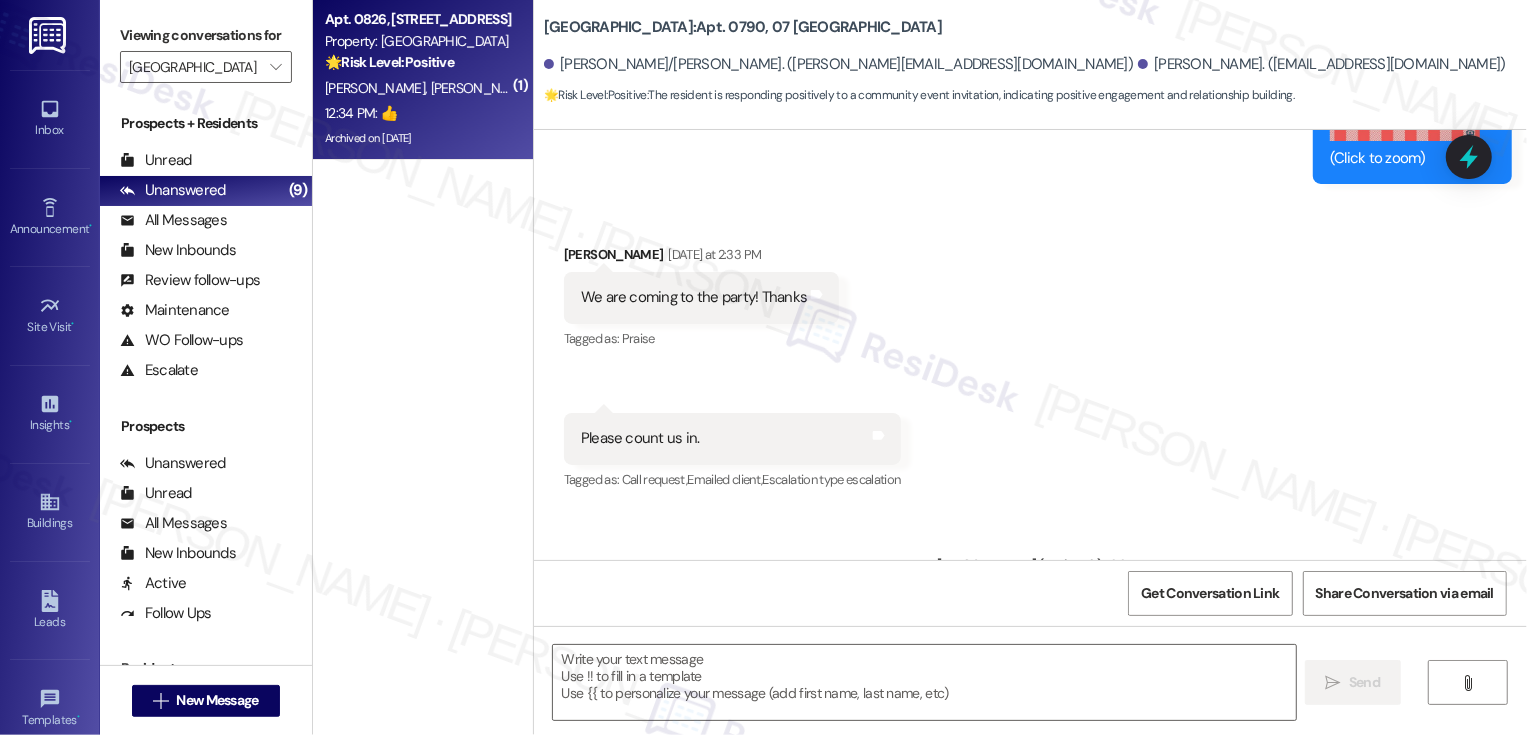 scroll, scrollTop: 22007, scrollLeft: 0, axis: vertical 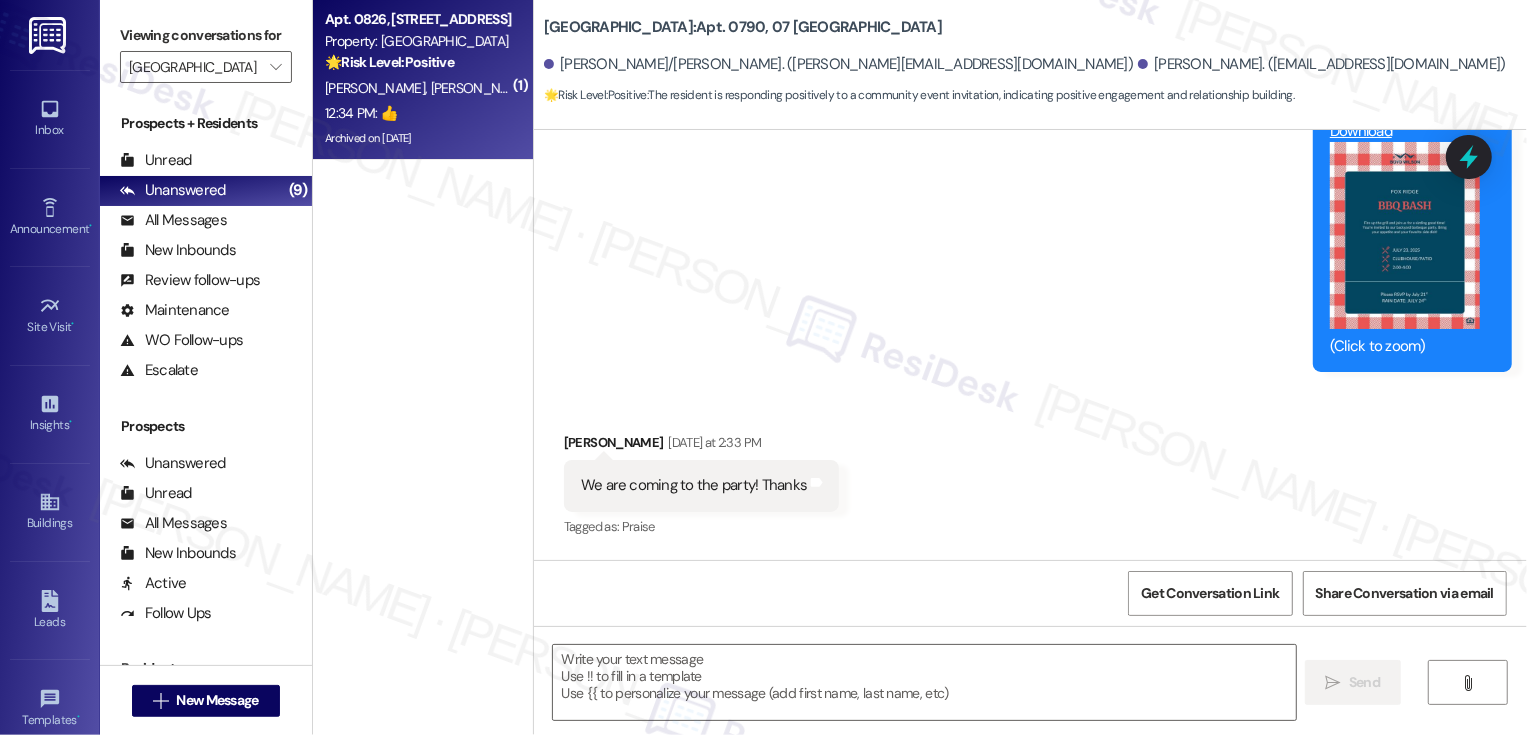 type on "Fetching suggested responses. Please feel free to read through the conversation in the meantime." 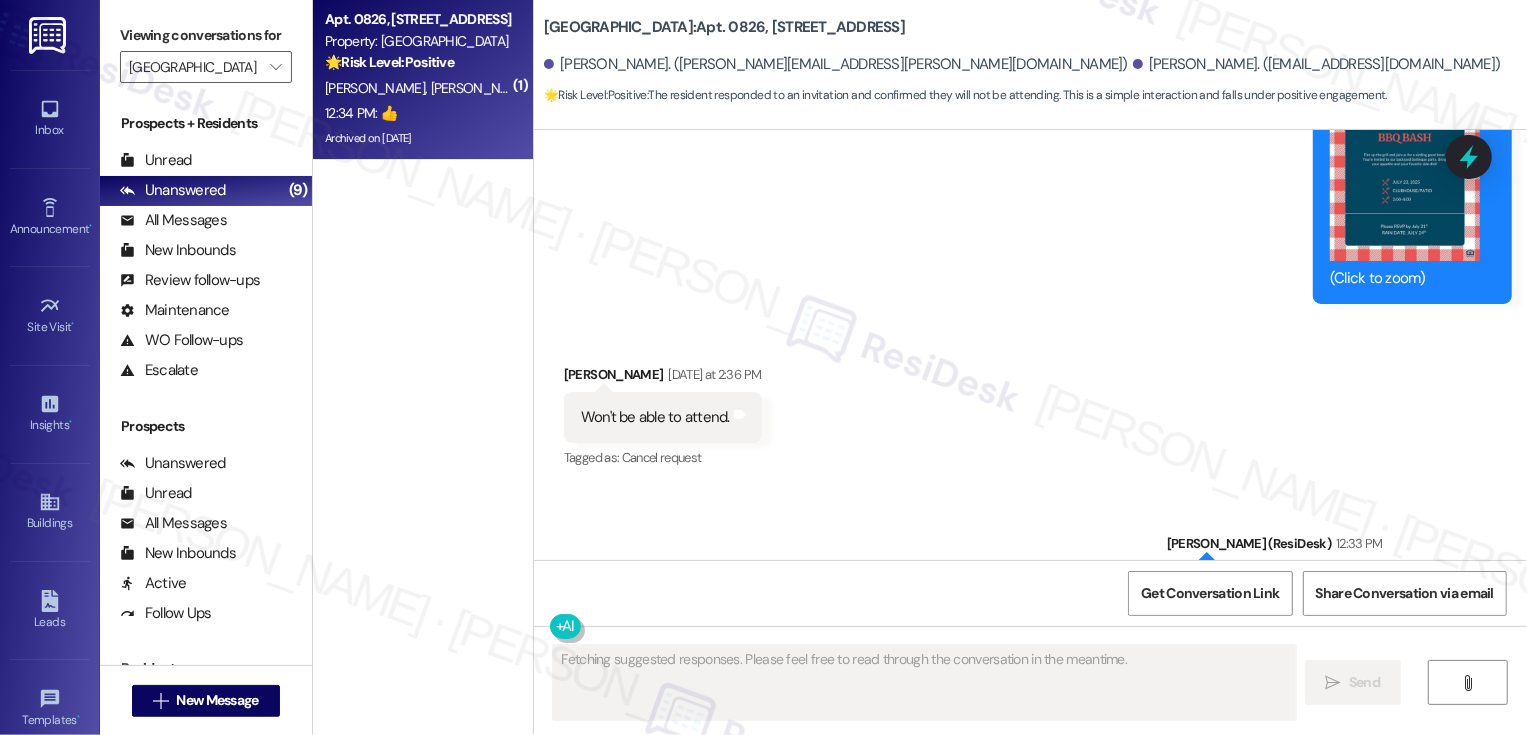scroll, scrollTop: 22546, scrollLeft: 0, axis: vertical 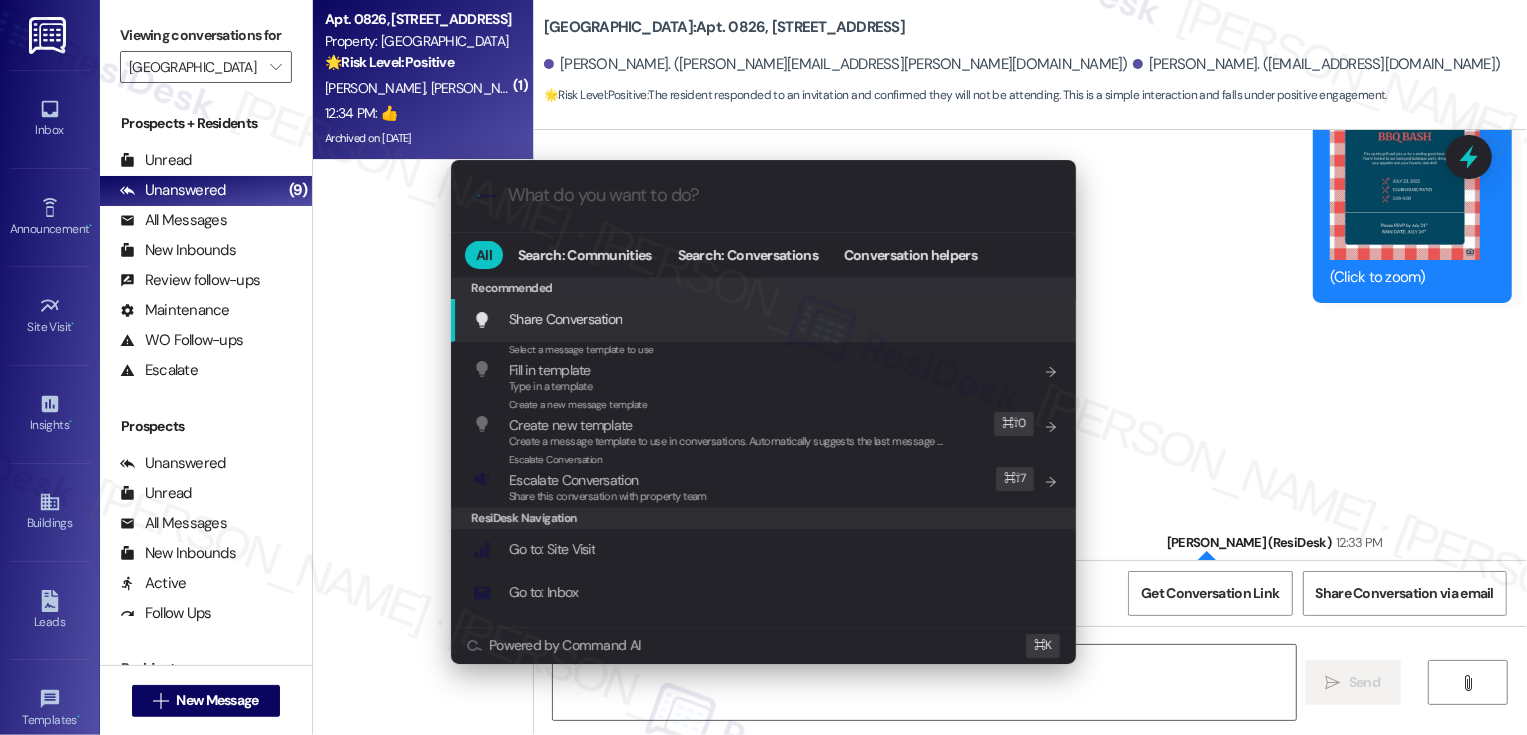 type on "No" 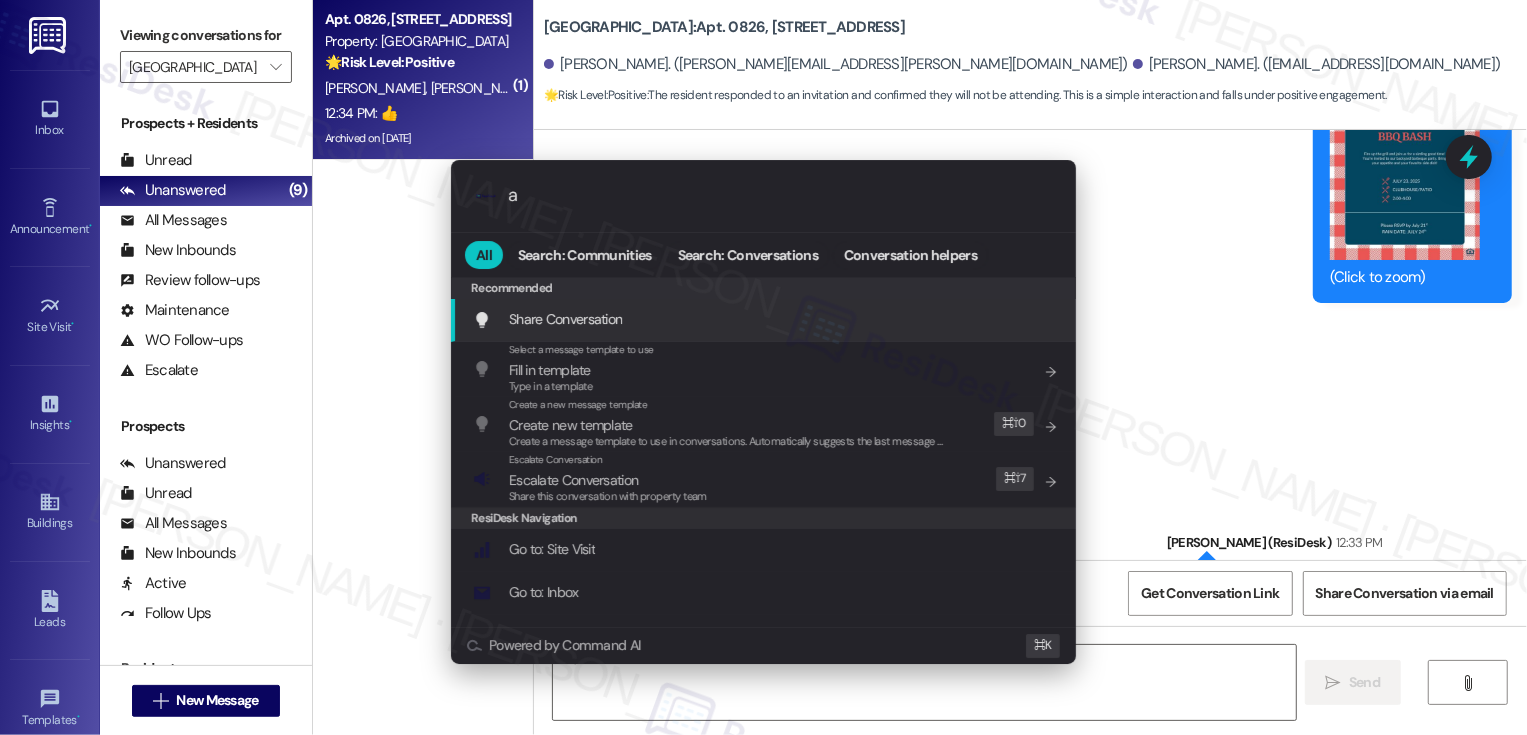 type on "ar" 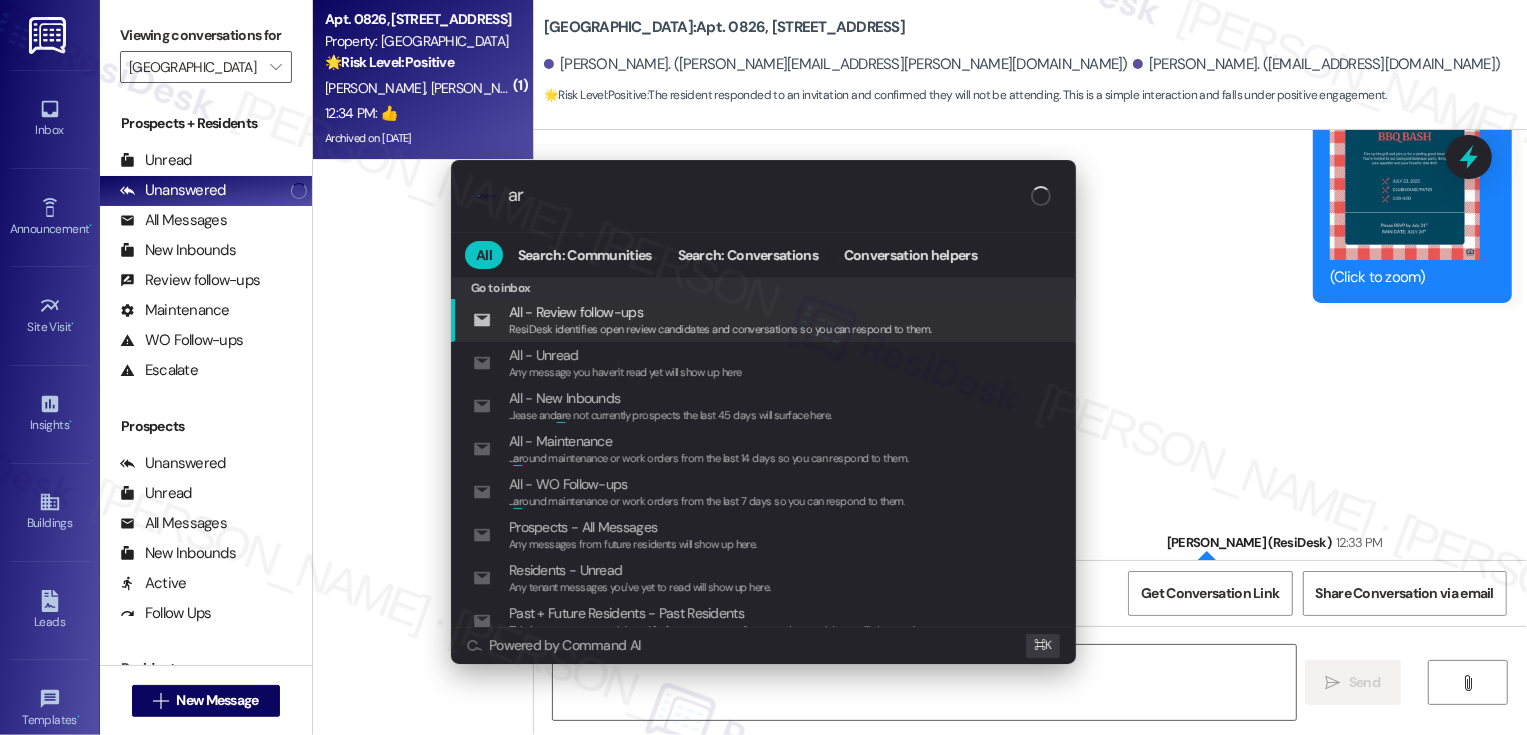 type on "No problem" 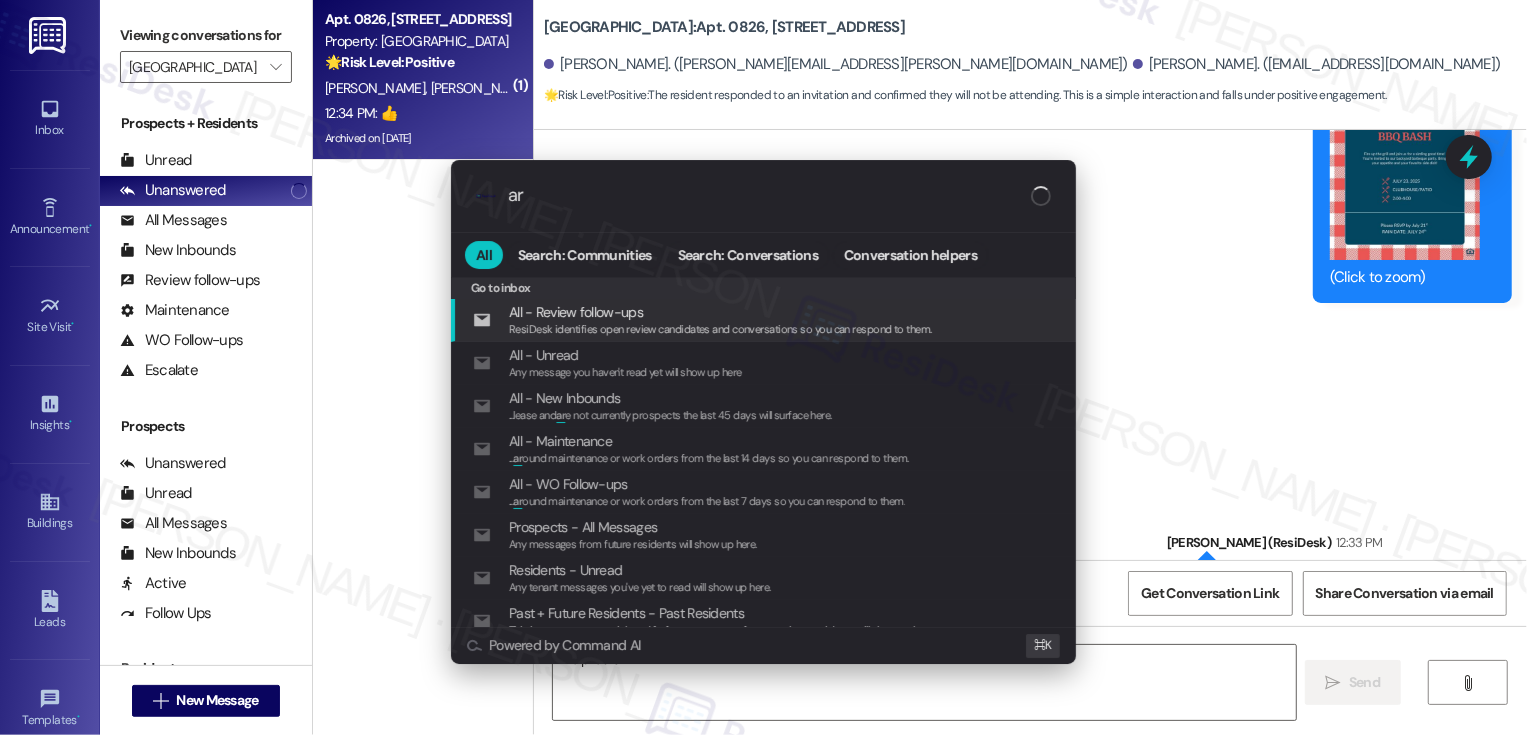 type on "arc" 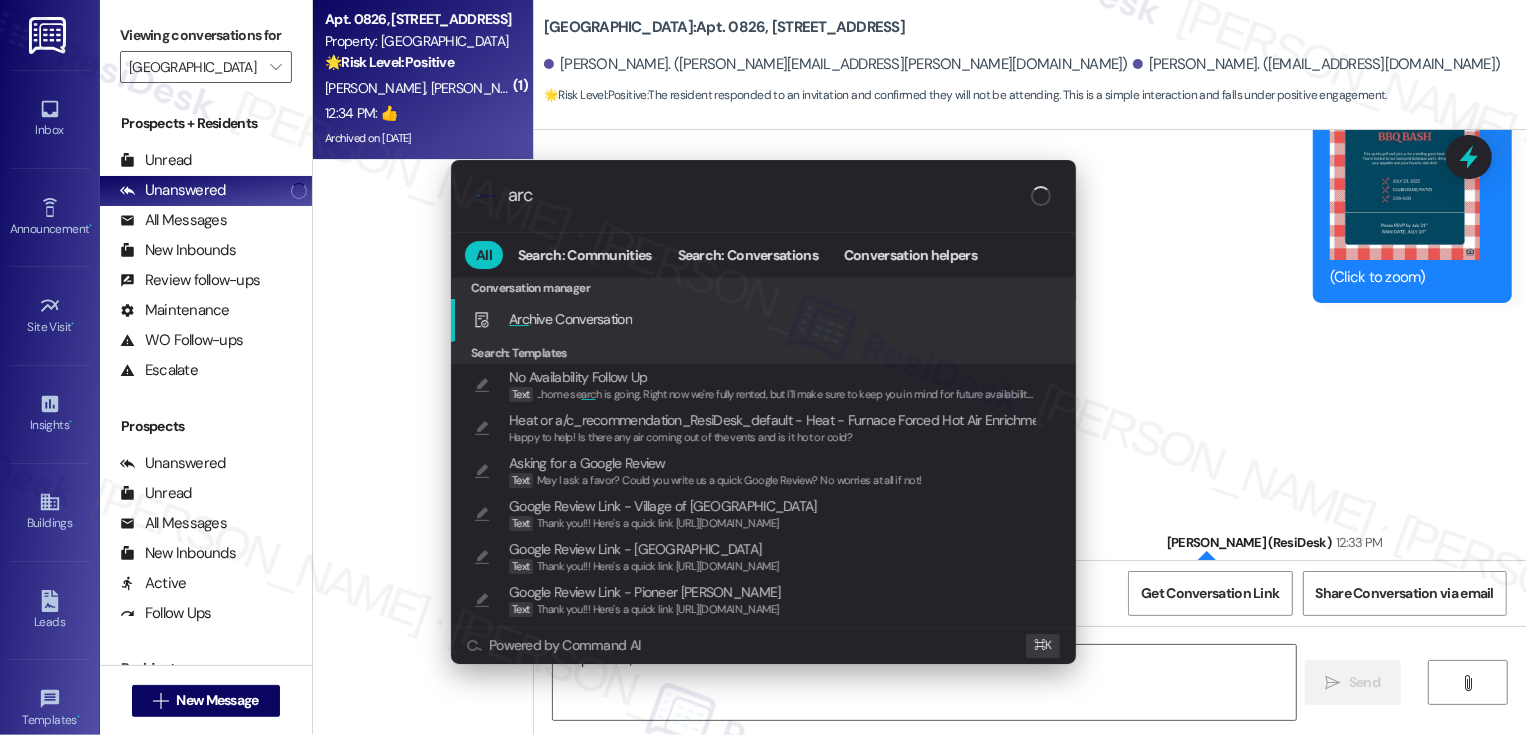 type on "No problem, Susan" 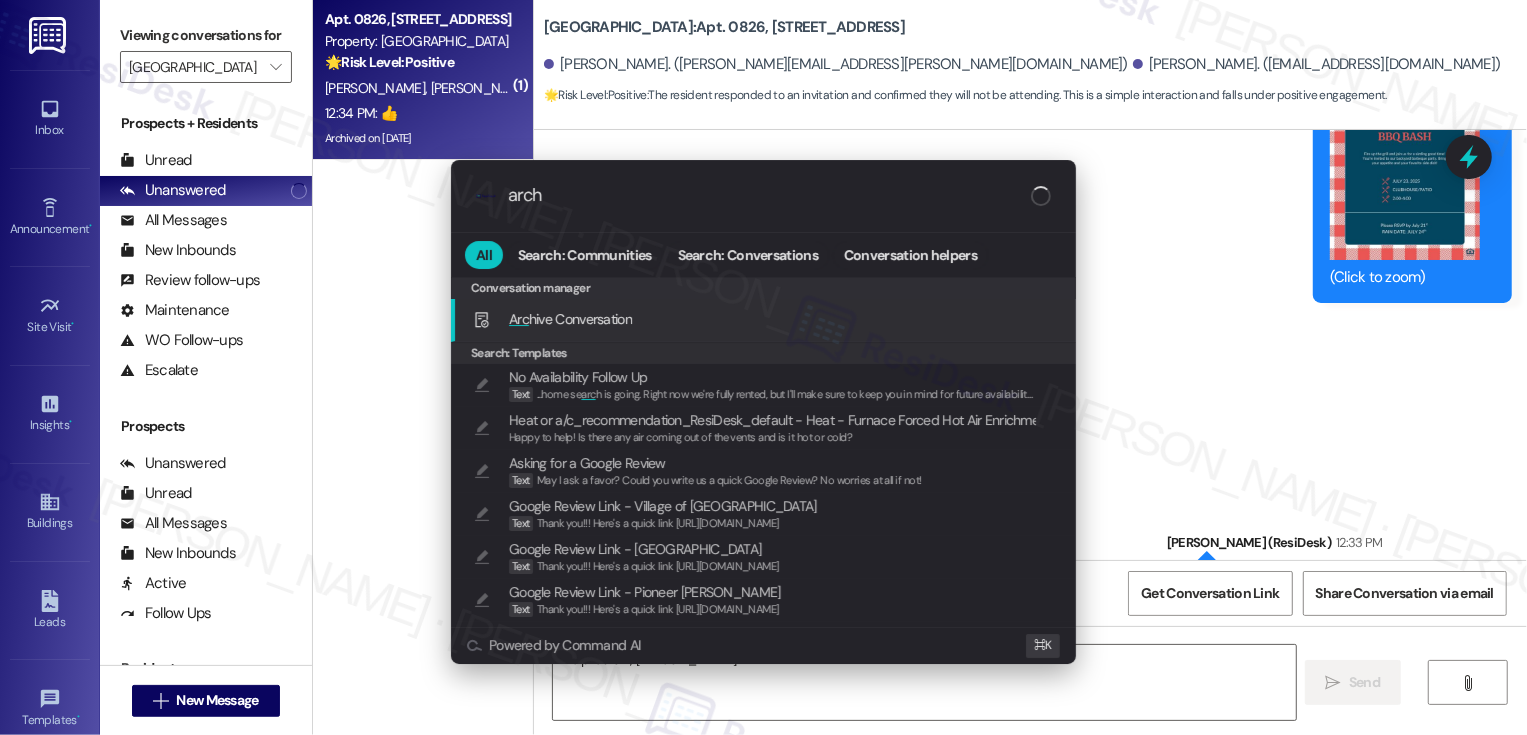 type on "archi" 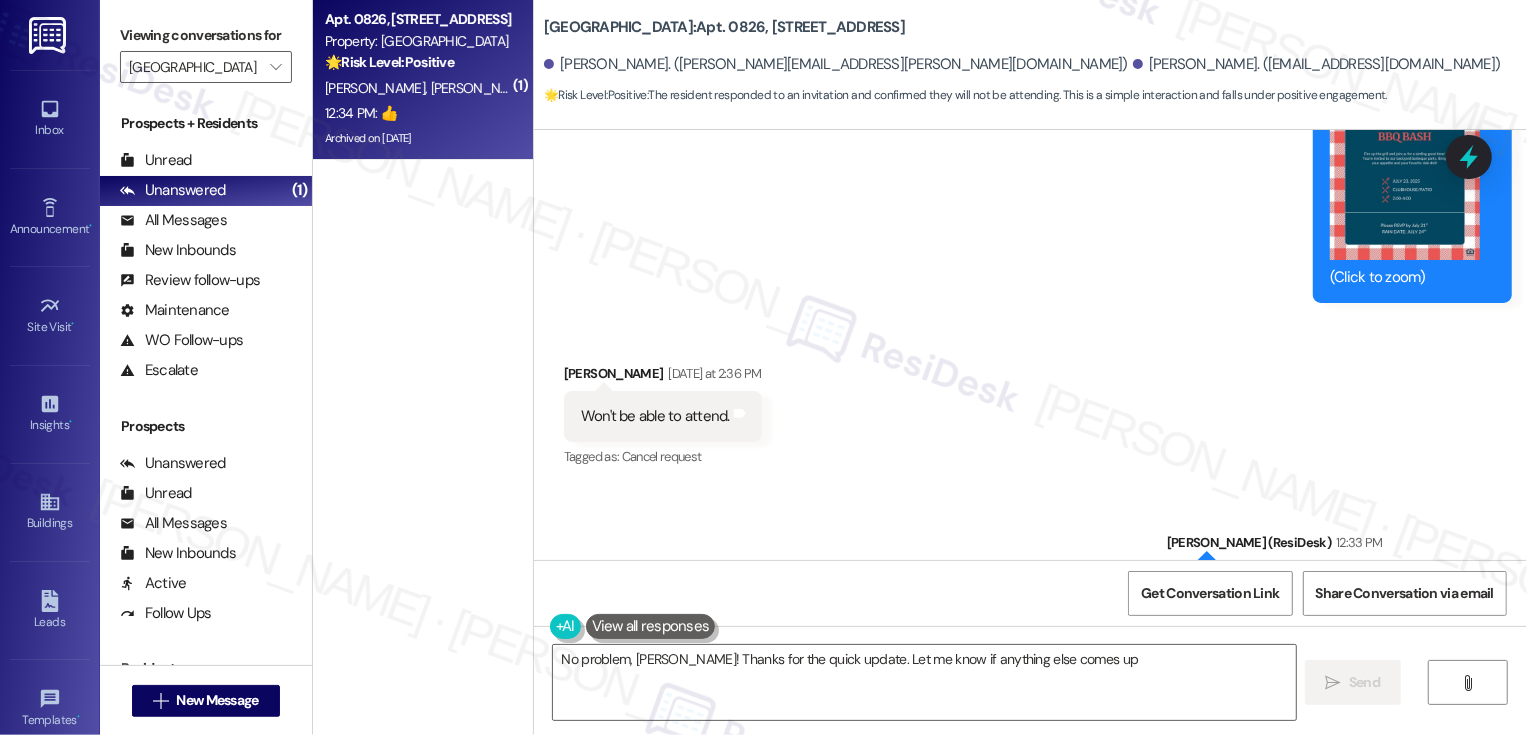 type on "No problem, Susan! Thanks for the quick update. Let me know if anything else comes up!" 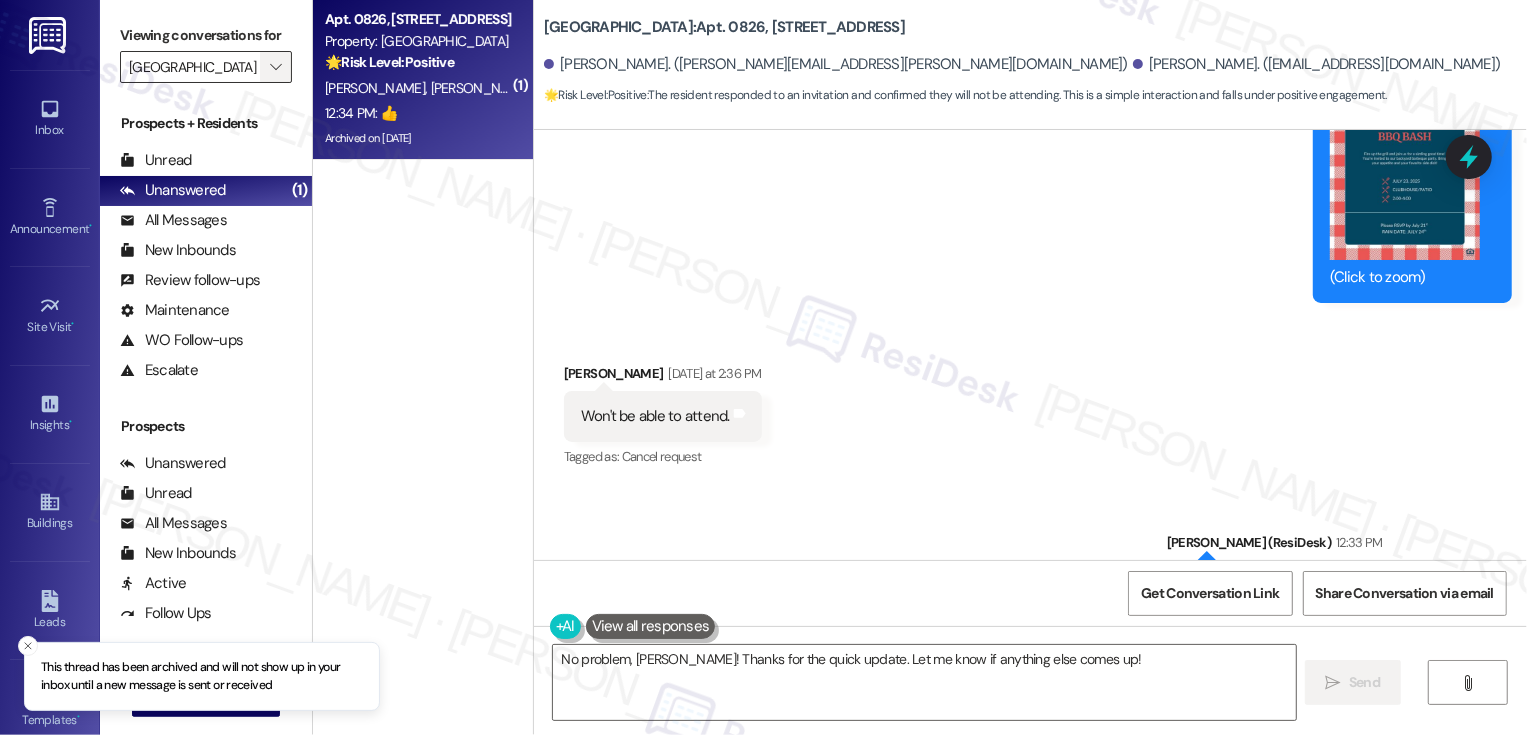 click on "" at bounding box center [275, 67] 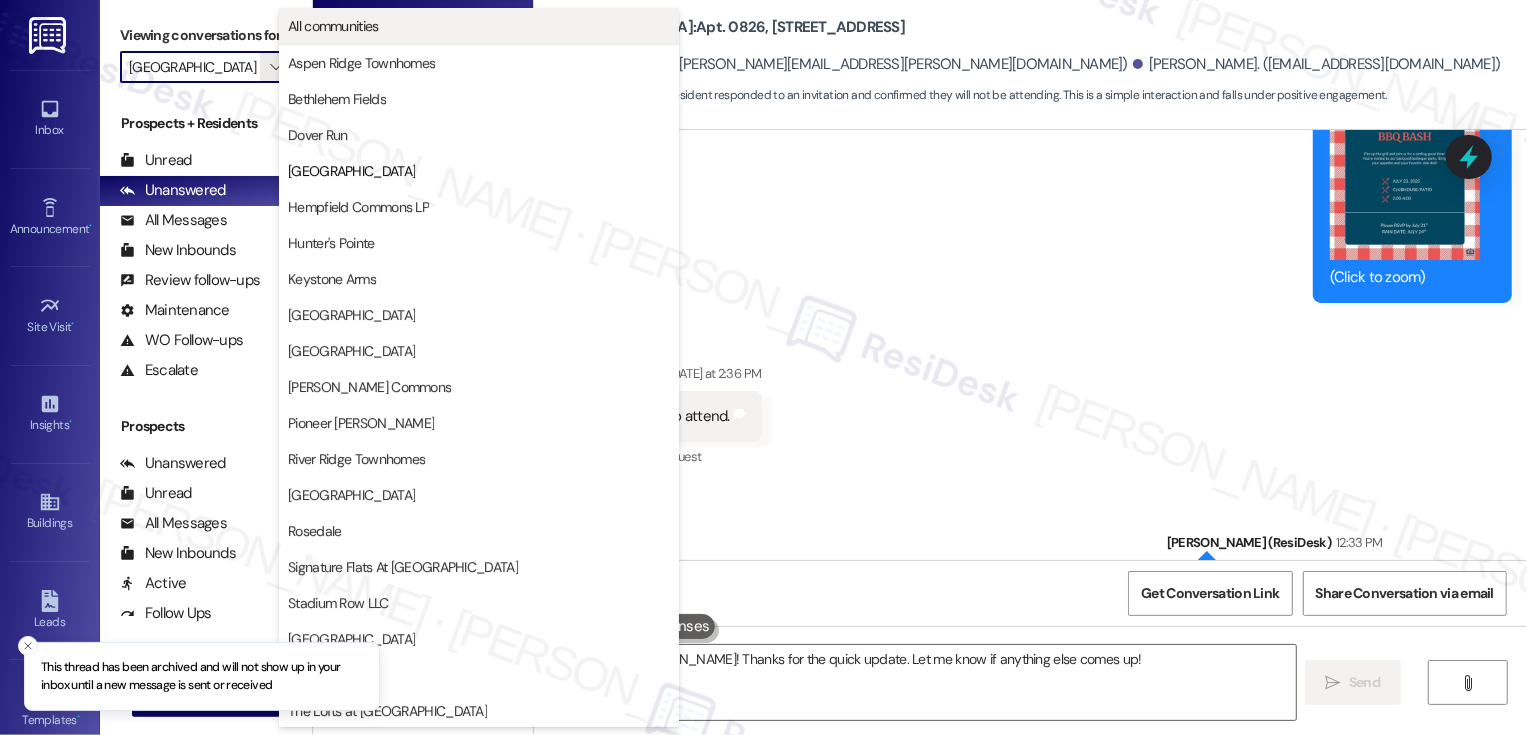 click on "All communities" at bounding box center [333, 26] 